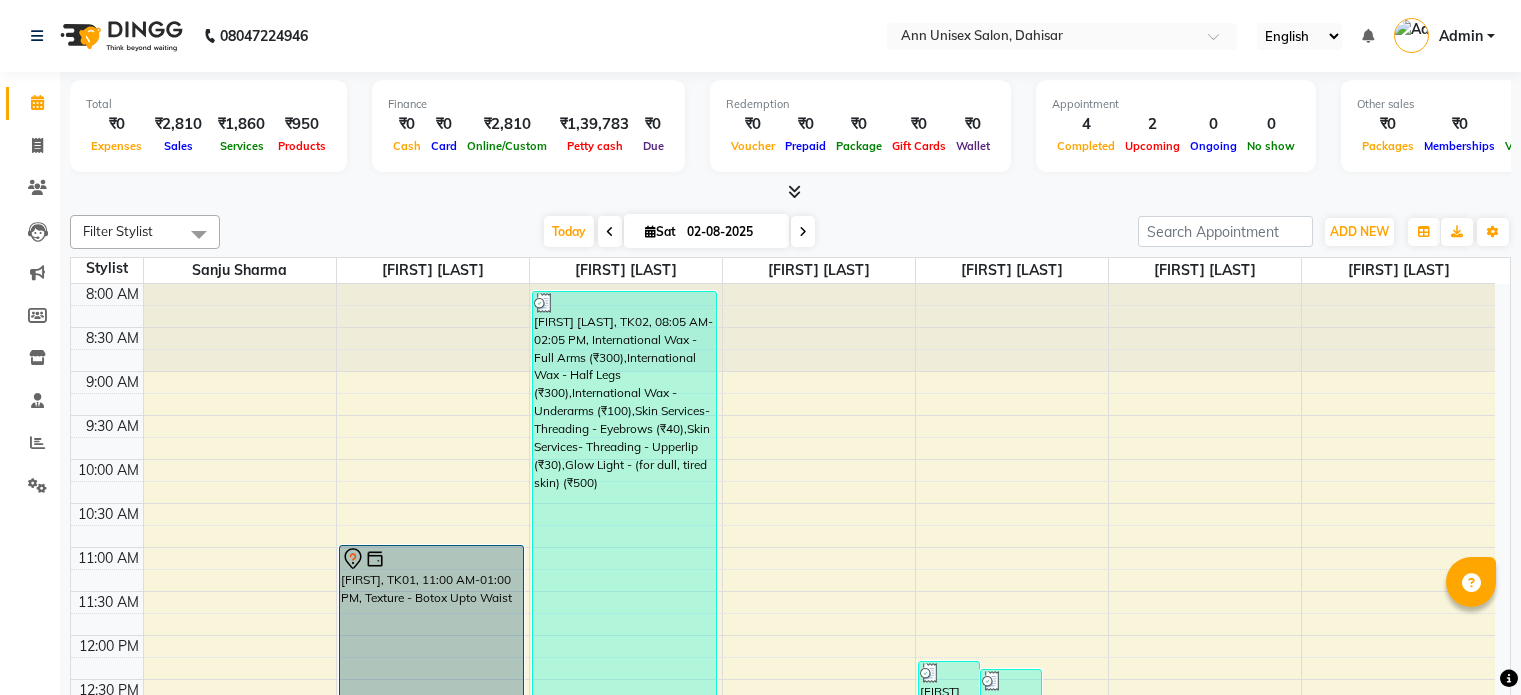 scroll, scrollTop: 0, scrollLeft: 0, axis: both 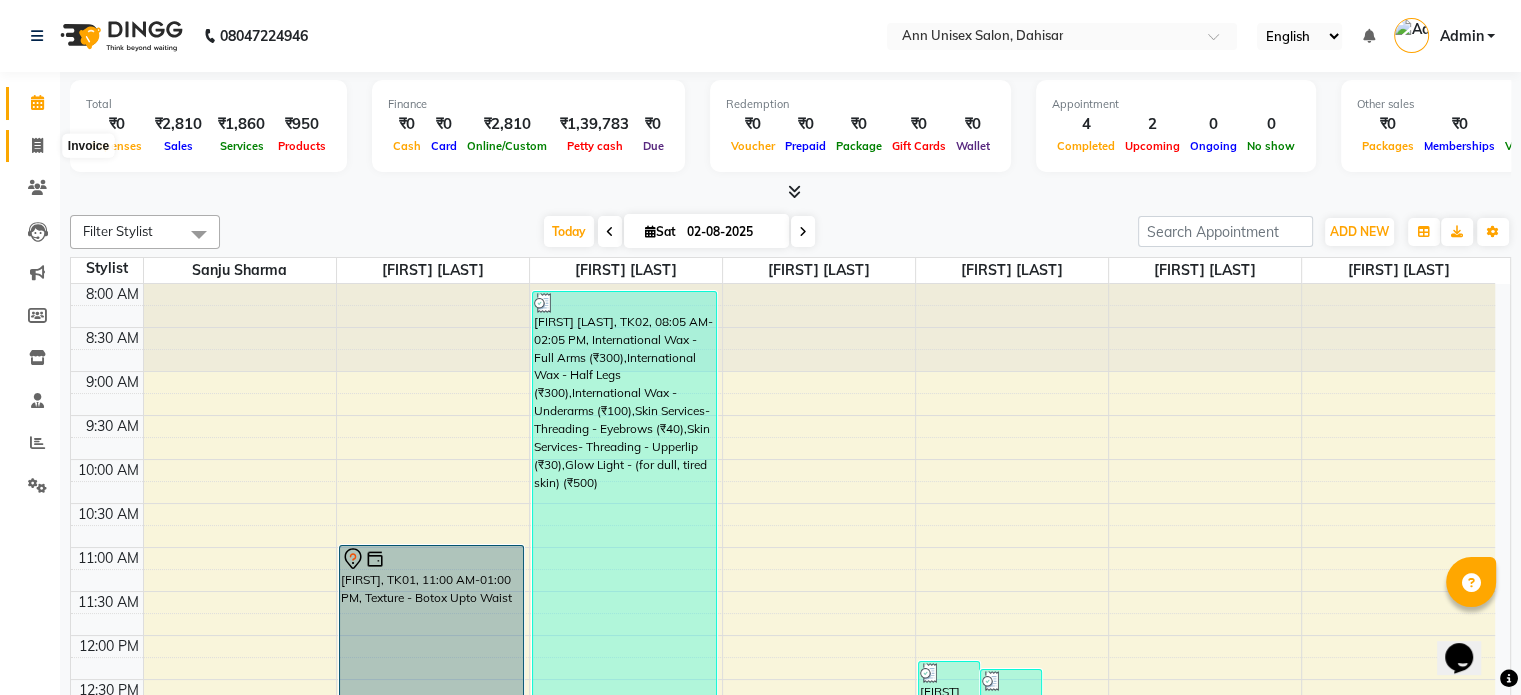 click 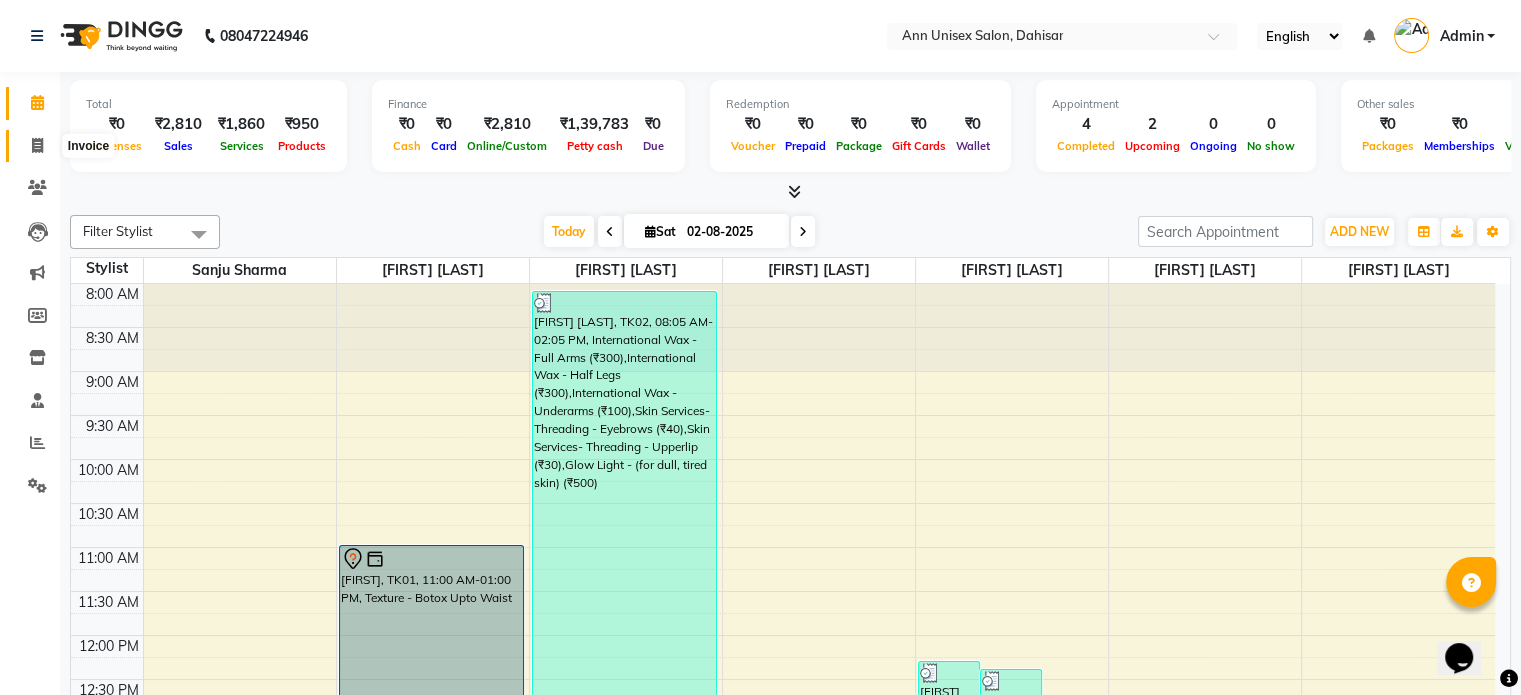 select on "service" 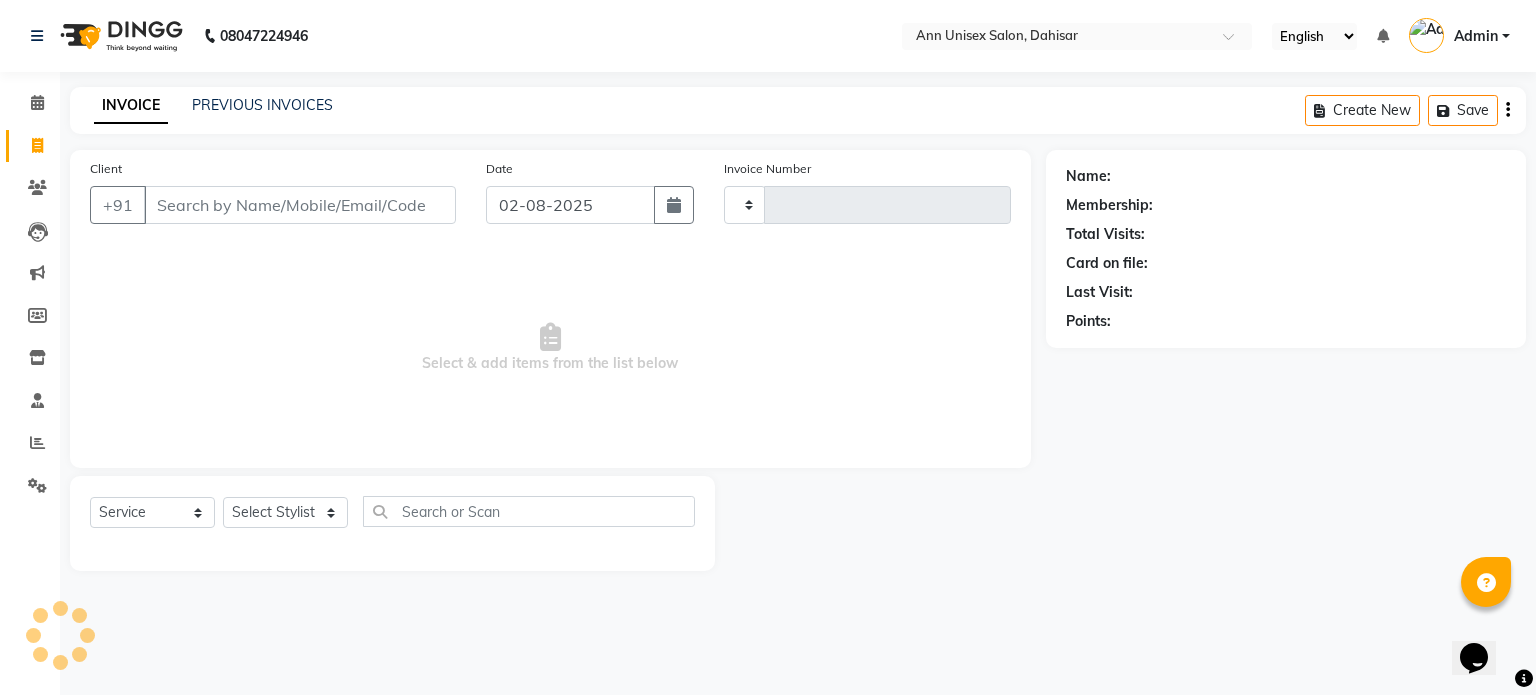 type on "1015" 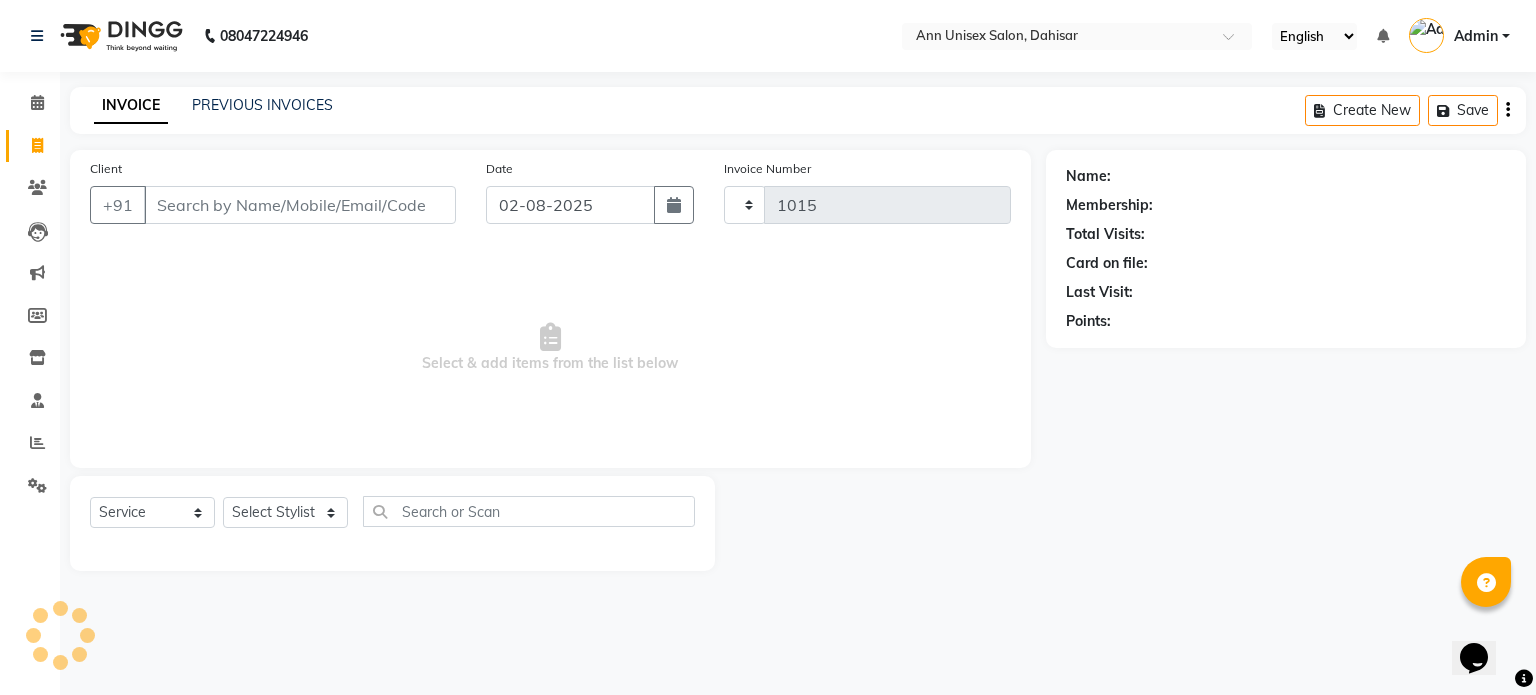 select on "7372" 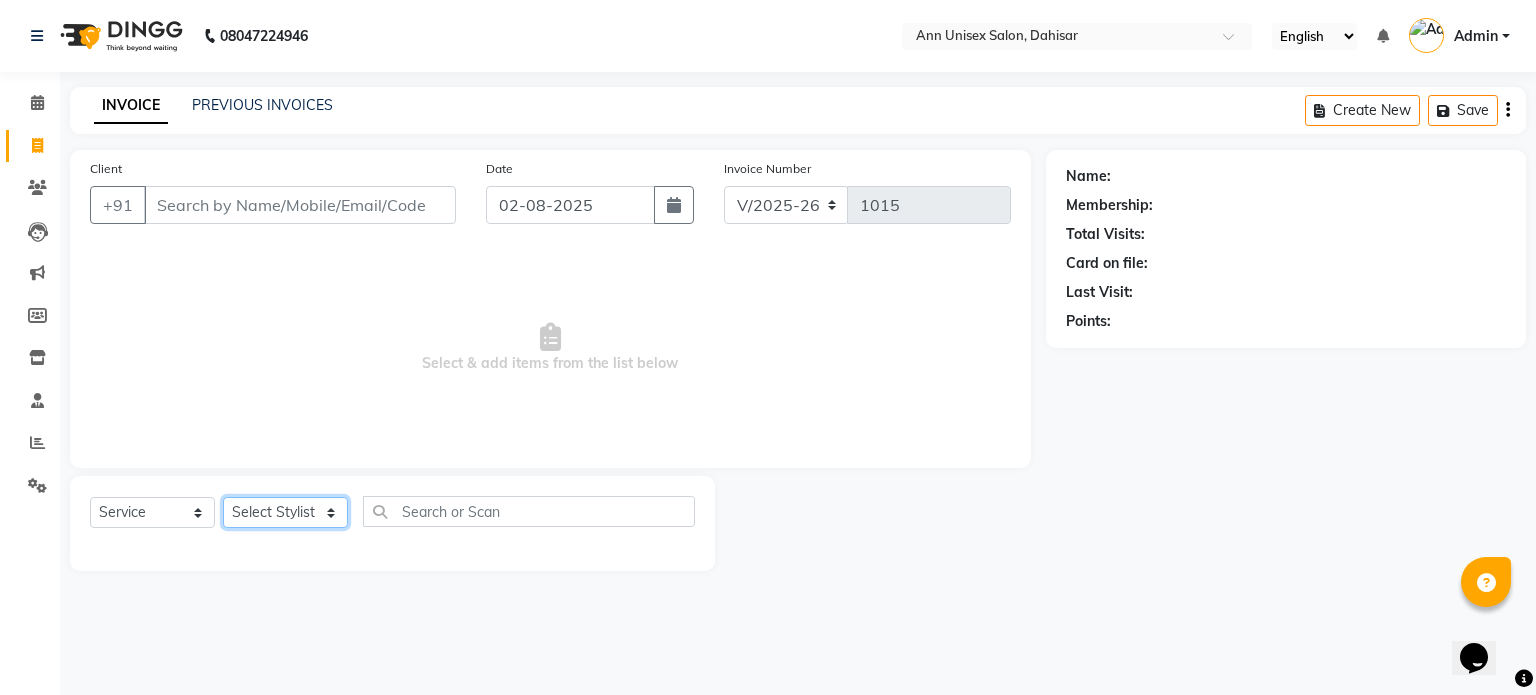click on "Select Stylist Ankita Bagave Kasim salmani Manisha Doshi Pooja Jha RAHUL AHANKARE Rahul Thakur Sanju Sharma SHARUKH" 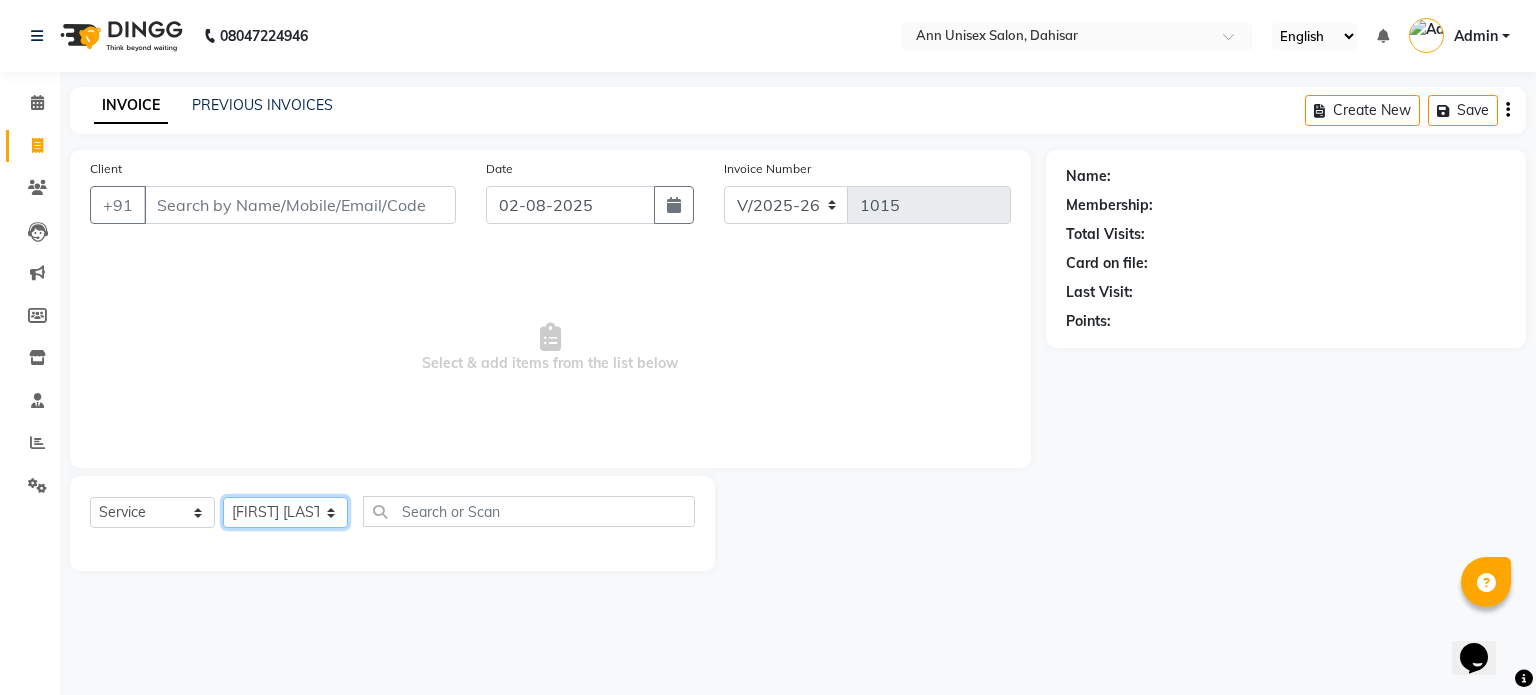 click on "Select Stylist Ankita Bagave Kasim salmani Manisha Doshi Pooja Jha RAHUL AHANKARE Rahul Thakur Sanju Sharma SHARUKH" 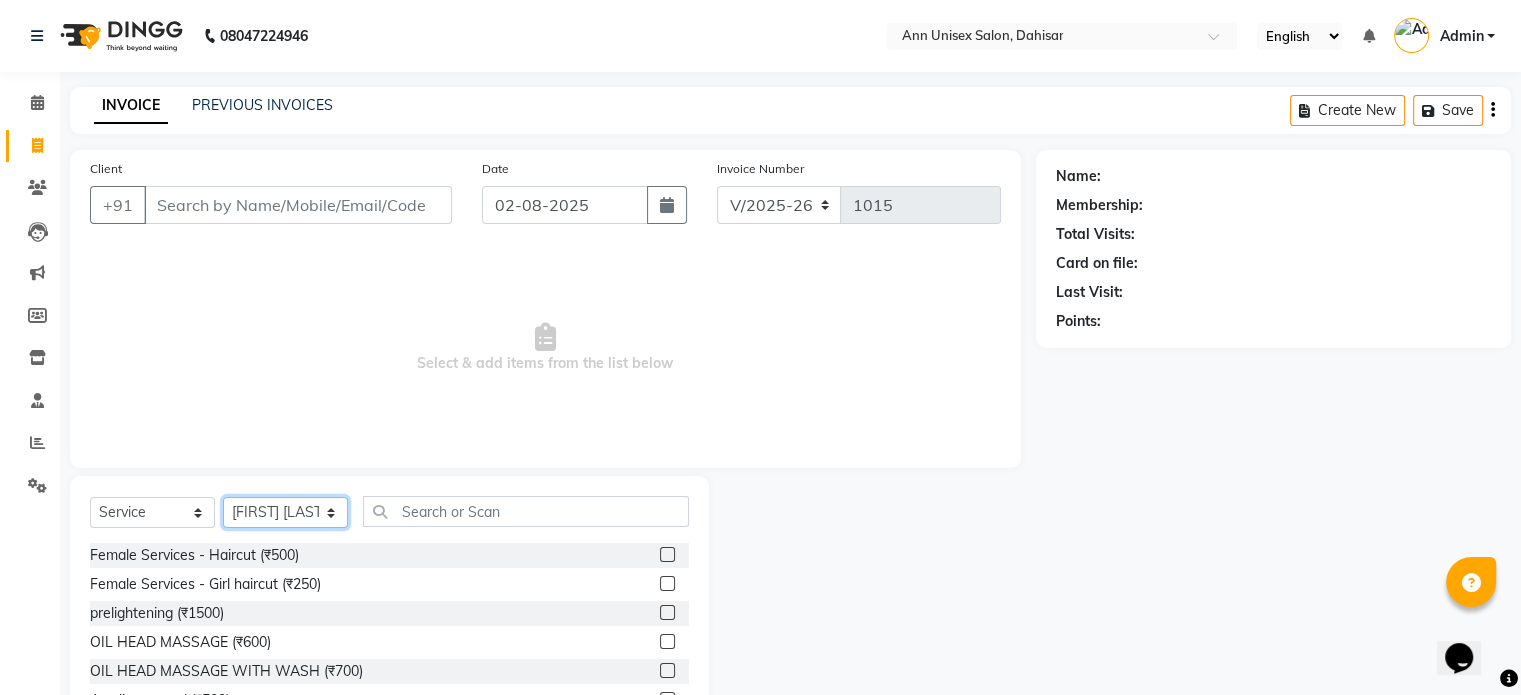 click on "Select Stylist Ankita Bagave Kasim salmani Manisha Doshi Pooja Jha RAHUL AHANKARE Rahul Thakur Sanju Sharma SHARUKH" 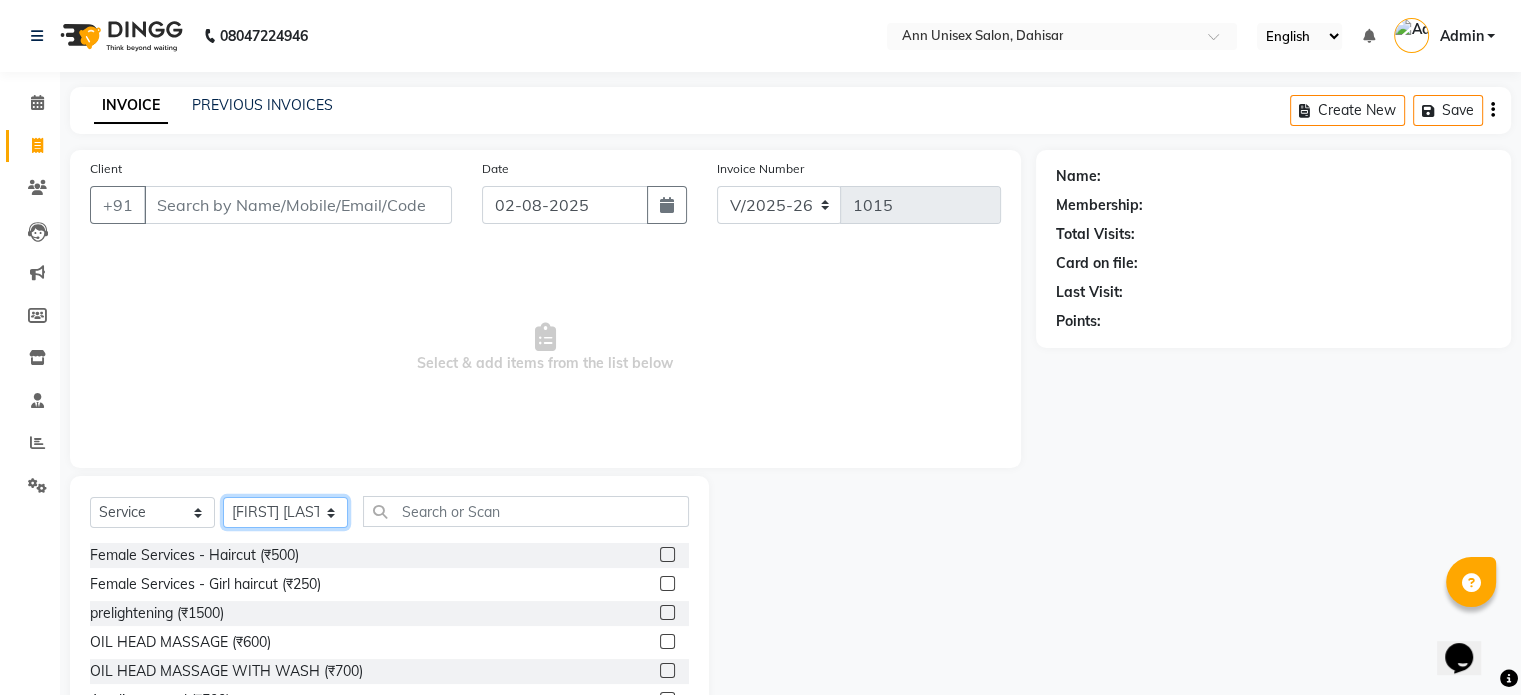 select on "64435" 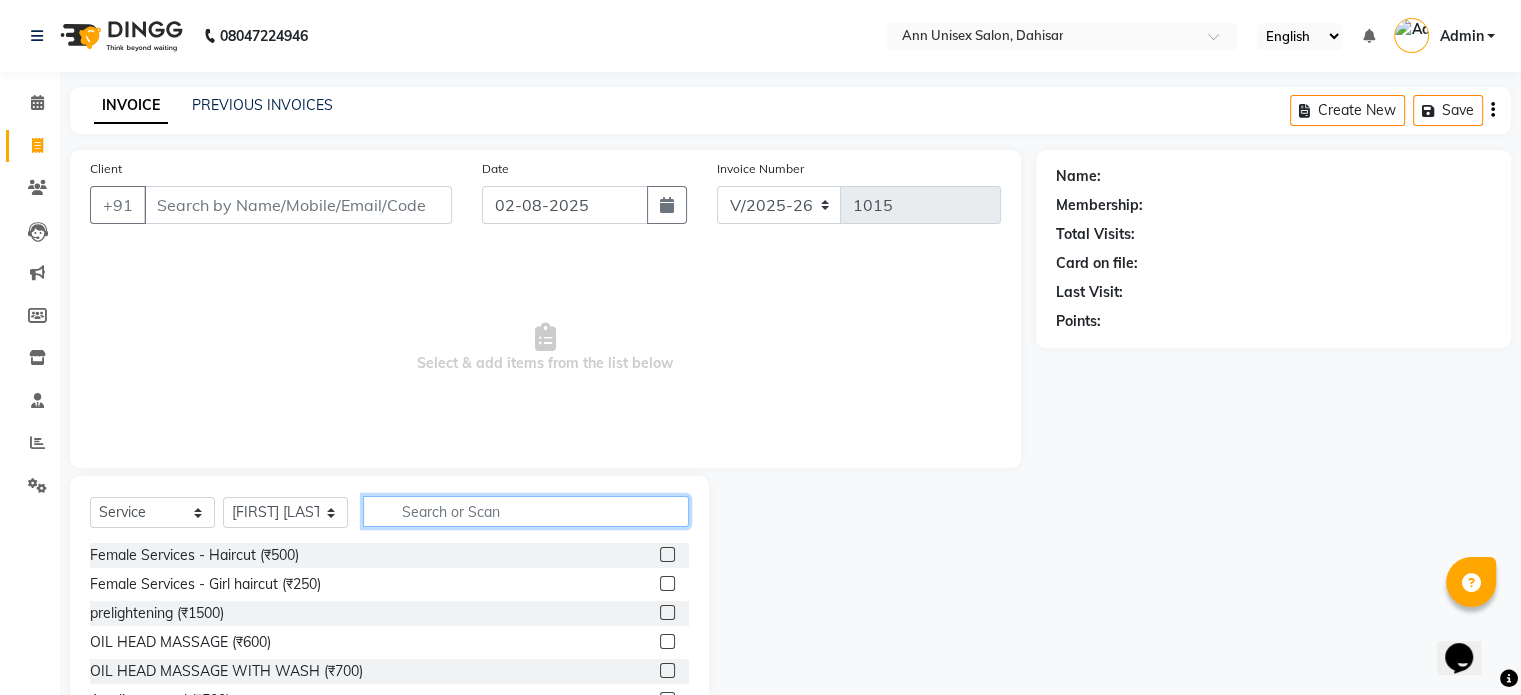 click 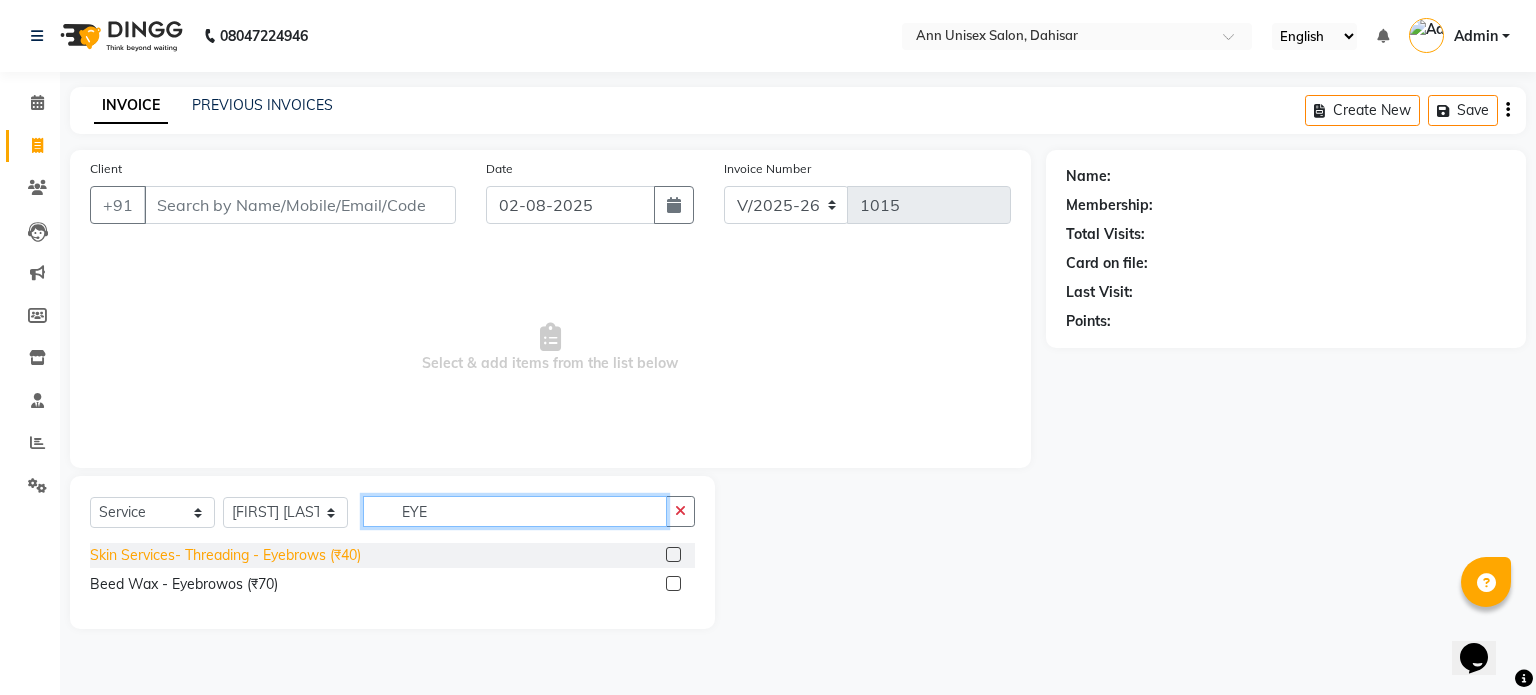 type on "EYE" 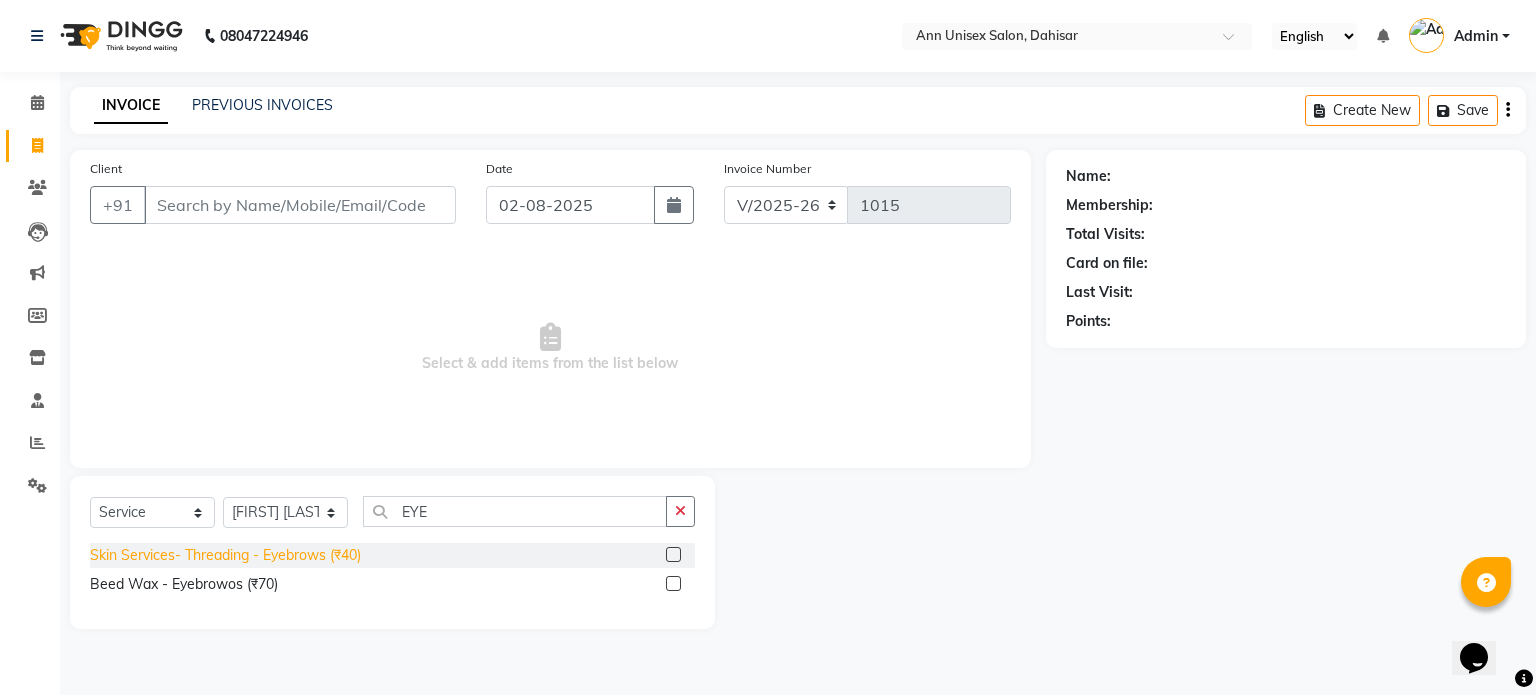 click on "Skin Services- Threading - Eyebrows (₹40)" 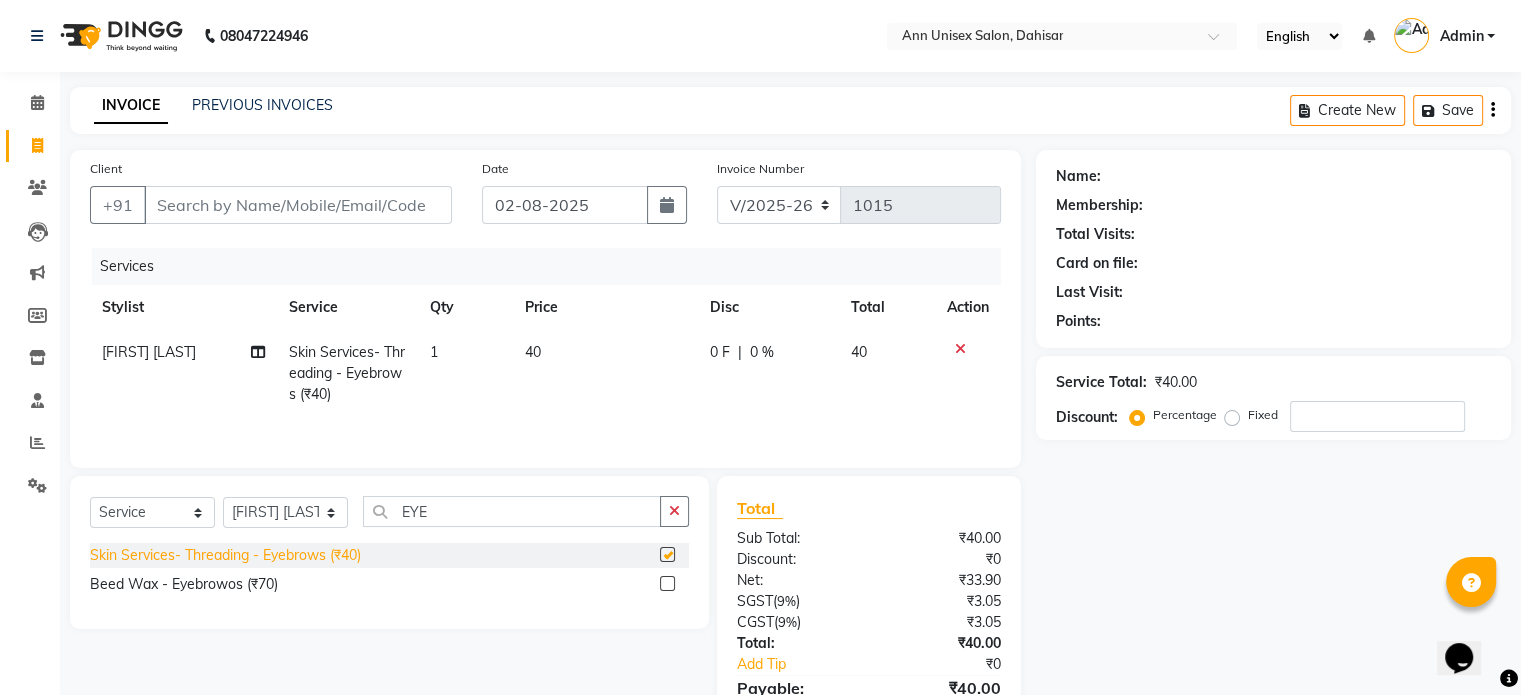 checkbox on "false" 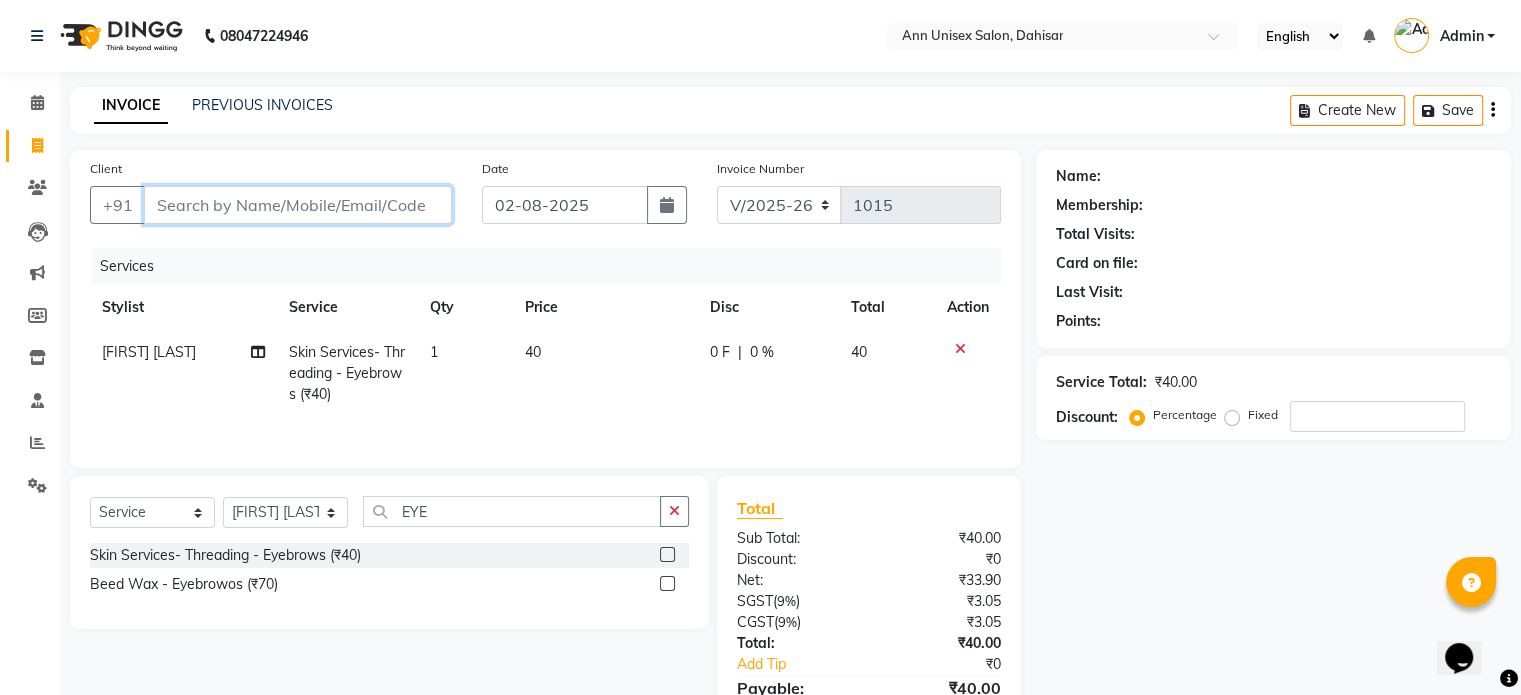 click on "Client" at bounding box center [298, 205] 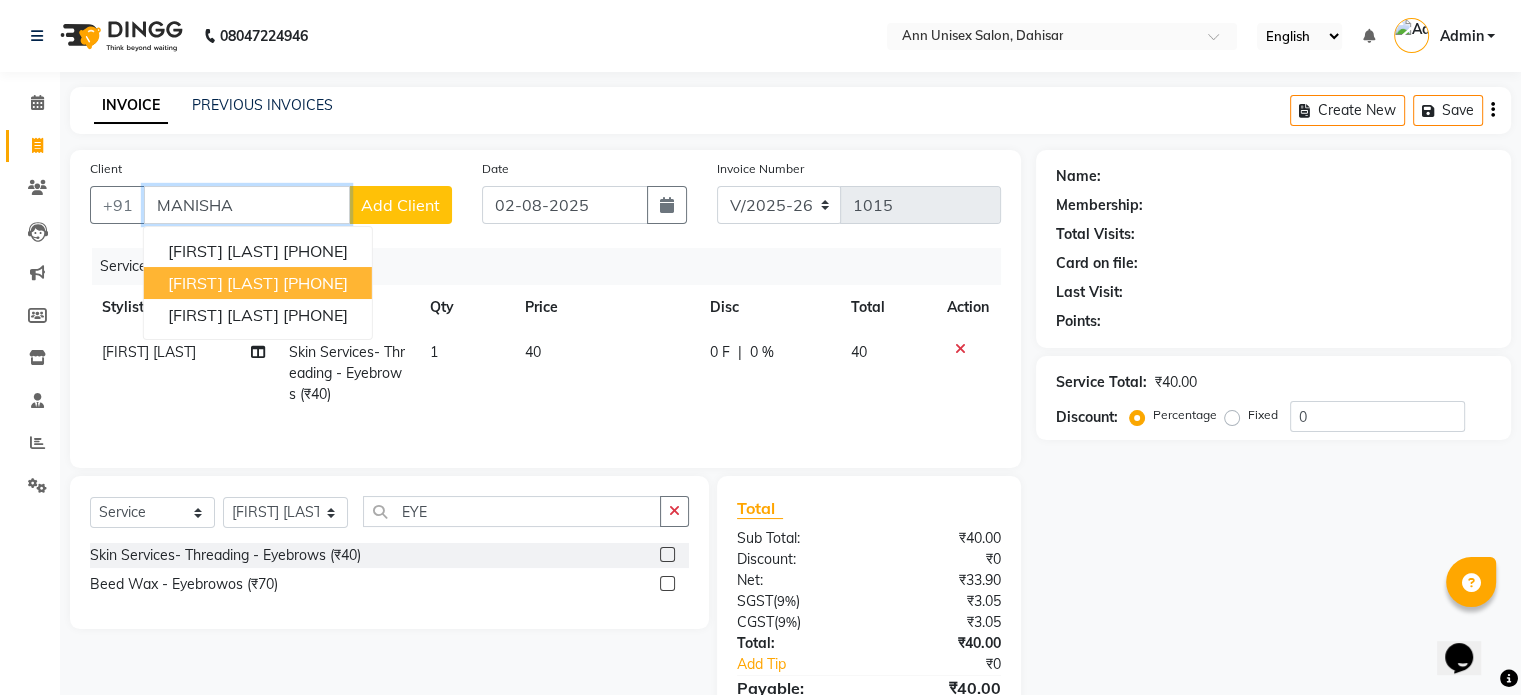 click on "[FIRST] [LAST]" at bounding box center (223, 283) 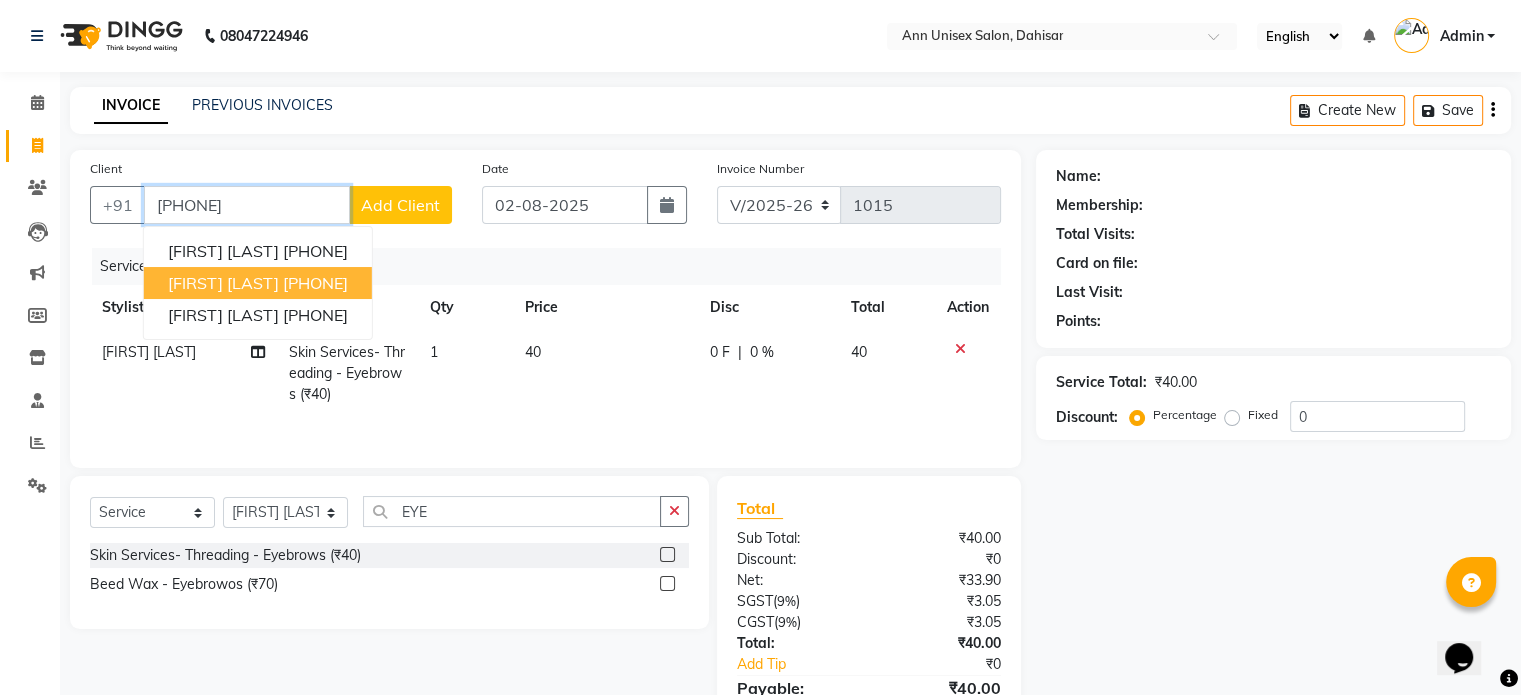 type on "[PHONE]" 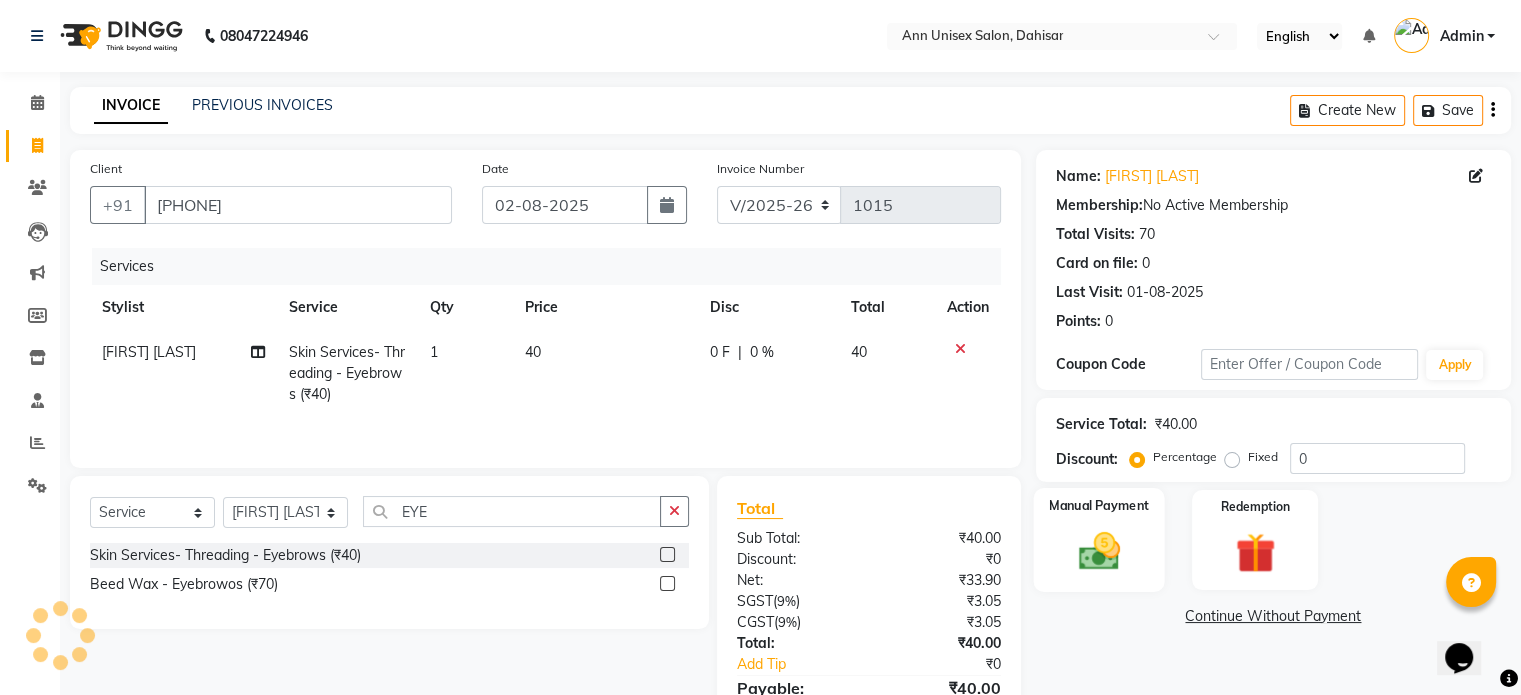 click 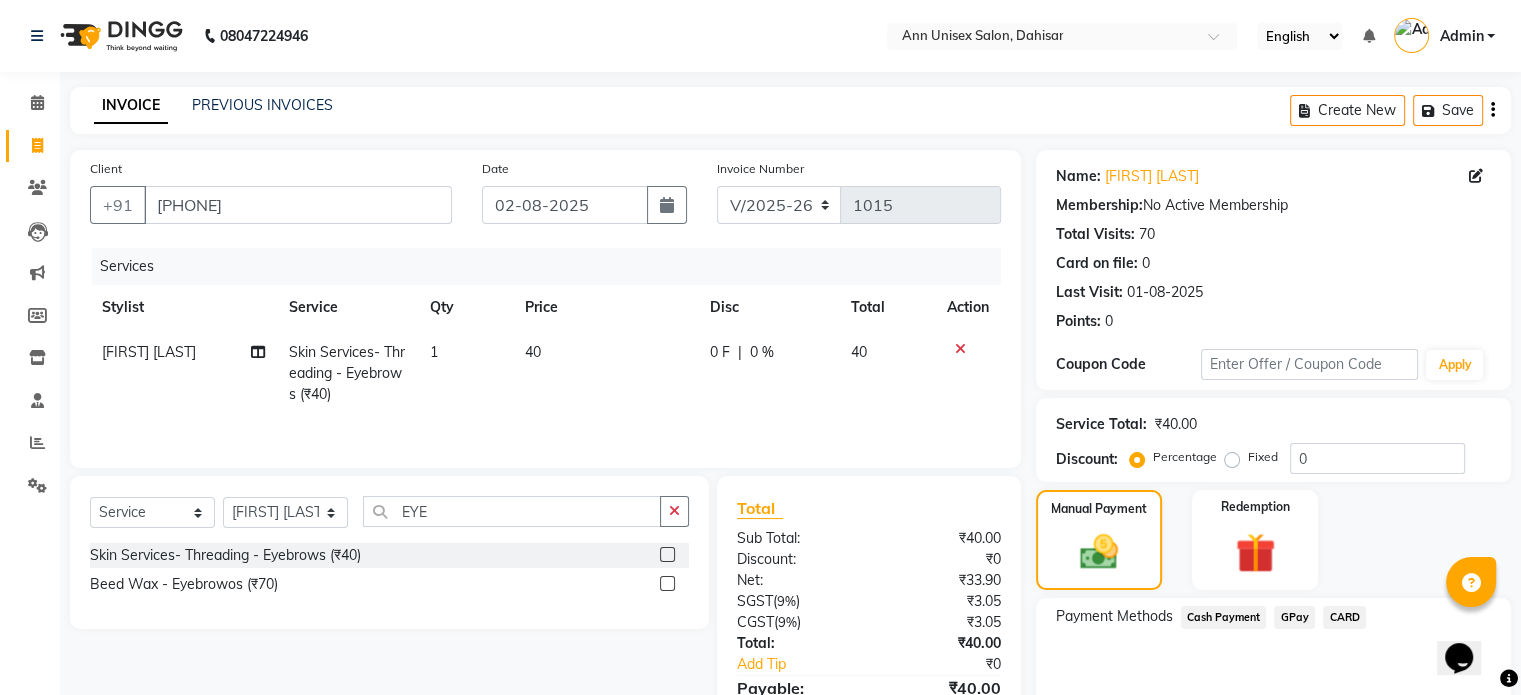 click on "GPay" 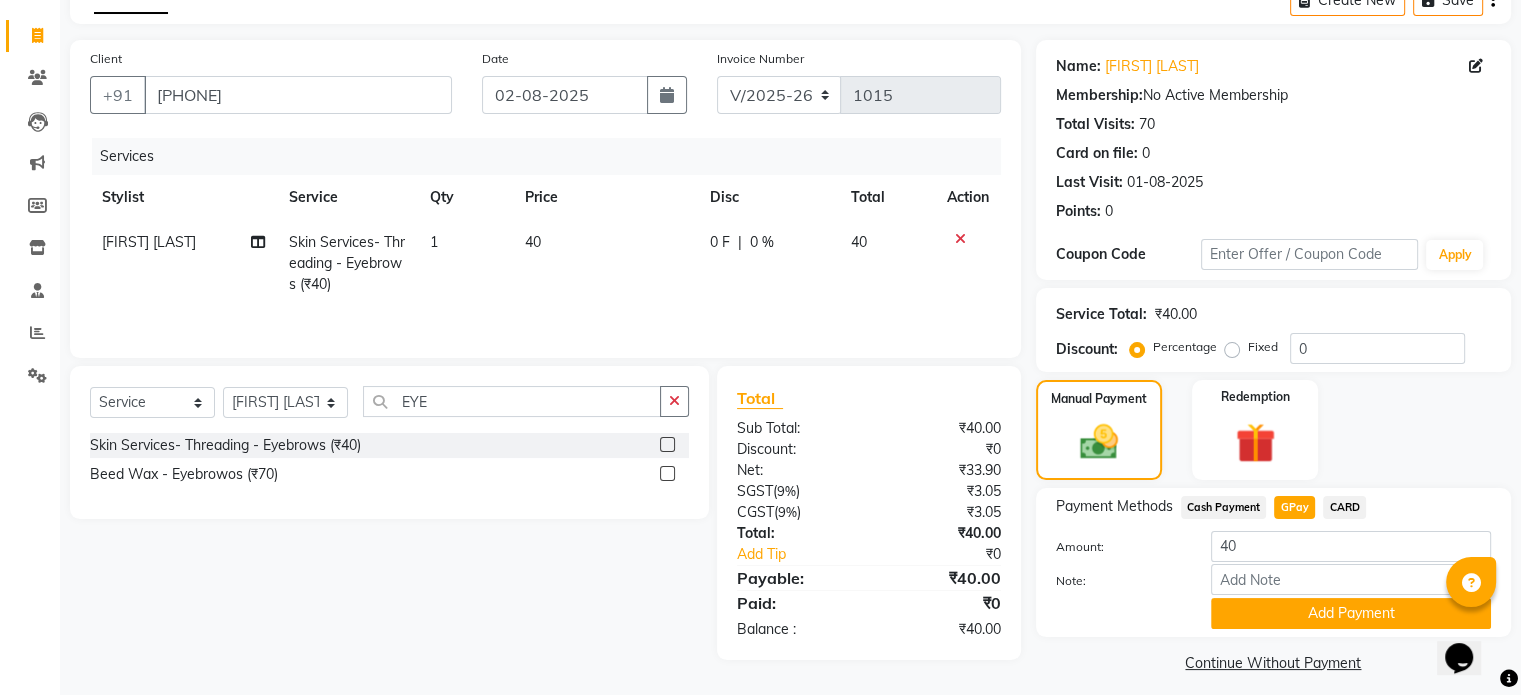 scroll, scrollTop: 124, scrollLeft: 0, axis: vertical 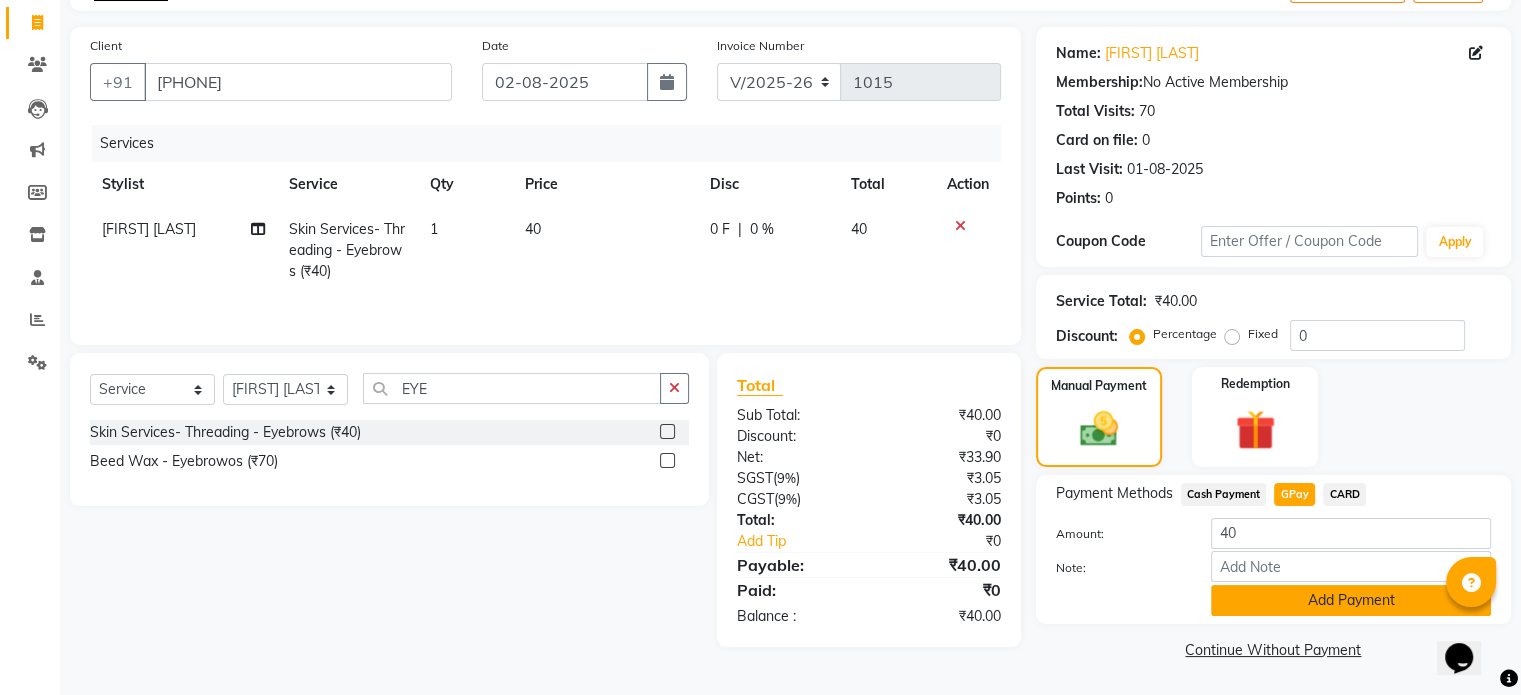 click on "Add Payment" 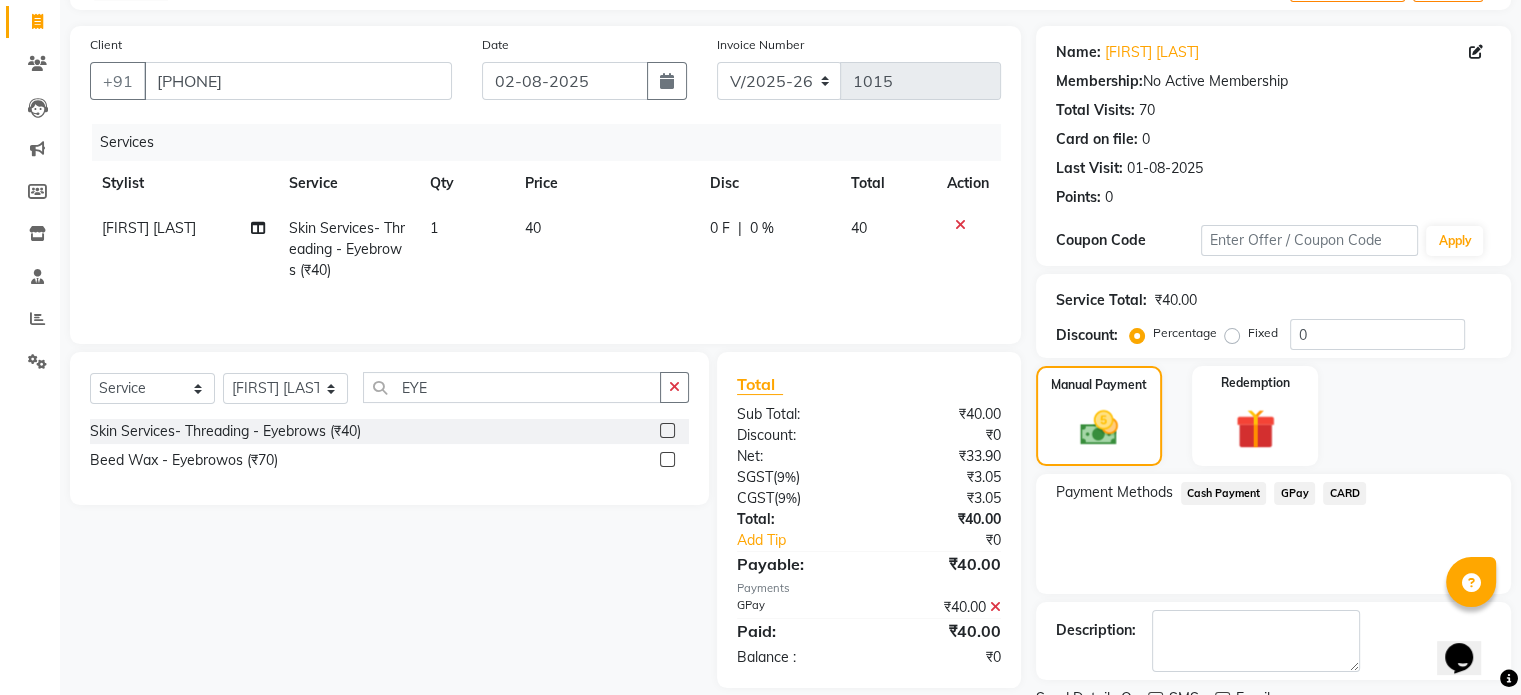 scroll, scrollTop: 205, scrollLeft: 0, axis: vertical 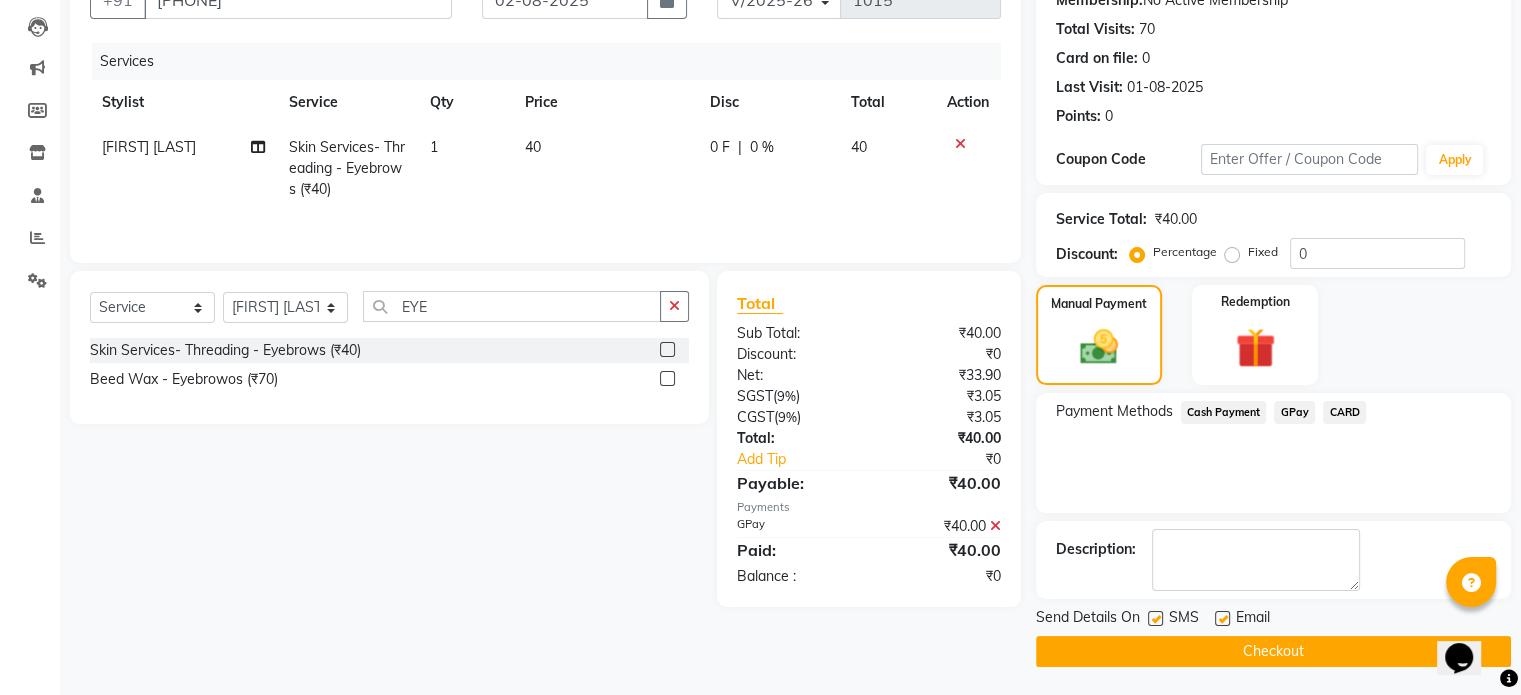 click on "Checkout" 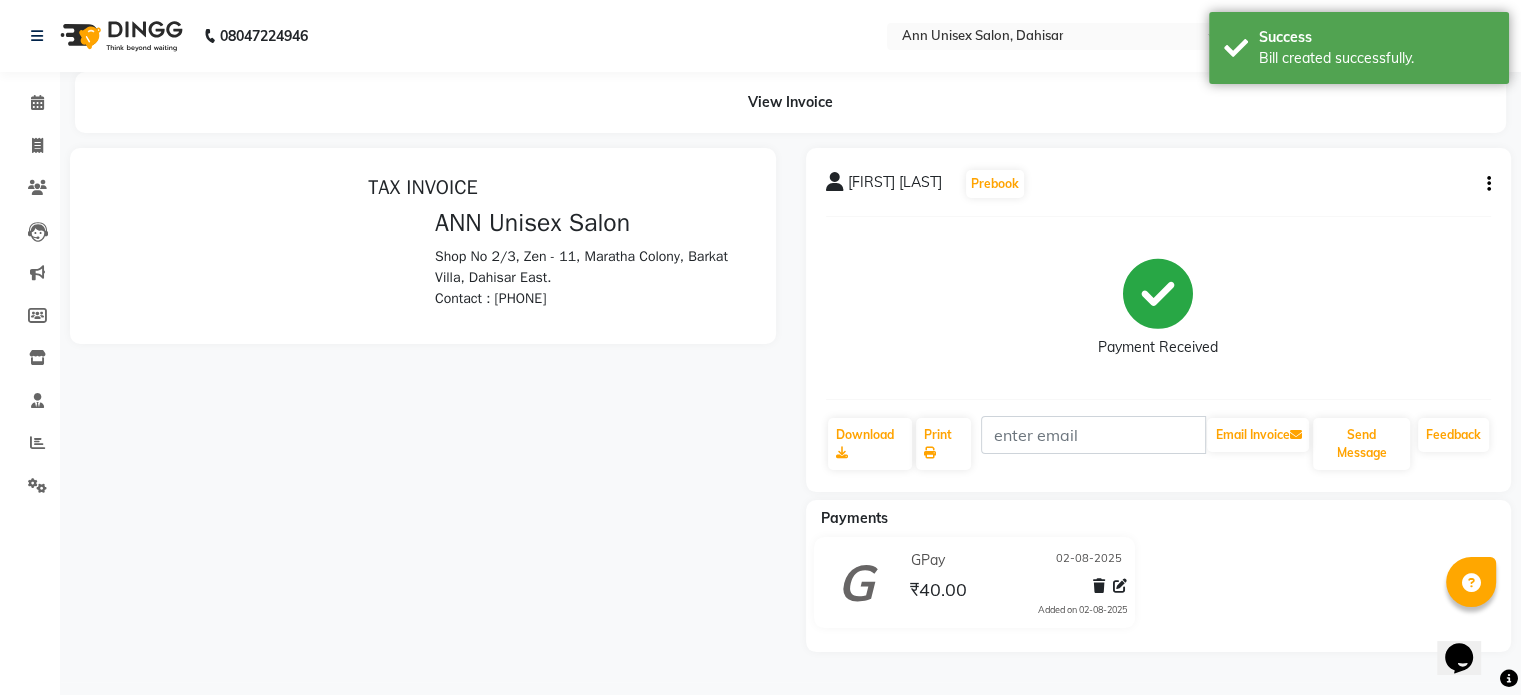 scroll, scrollTop: 0, scrollLeft: 0, axis: both 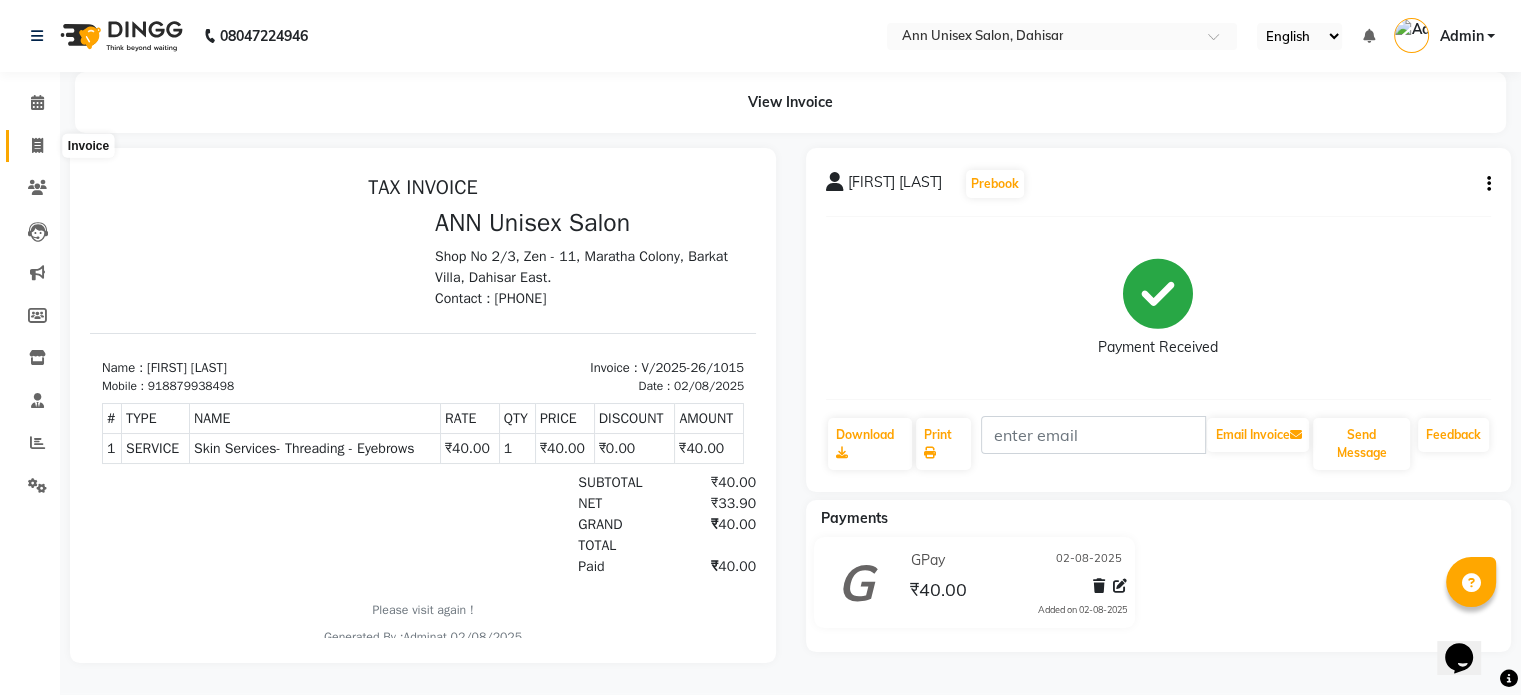 click 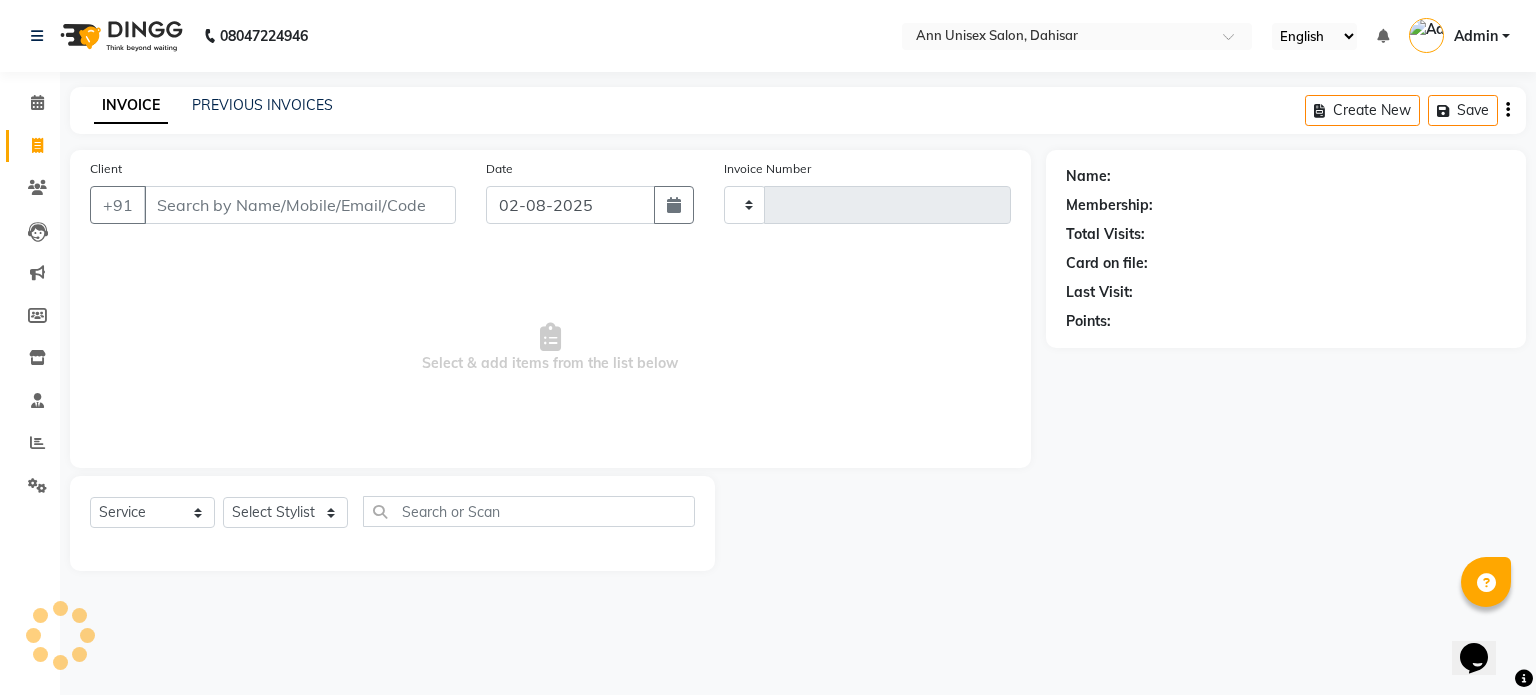 type on "1016" 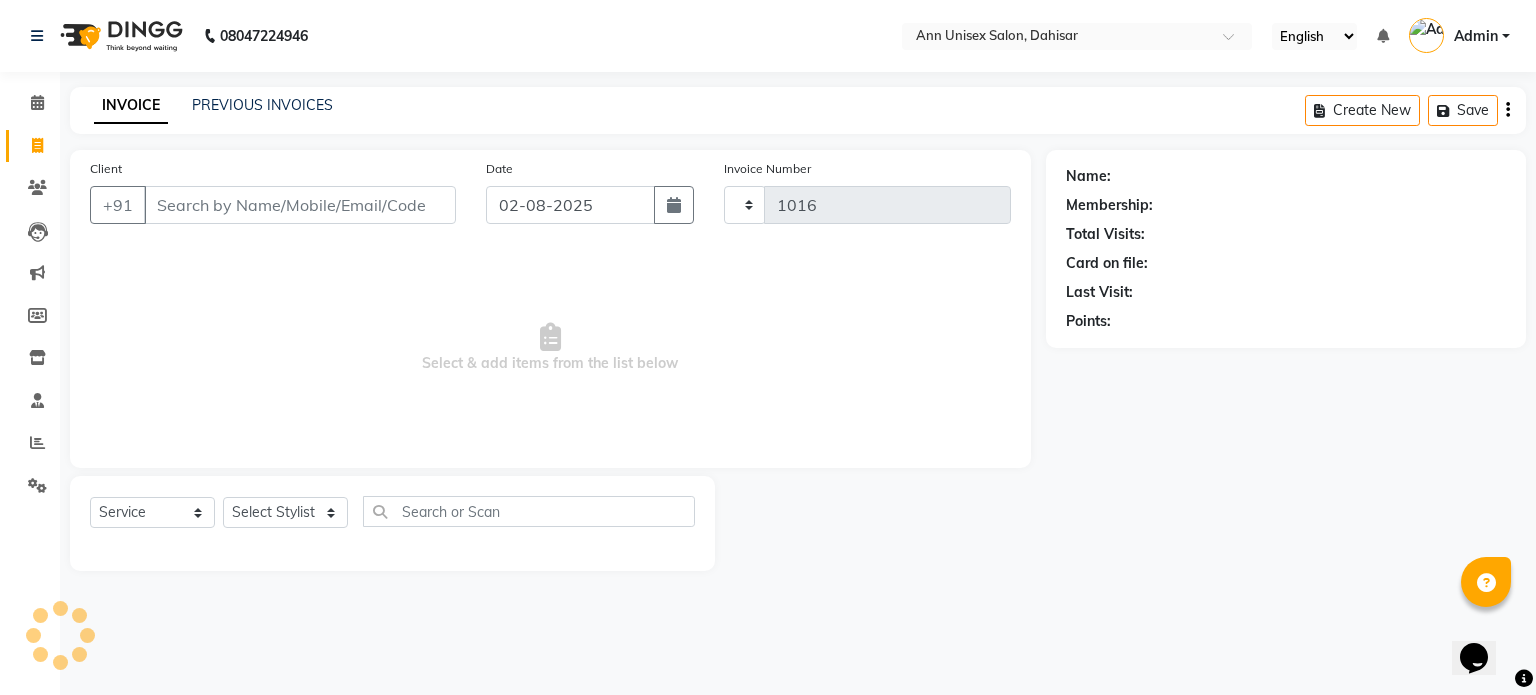 select on "7372" 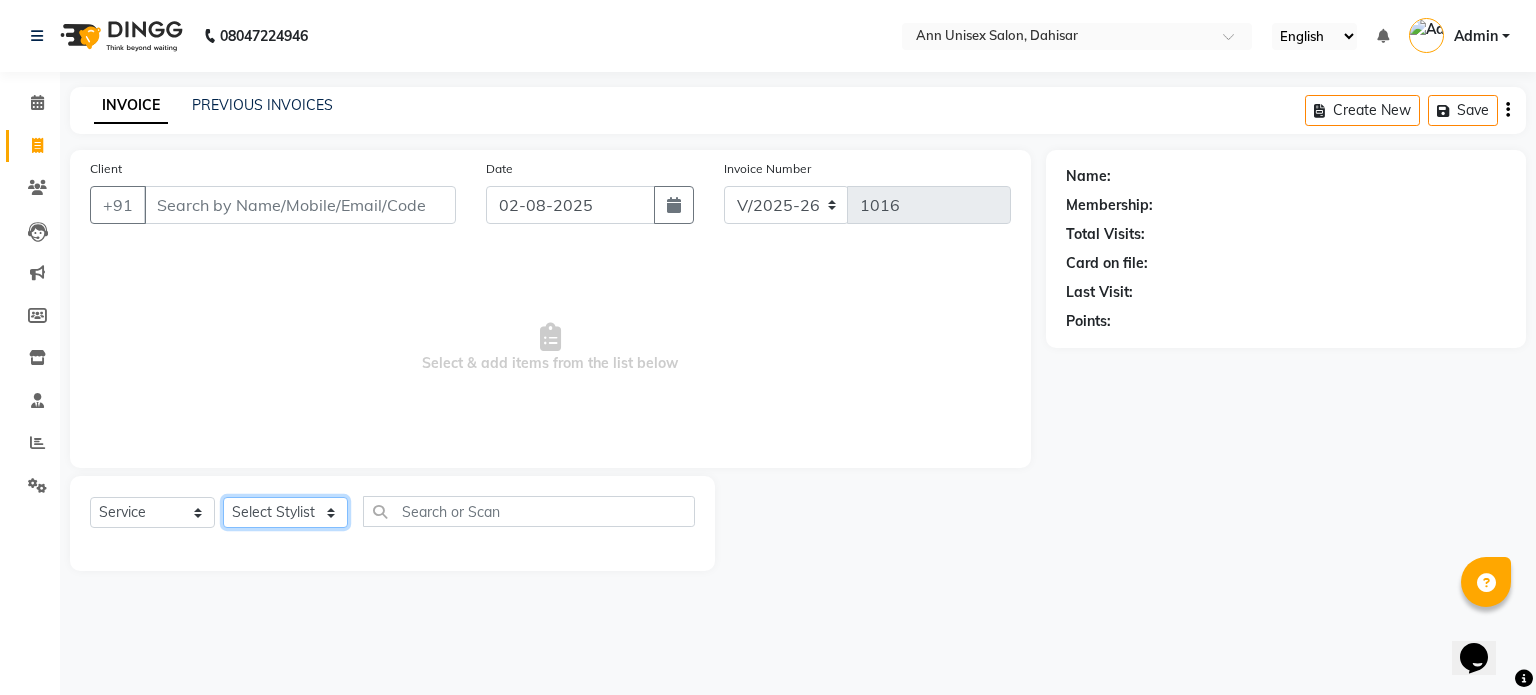click on "Select Stylist Ankita Bagave Kasim salmani Manisha Doshi Pooja Jha RAHUL AHANKARE Rahul Thakur Sanju Sharma SHARUKH" 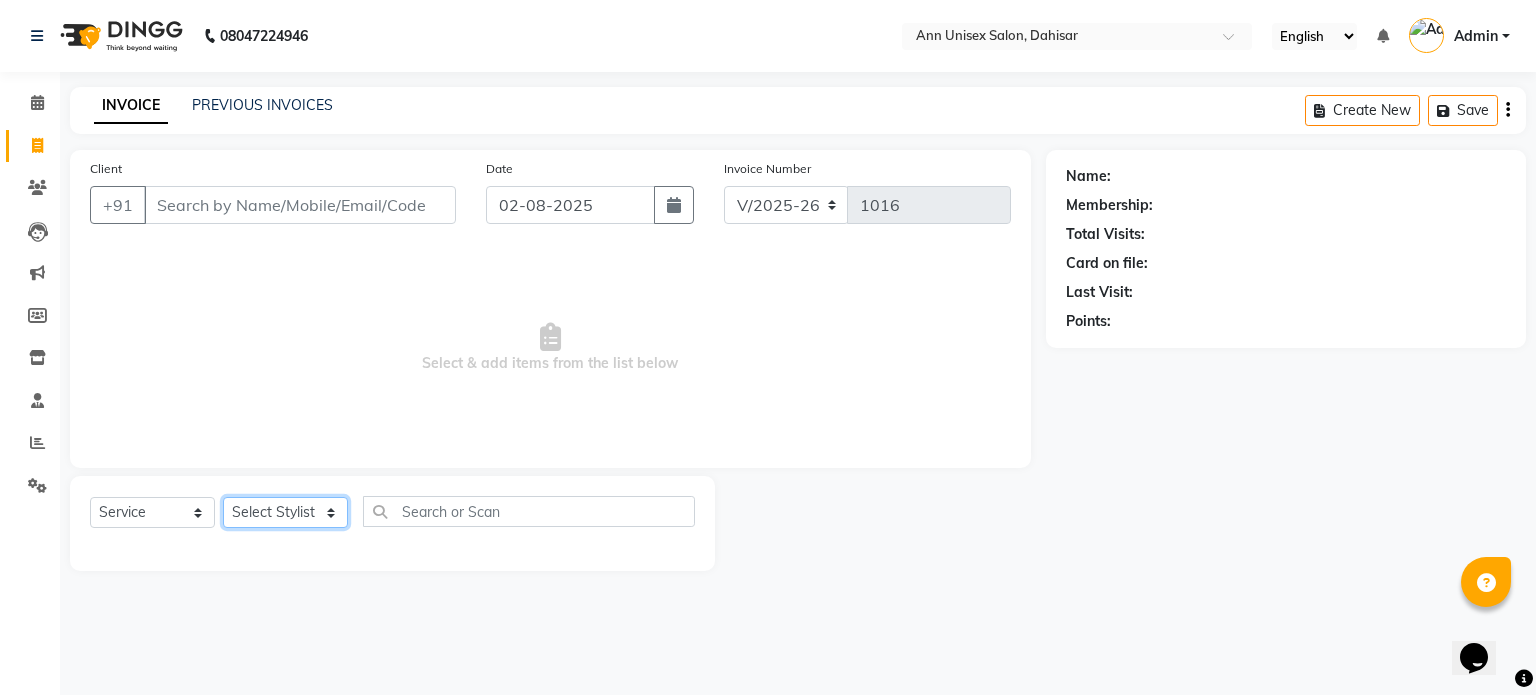 select on "64436" 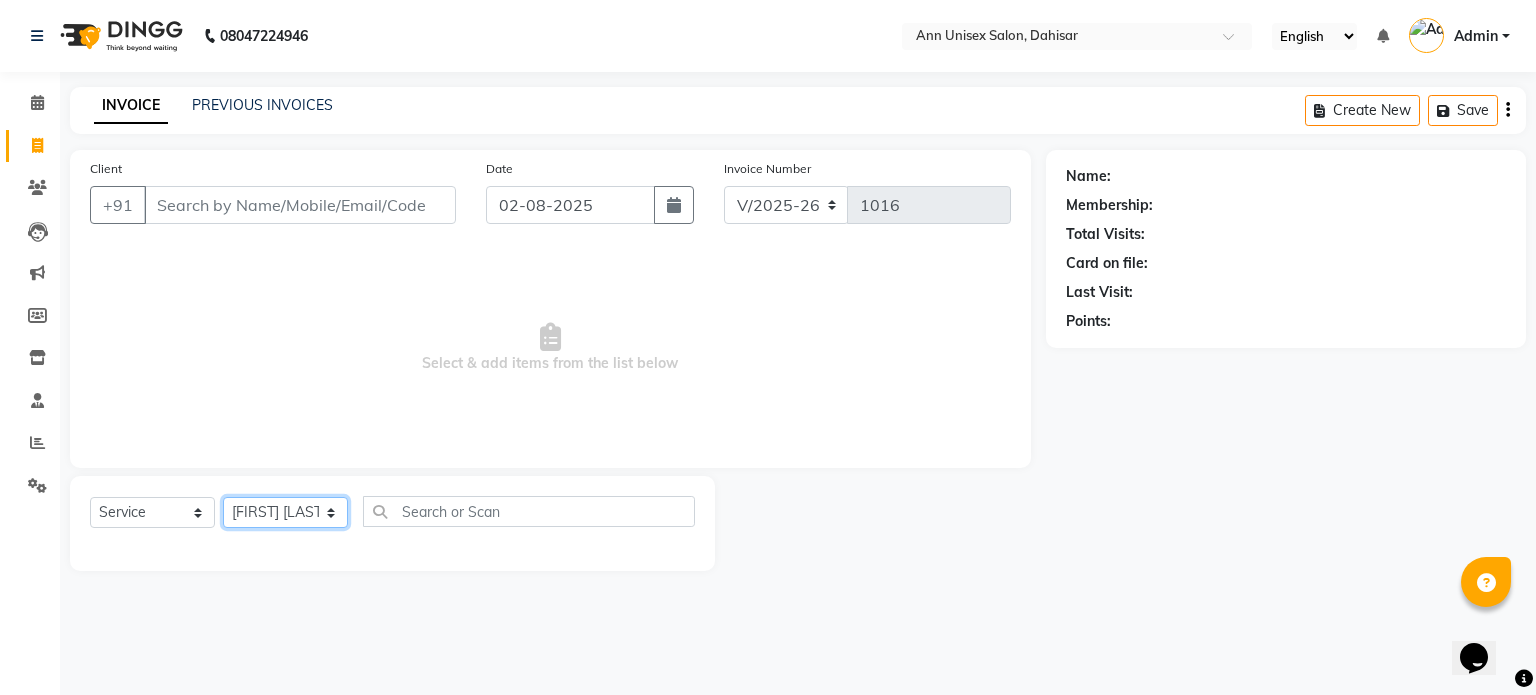 click on "Select Stylist Ankita Bagave Kasim salmani Manisha Doshi Pooja Jha RAHUL AHANKARE Rahul Thakur Sanju Sharma SHARUKH" 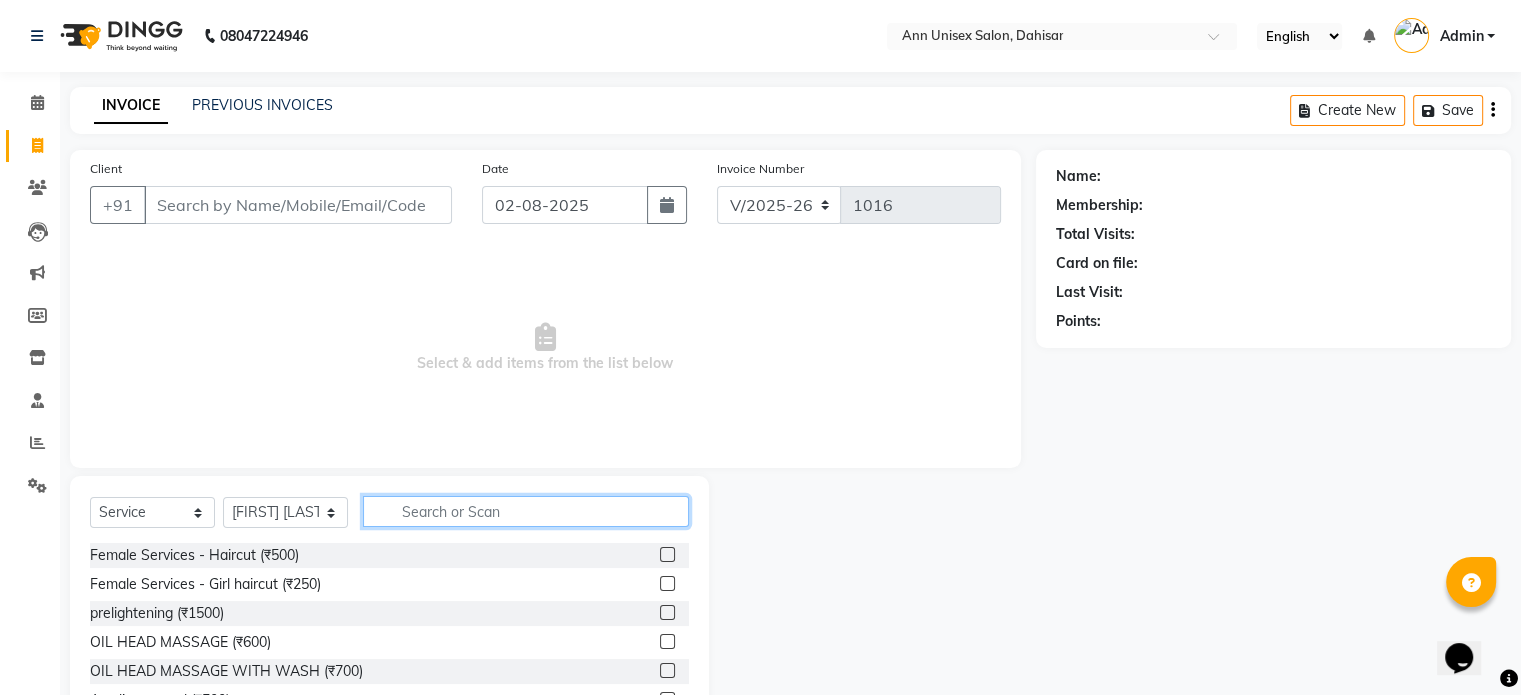click 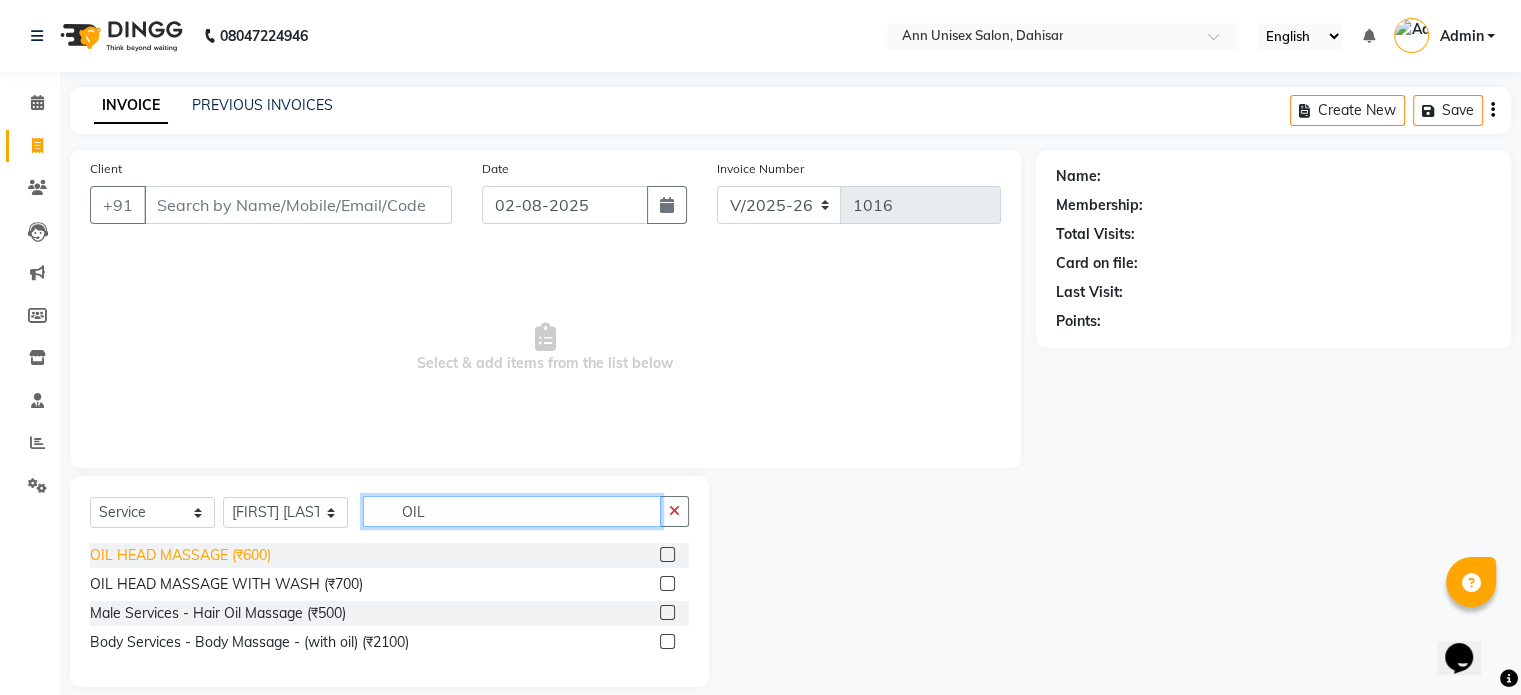 type on "OIL" 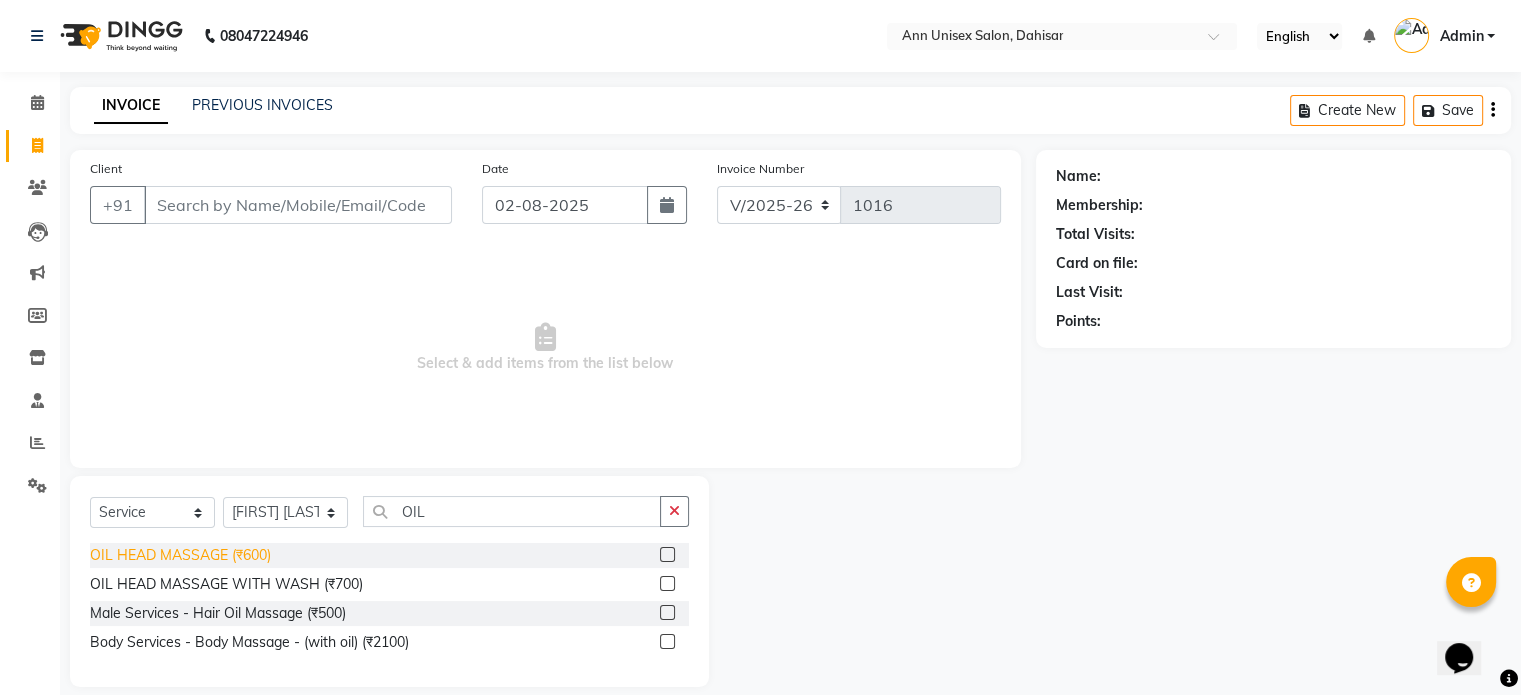 click on "OIL HEAD MASSAGE (₹600)" 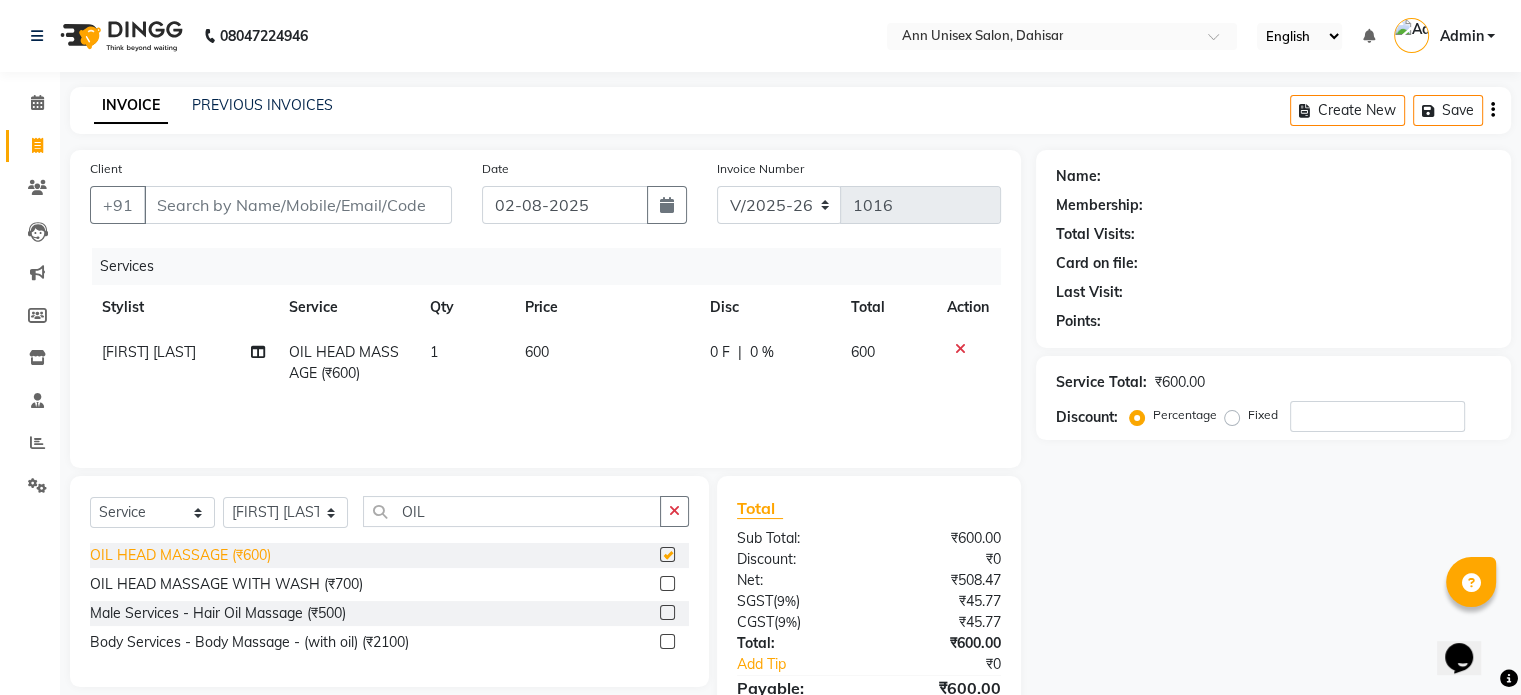 checkbox on "false" 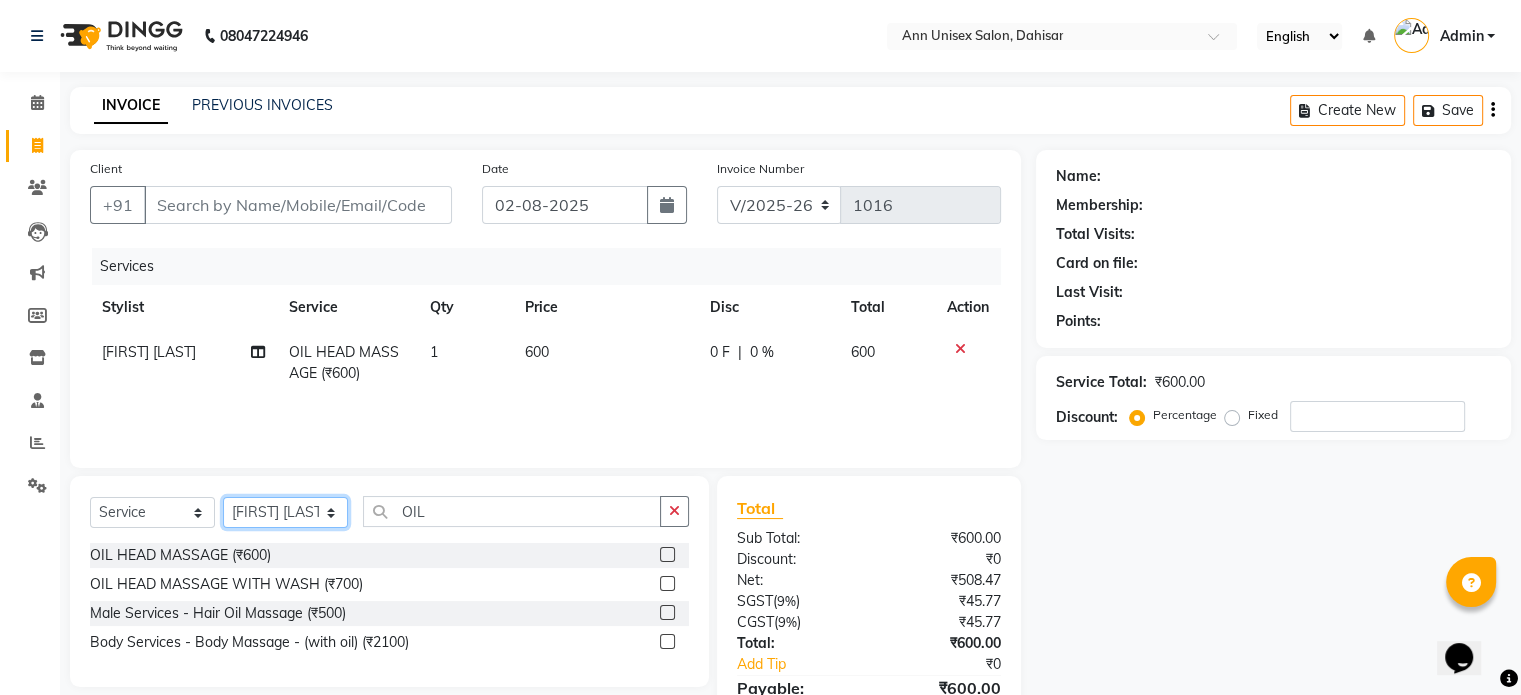 click on "Select Stylist Ankita Bagave Kasim salmani Manisha Doshi Pooja Jha RAHUL AHANKARE Rahul Thakur Sanju Sharma SHARUKH" 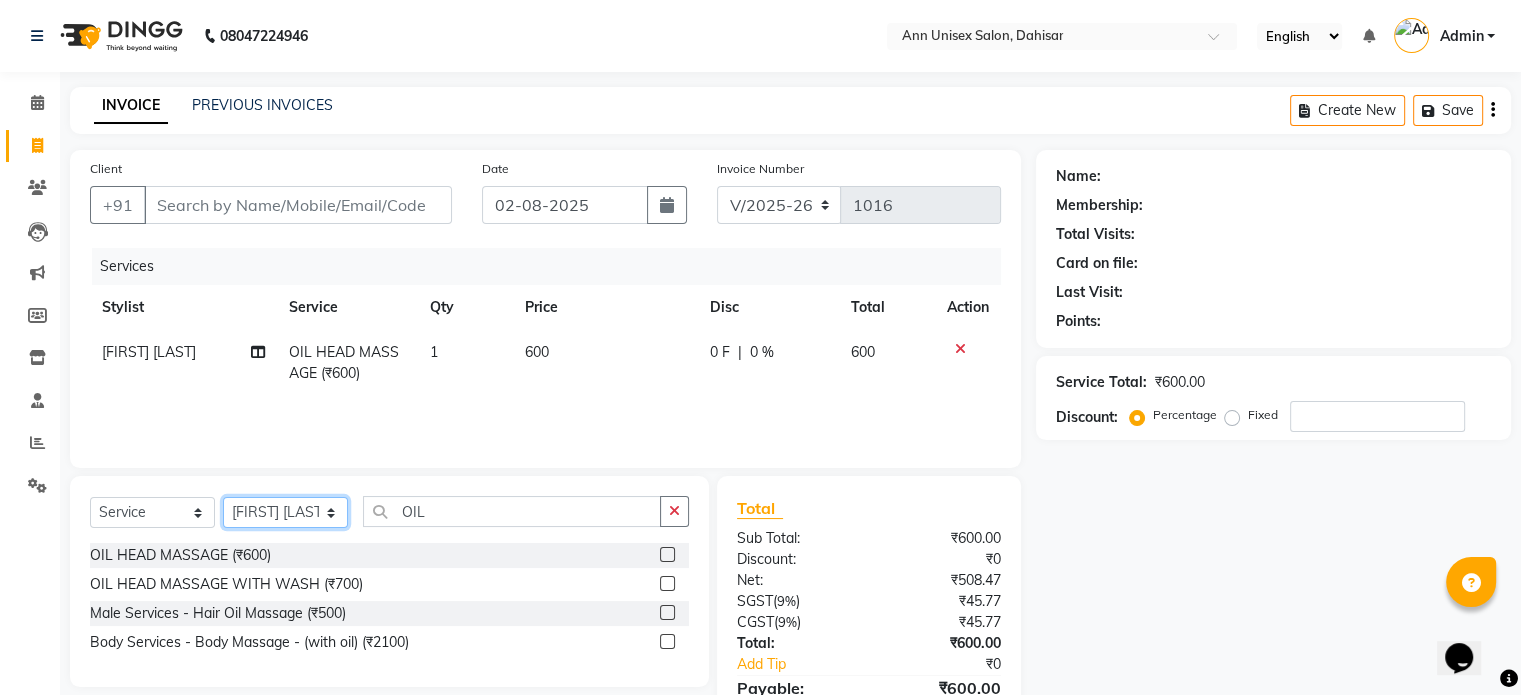 select on "64435" 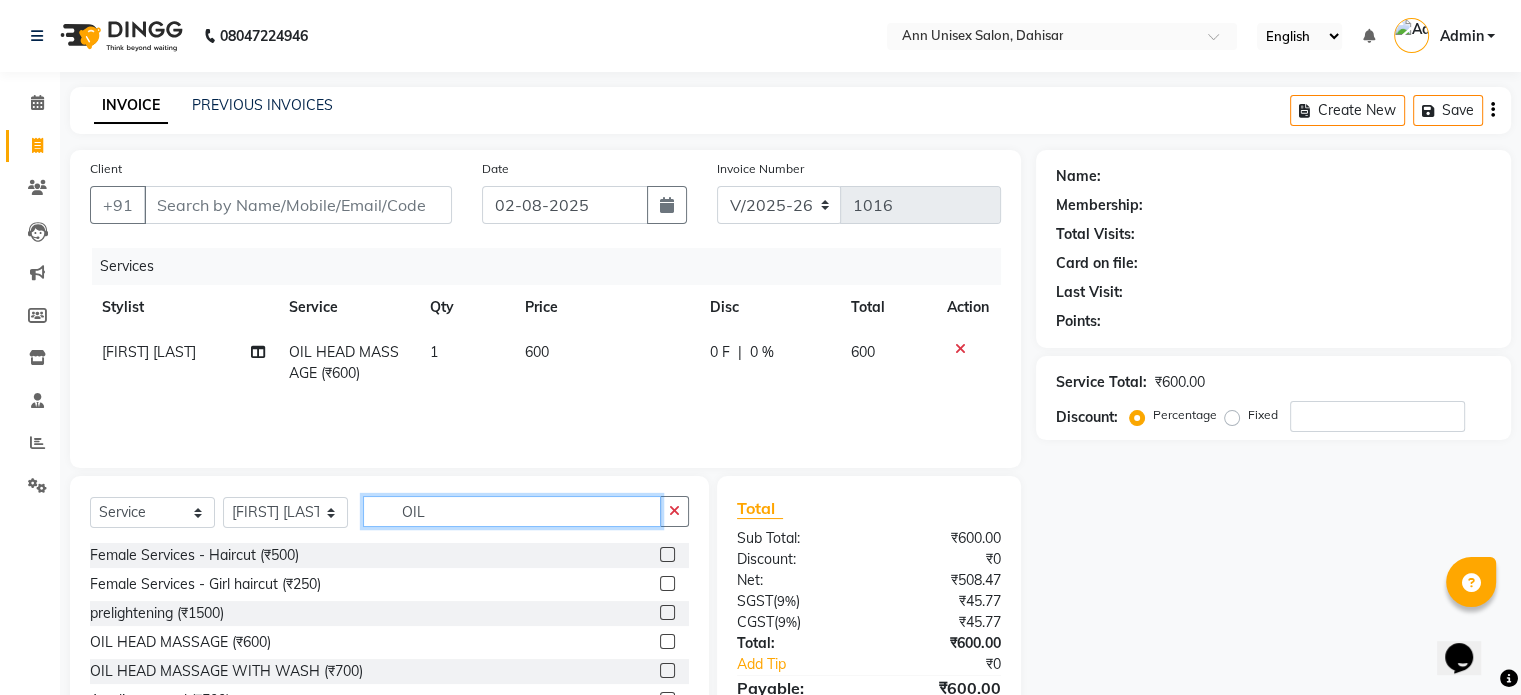 click on "OIL" 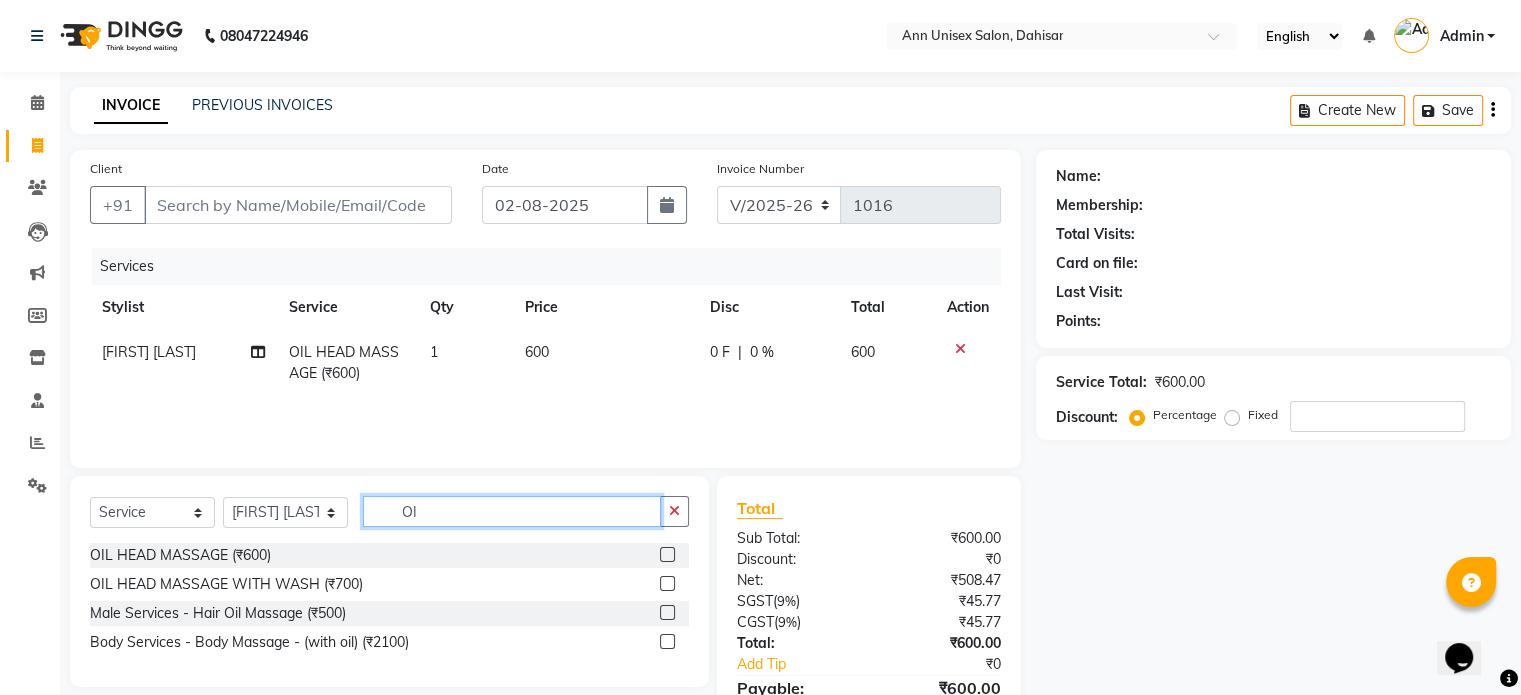 type on "O" 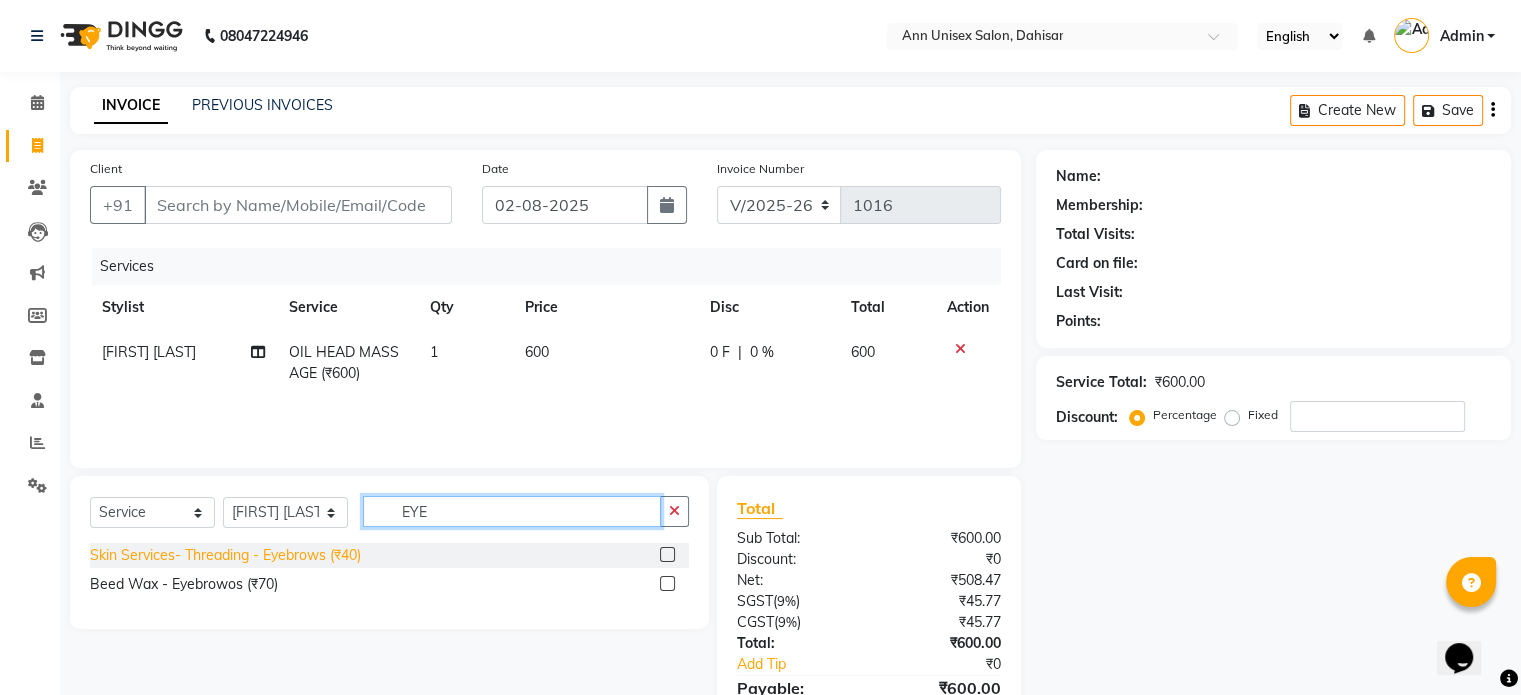type on "EYE" 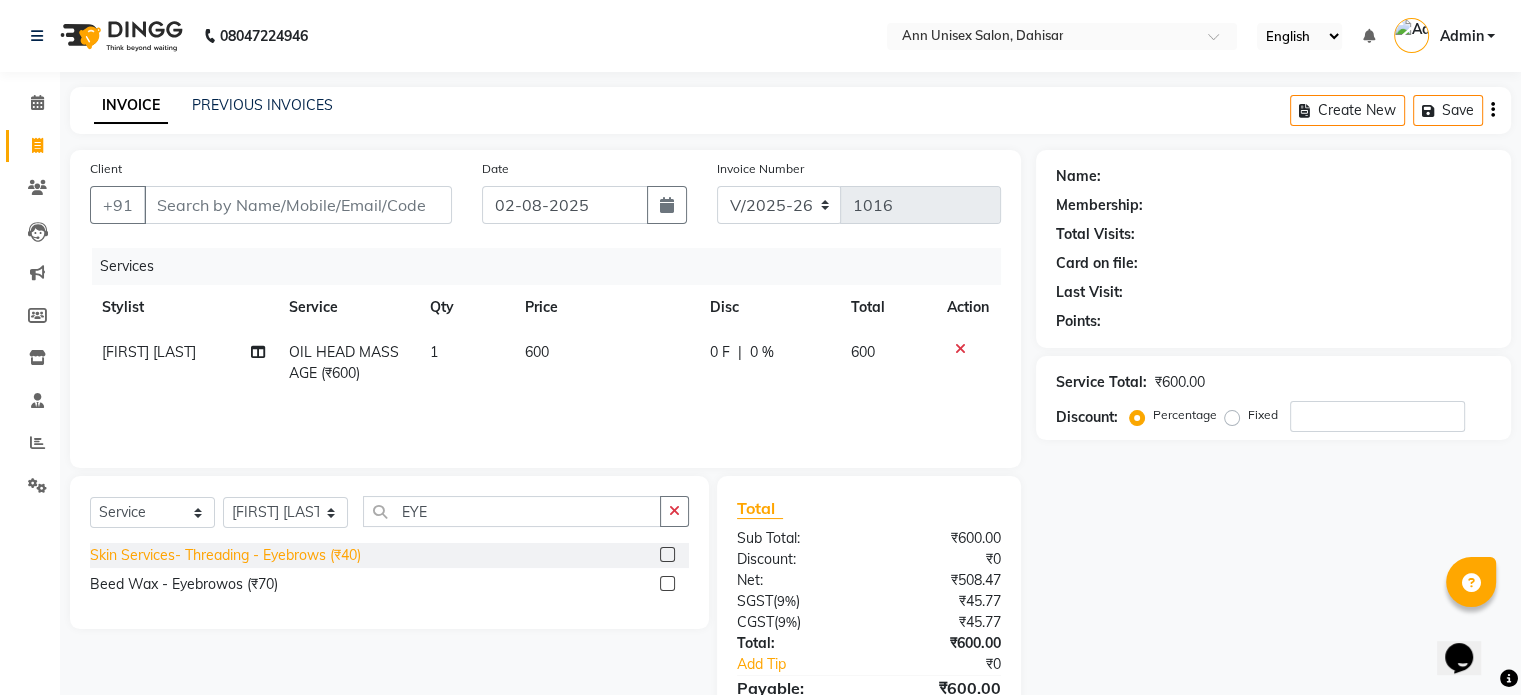 click on "Skin Services- Threading - Eyebrows (₹40)" 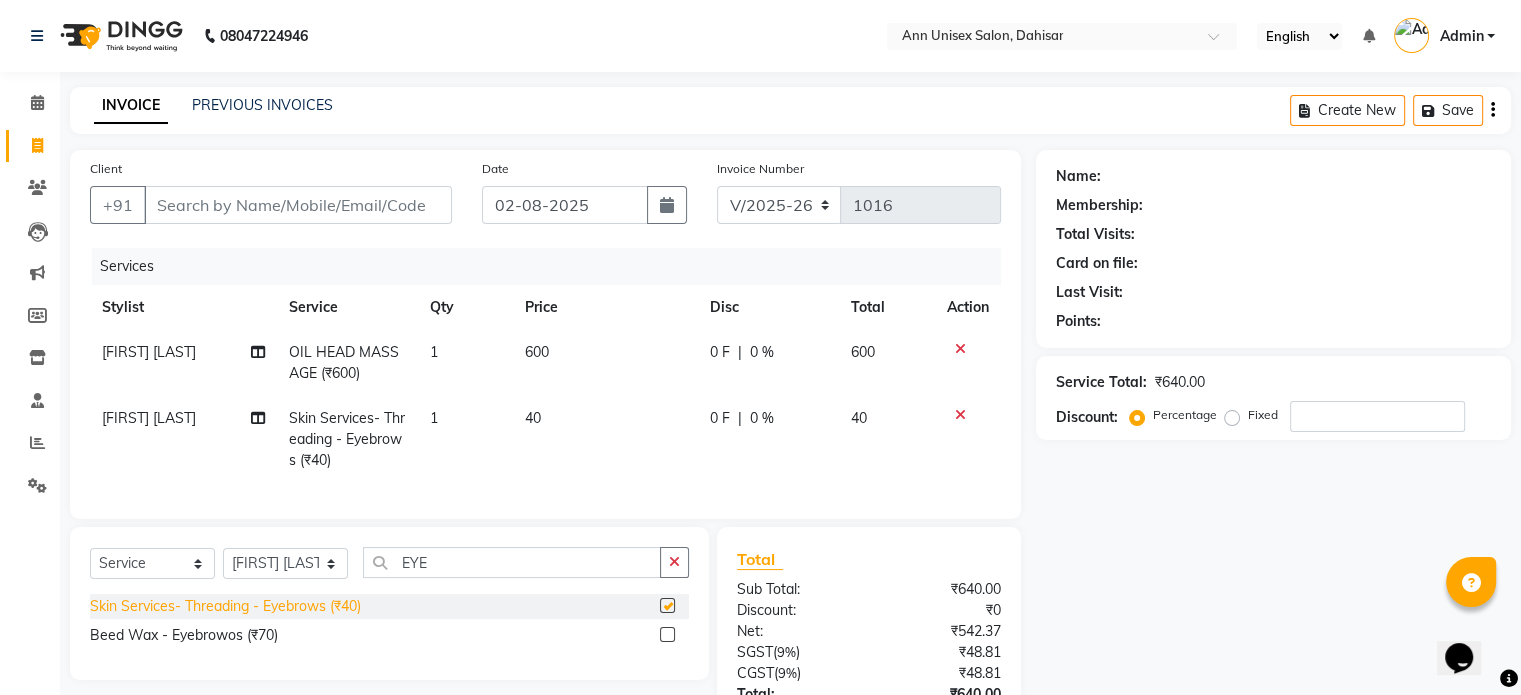 checkbox on "false" 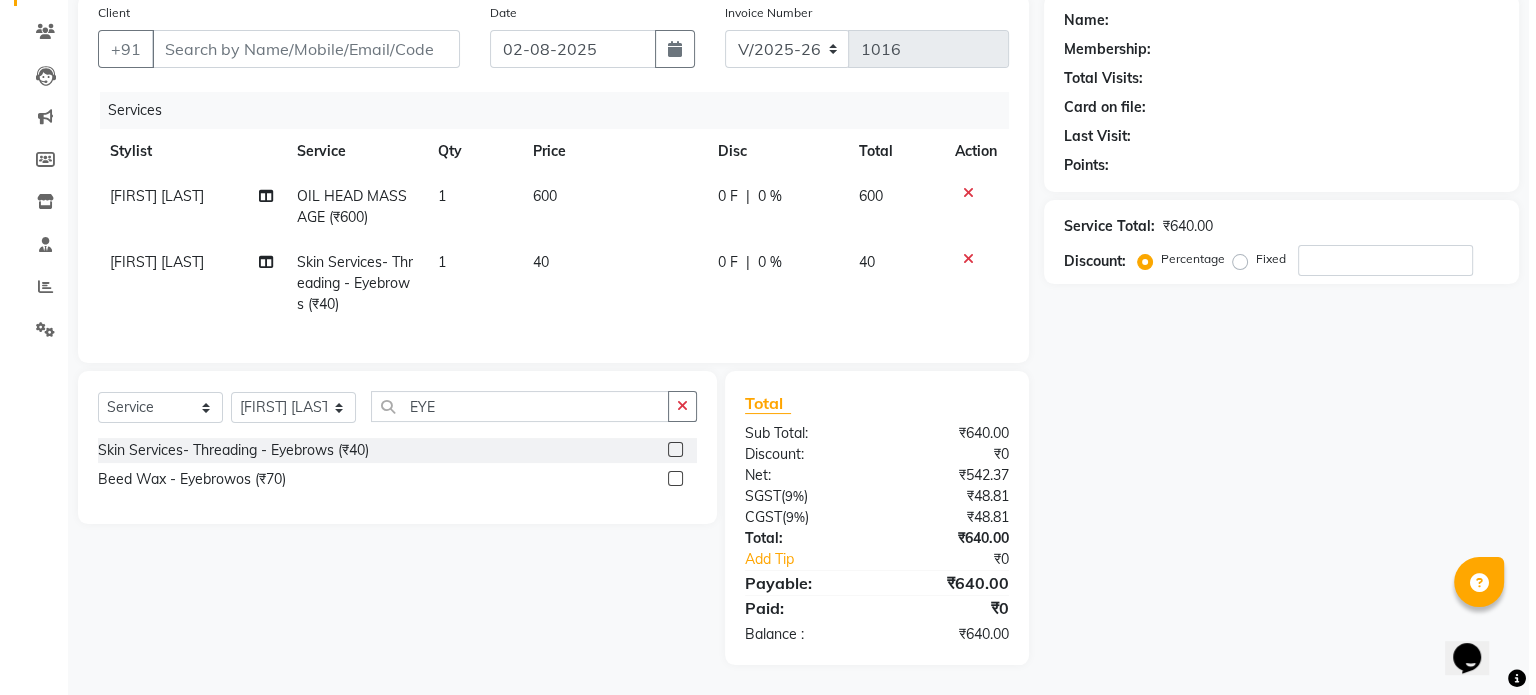 scroll, scrollTop: 0, scrollLeft: 0, axis: both 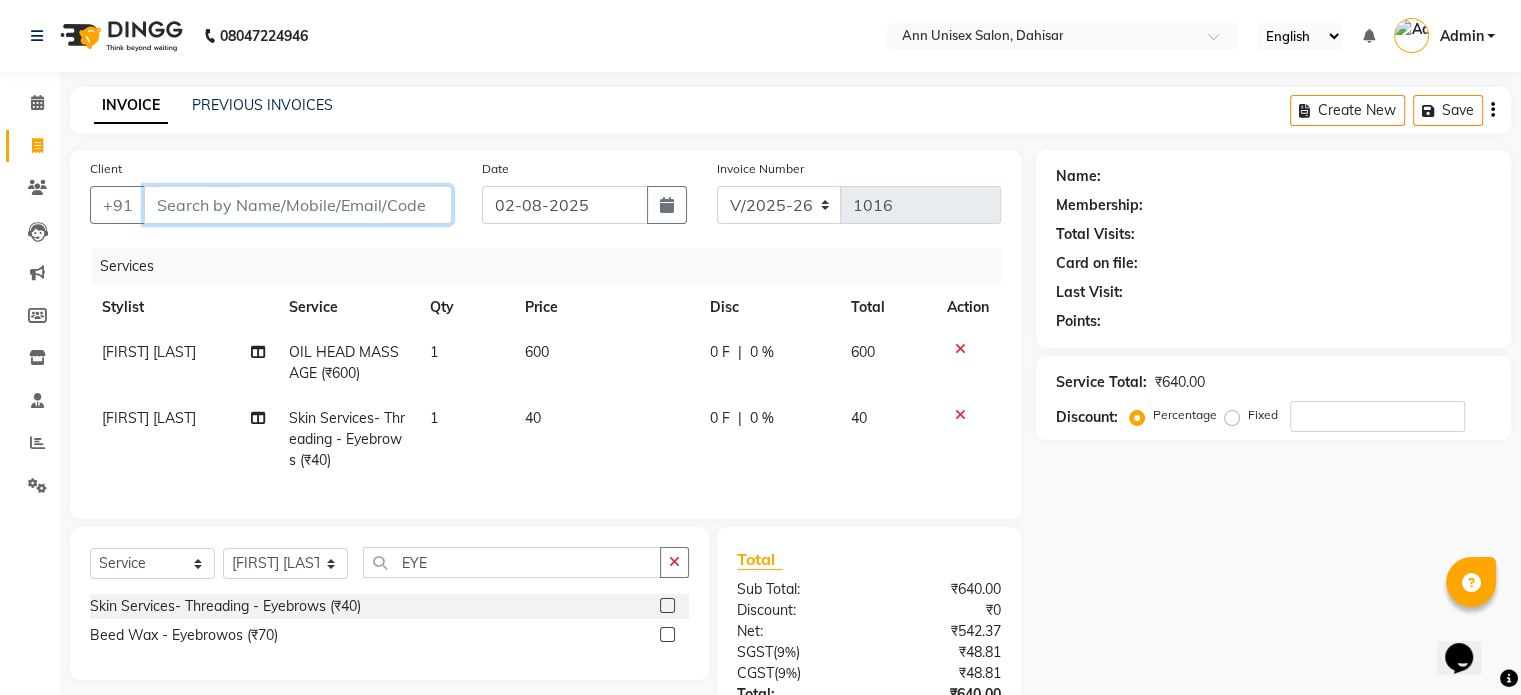 click on "Client" at bounding box center [298, 205] 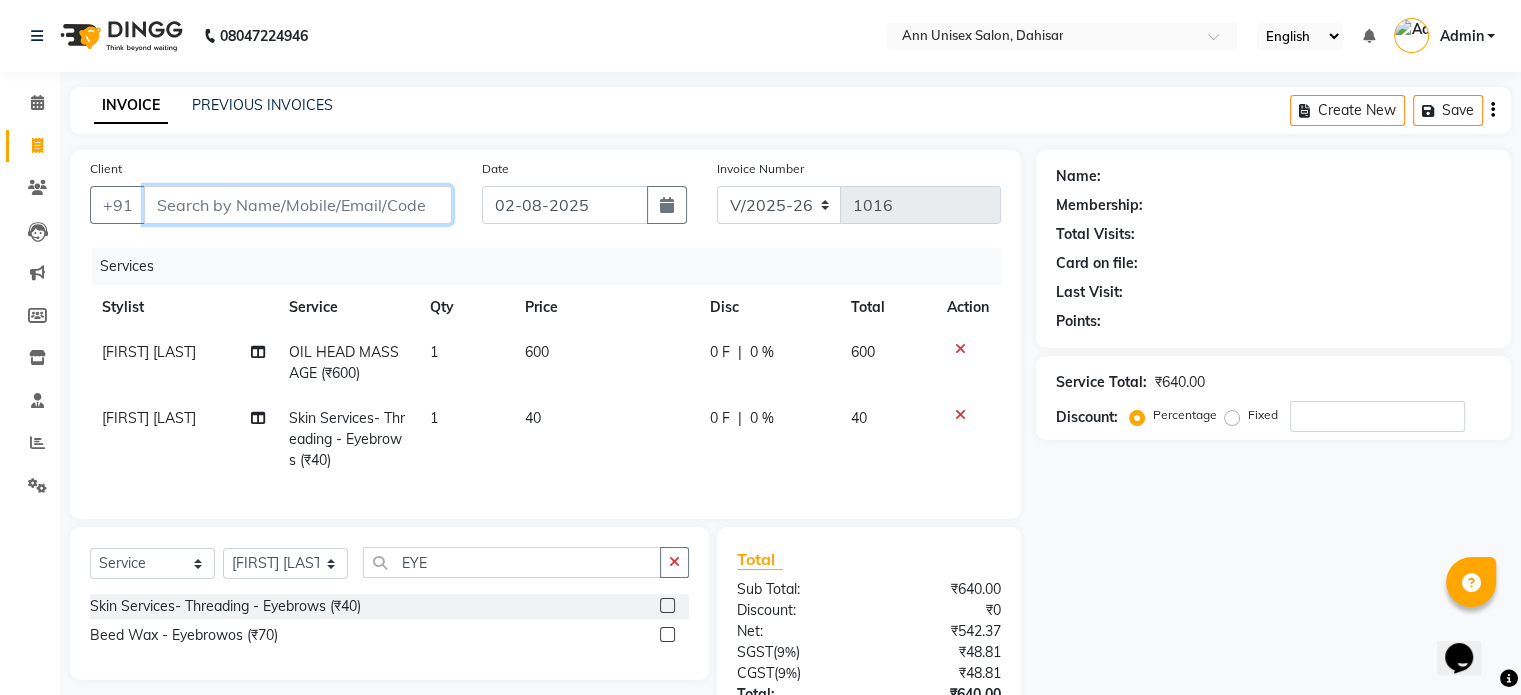 type on "S" 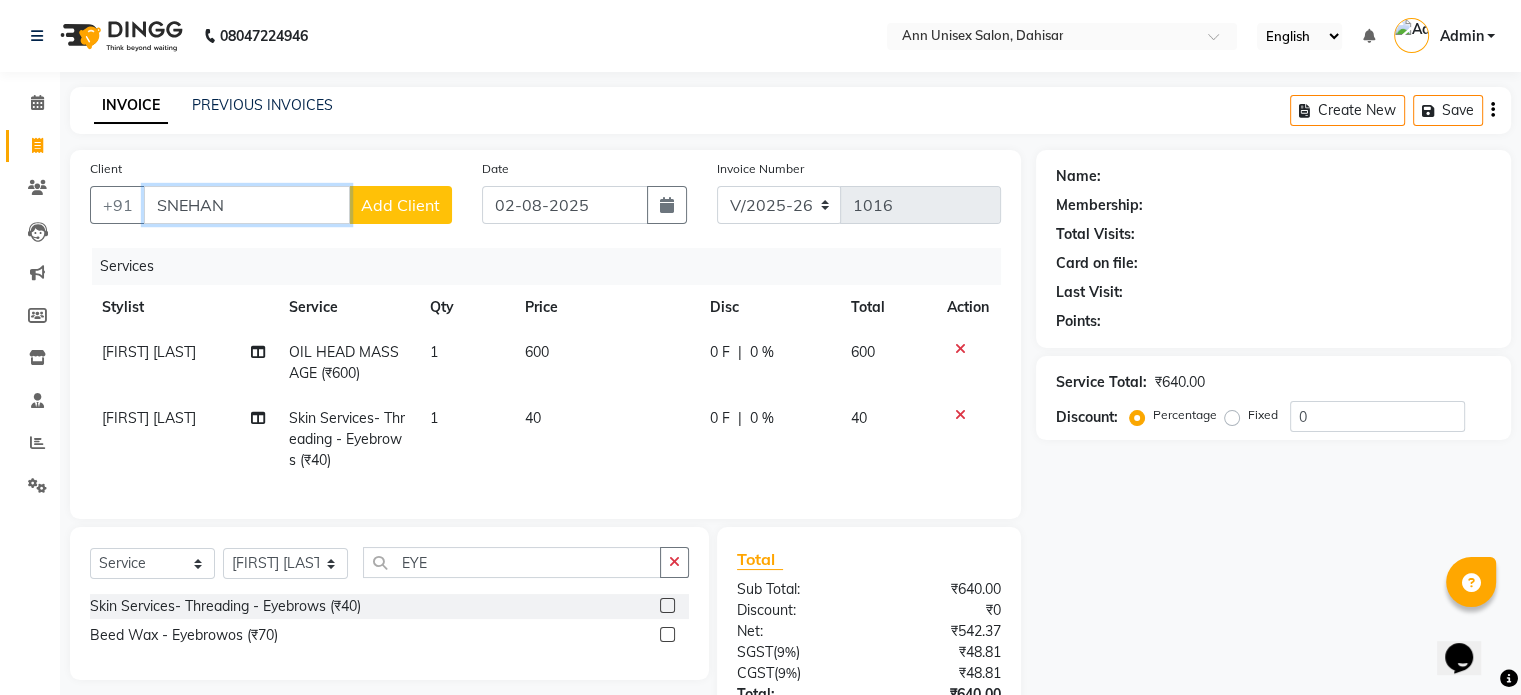 type on "SNEHAN" 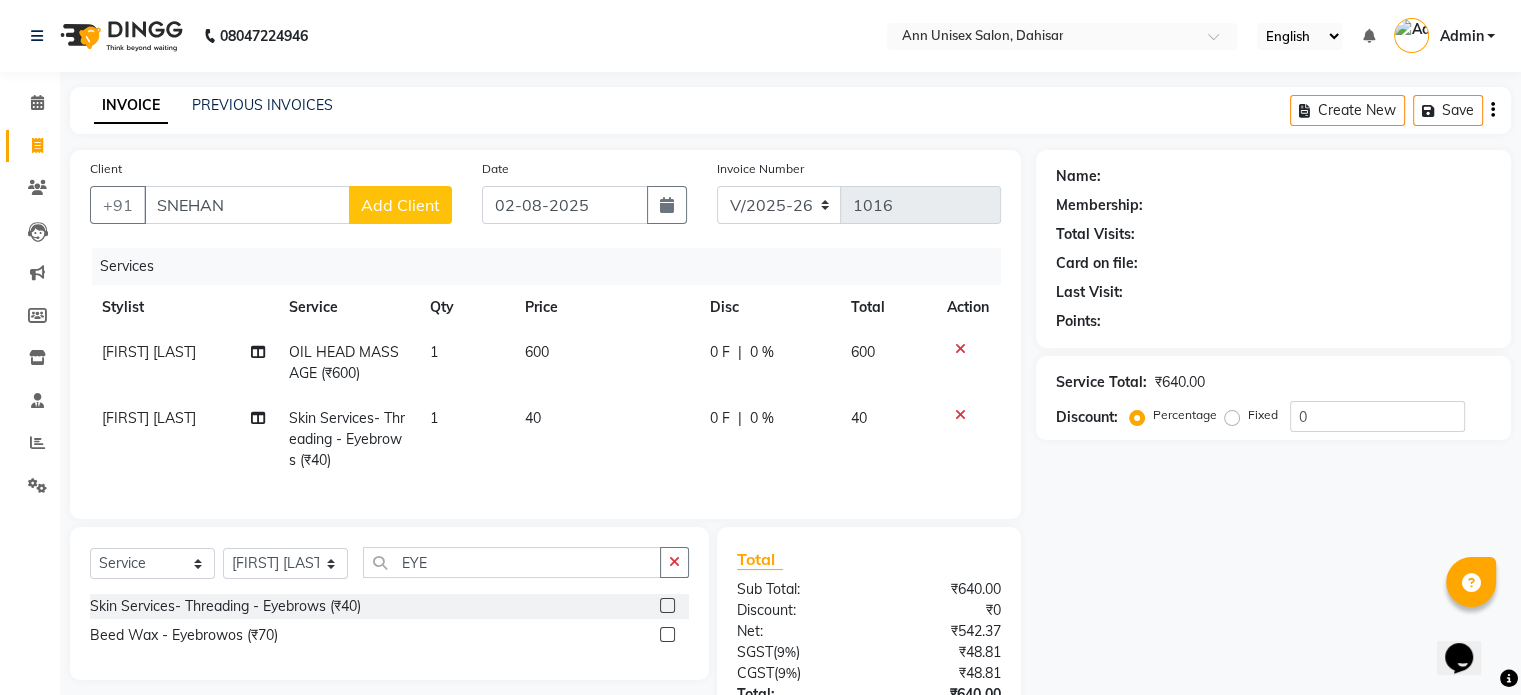 click on "Add Client" 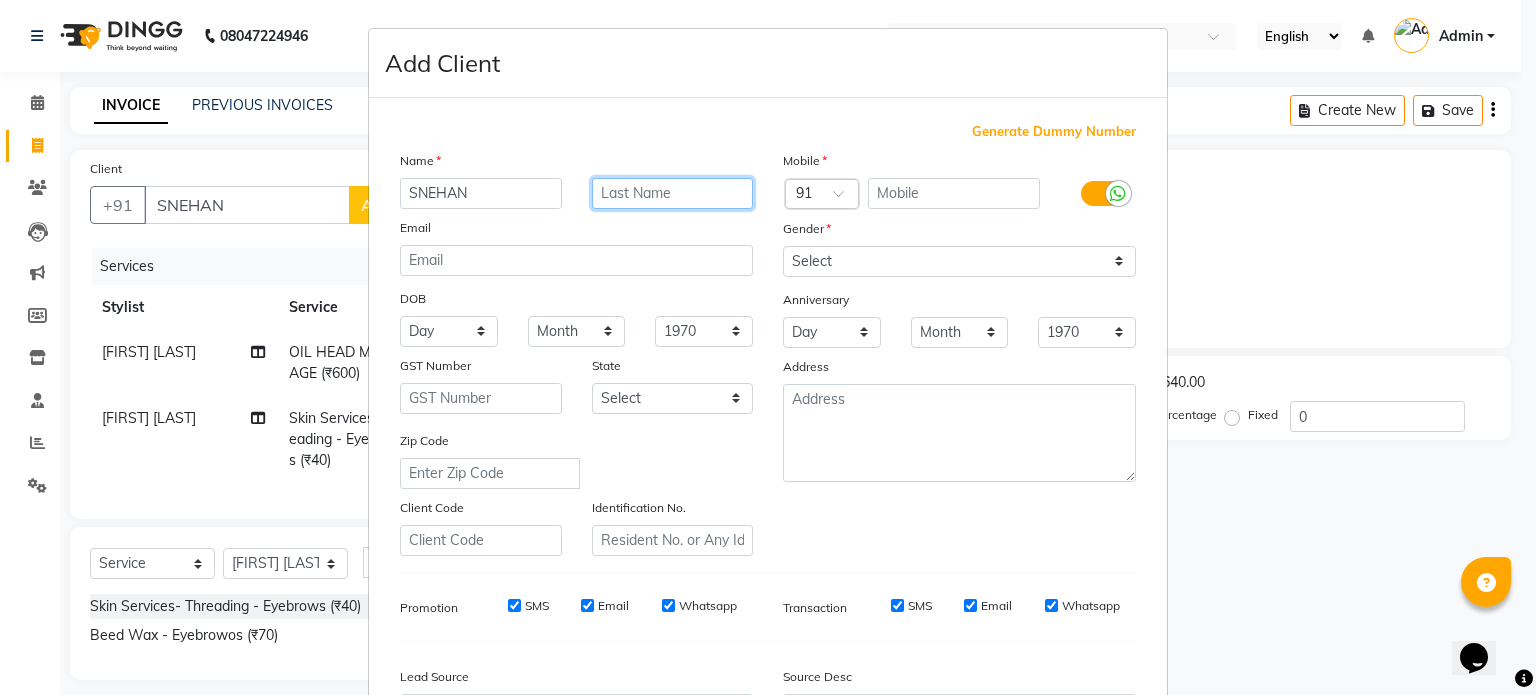click at bounding box center (673, 193) 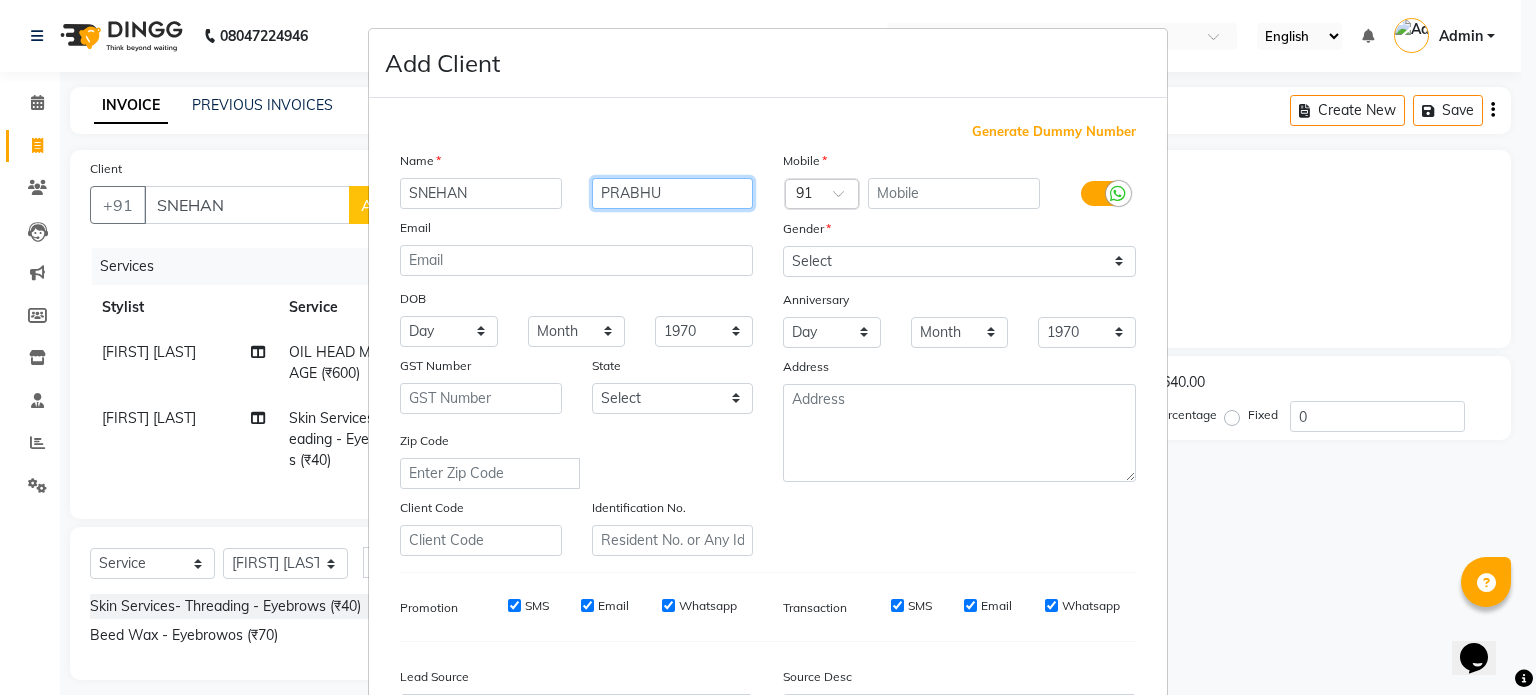 type on "PRABHU" 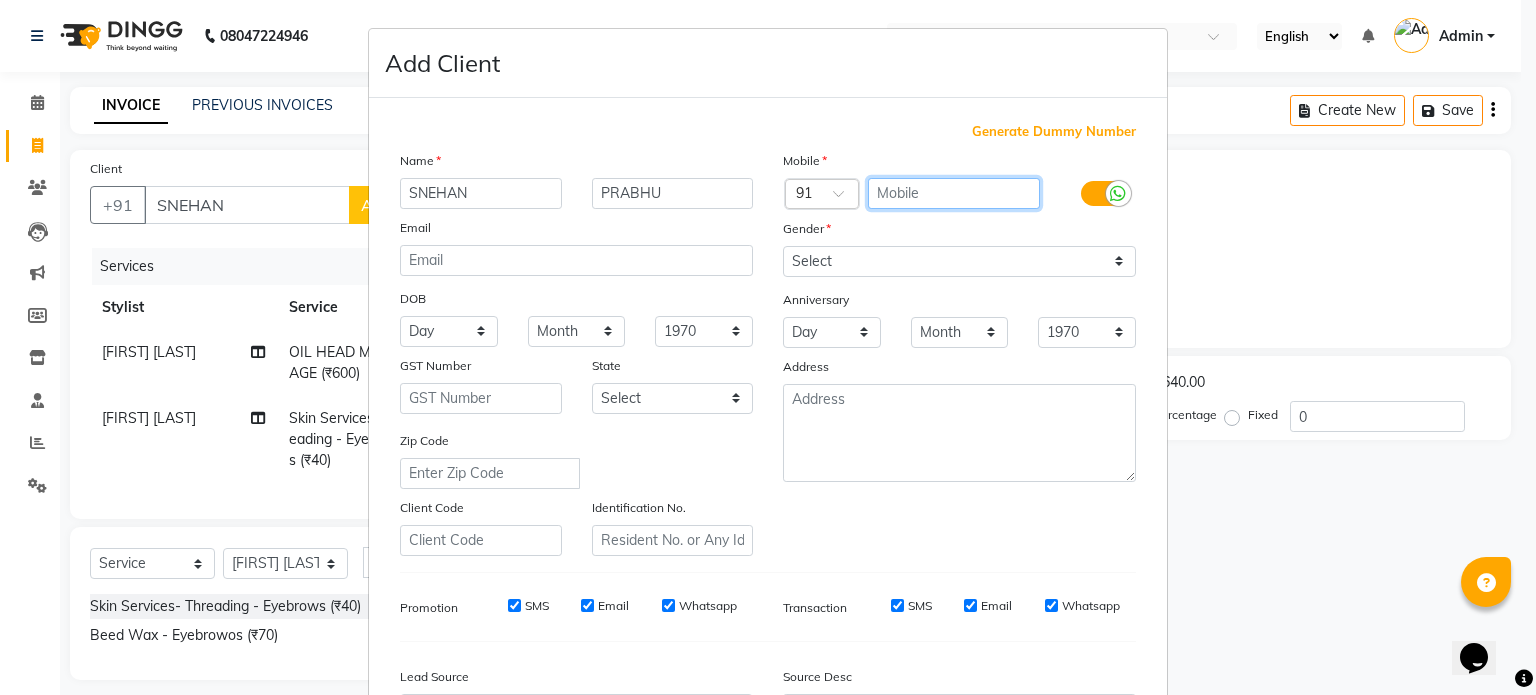 click at bounding box center (954, 193) 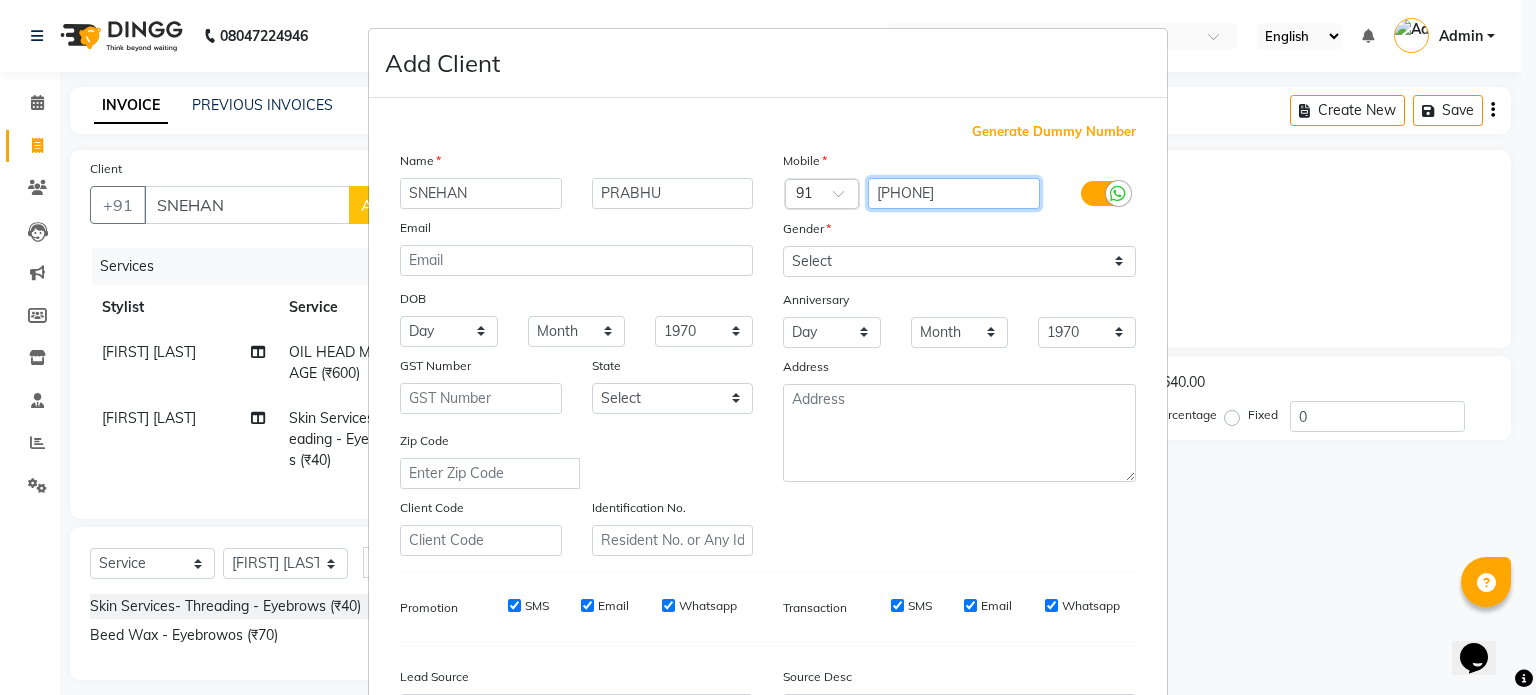 type on "[PHONE]" 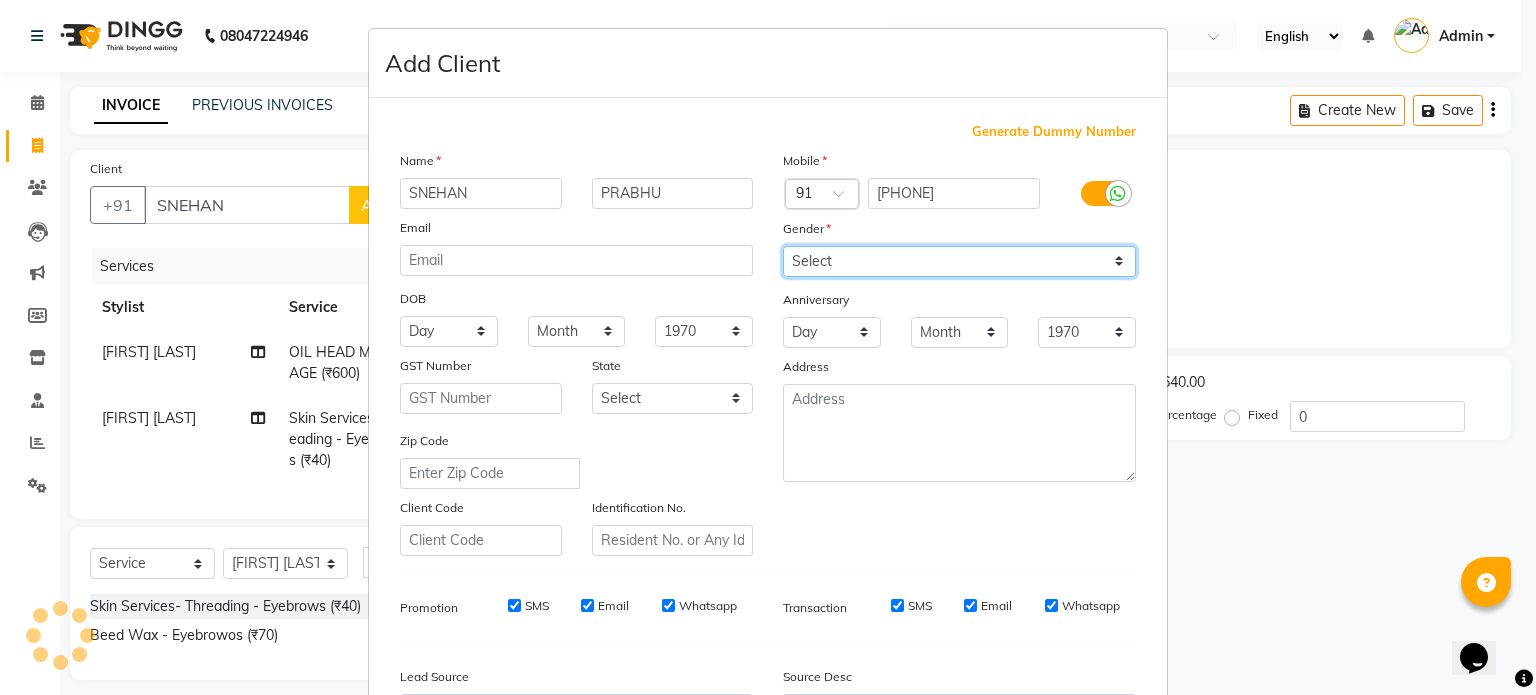 click on "Select Male Female Other Prefer Not To Say" at bounding box center (959, 261) 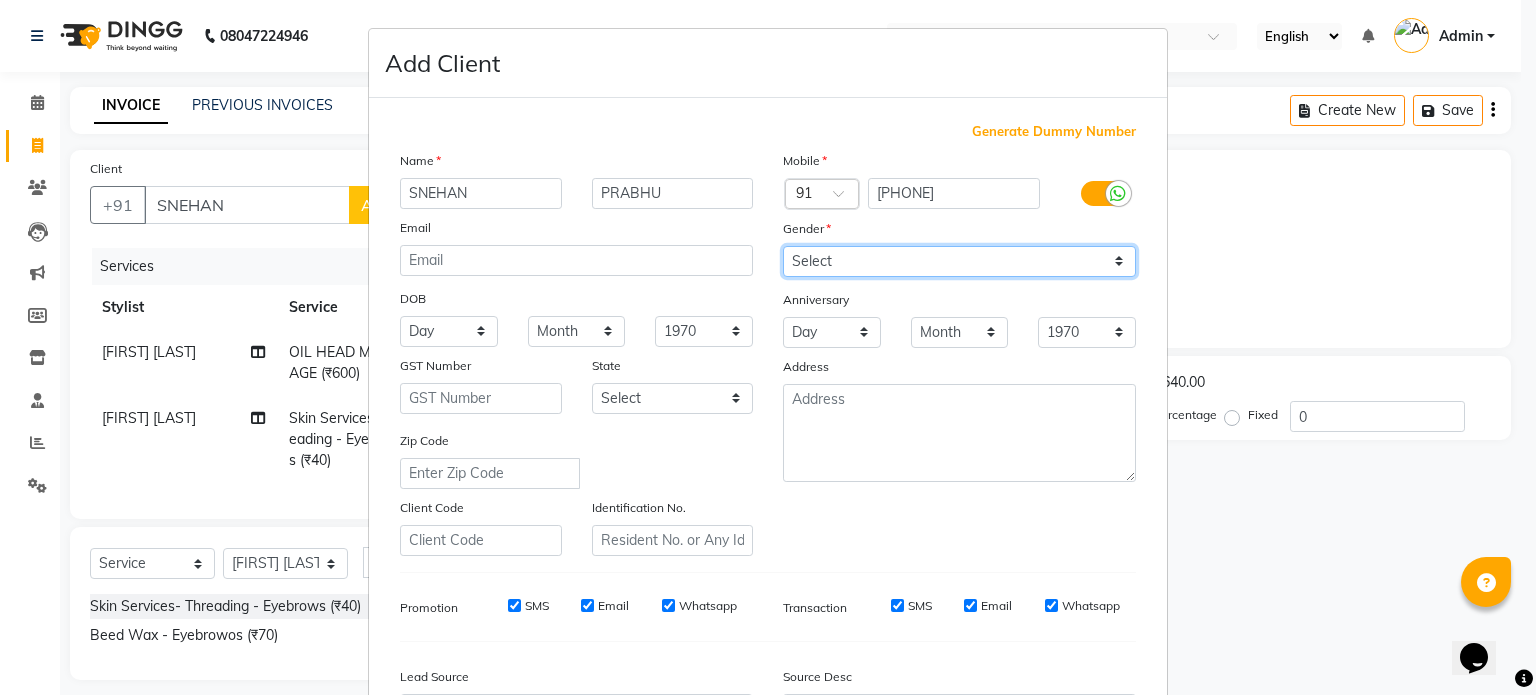 select on "female" 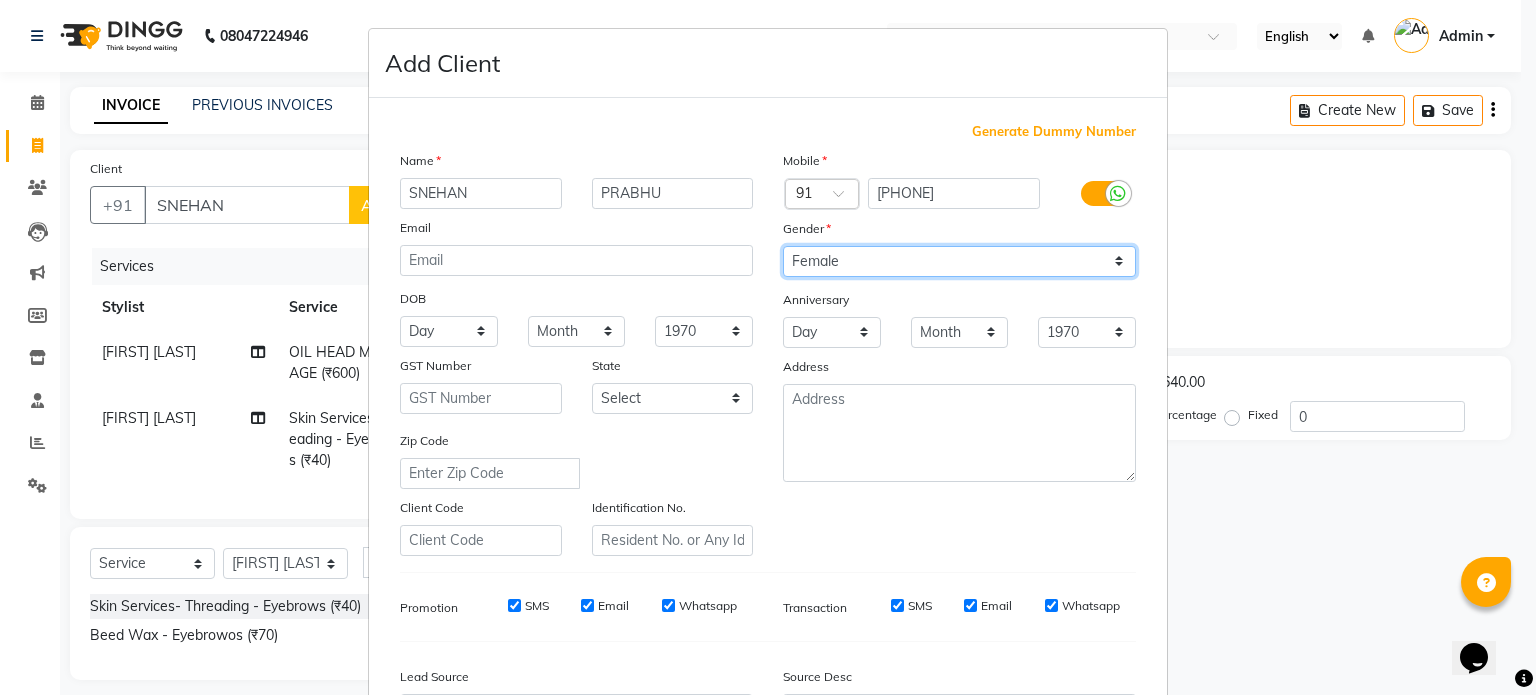 click on "Select Male Female Other Prefer Not To Say" at bounding box center (959, 261) 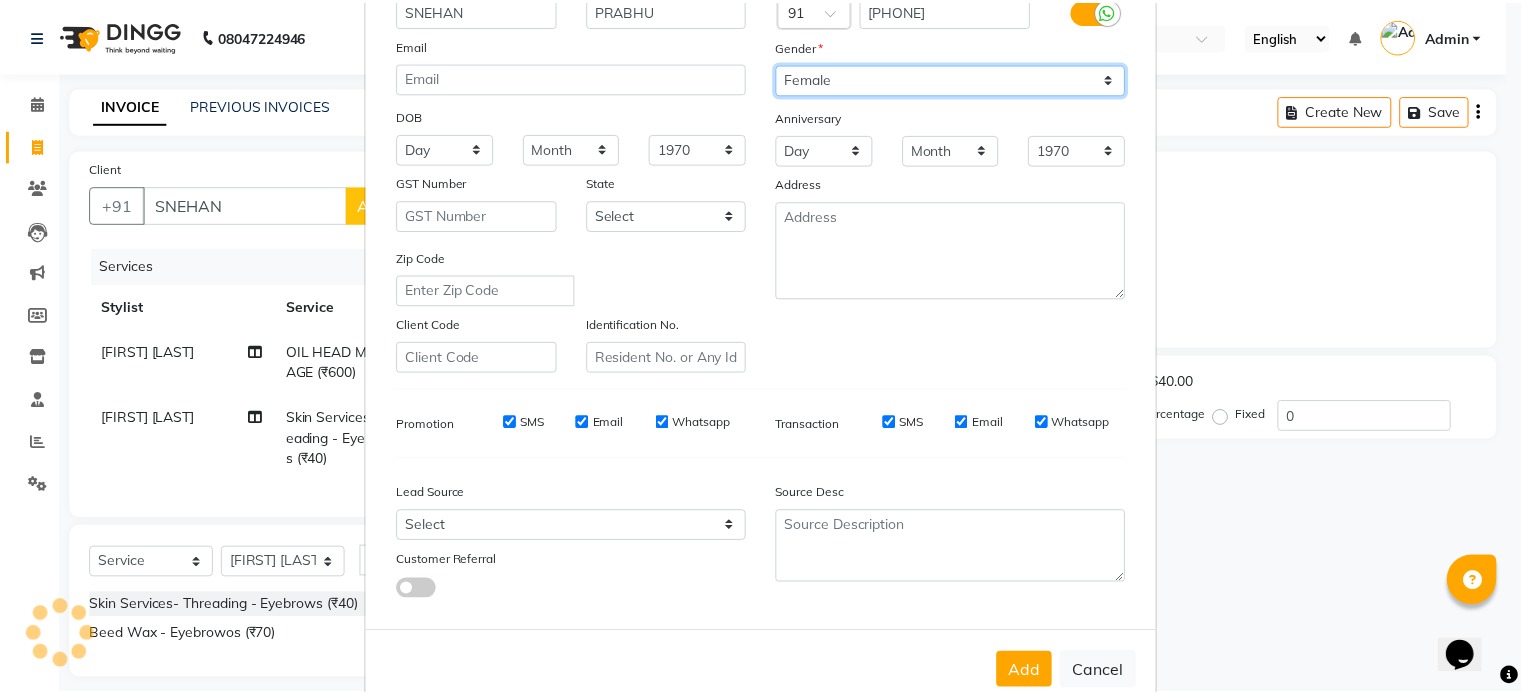 scroll, scrollTop: 237, scrollLeft: 0, axis: vertical 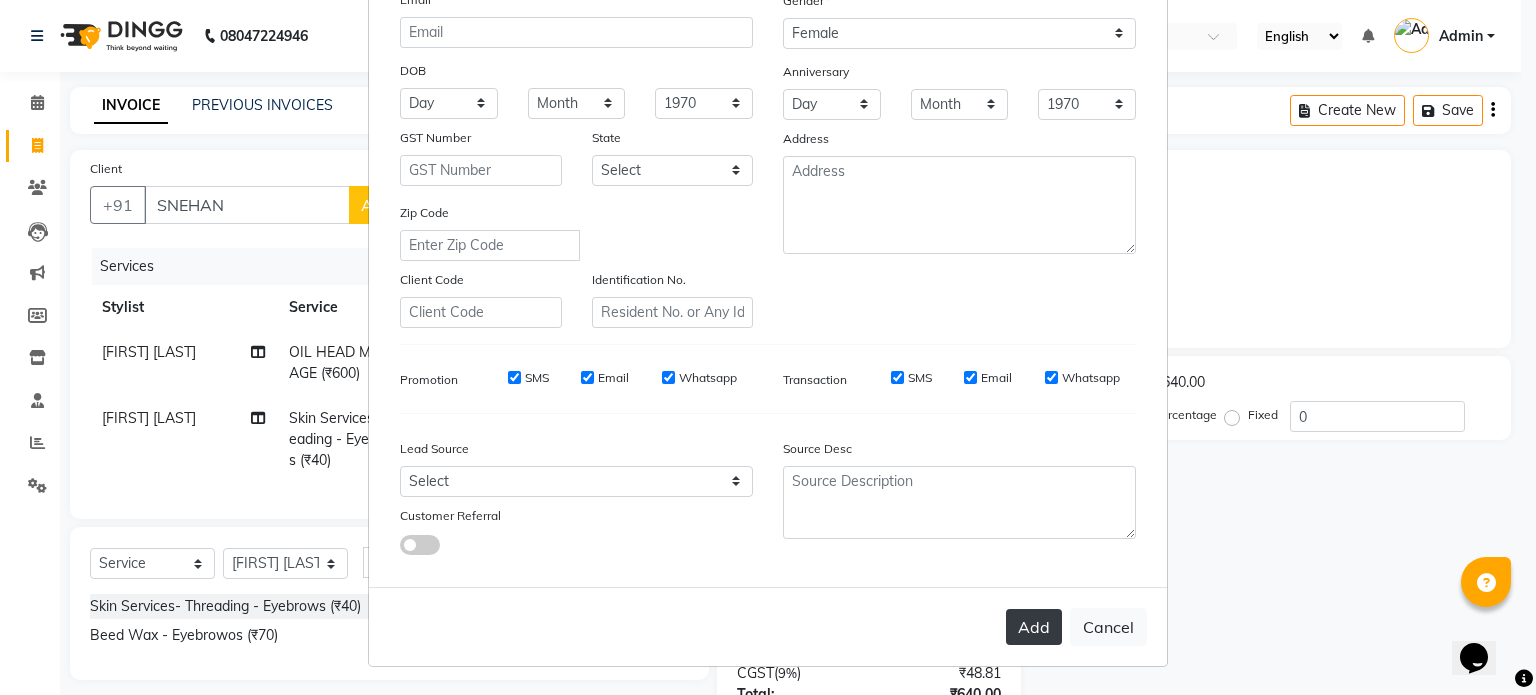 click on "Add" at bounding box center [1034, 627] 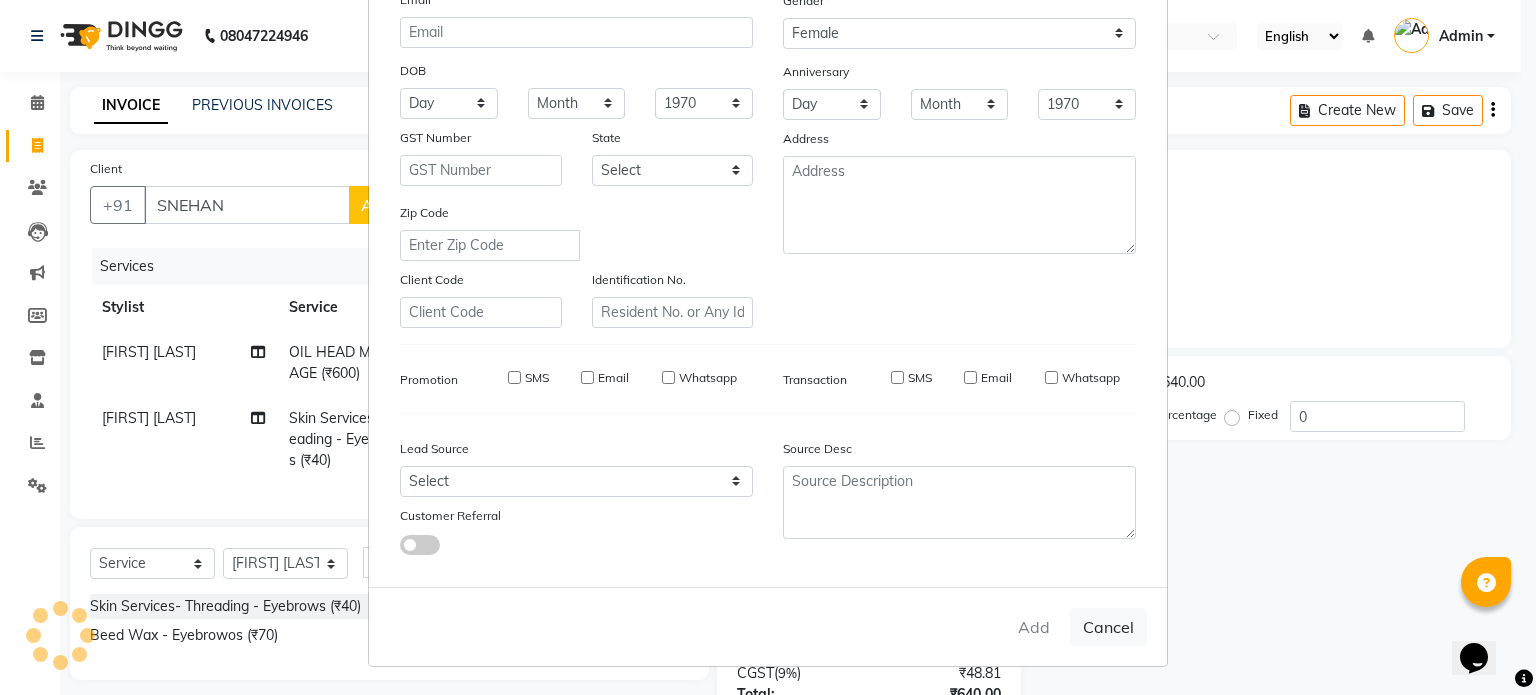 type on "[PHONE]" 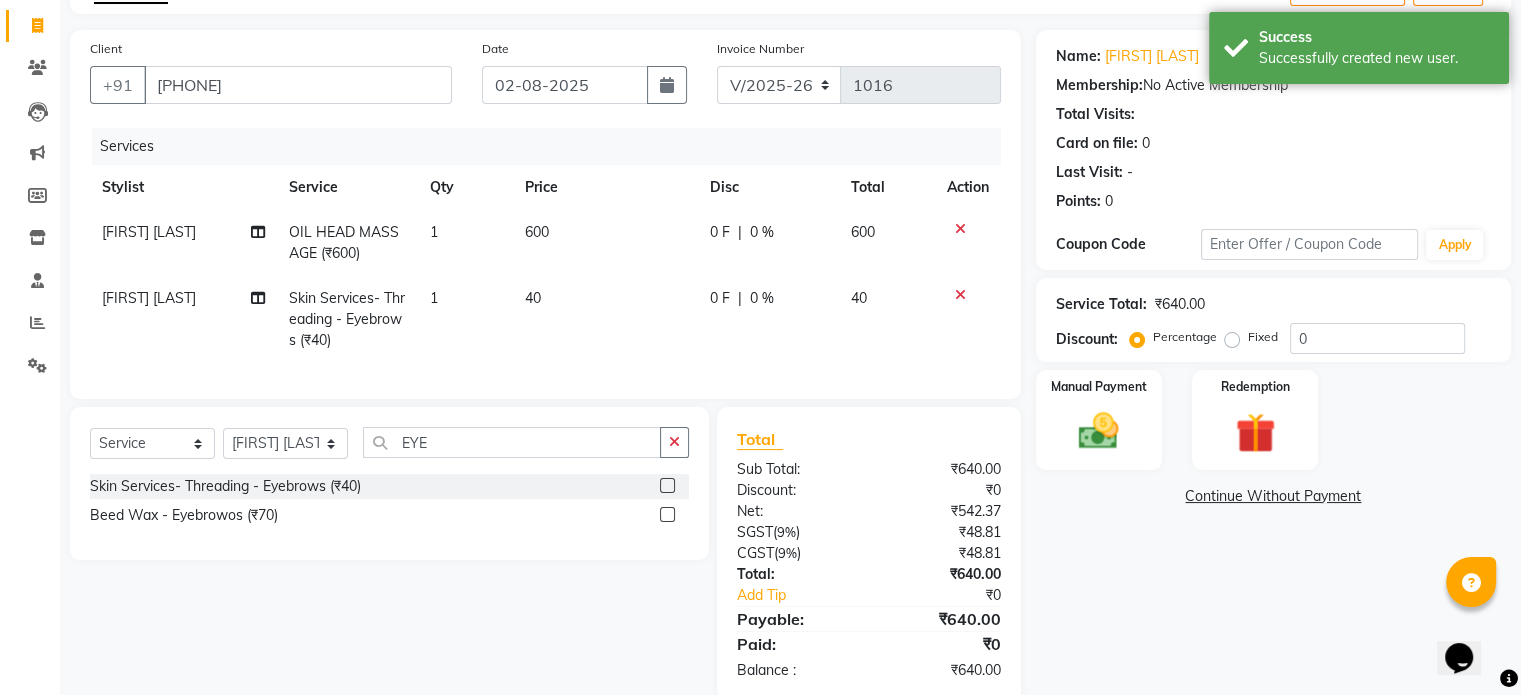 scroll, scrollTop: 124, scrollLeft: 0, axis: vertical 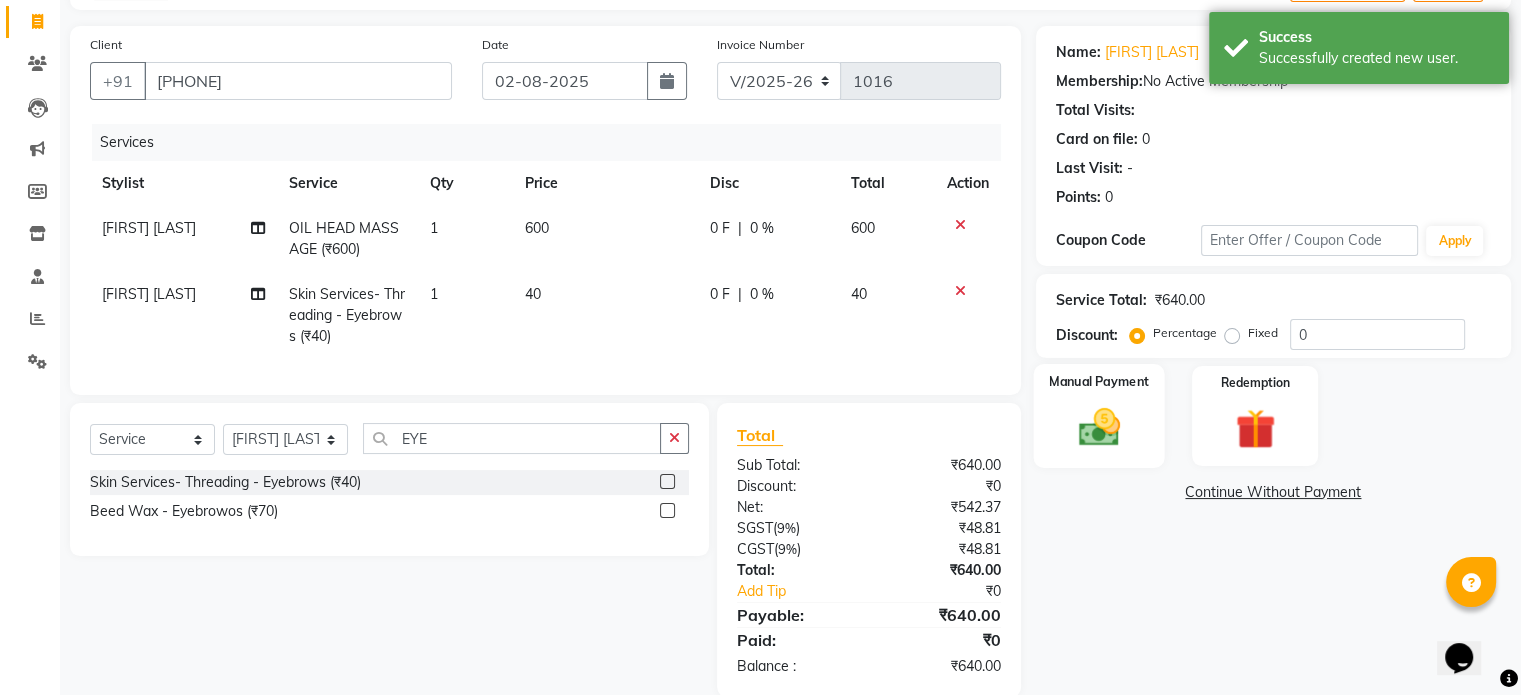 click 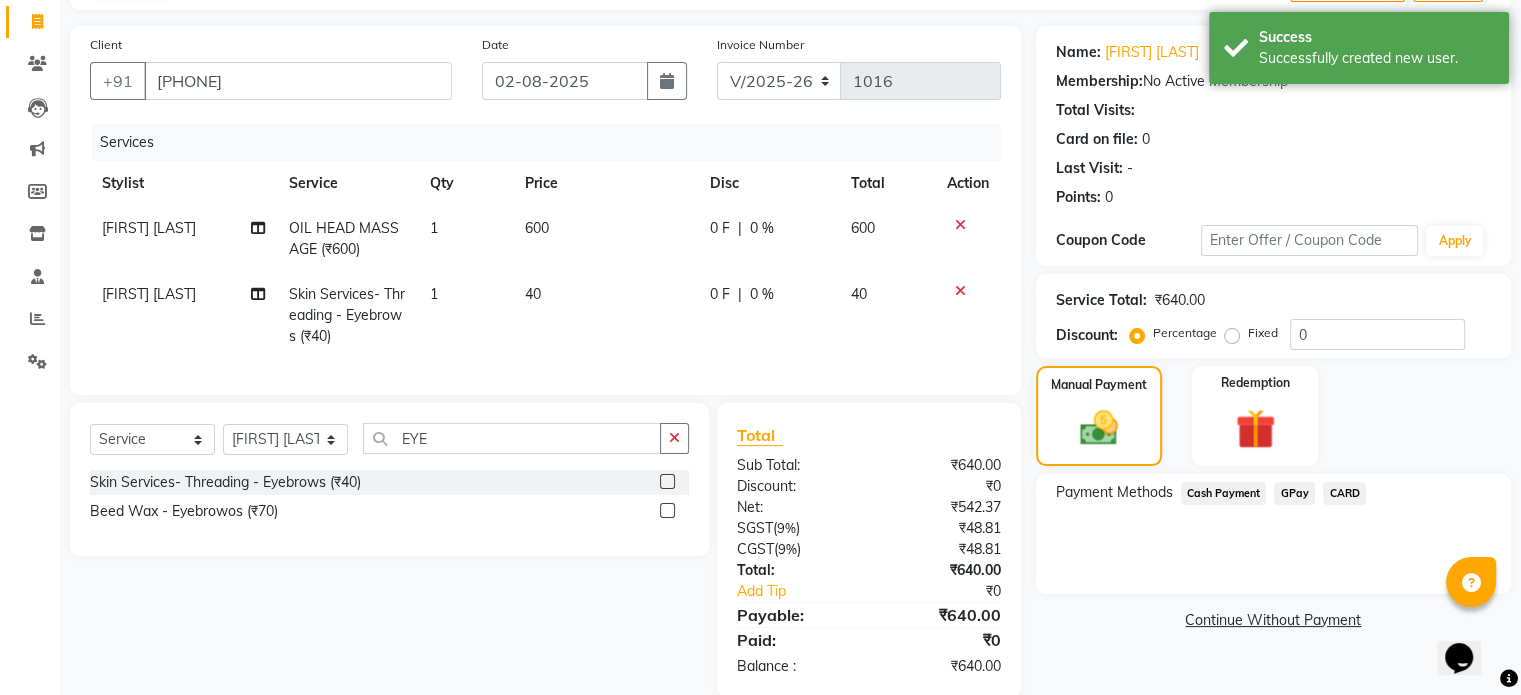 click on "GPay" 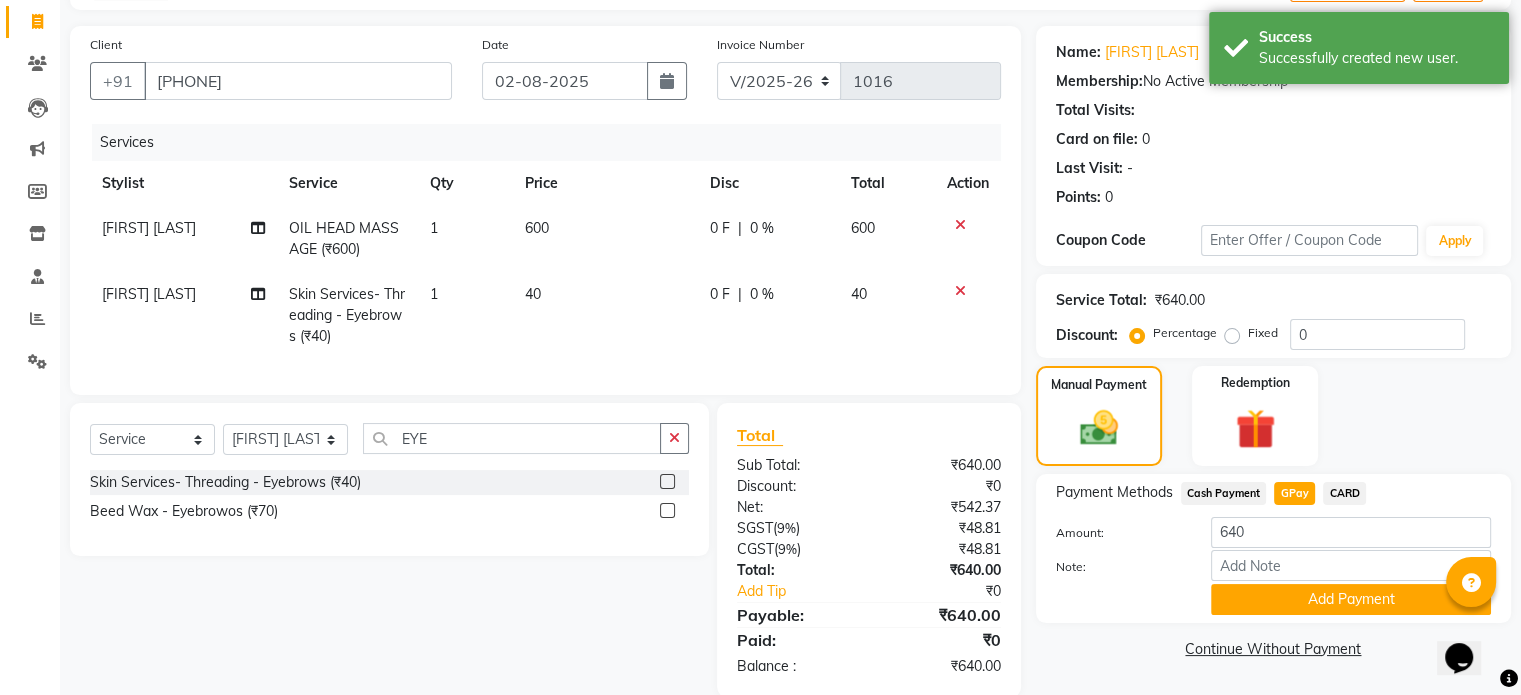 scroll, scrollTop: 172, scrollLeft: 0, axis: vertical 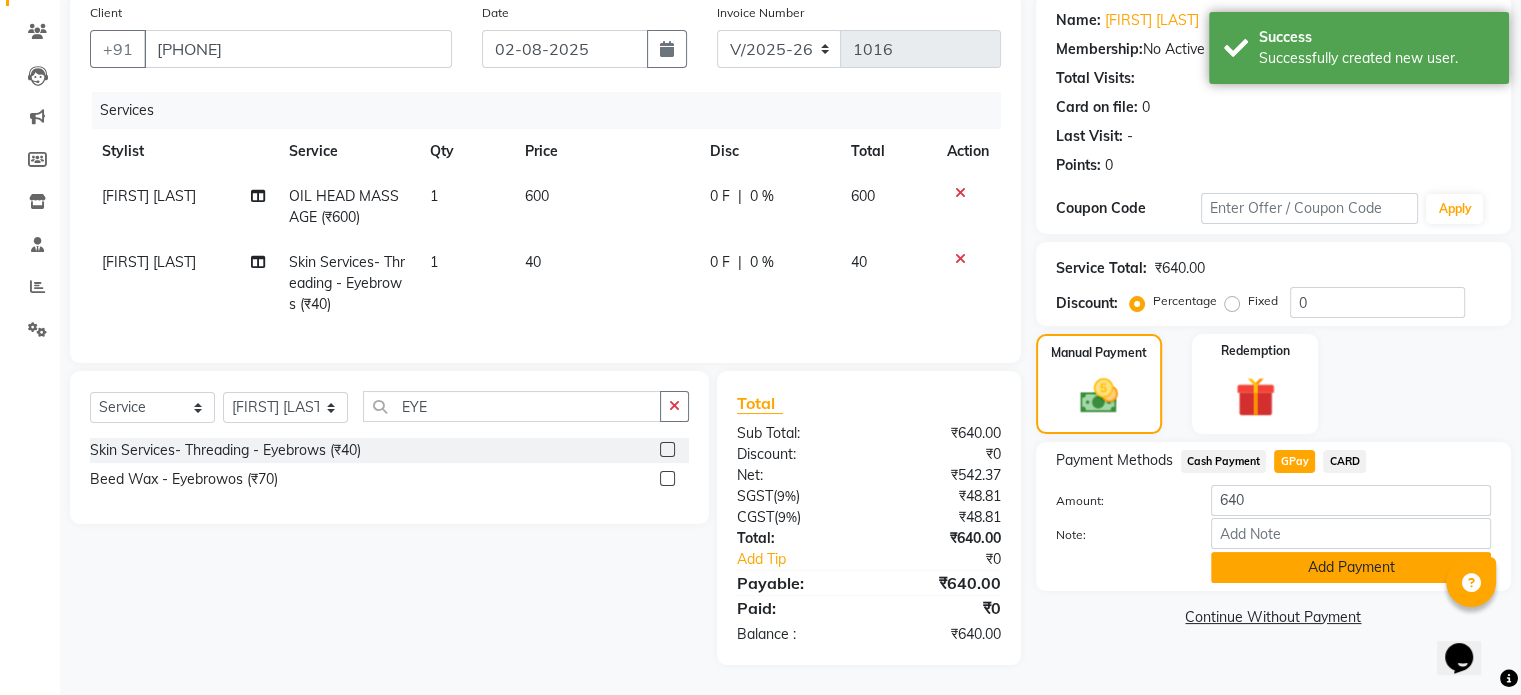 click on "Add Payment" 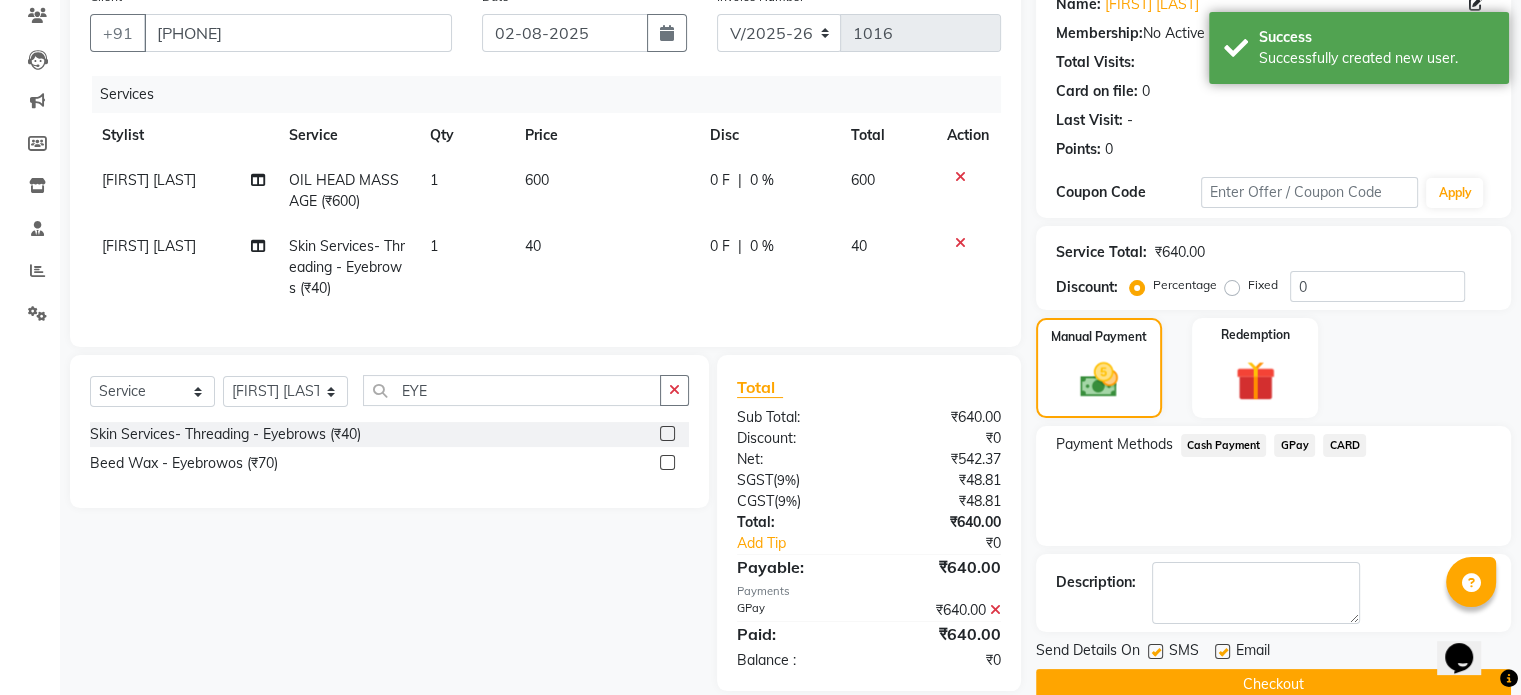 click on "Checkout" 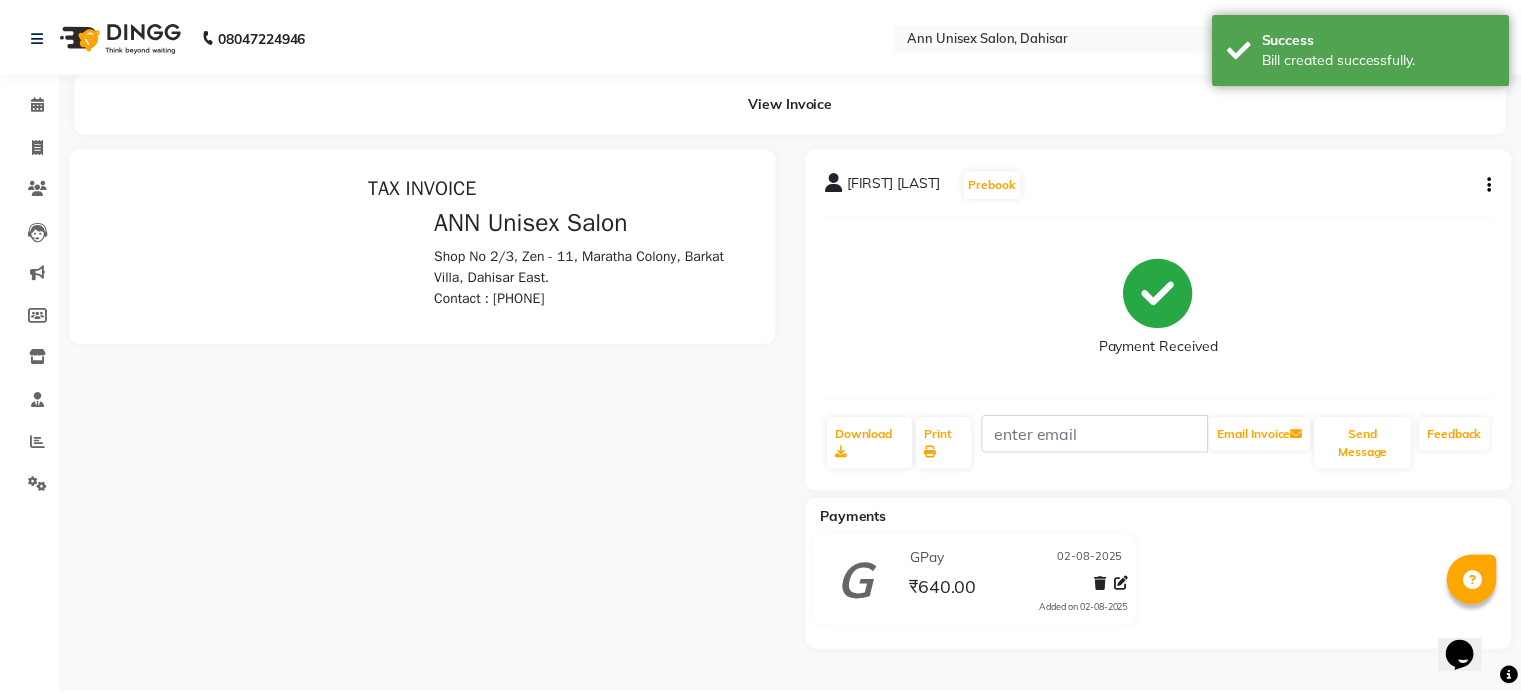 scroll, scrollTop: 0, scrollLeft: 0, axis: both 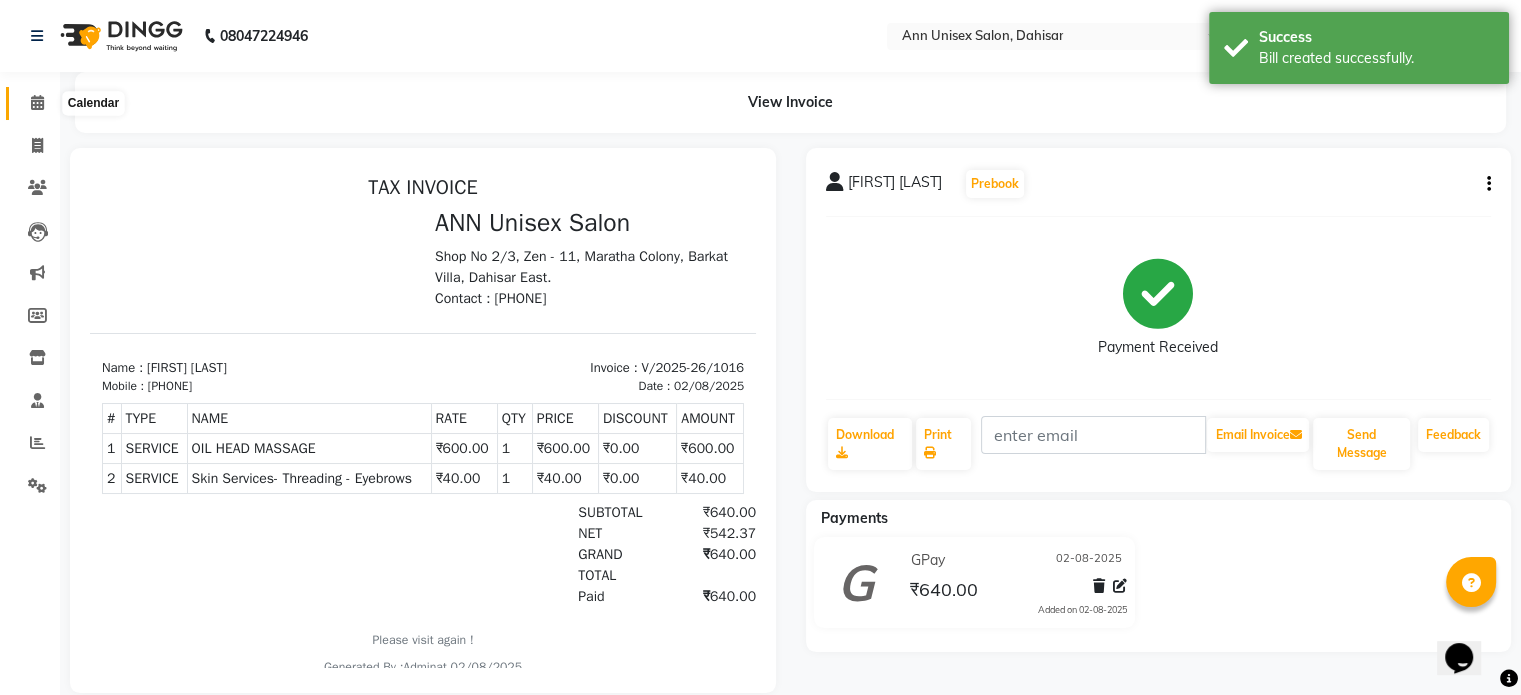 click 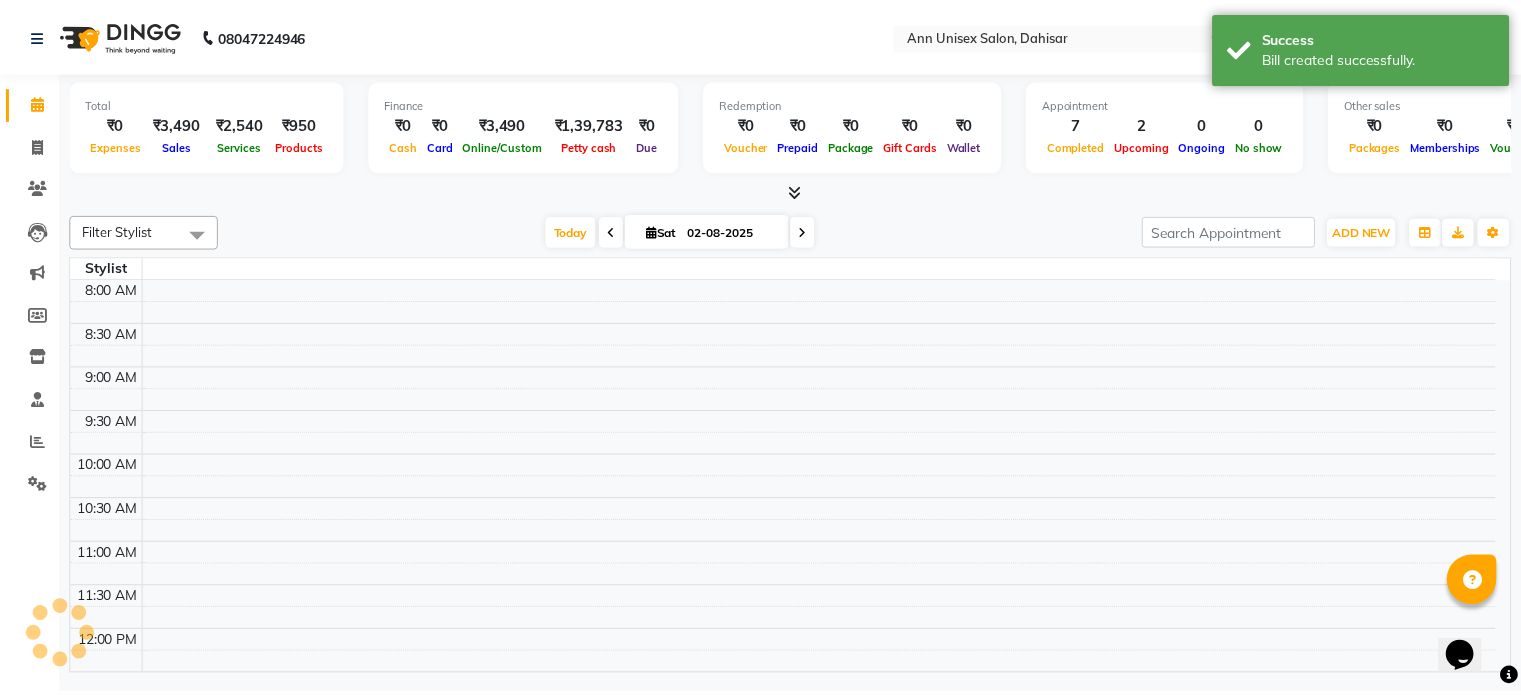 scroll, scrollTop: 611, scrollLeft: 0, axis: vertical 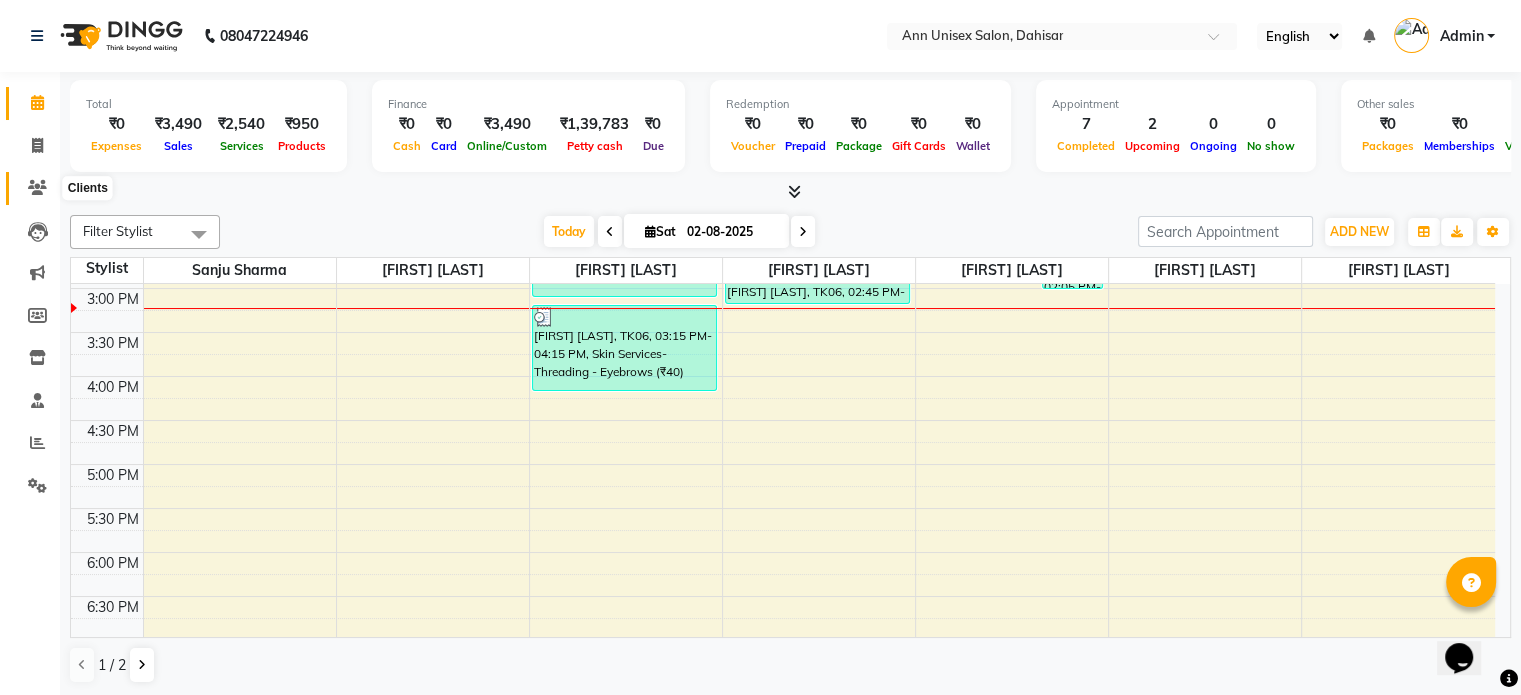 click 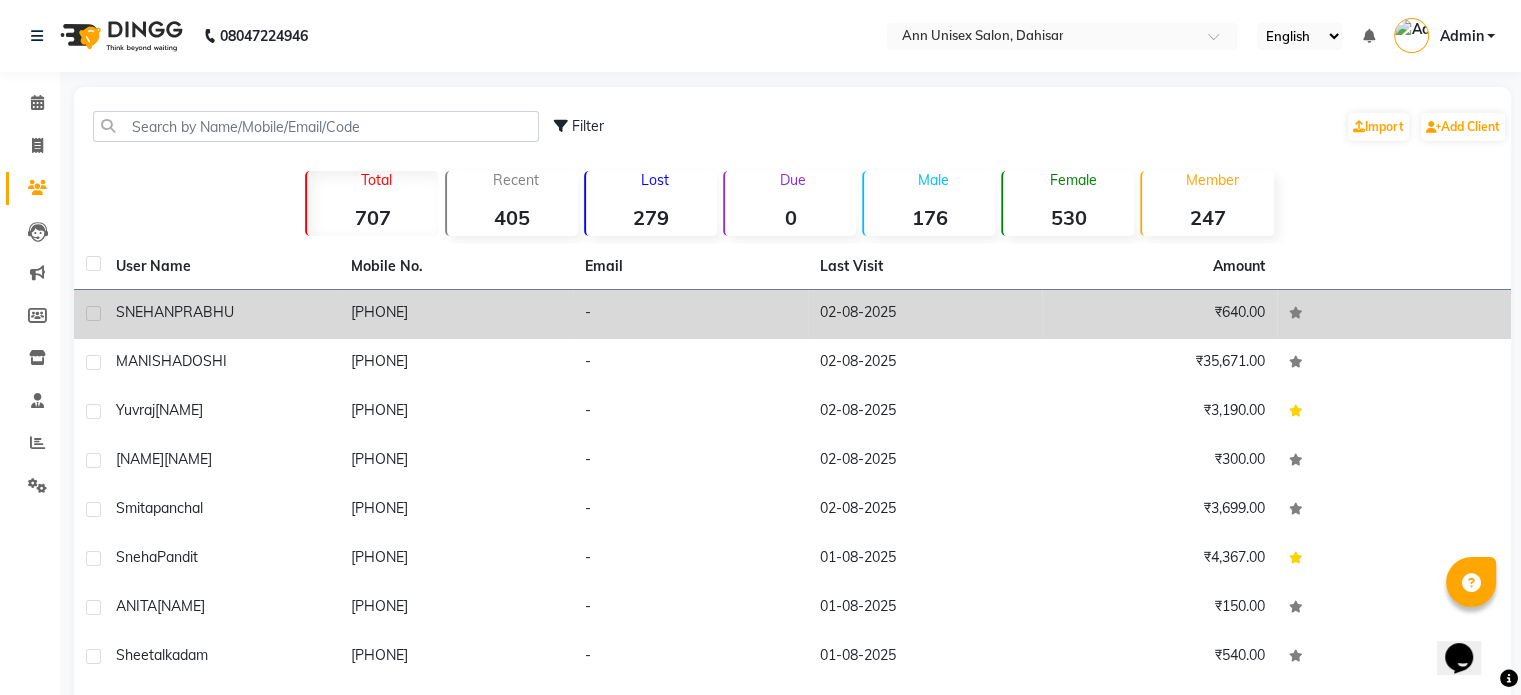 click on "SNEHAN" 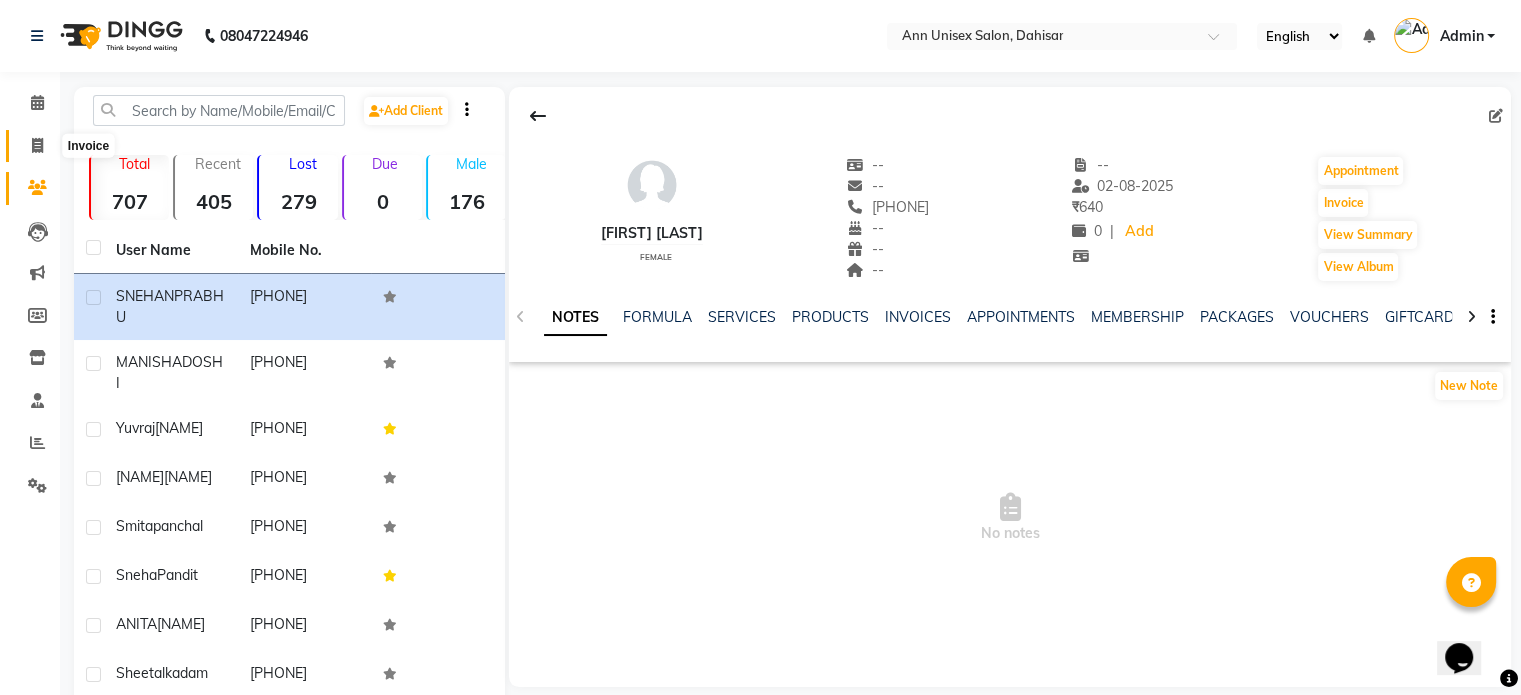 click 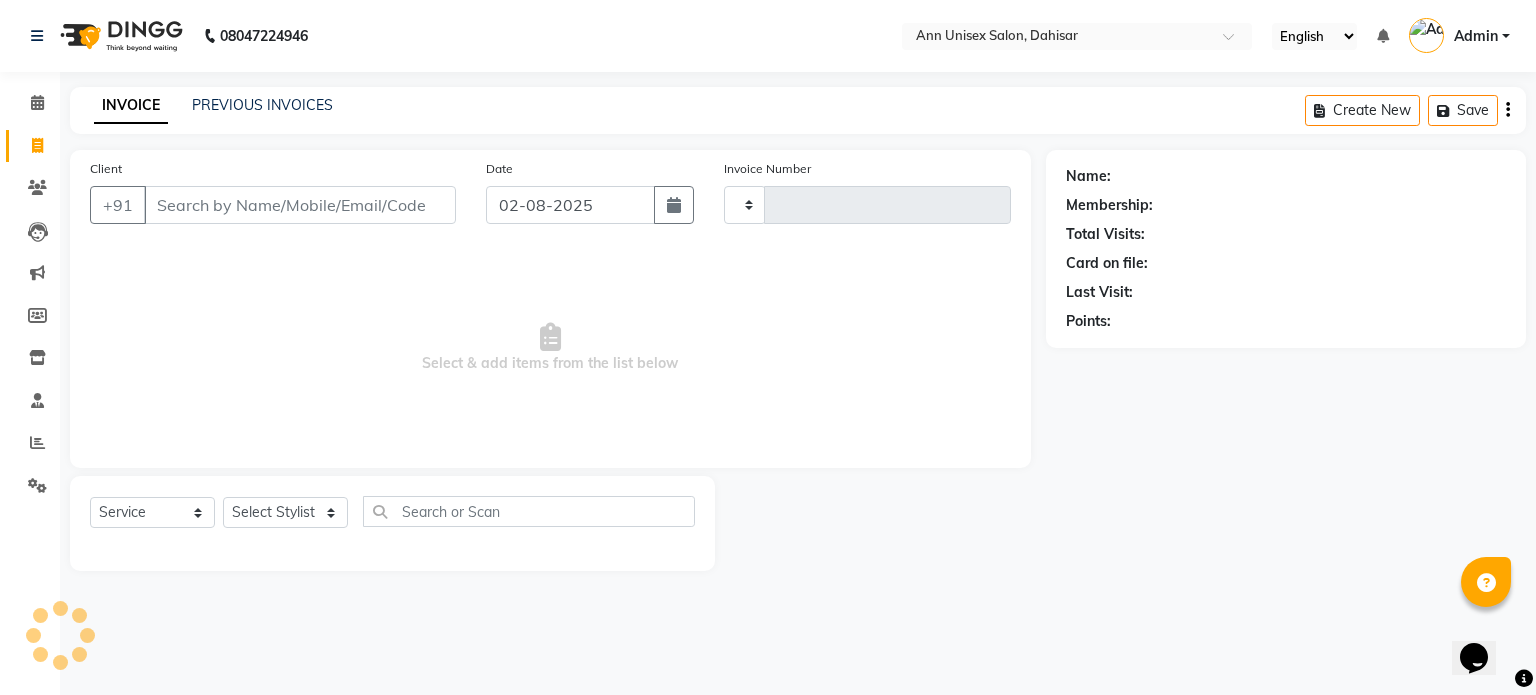 type on "1017" 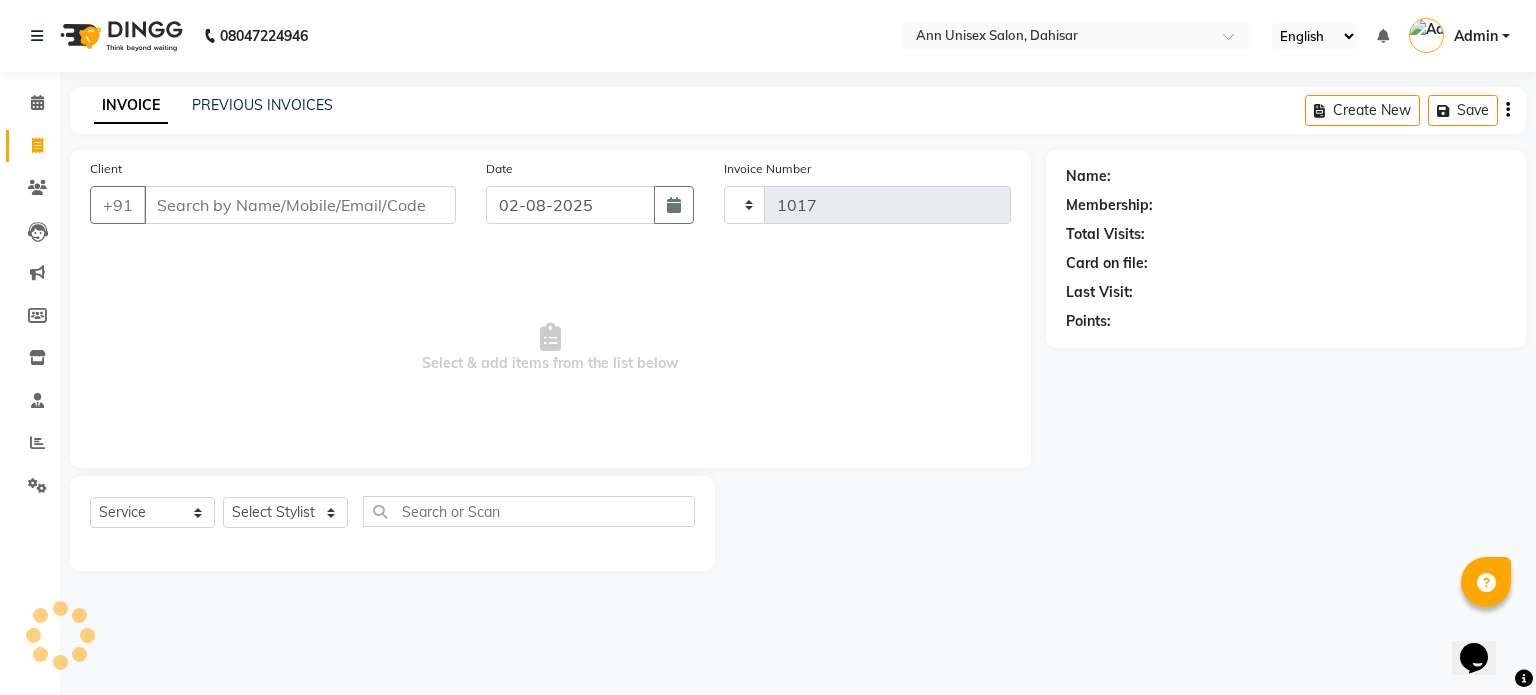 select on "7372" 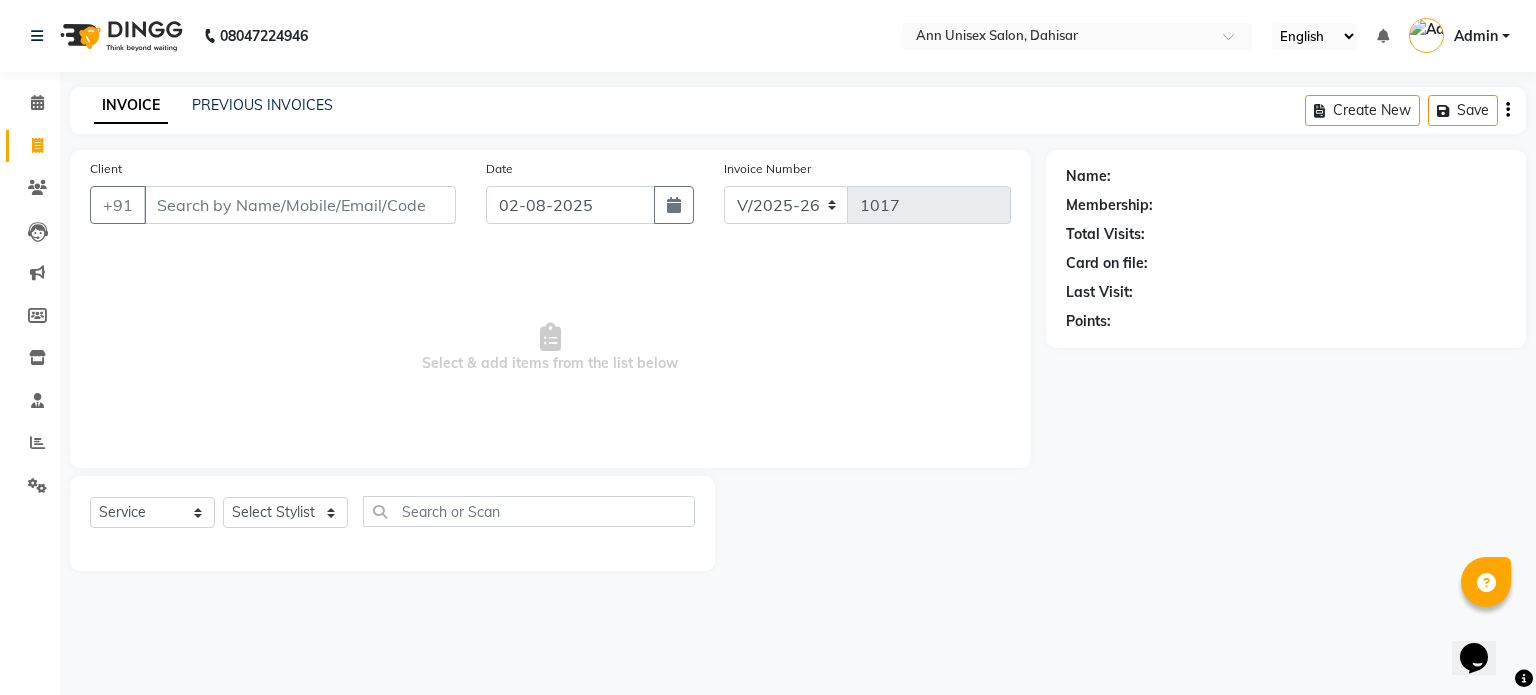 click on "Client" at bounding box center (300, 205) 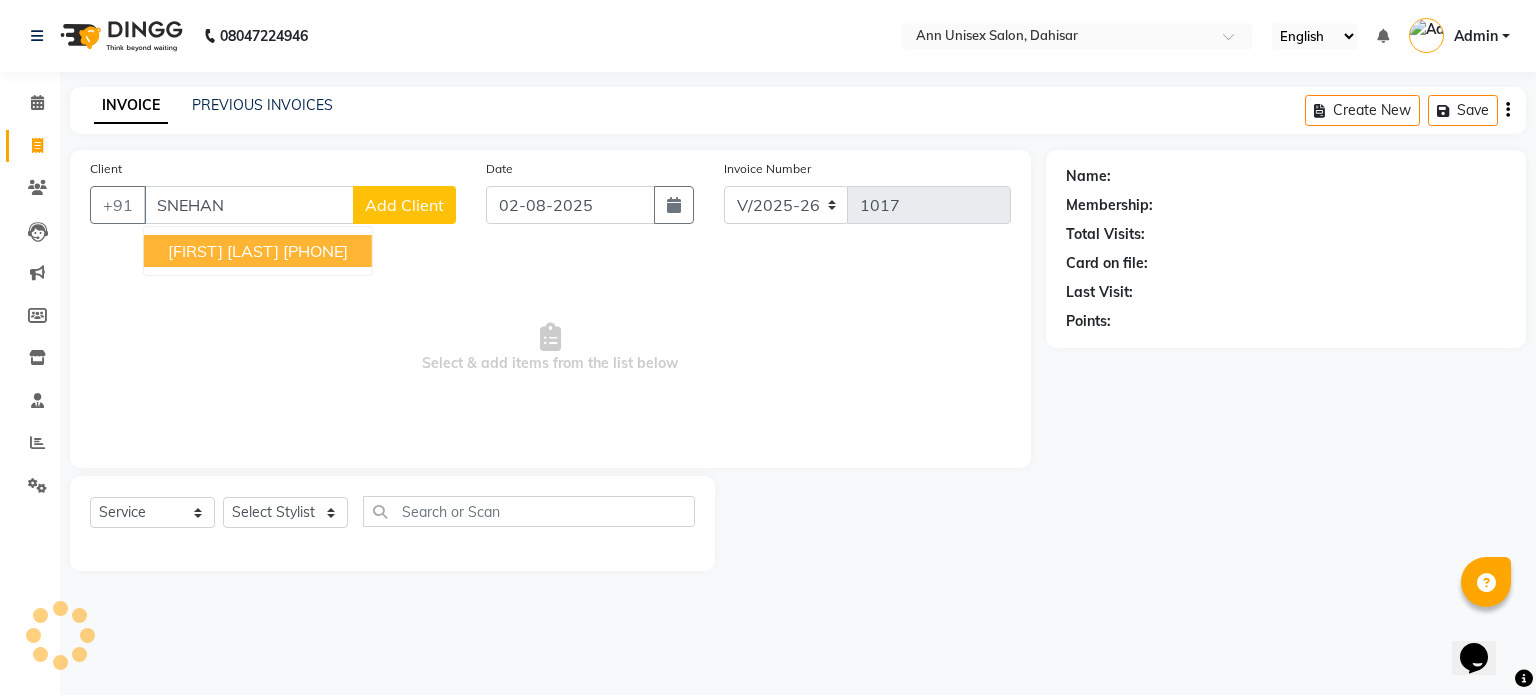 click on "[FIRST] [LAST]" at bounding box center [223, 251] 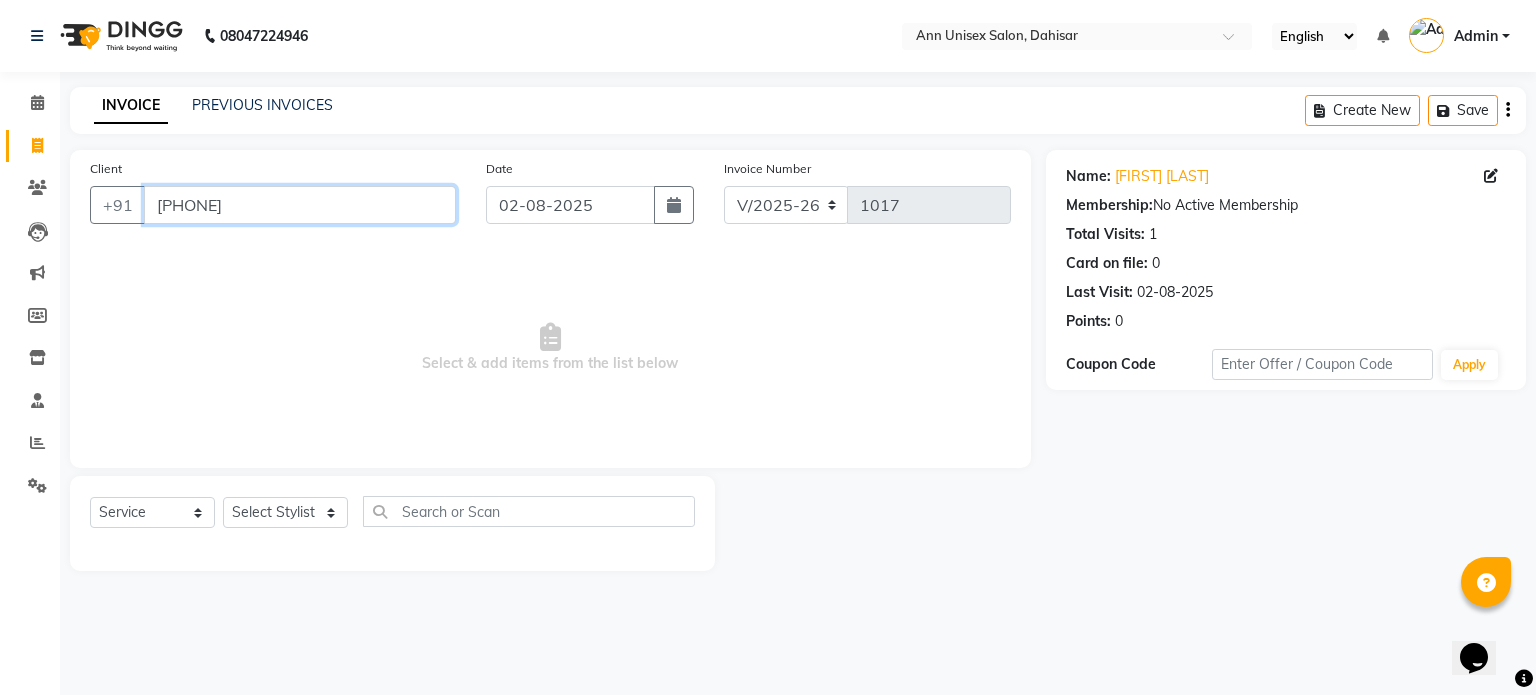 click on "[PHONE]" at bounding box center [300, 205] 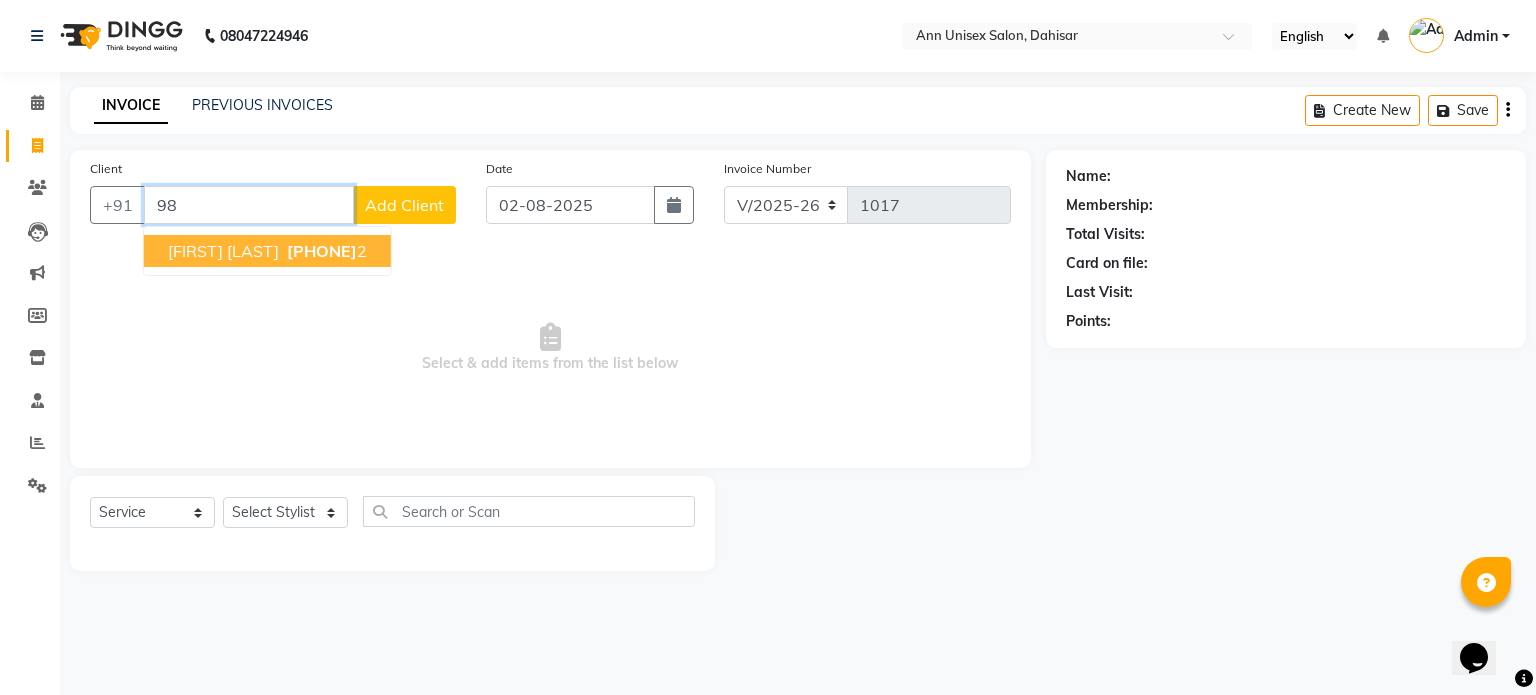 type on "9" 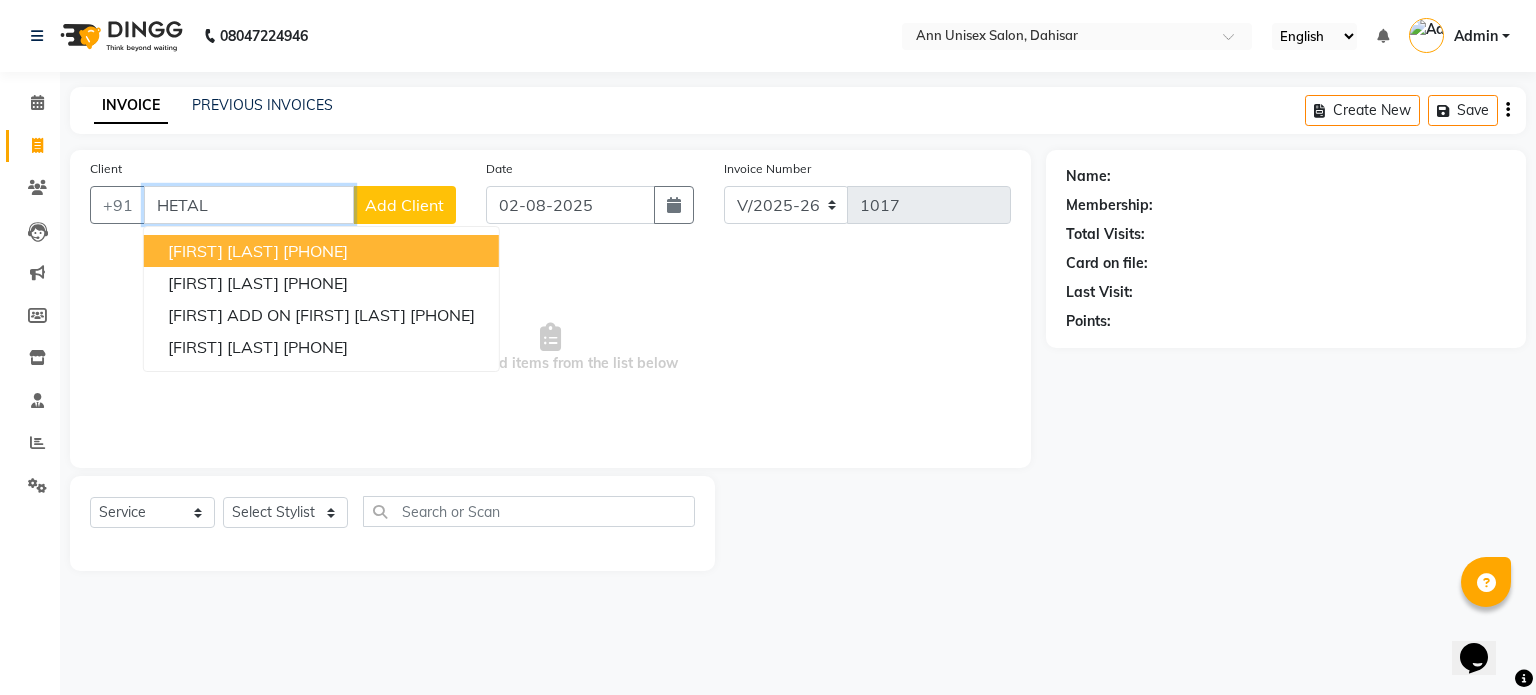 click on "[FIRST] [LAST]" at bounding box center (223, 251) 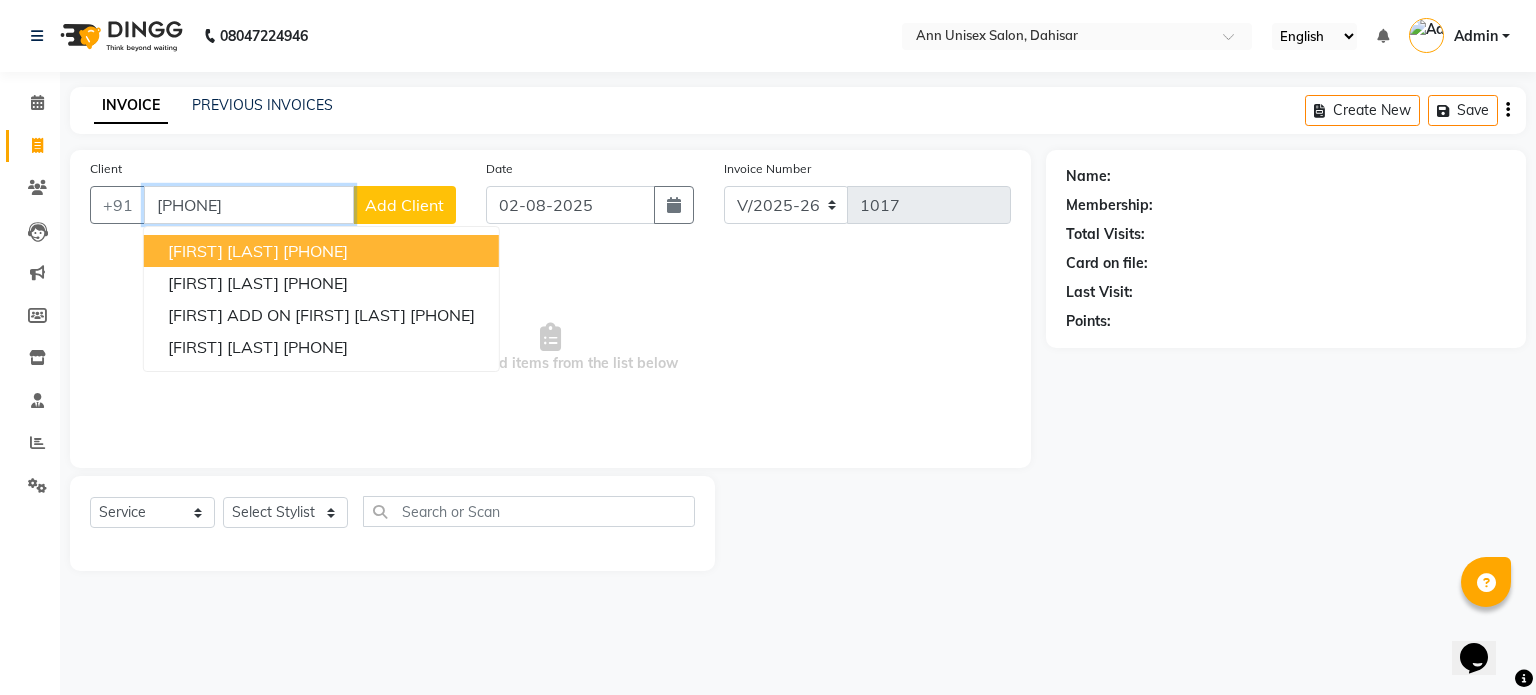 type on "[PHONE]" 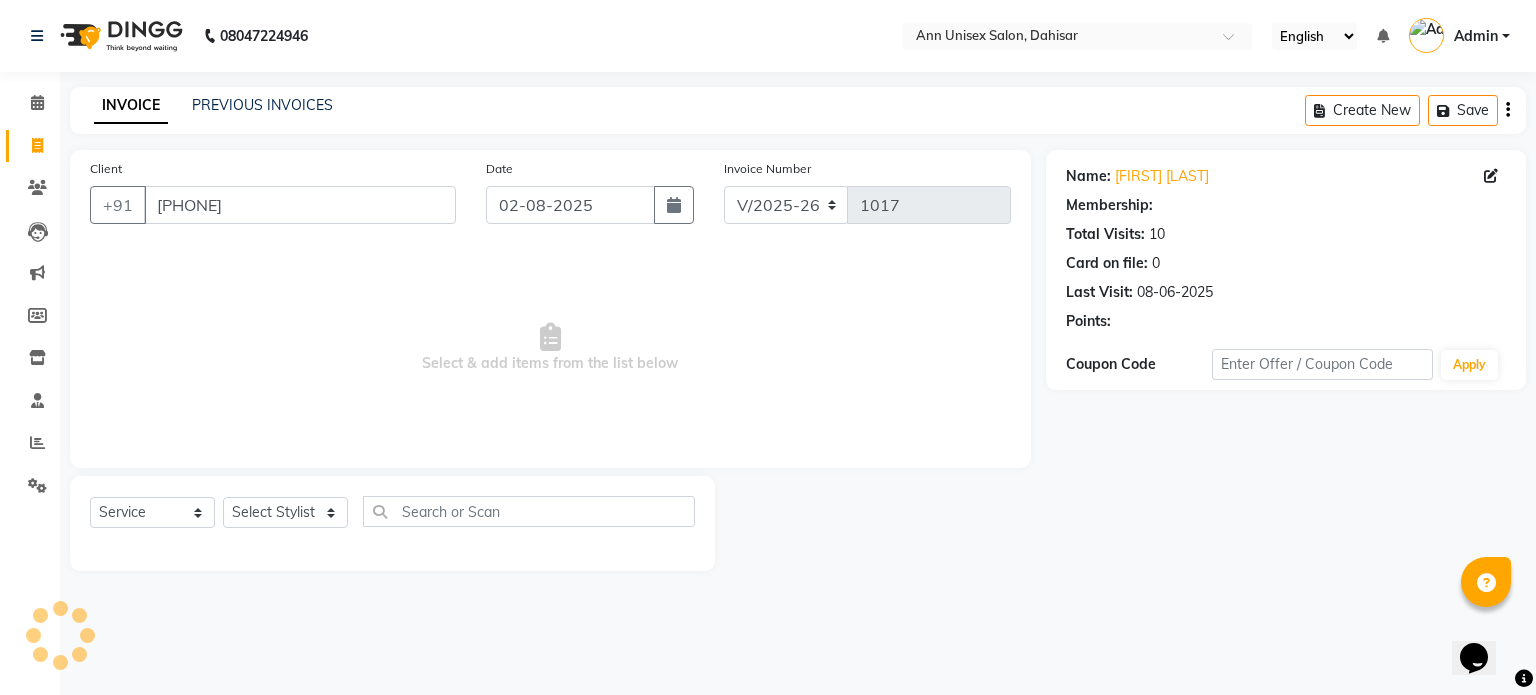 select on "1: Object" 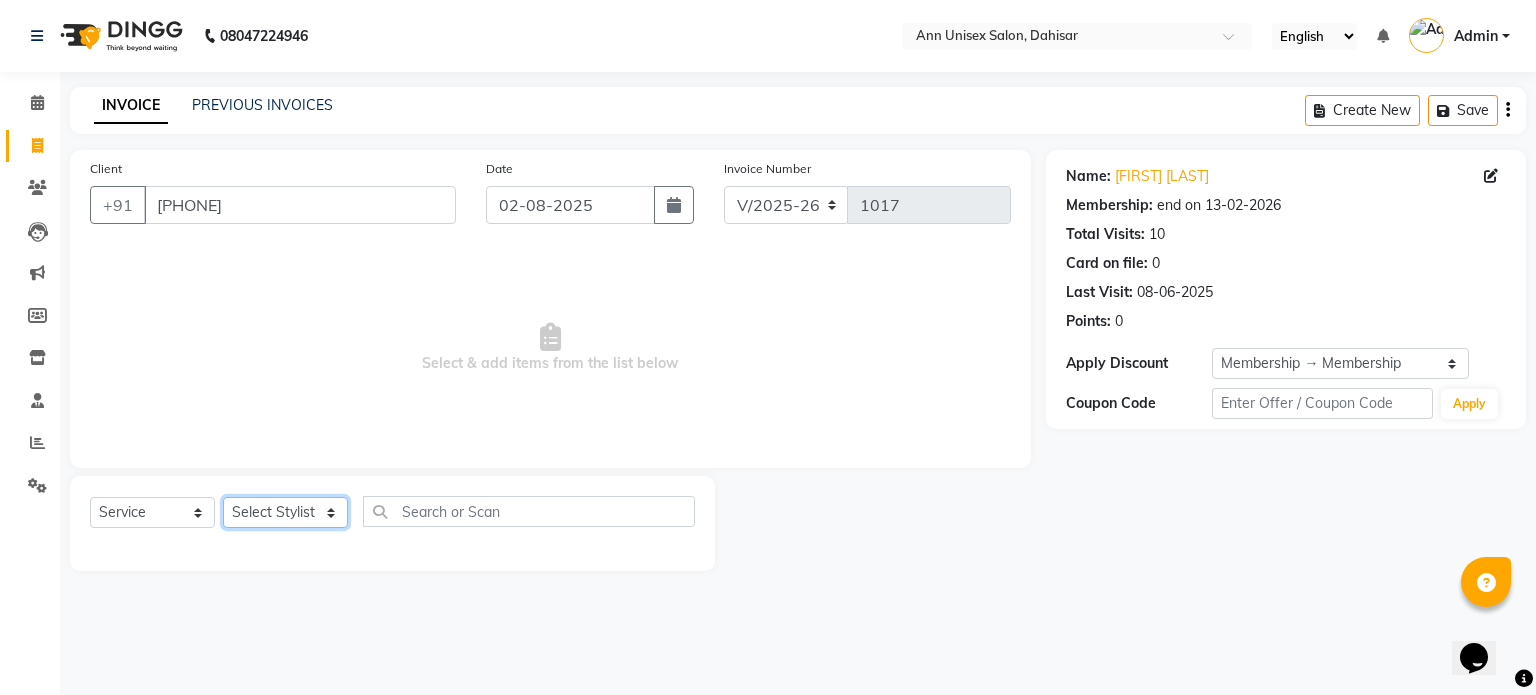 click on "Select Stylist Ankita Bagave Kasim salmani Manisha Doshi Pooja Jha RAHUL AHANKARE Rahul Thakur Sanju Sharma SHARUKH" 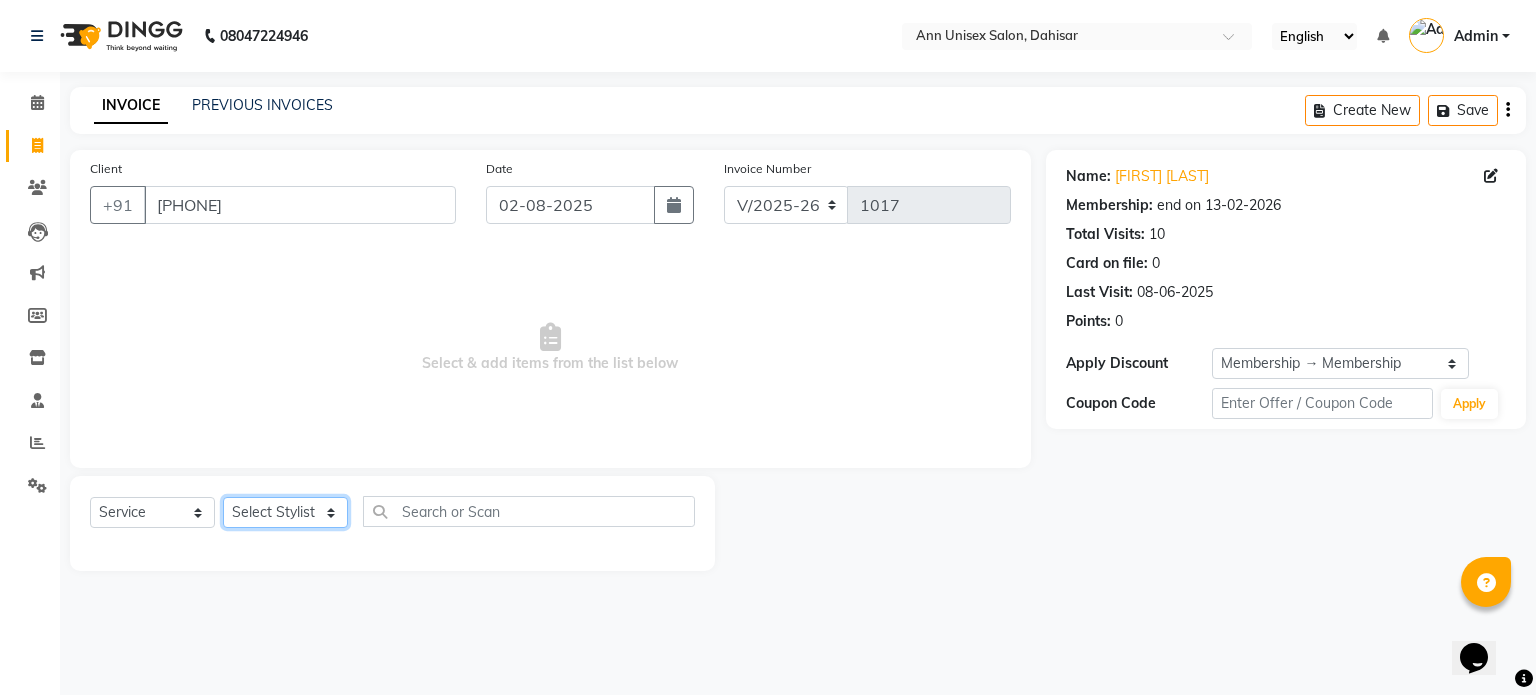 select on "64435" 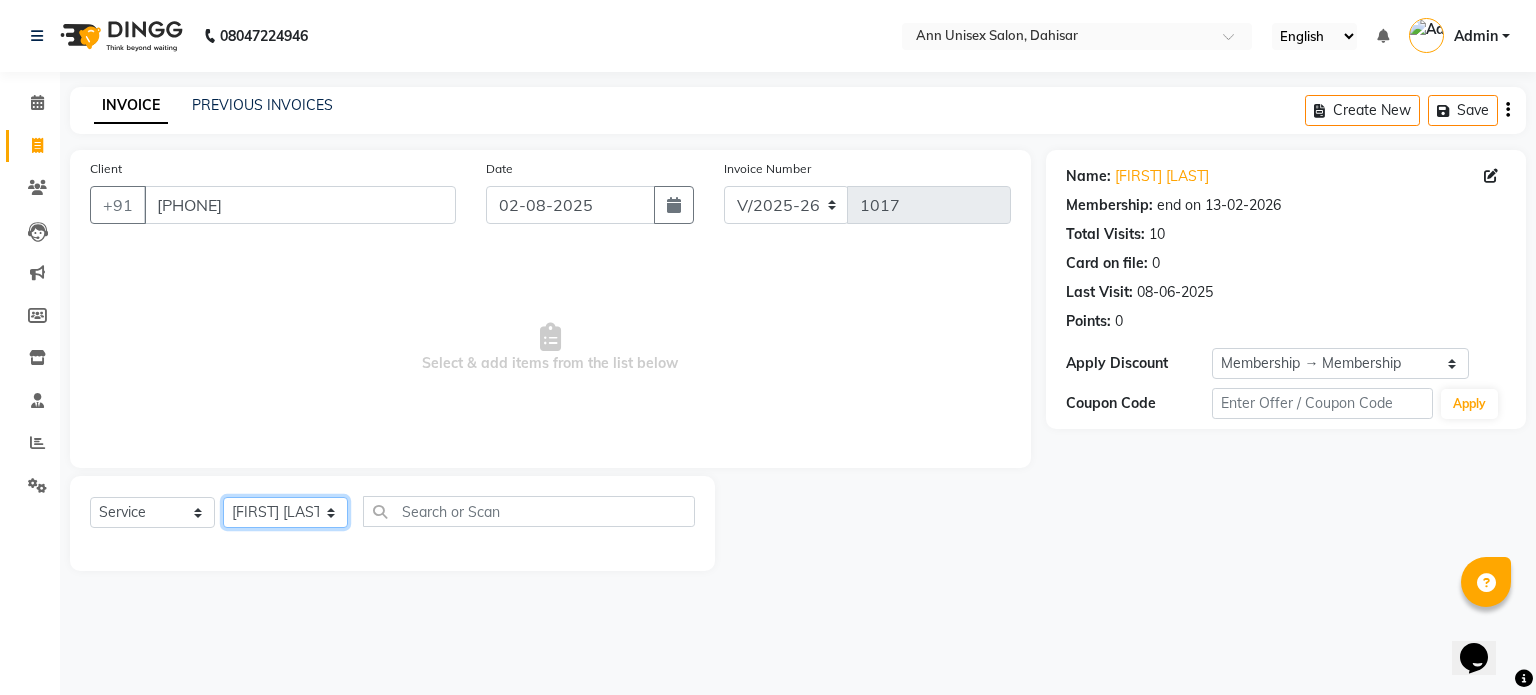 click on "Select Stylist Ankita Bagave Kasim salmani Manisha Doshi Pooja Jha RAHUL AHANKARE Rahul Thakur Sanju Sharma SHARUKH" 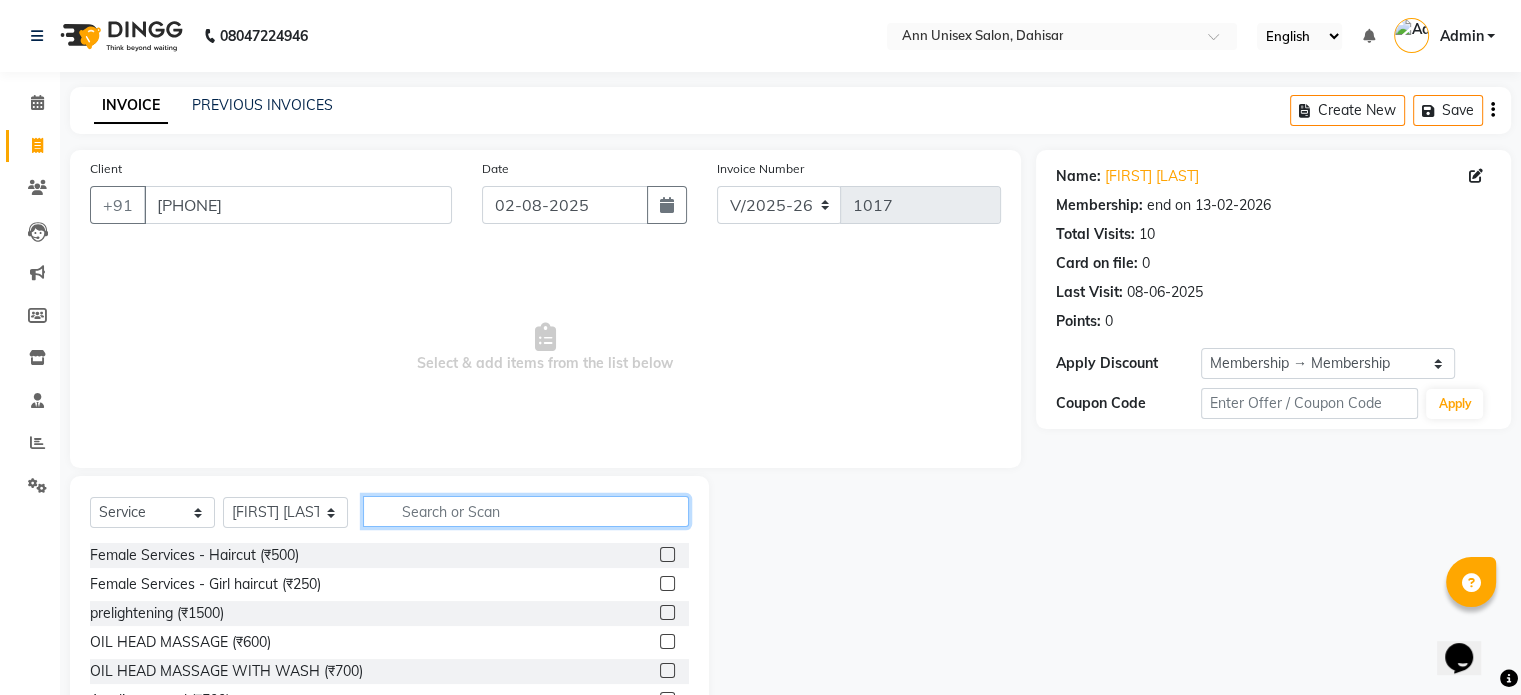 click 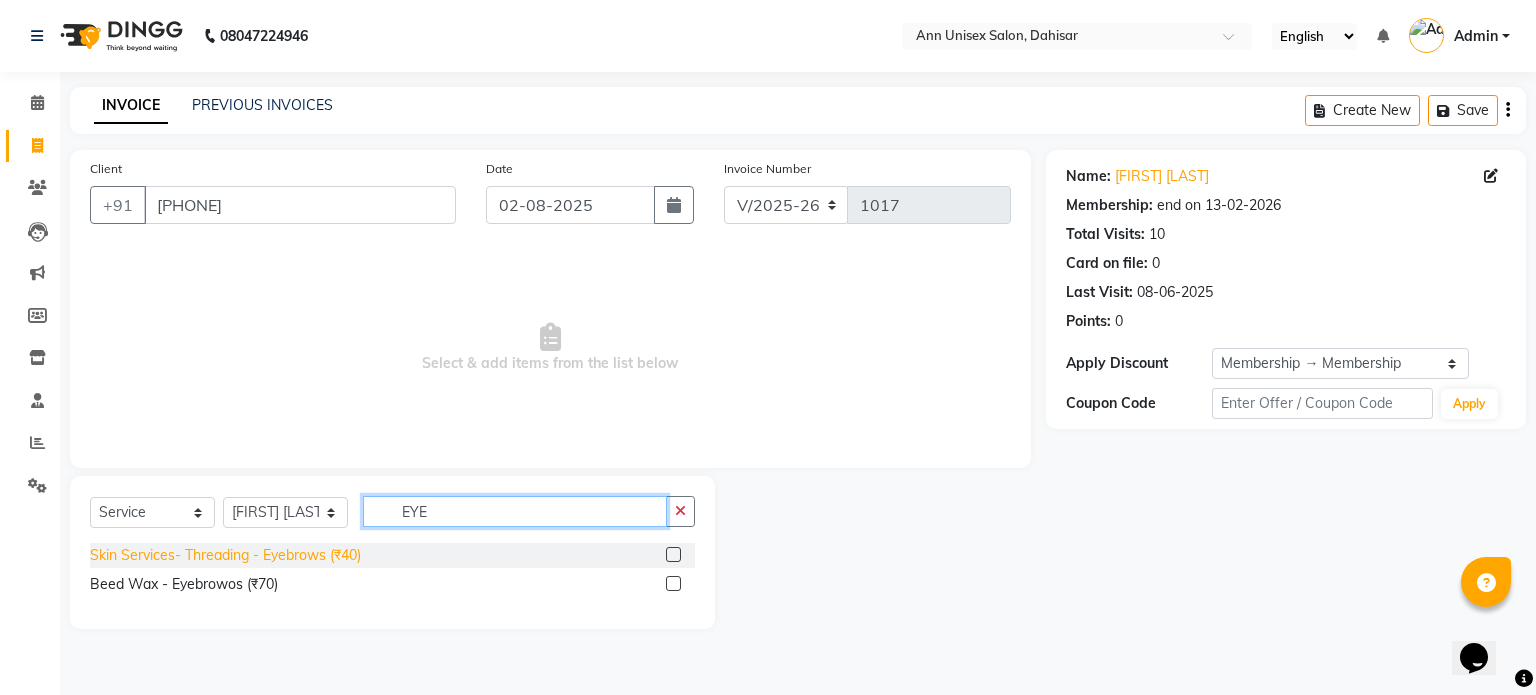 type on "EYE" 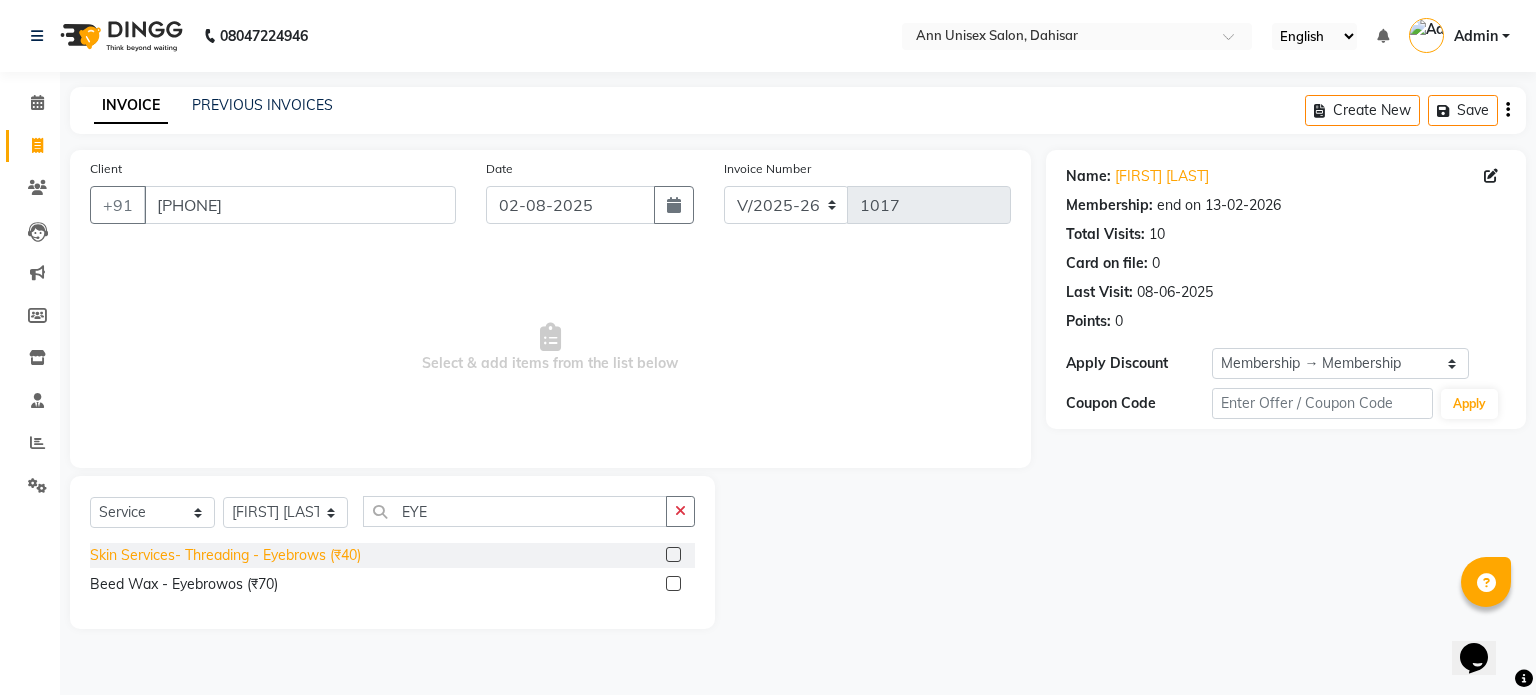 click on "Skin Services- Threading - Eyebrows (₹40)" 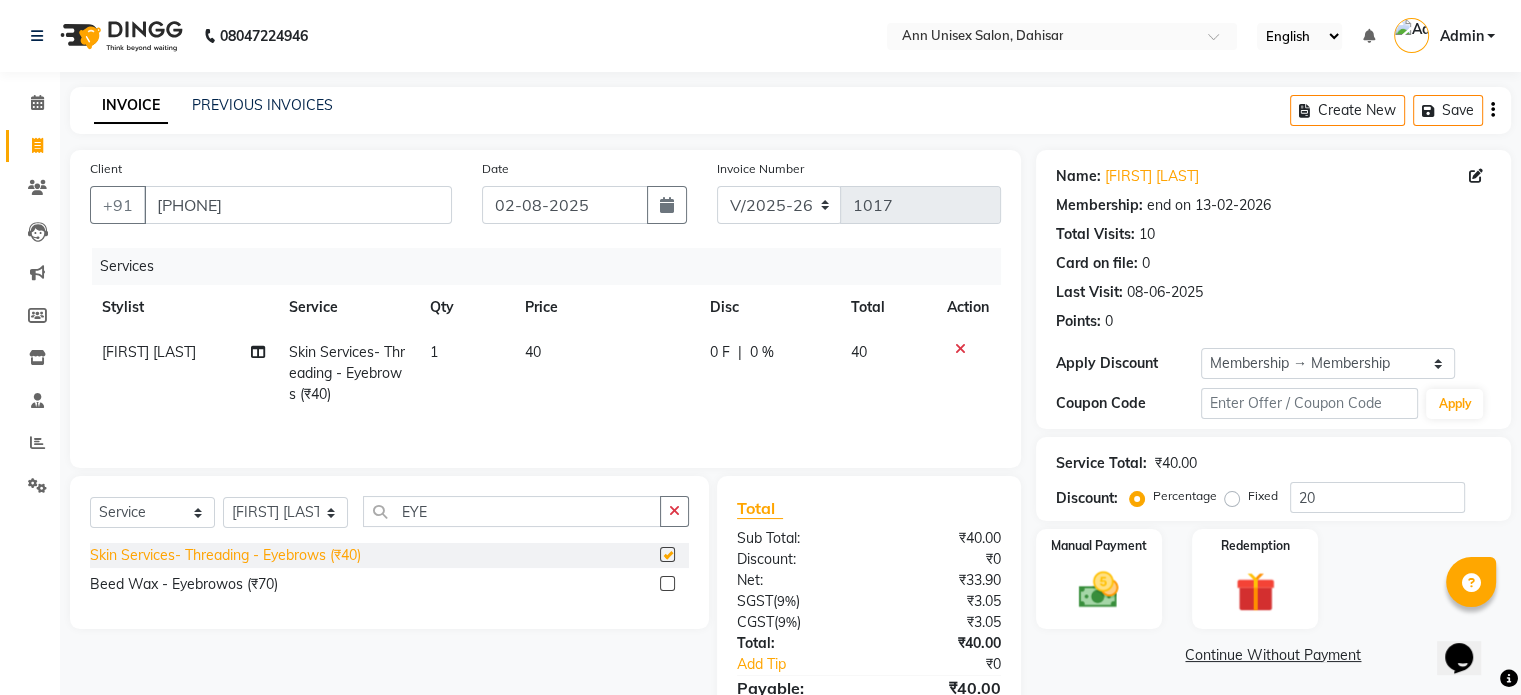 checkbox on "false" 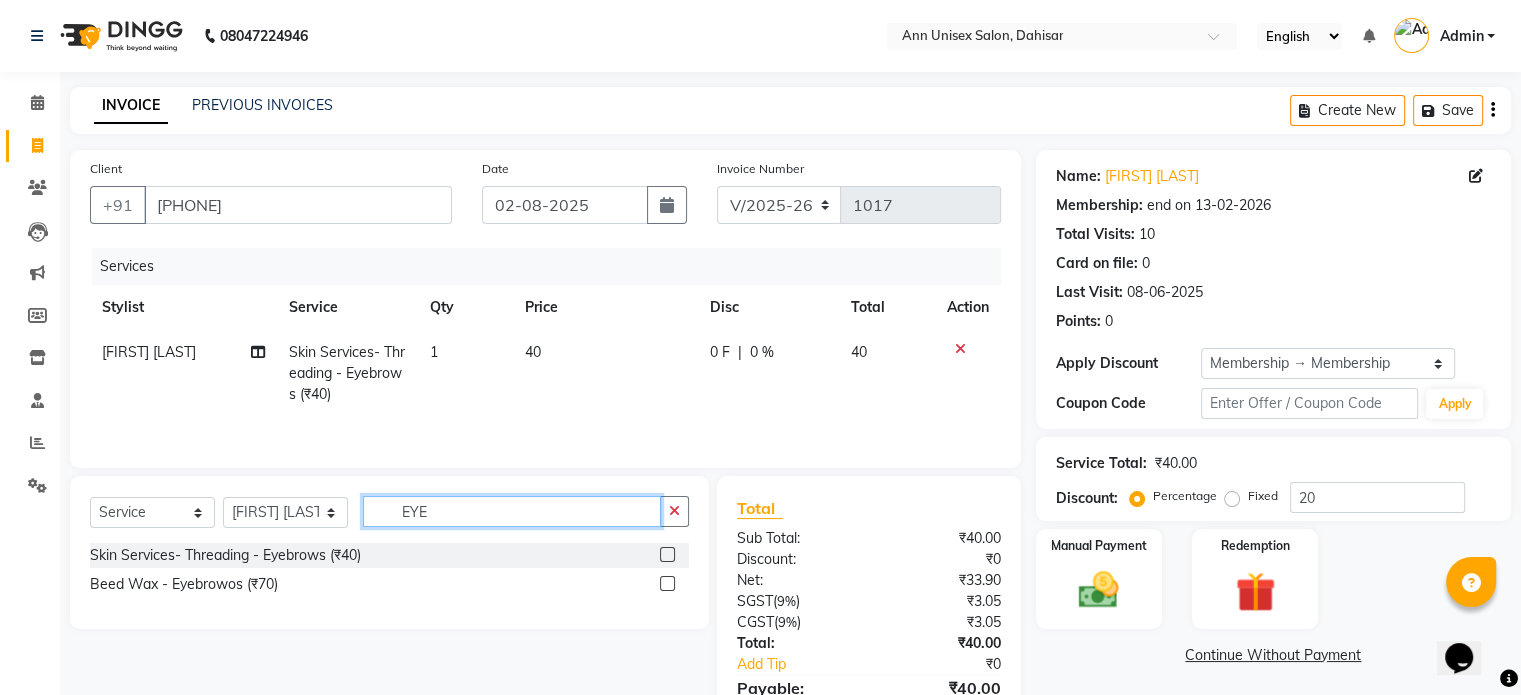 click on "EYE" 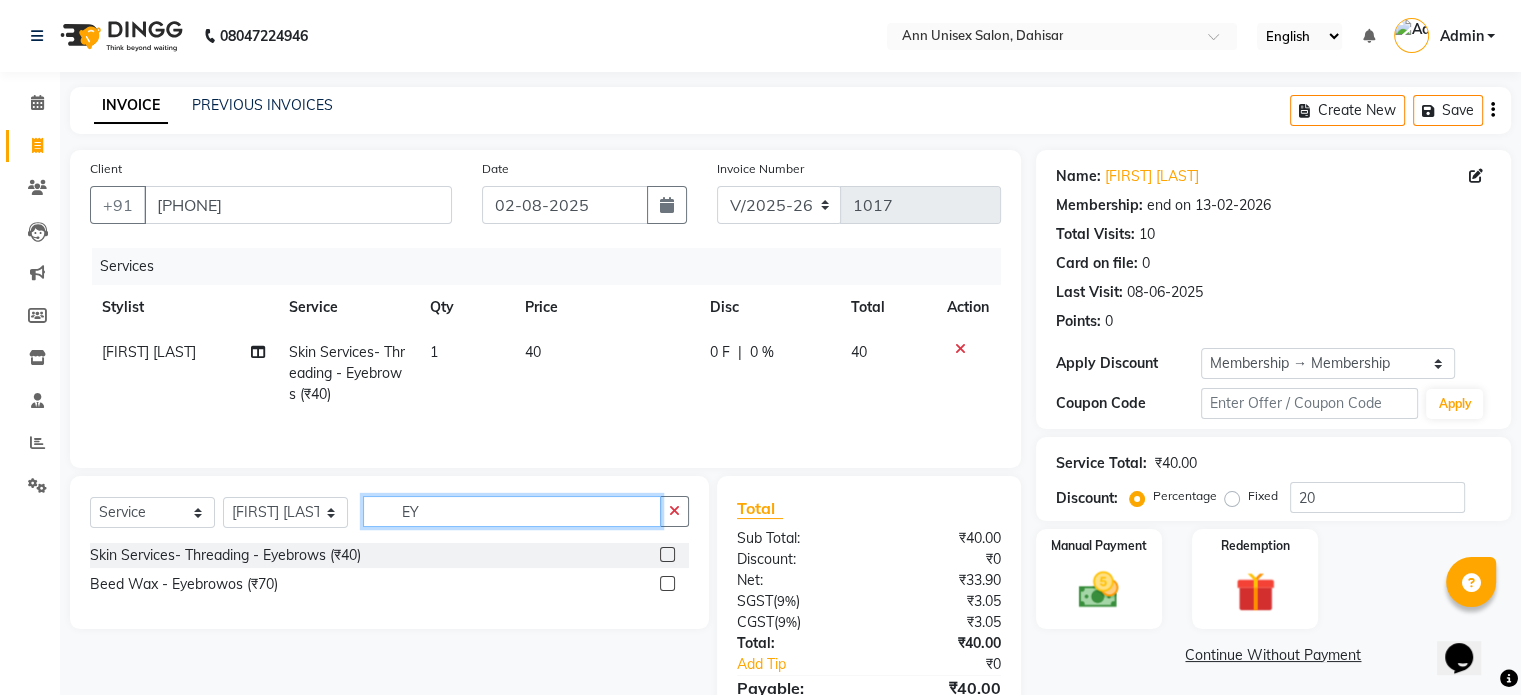 type on "E" 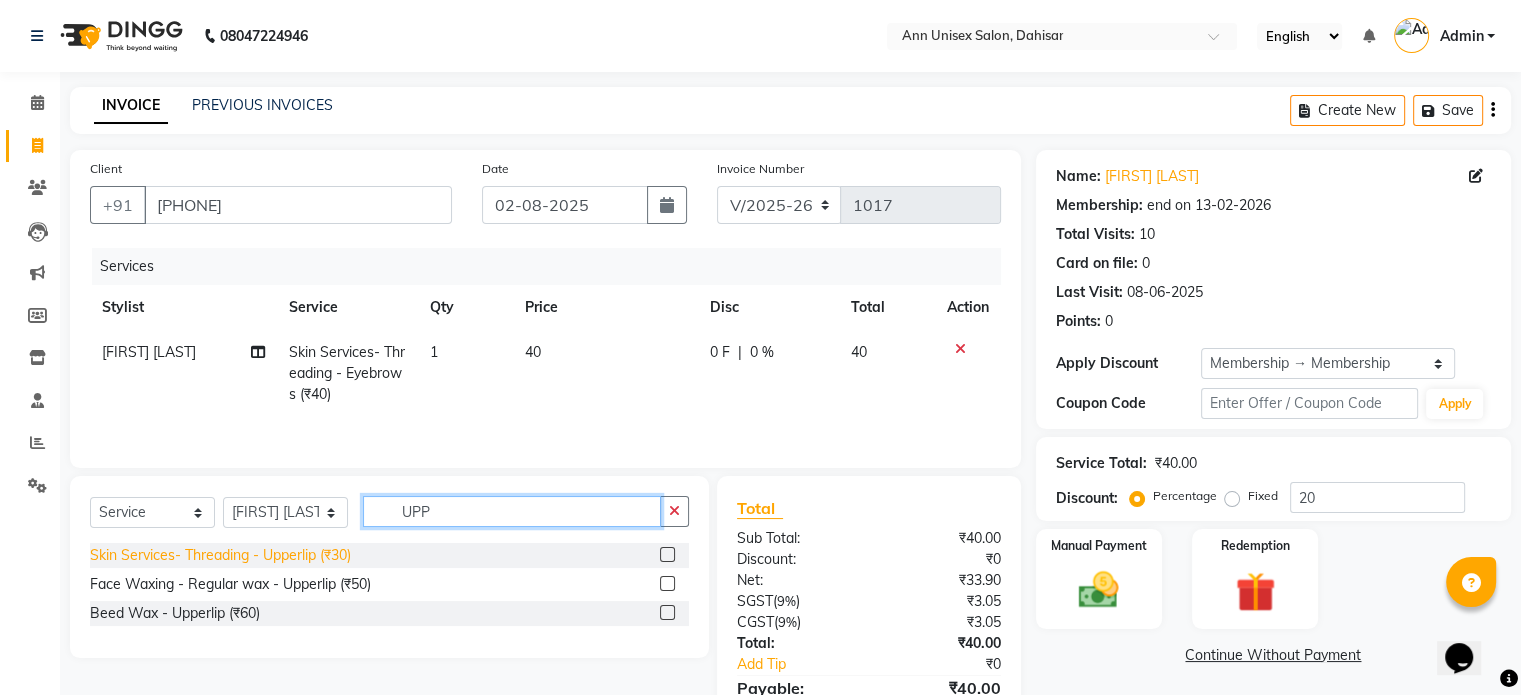 type on "UPP" 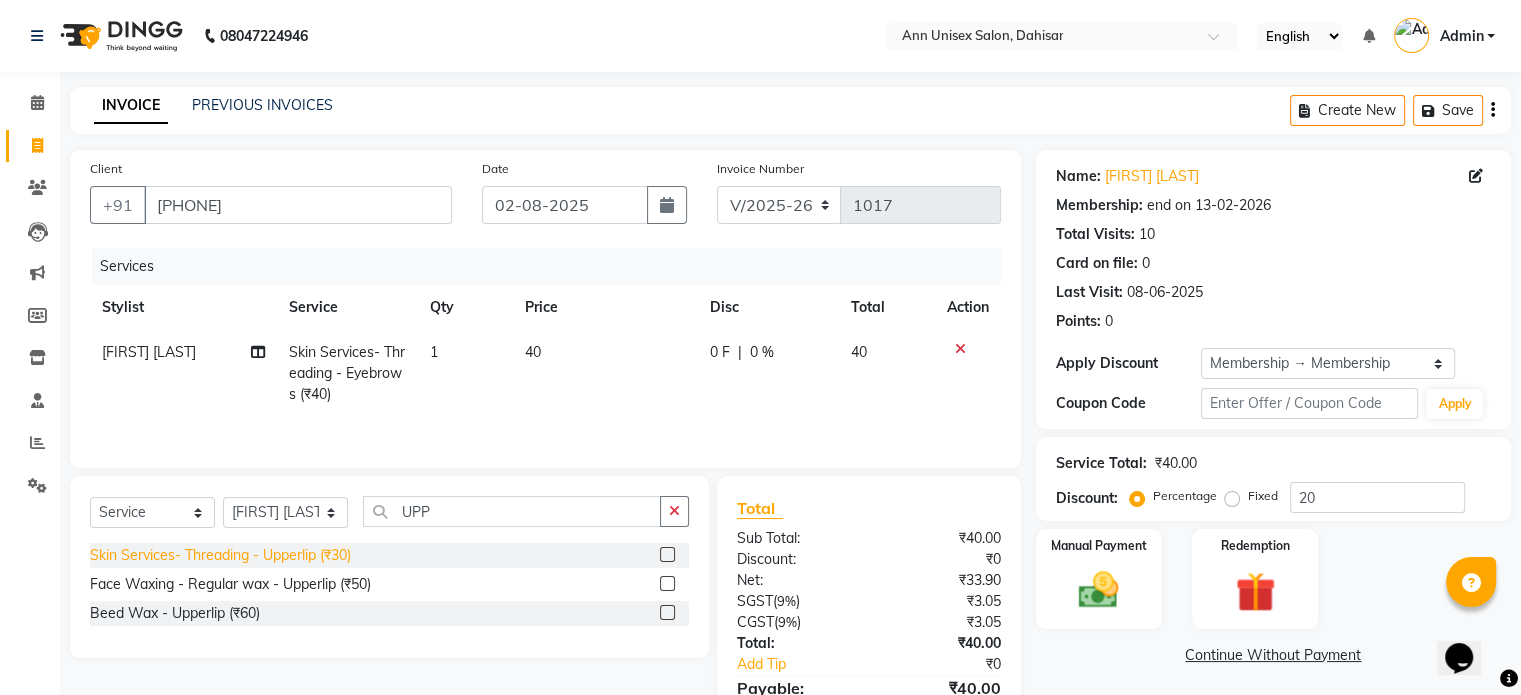 click on "Skin Services- Threading - Upperlip (₹30)" 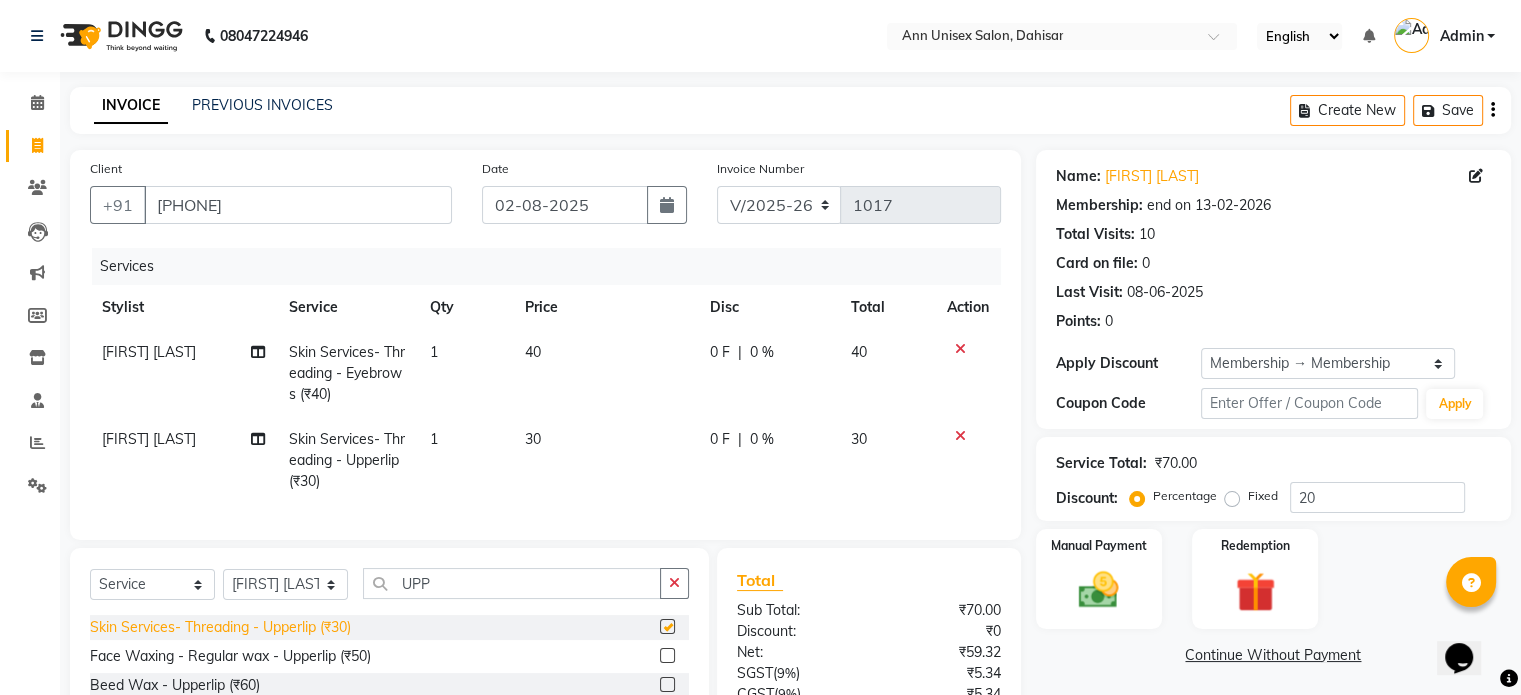 checkbox on "false" 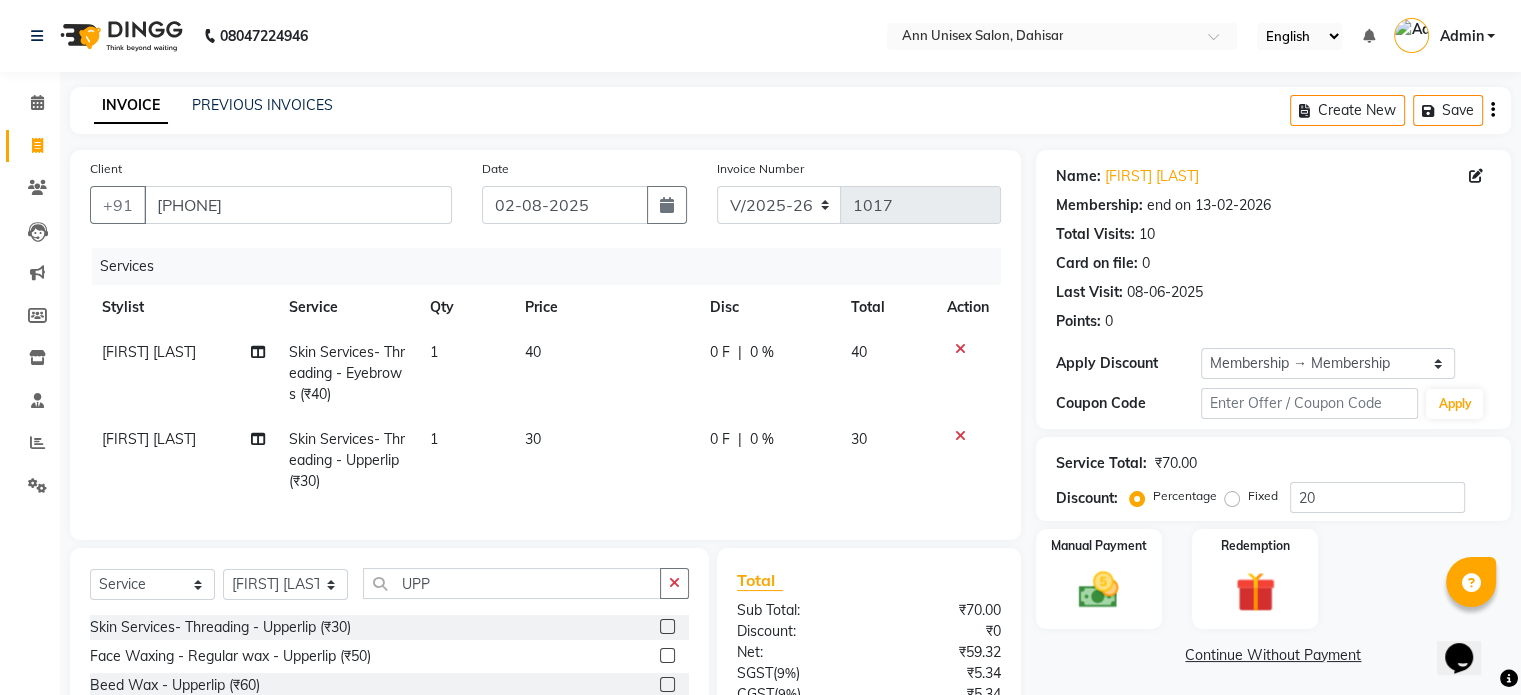 scroll, scrollTop: 192, scrollLeft: 0, axis: vertical 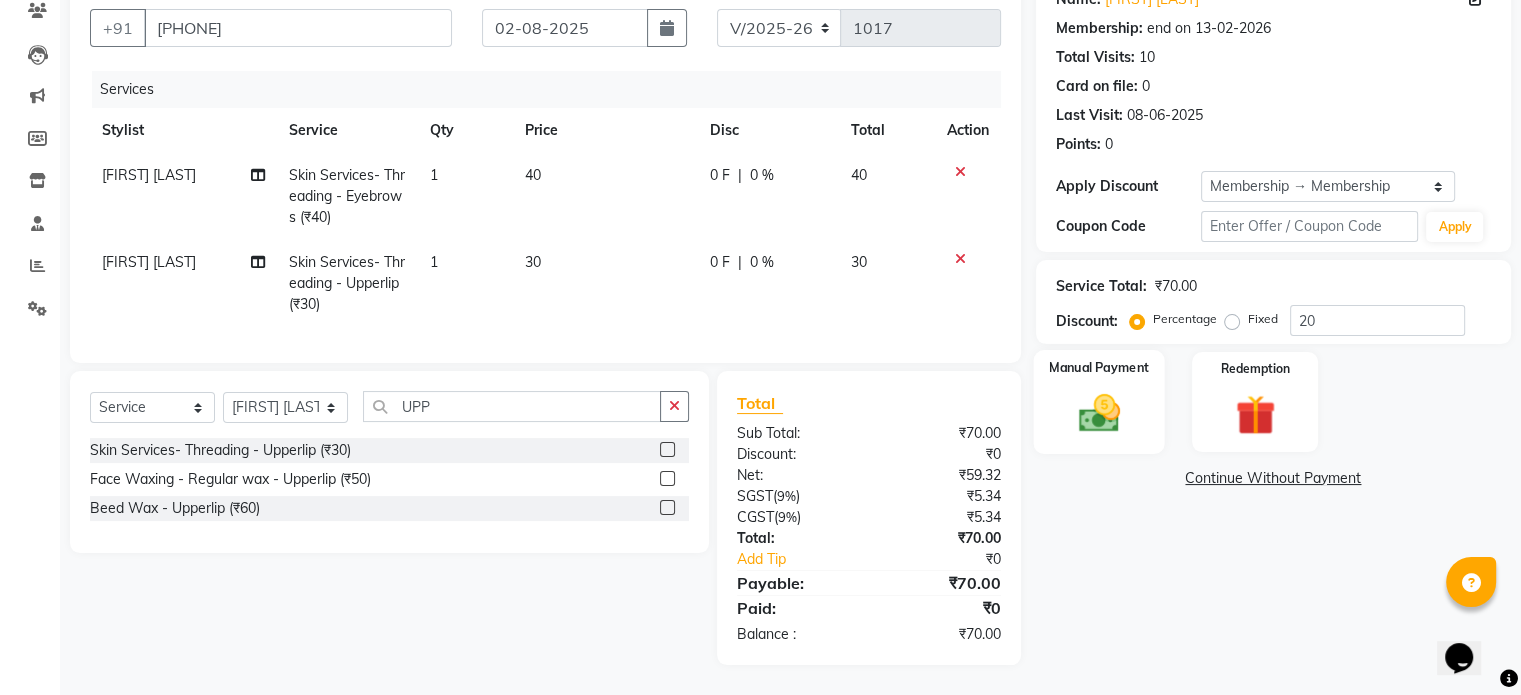 click 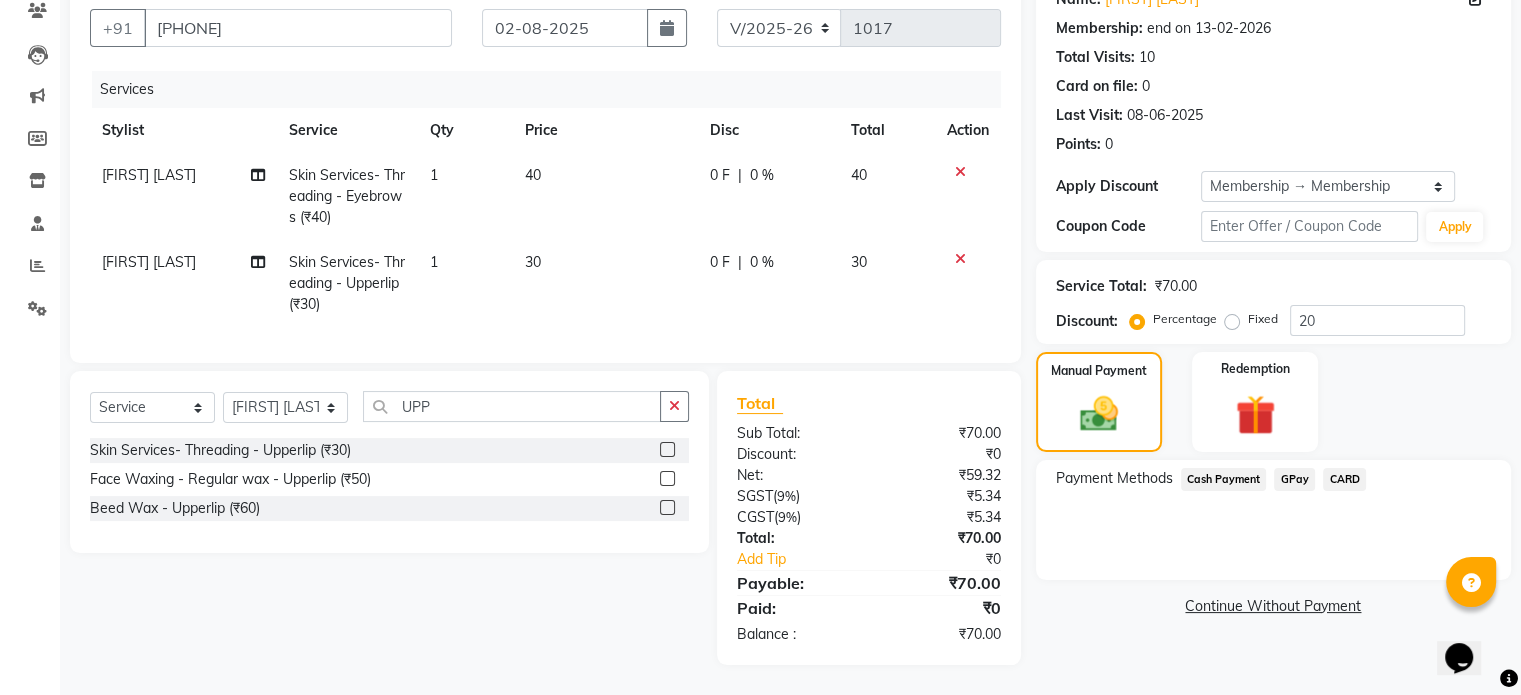 click on "Cash Payment" 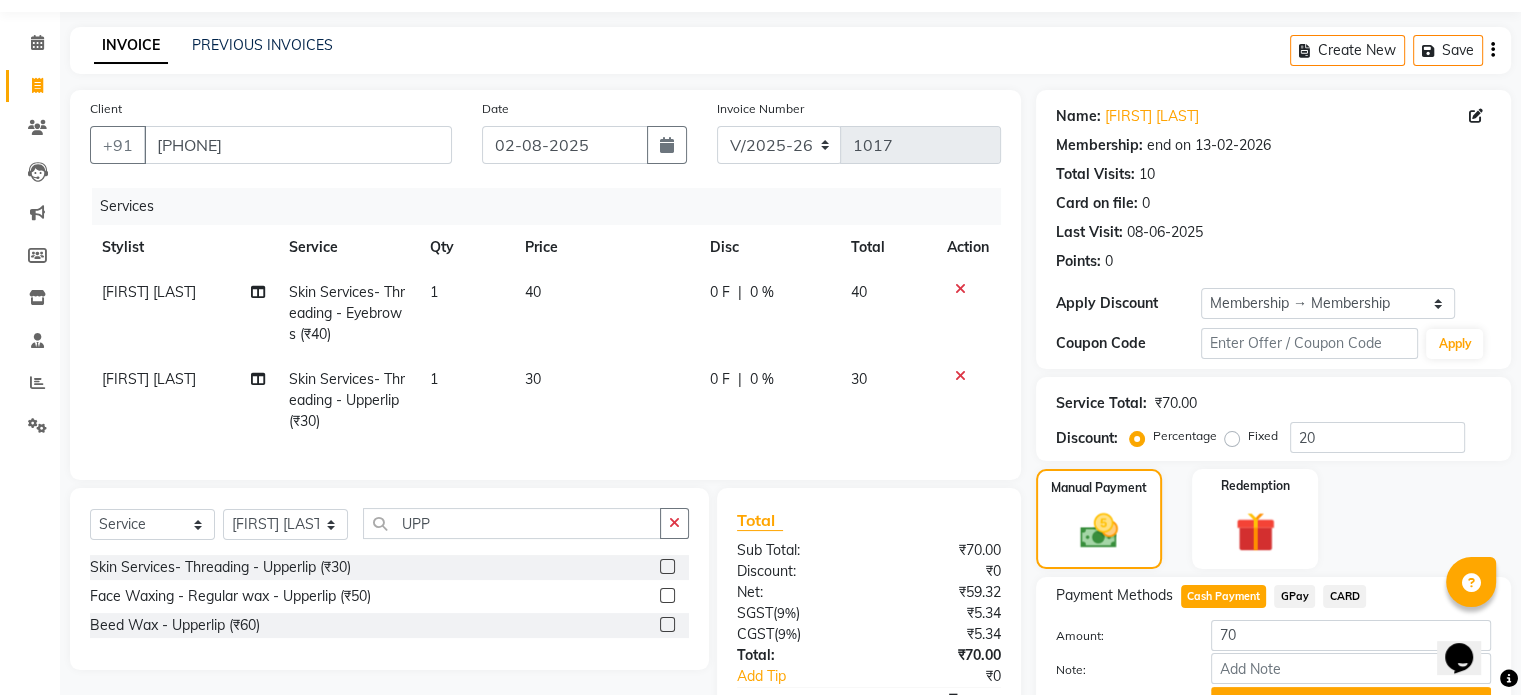 scroll, scrollTop: 44, scrollLeft: 0, axis: vertical 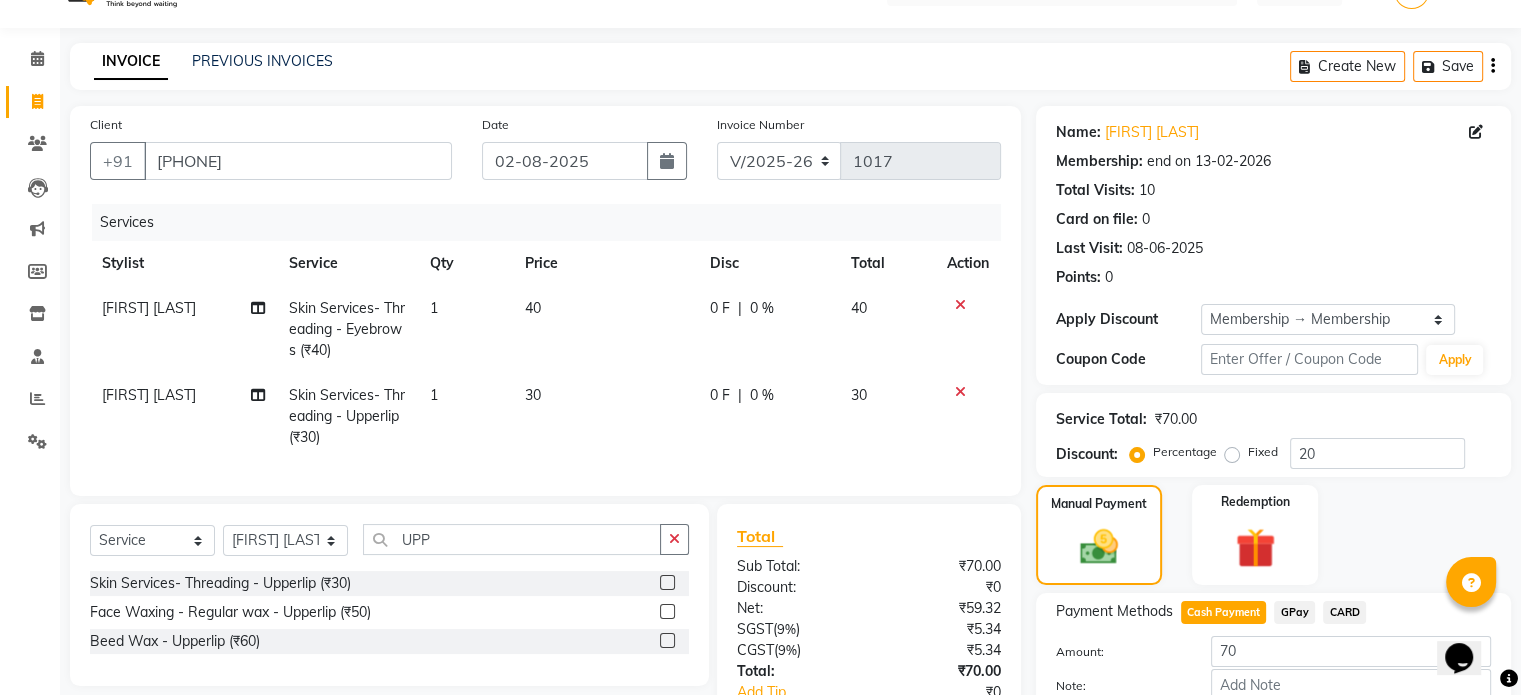 click on "Points:   0" 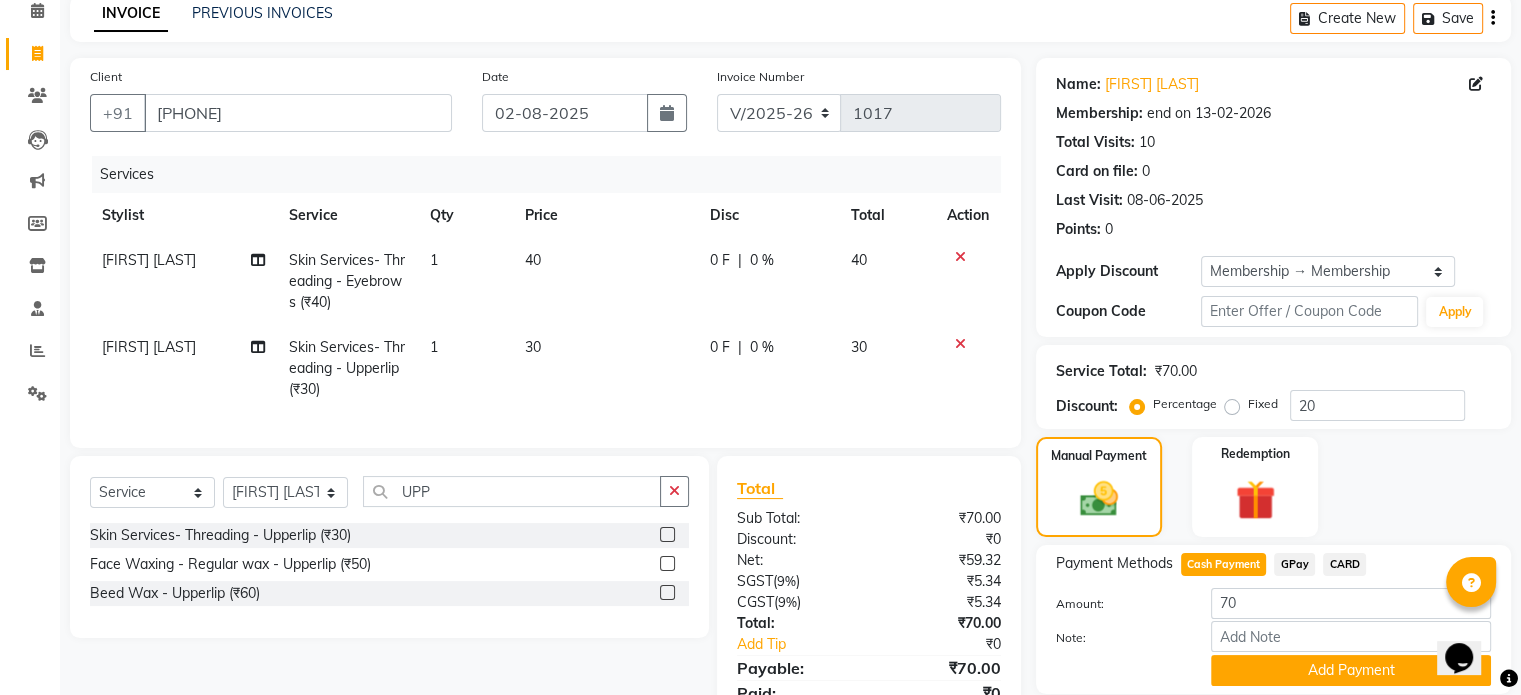 scroll, scrollTop: 89, scrollLeft: 0, axis: vertical 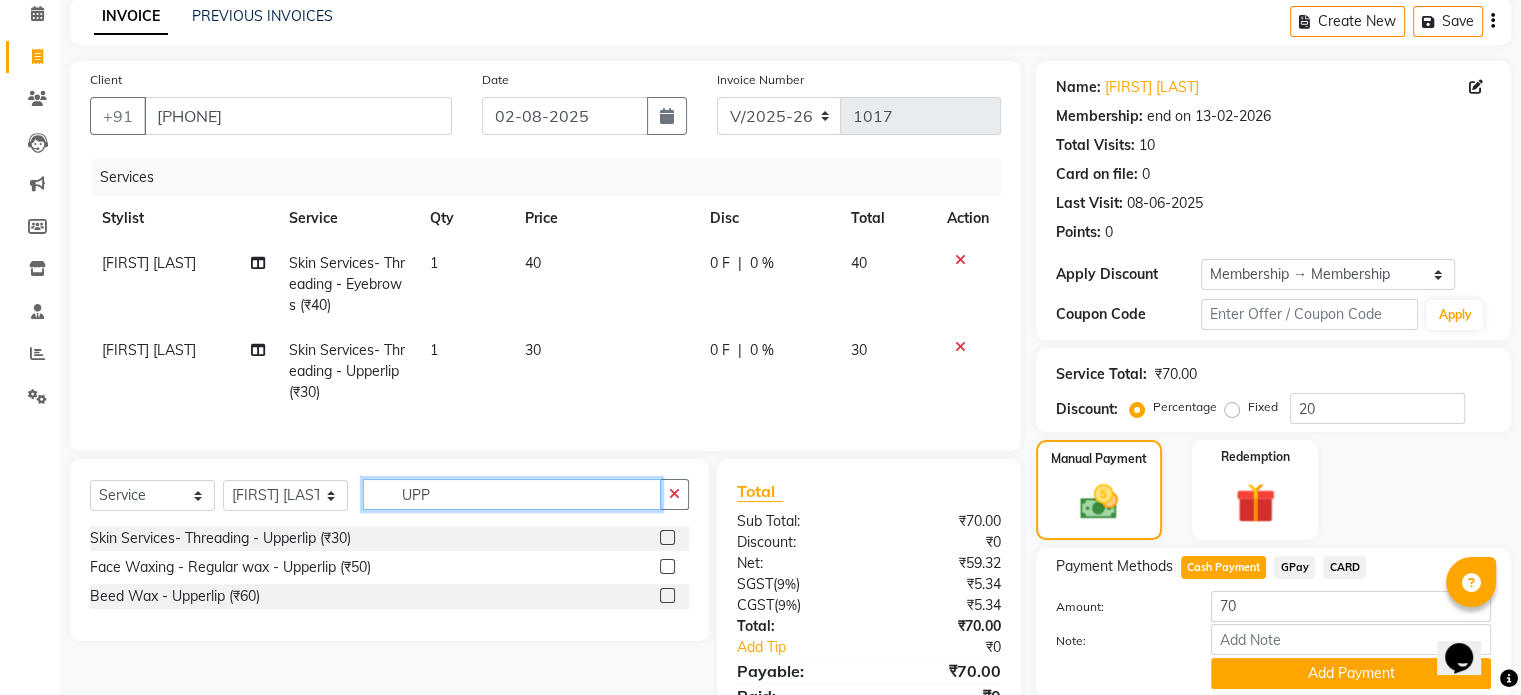 click on "UPP" 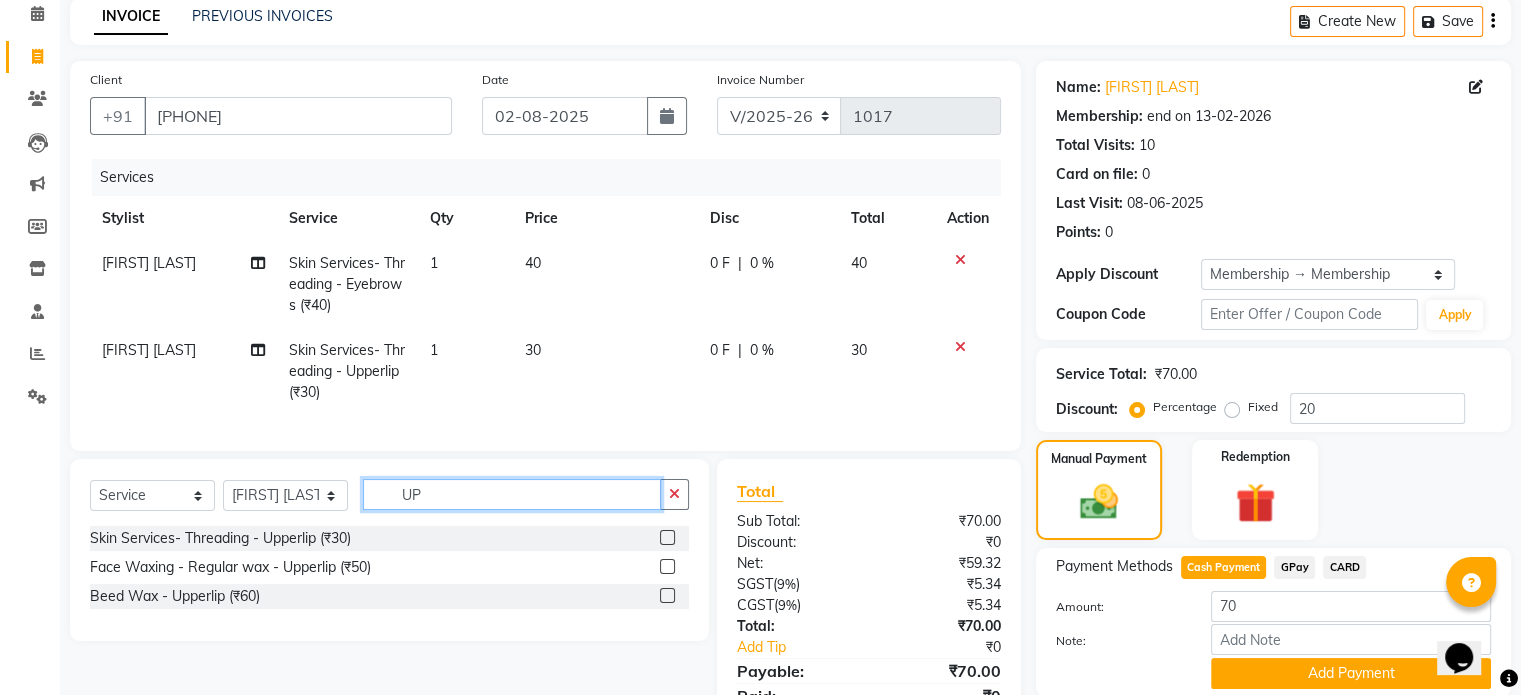 type on "U" 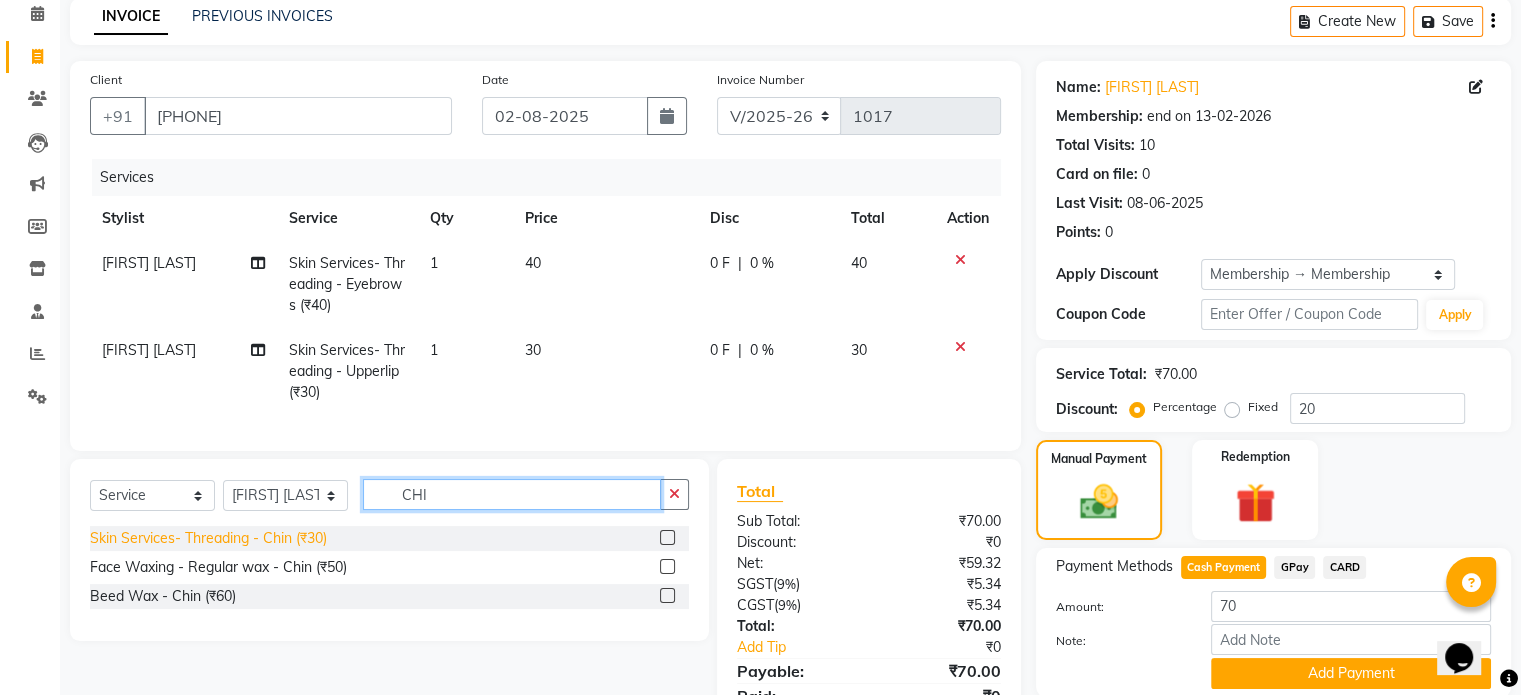 type on "CHI" 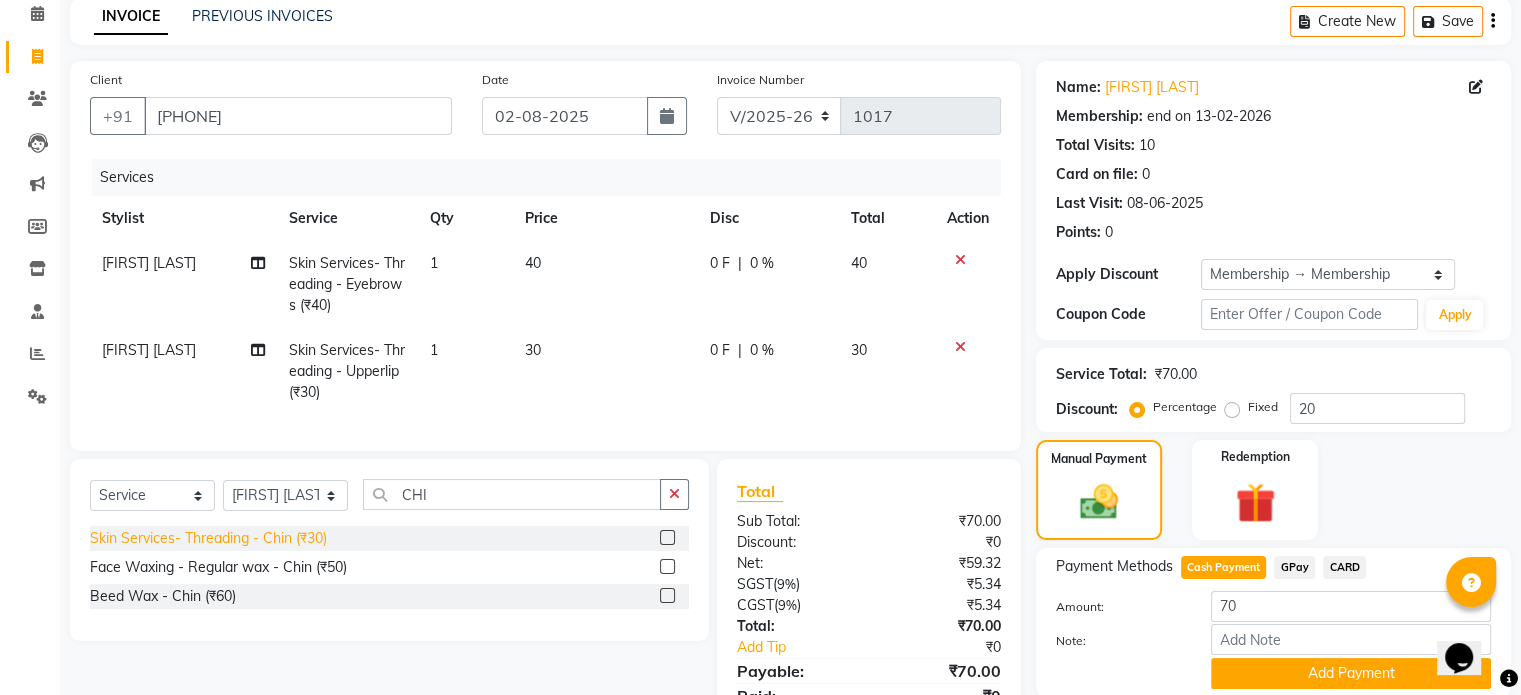 click on "Skin Services- Threading - Chin (₹30)" 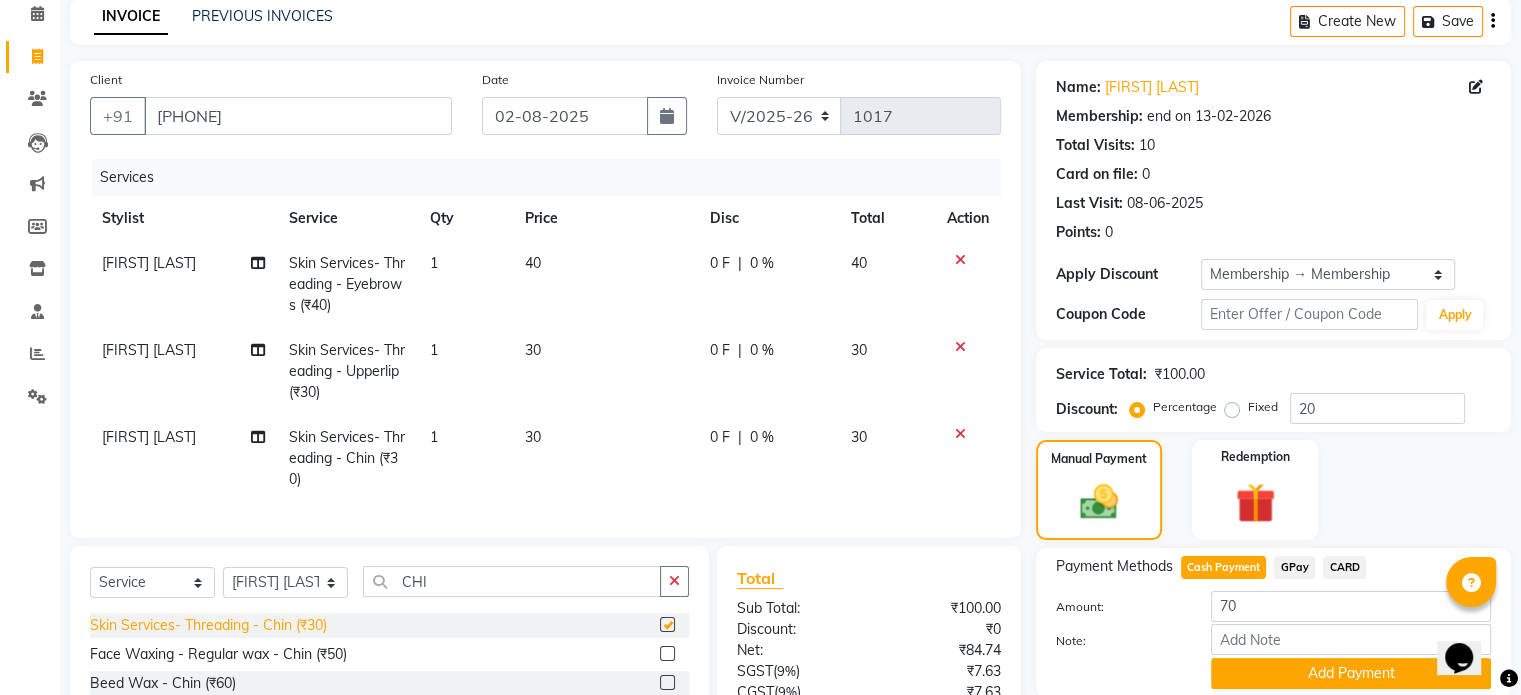 checkbox on "false" 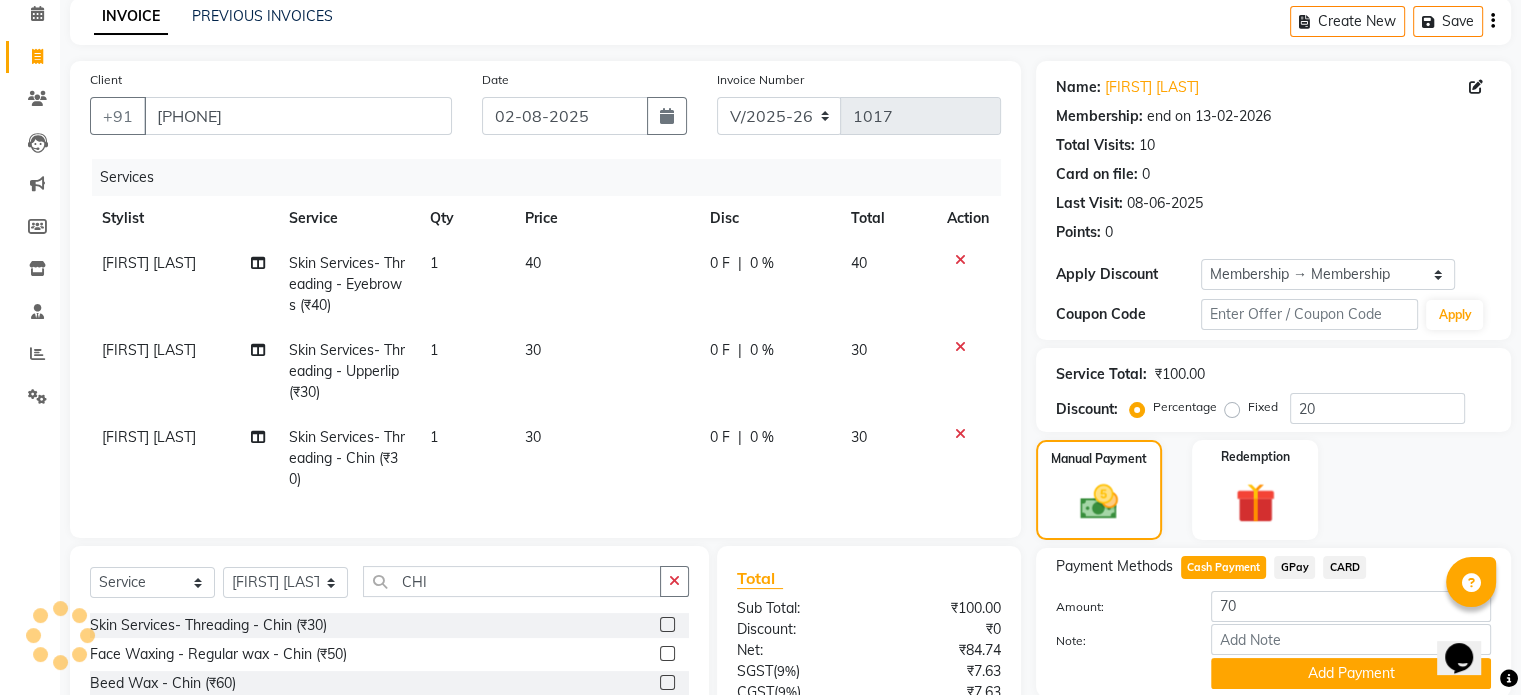 click on "30" 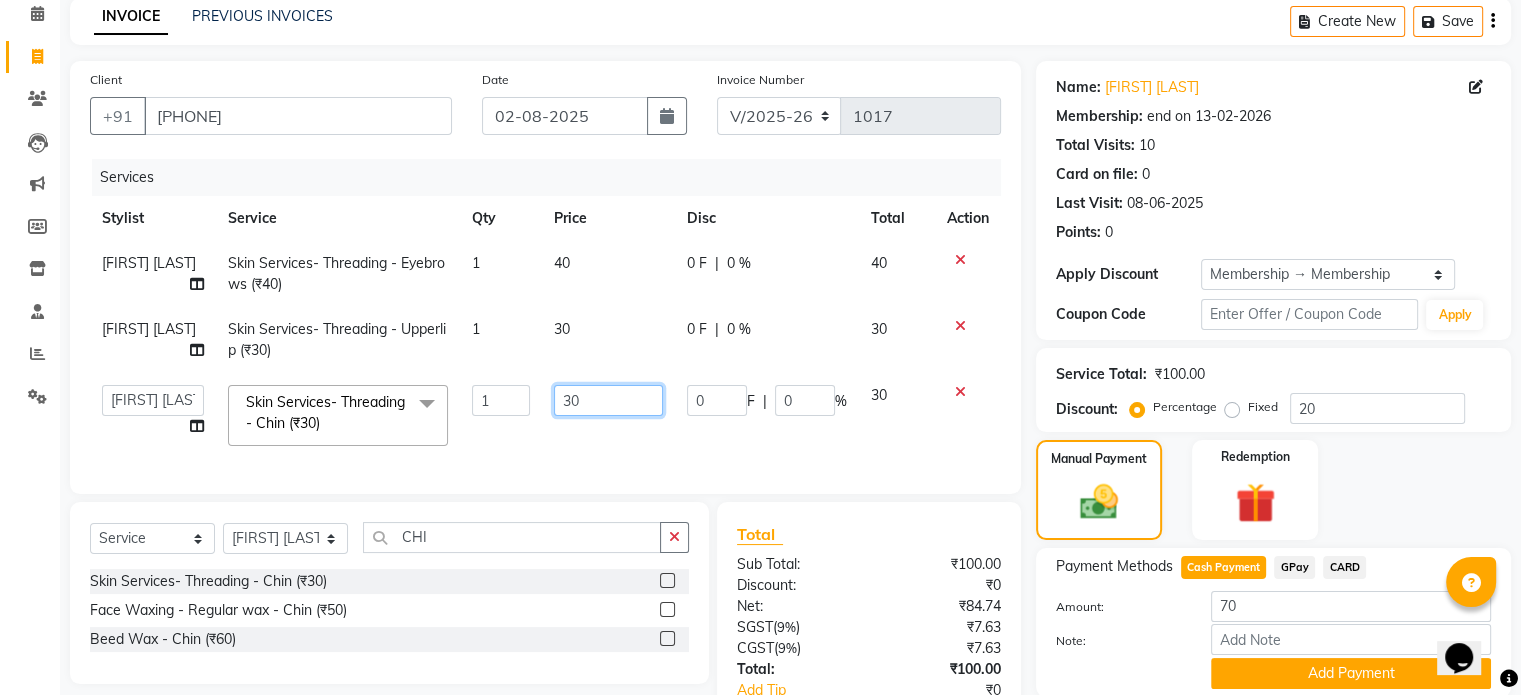 click on "30" 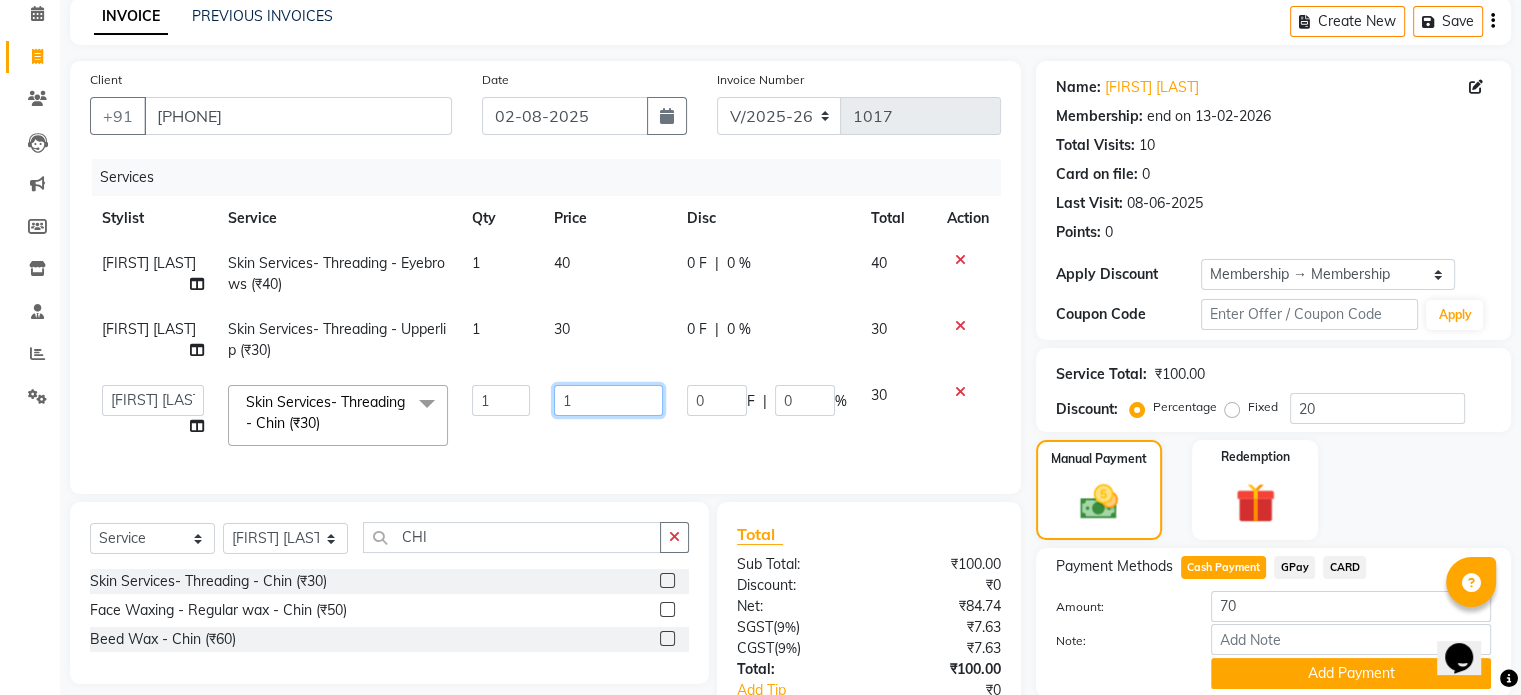 type on "10" 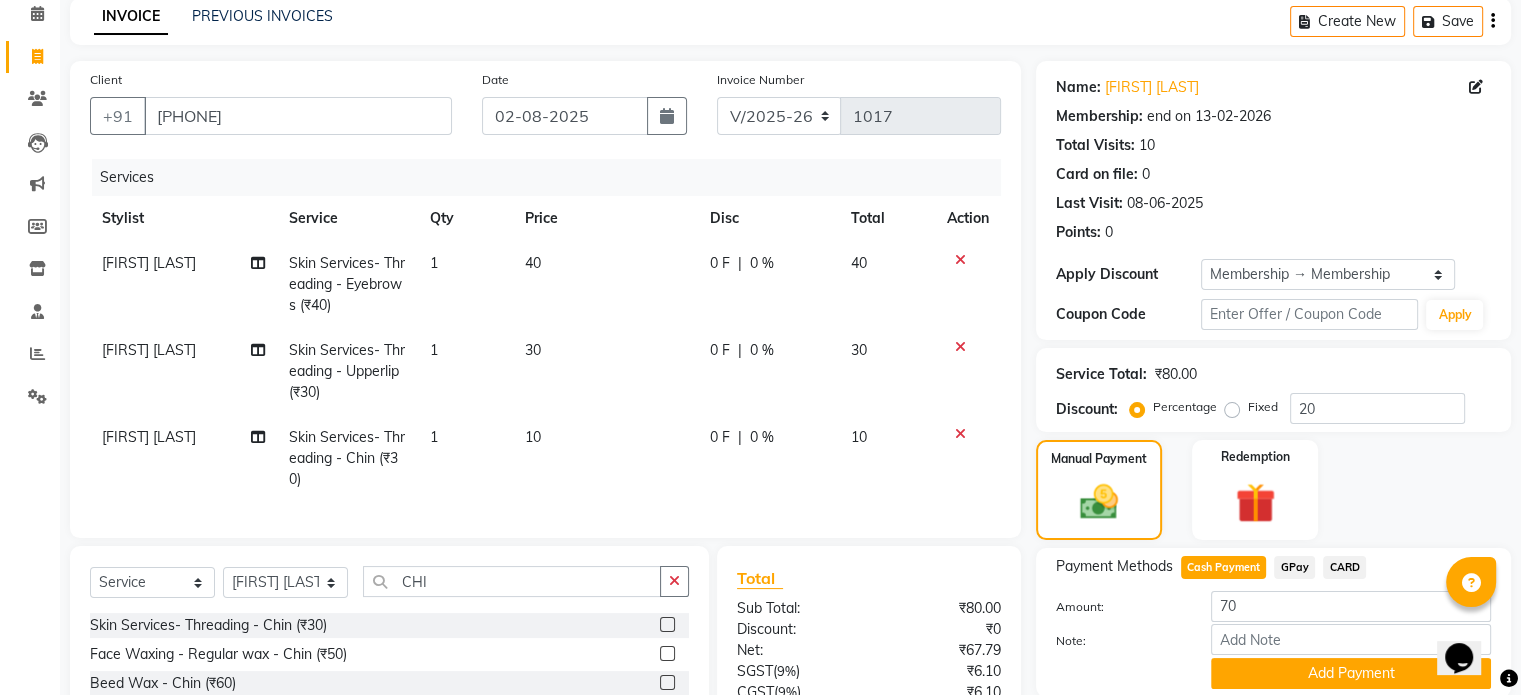 click on "10" 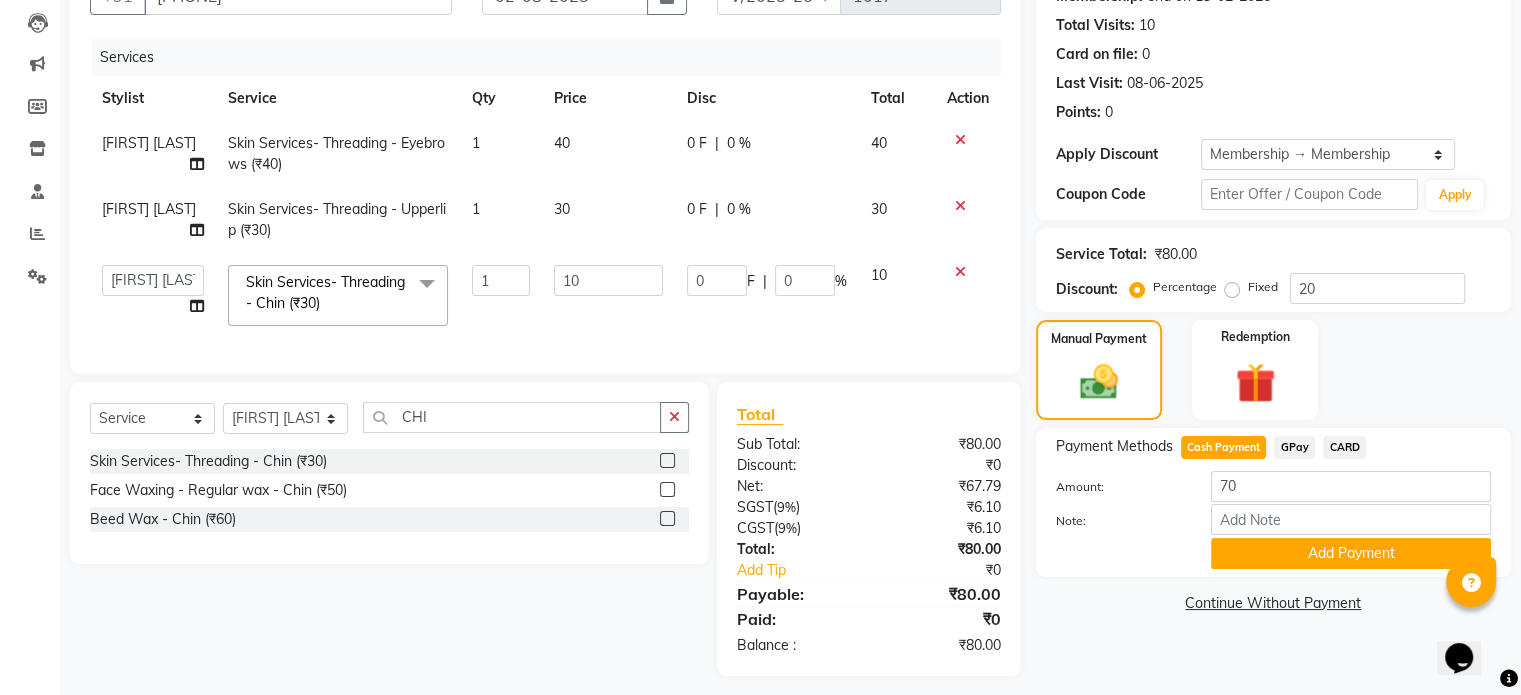 scroll, scrollTop: 235, scrollLeft: 0, axis: vertical 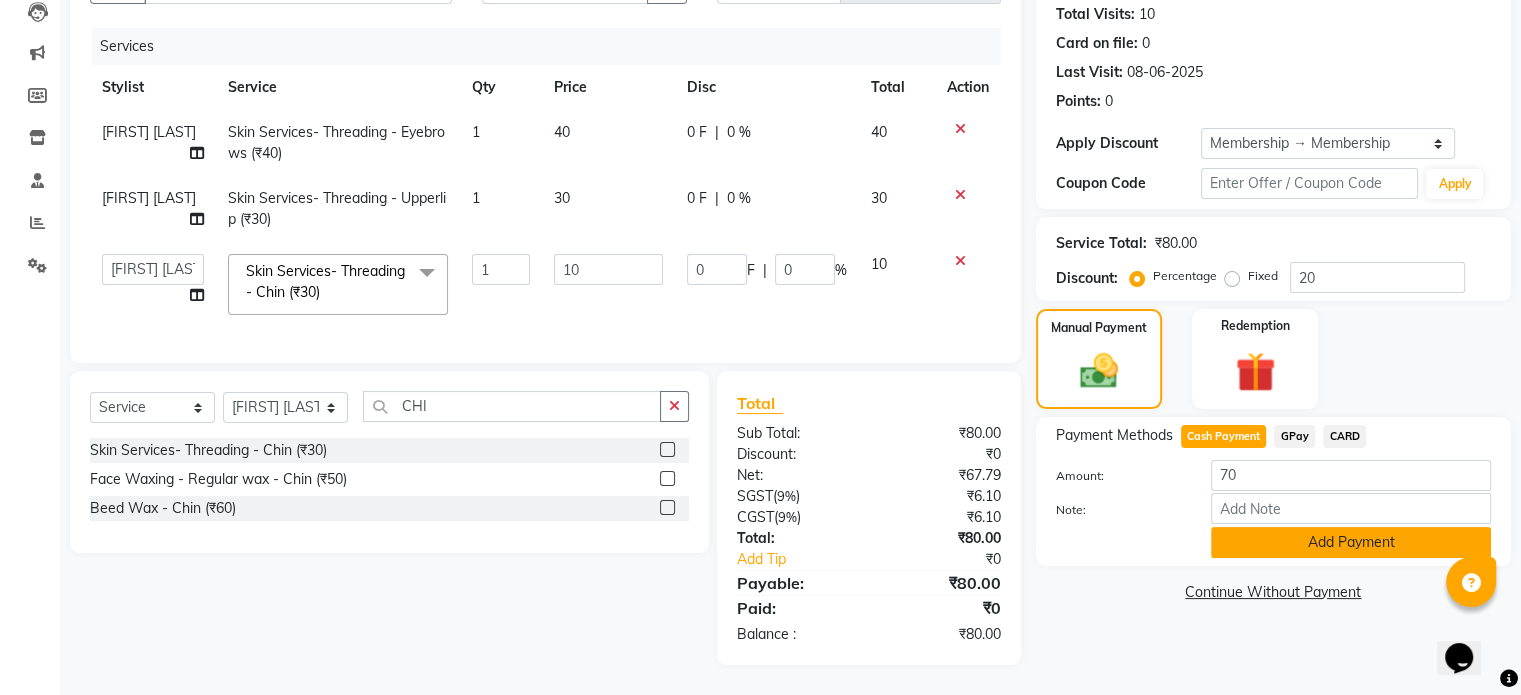click on "Add Payment" 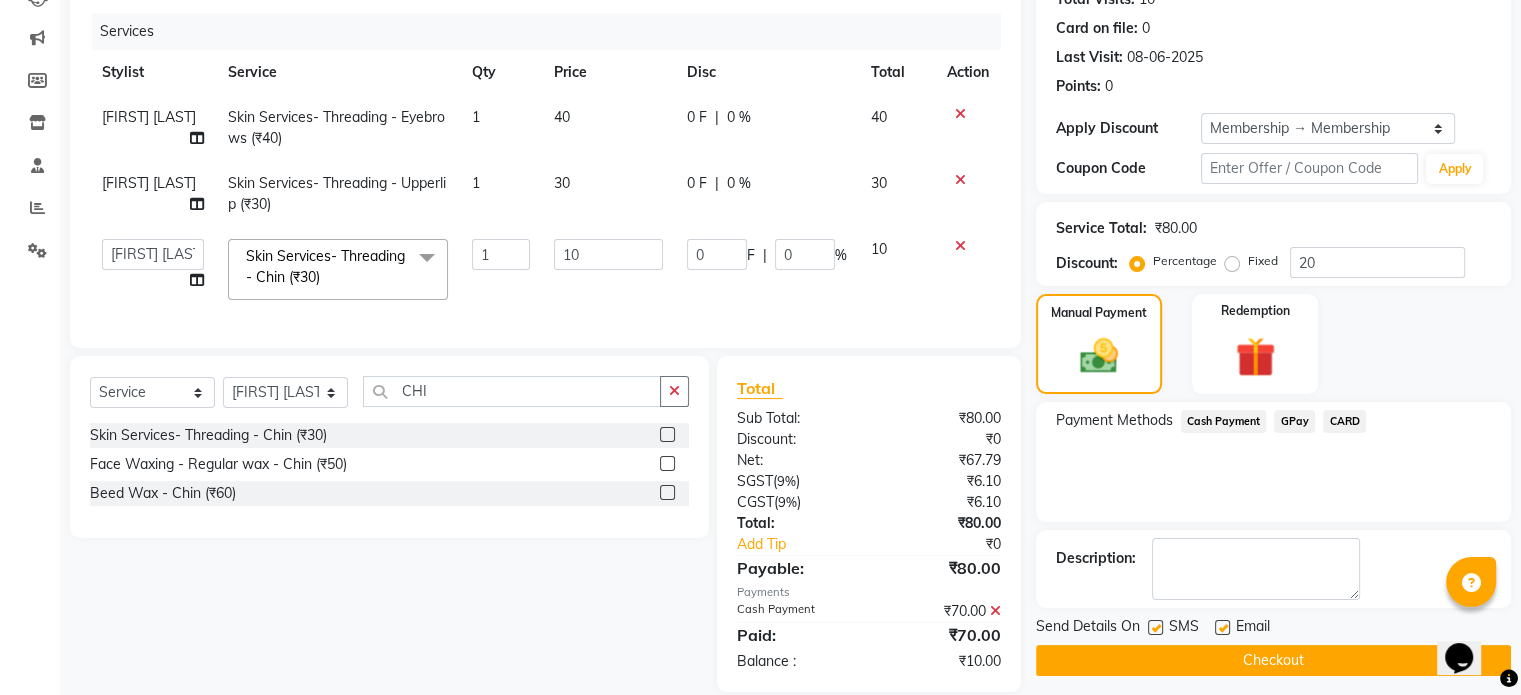 scroll, scrollTop: 276, scrollLeft: 0, axis: vertical 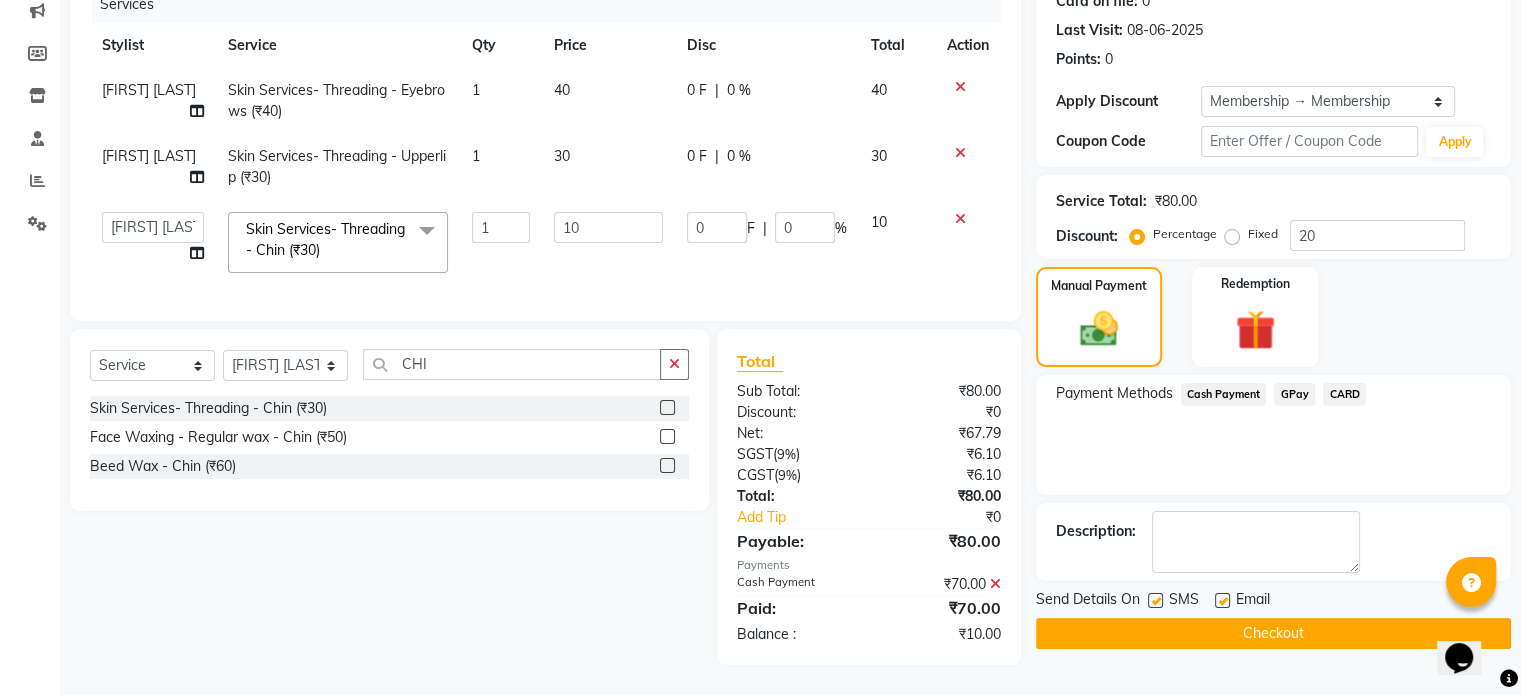 click 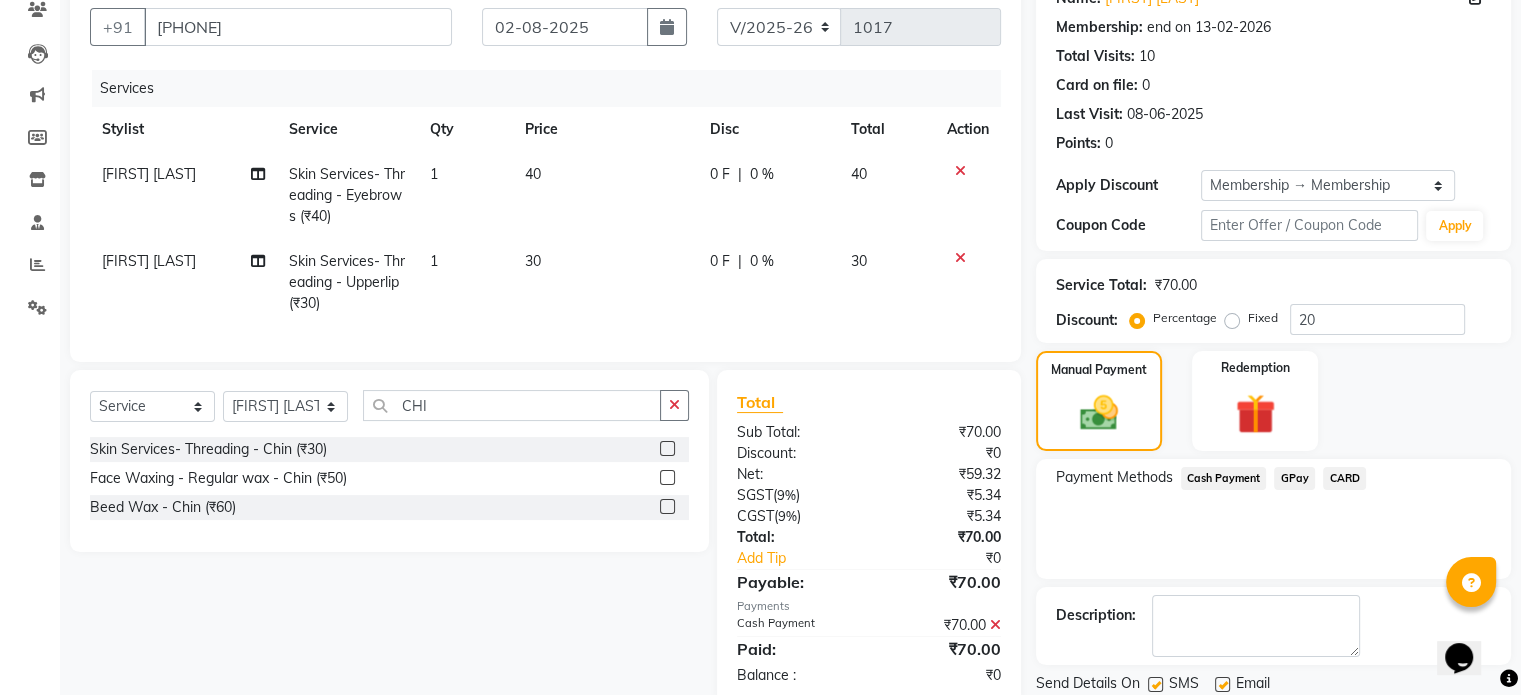 scroll, scrollTop: 244, scrollLeft: 0, axis: vertical 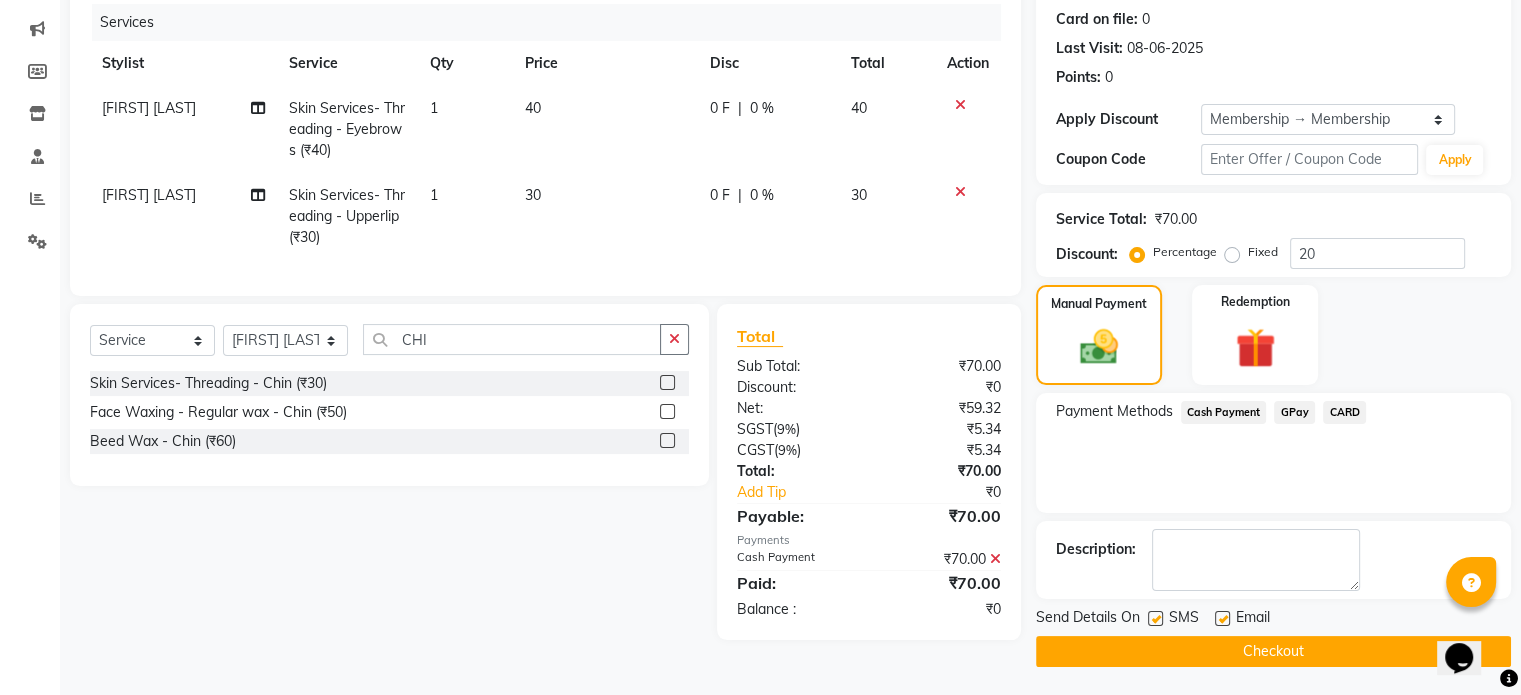 click on "Cash Payment" 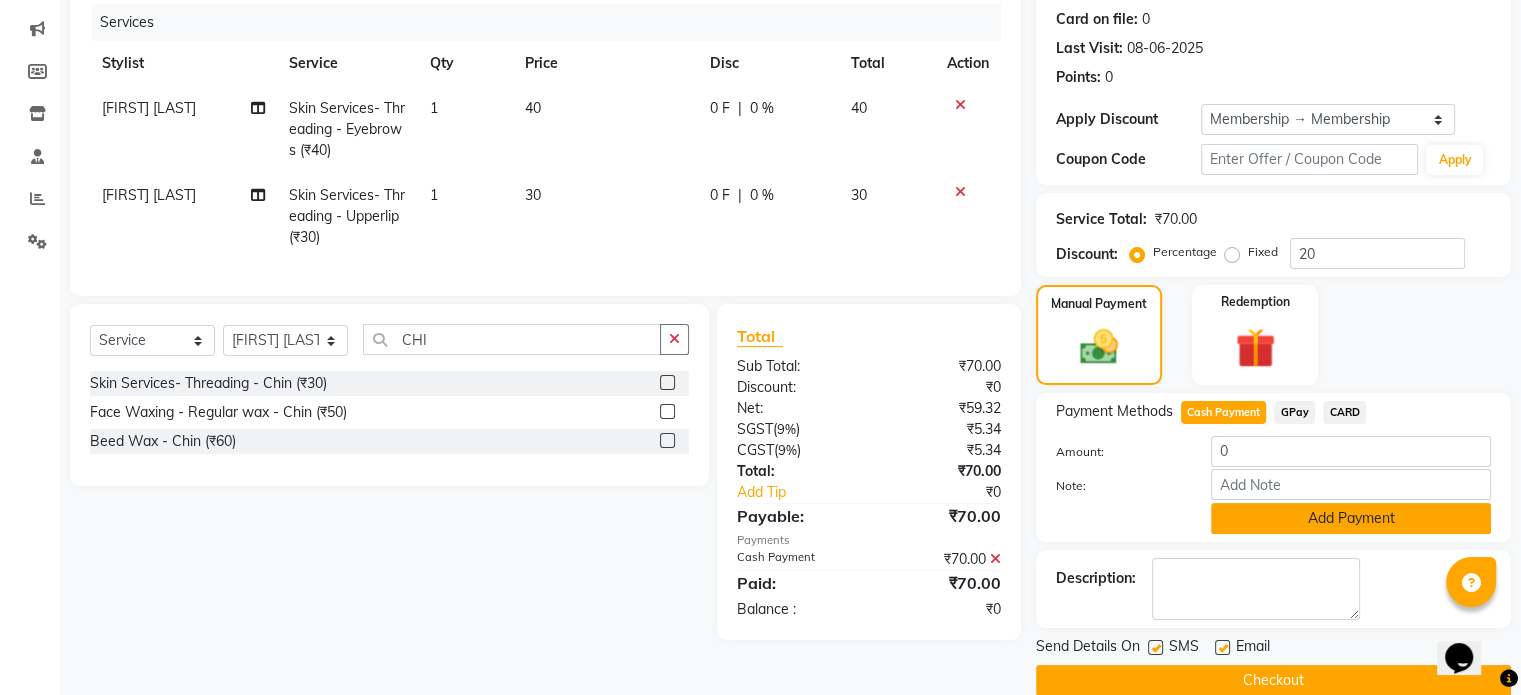 click on "Add Payment" 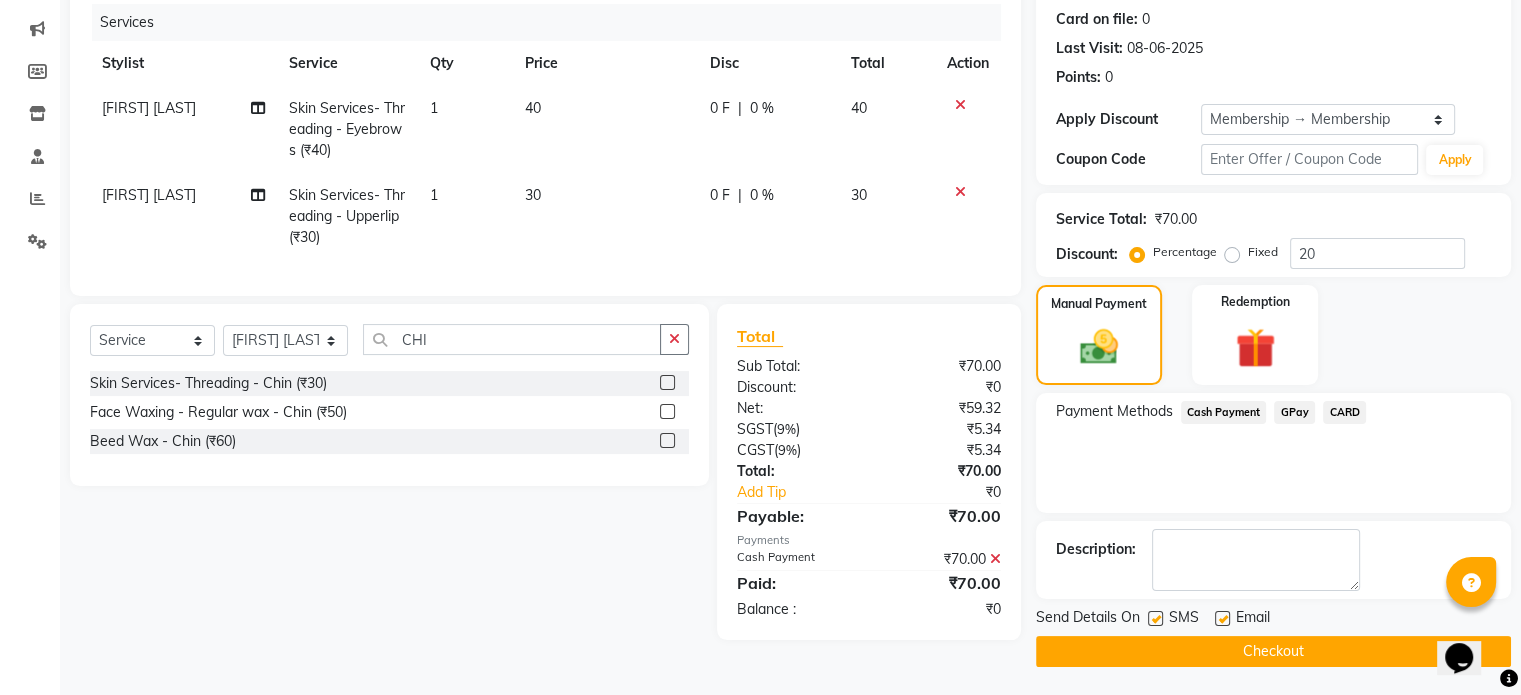 click on "Checkout" 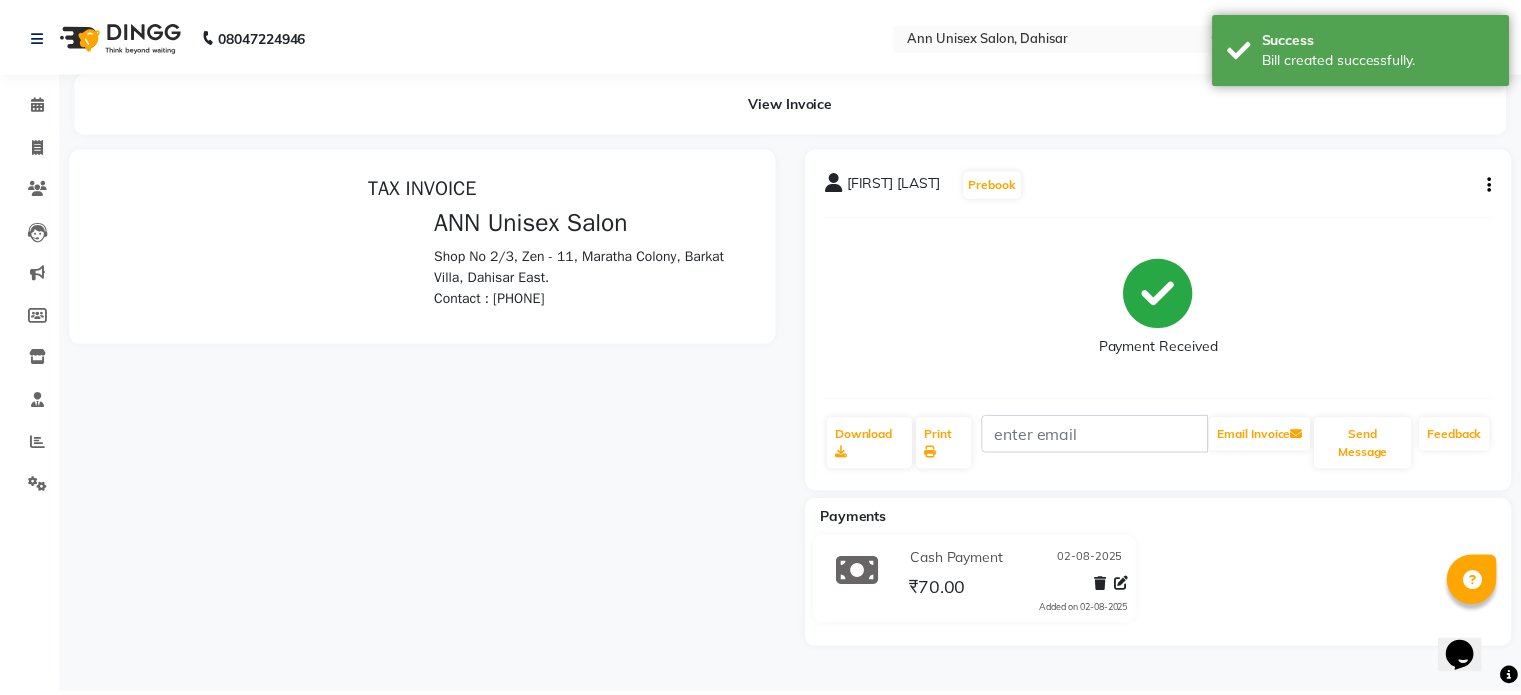 scroll, scrollTop: 0, scrollLeft: 0, axis: both 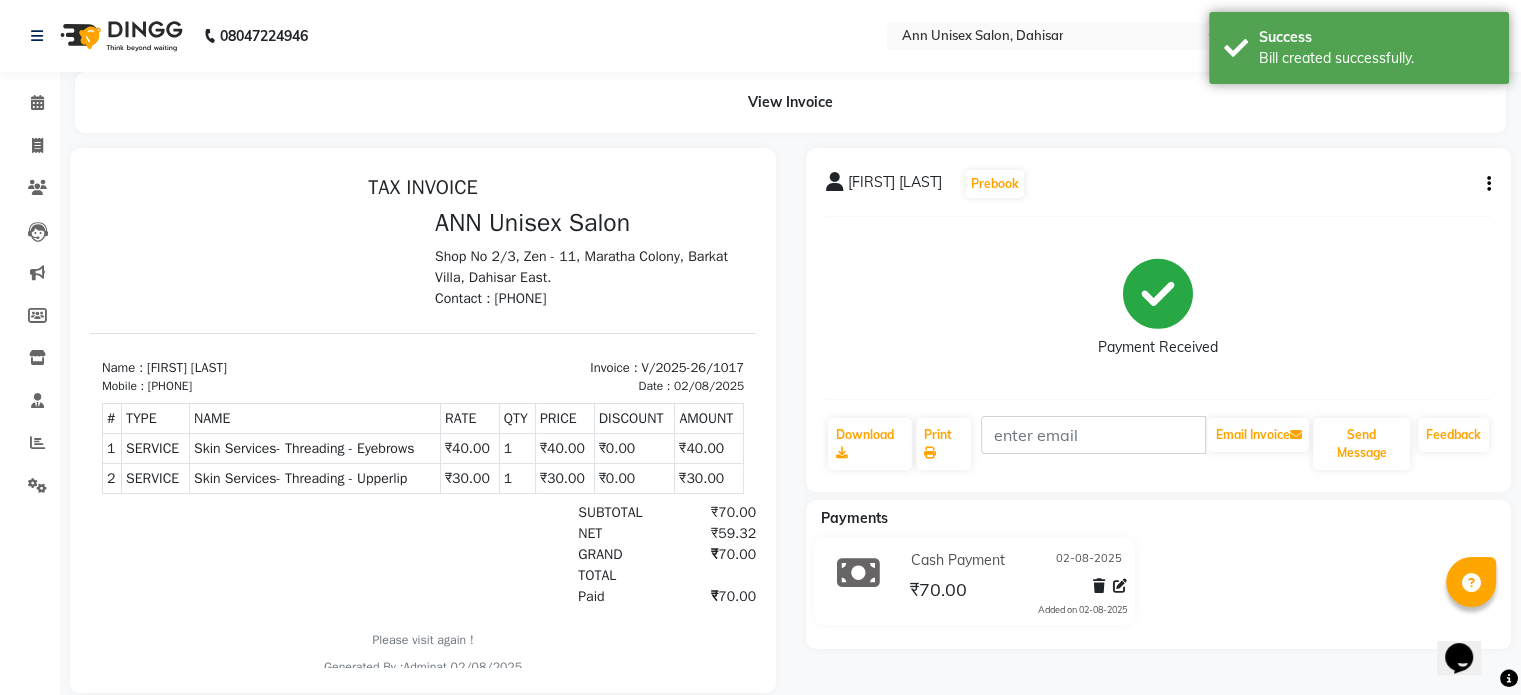 click on "View Invoice" 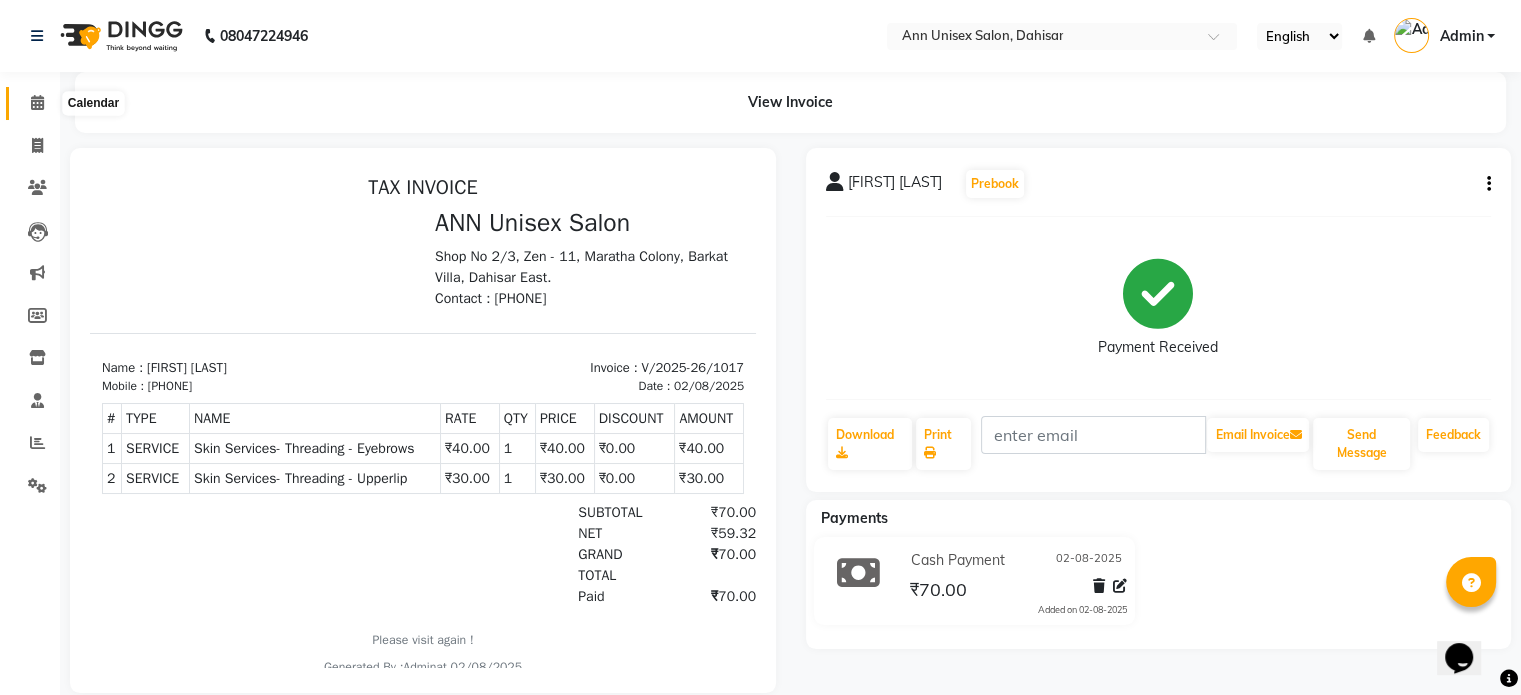 click 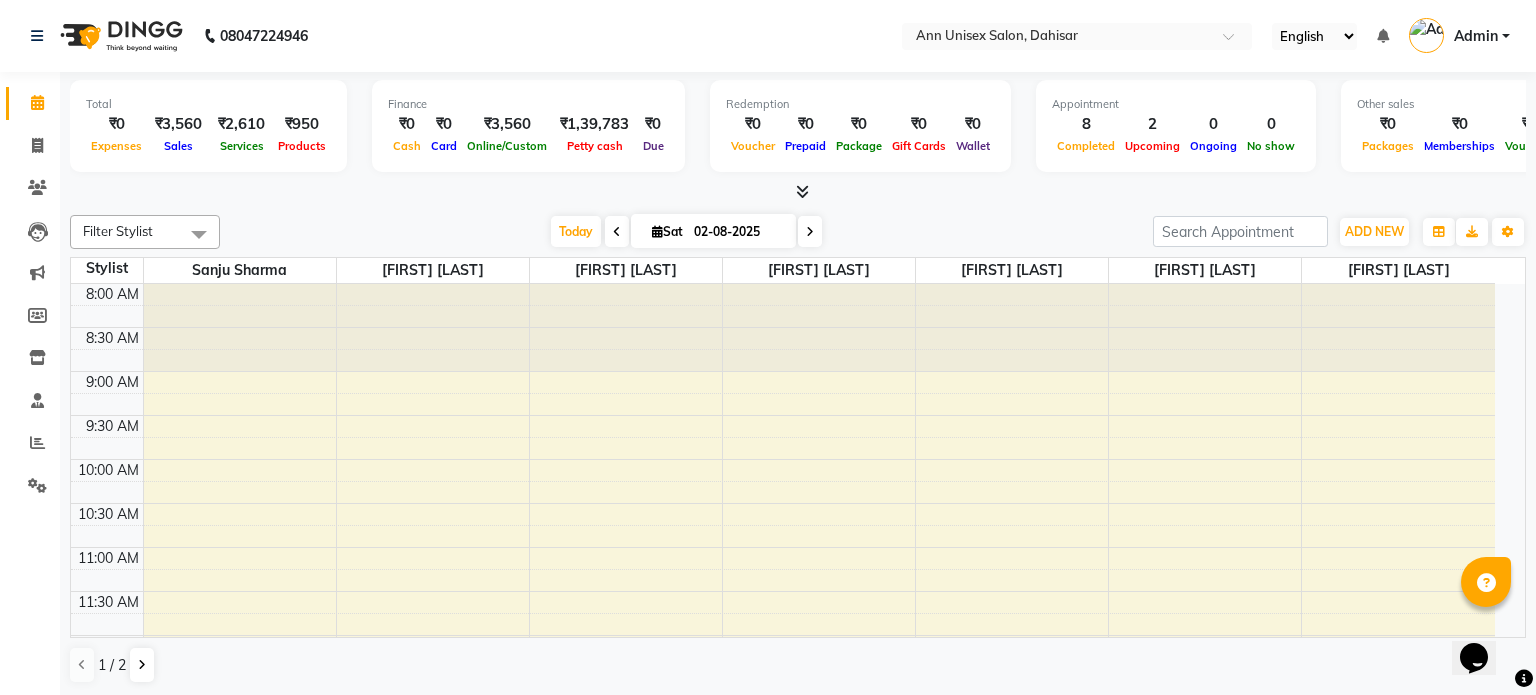 scroll, scrollTop: 0, scrollLeft: 0, axis: both 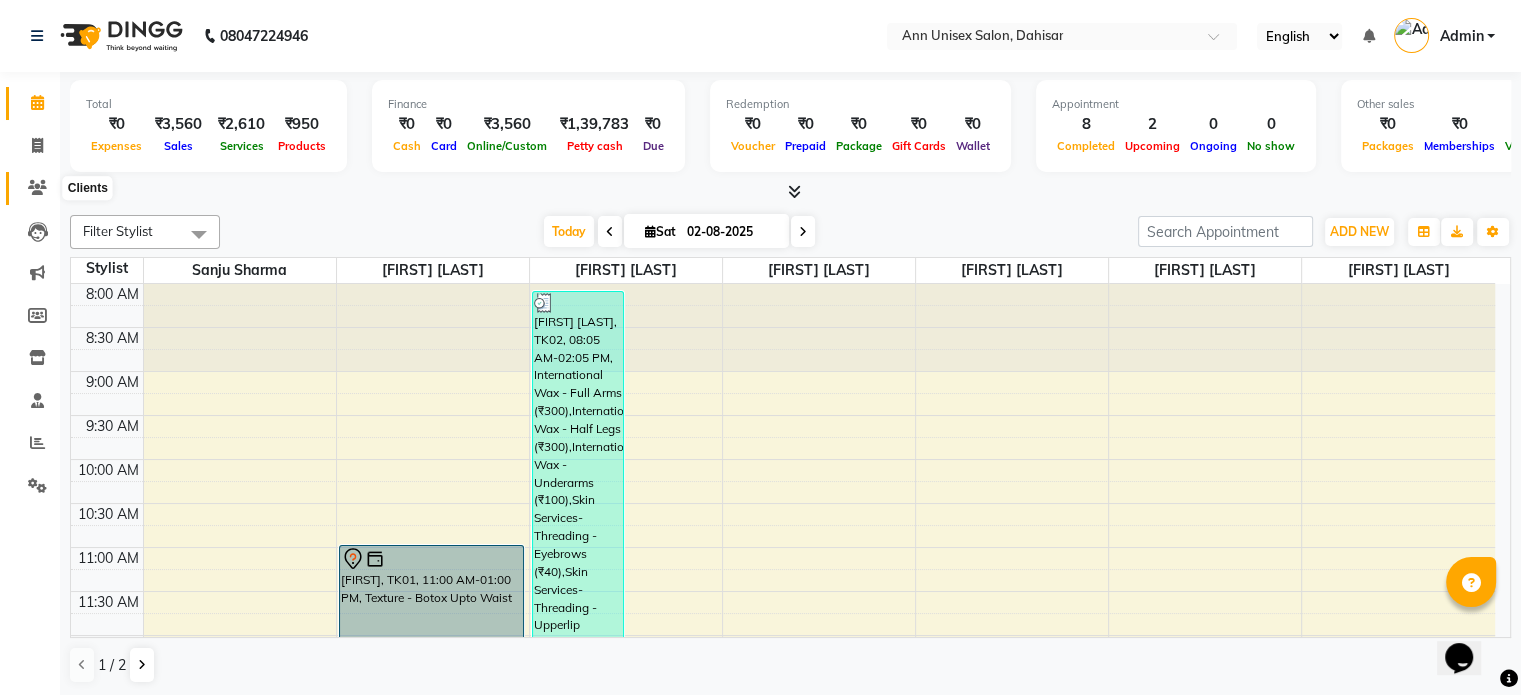 click 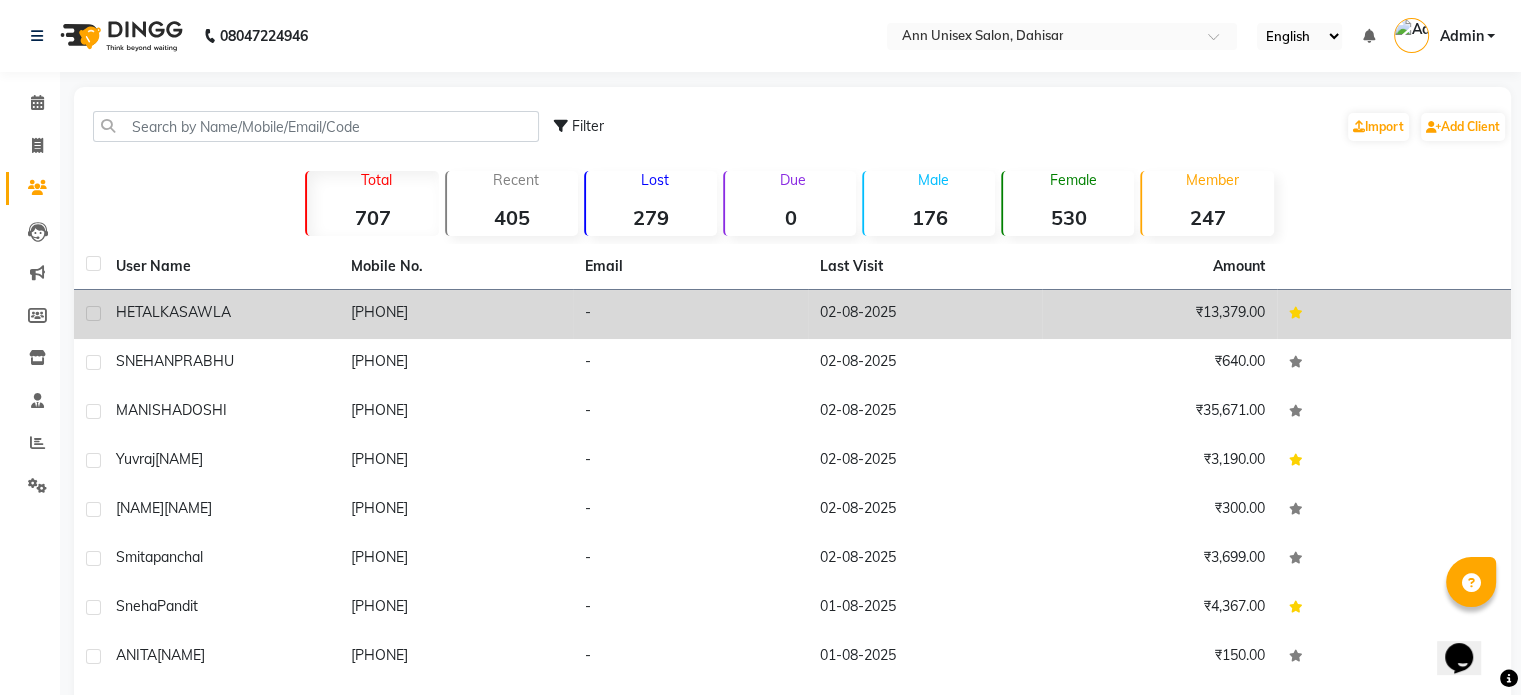 click on "HETAL" 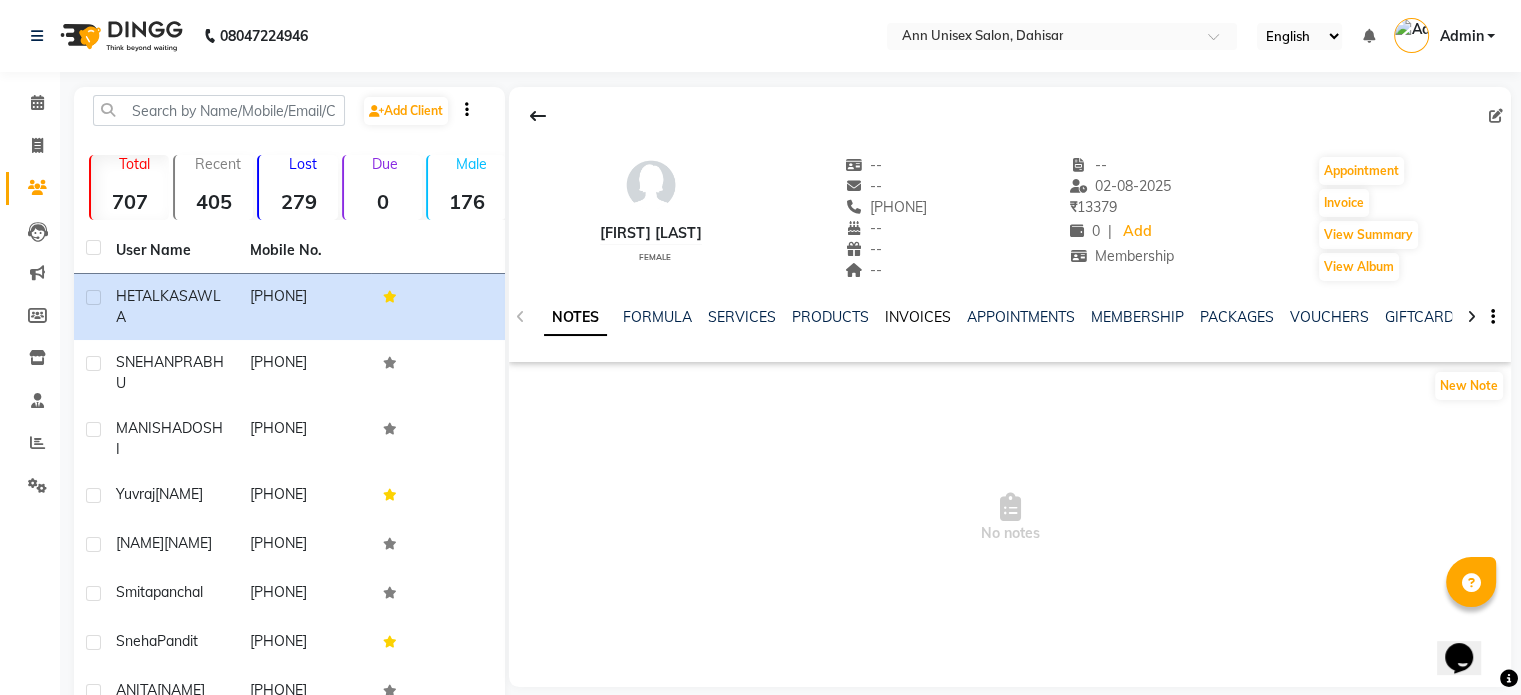 click on "INVOICES" 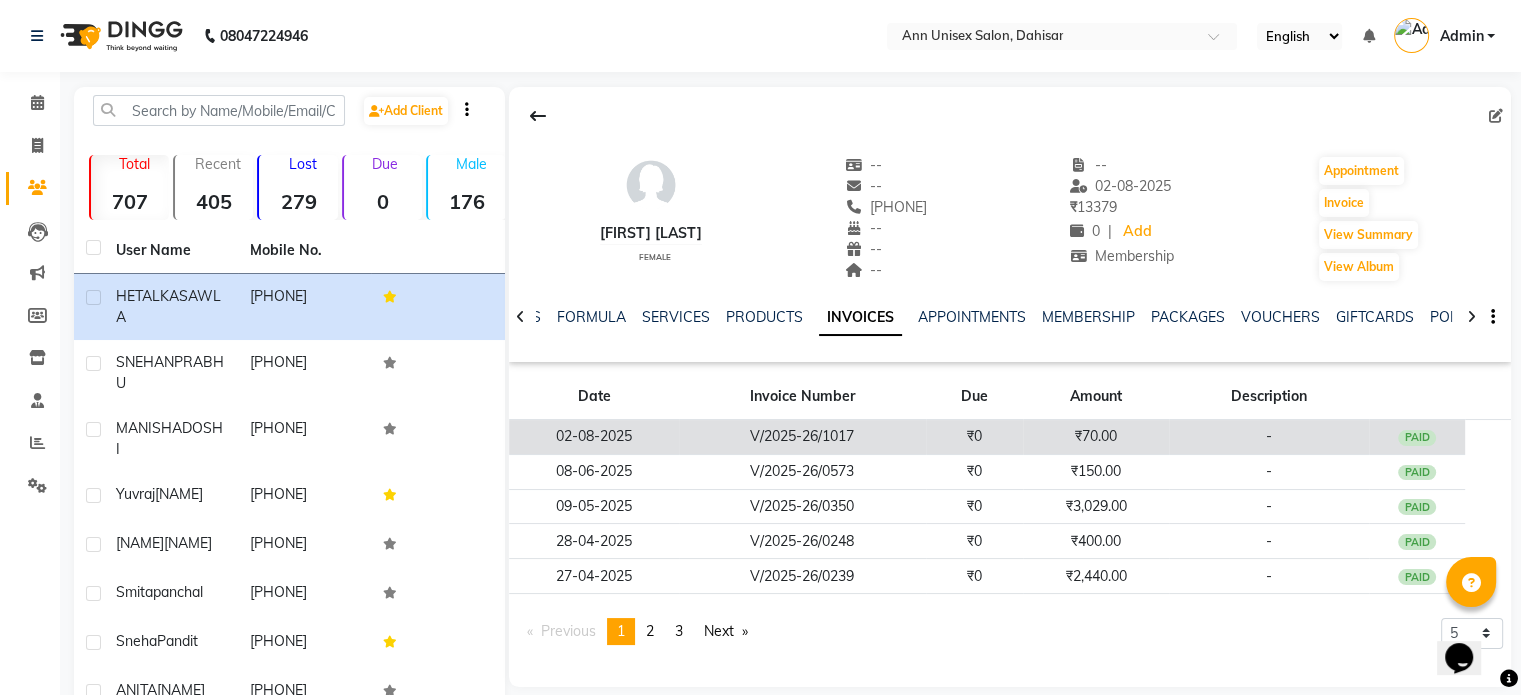 click on "V/2025-26/1017" 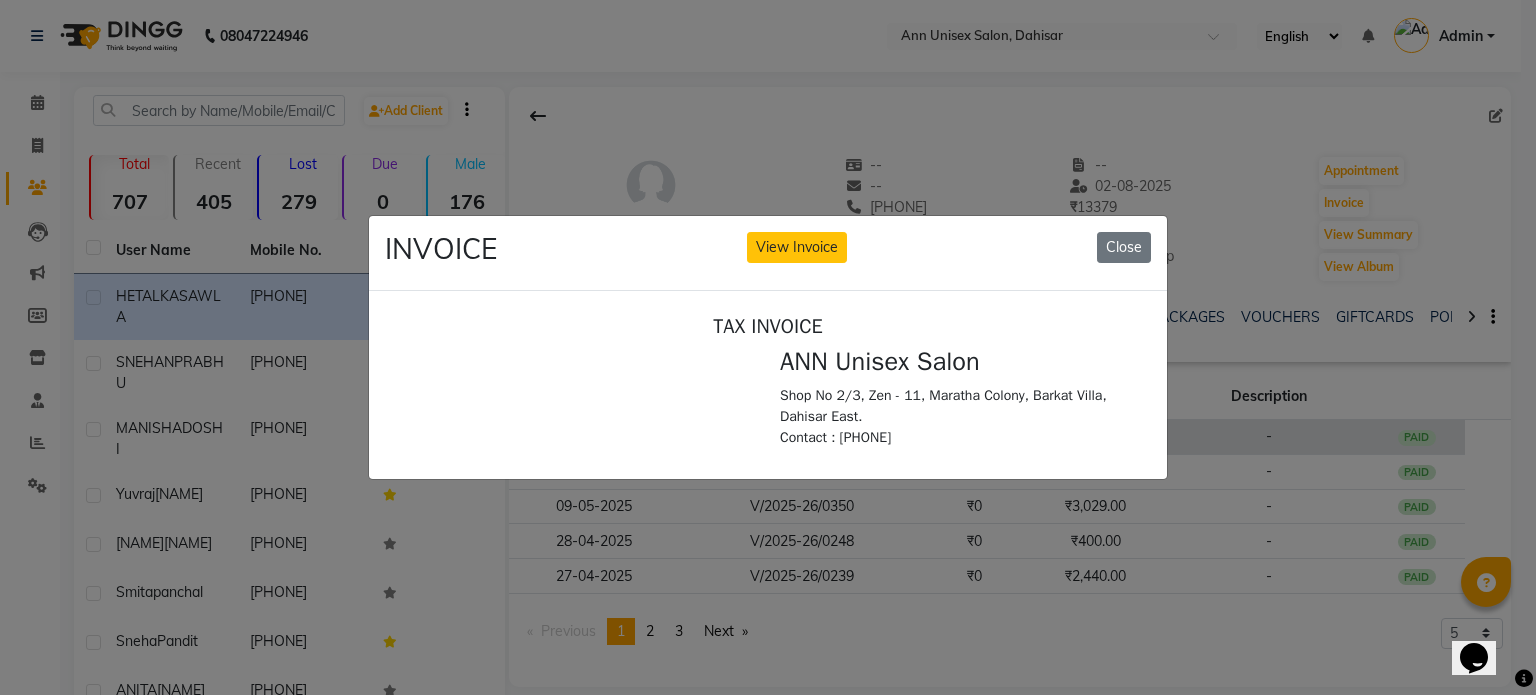 scroll, scrollTop: 0, scrollLeft: 0, axis: both 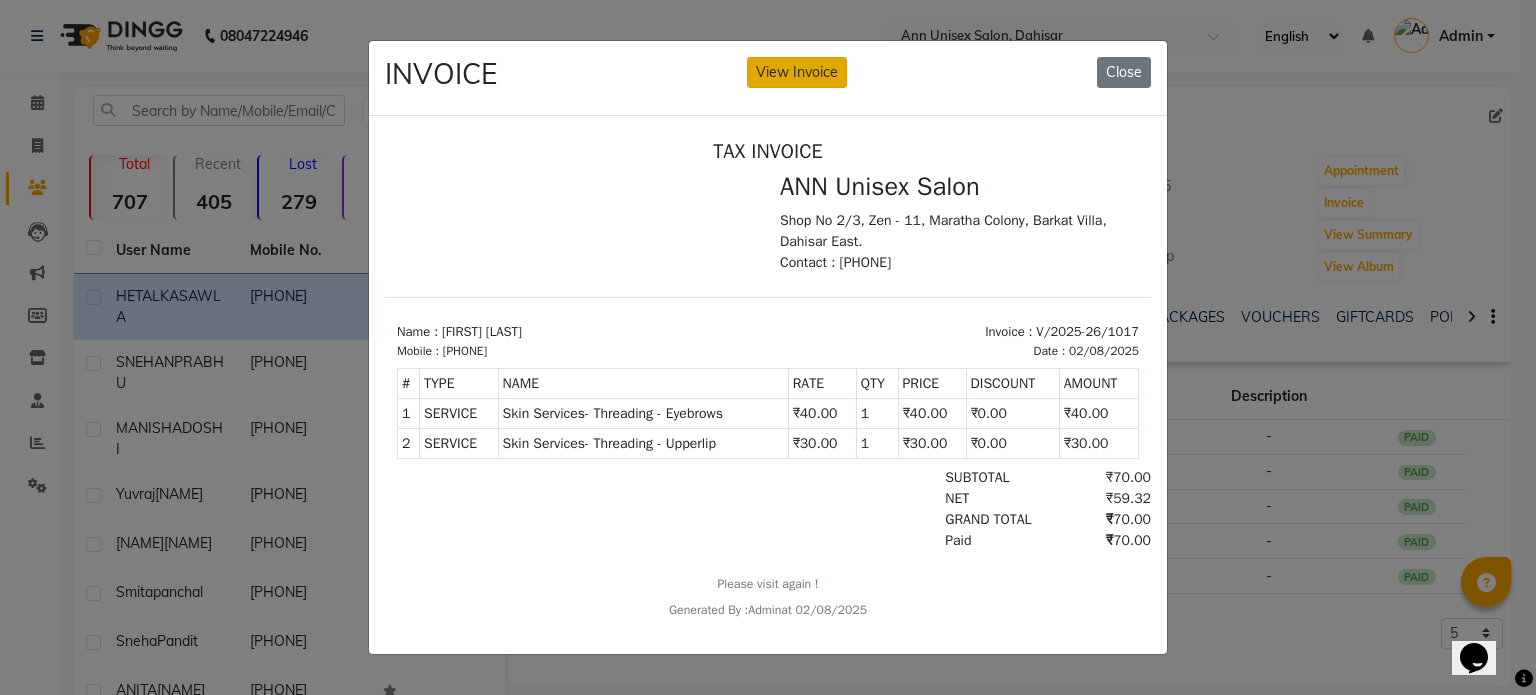 click on "View Invoice" 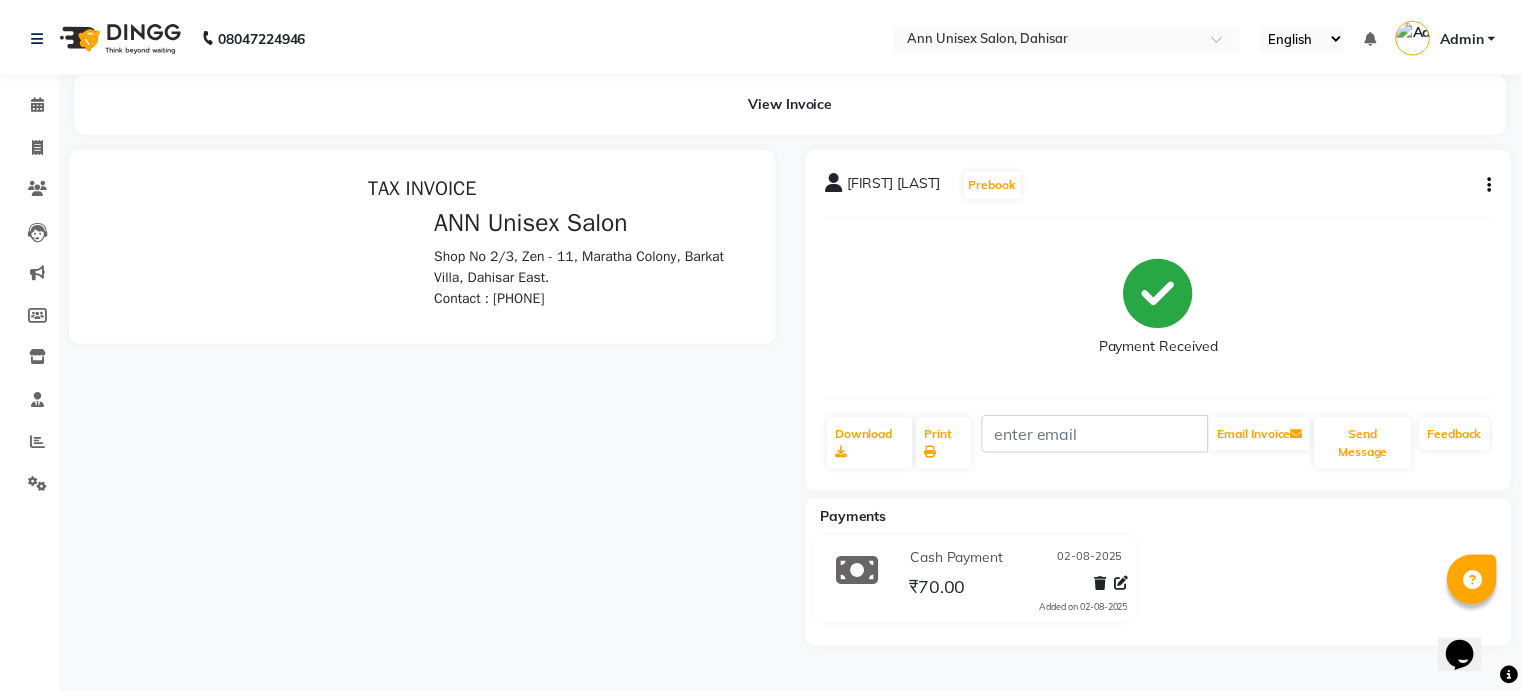 scroll, scrollTop: 0, scrollLeft: 0, axis: both 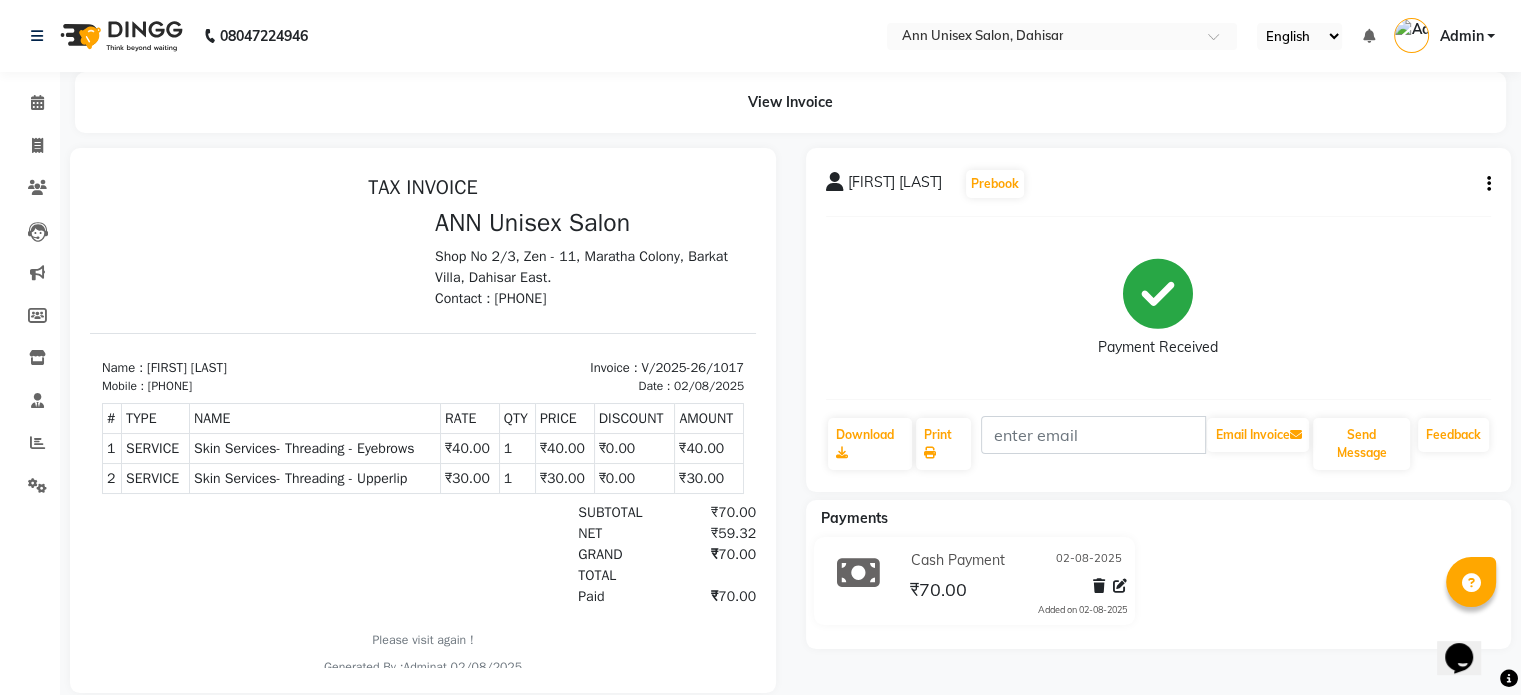 click 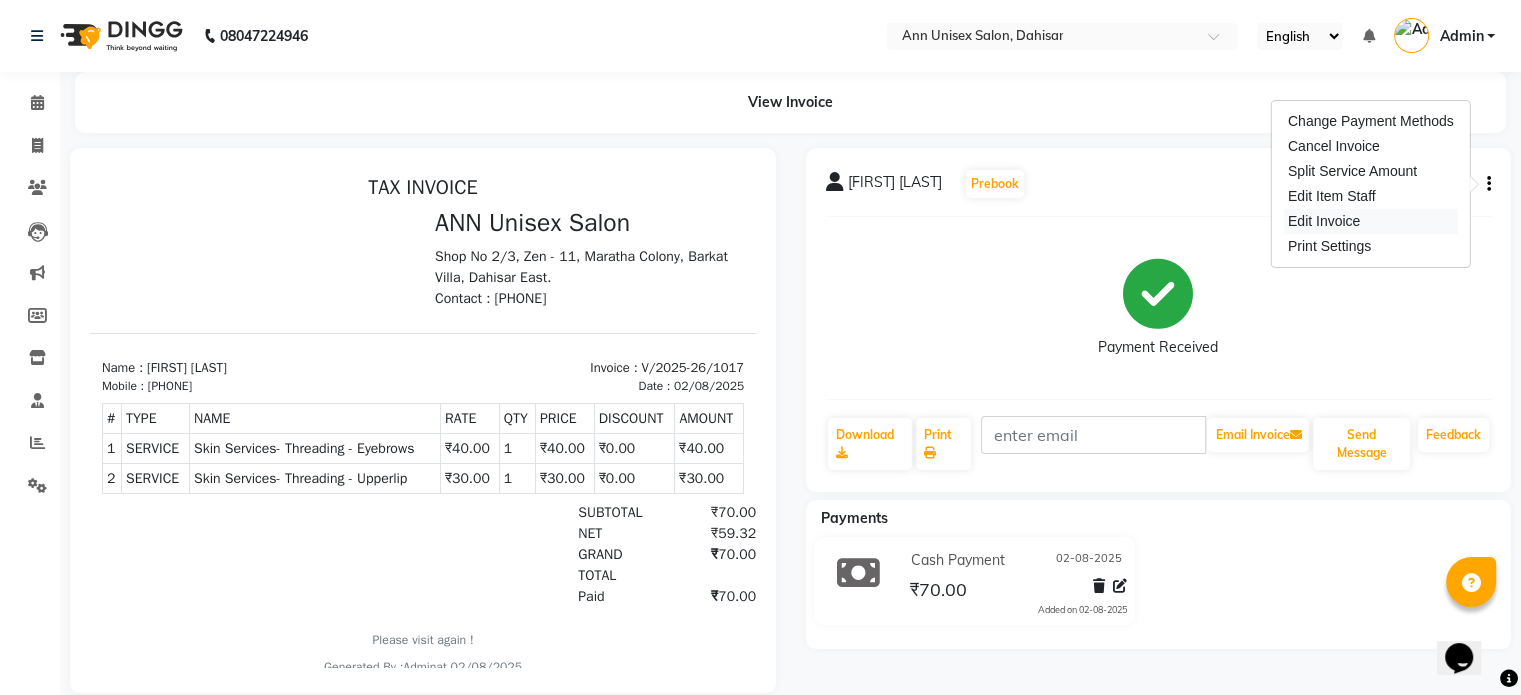 click on "Edit Invoice" at bounding box center [1371, 221] 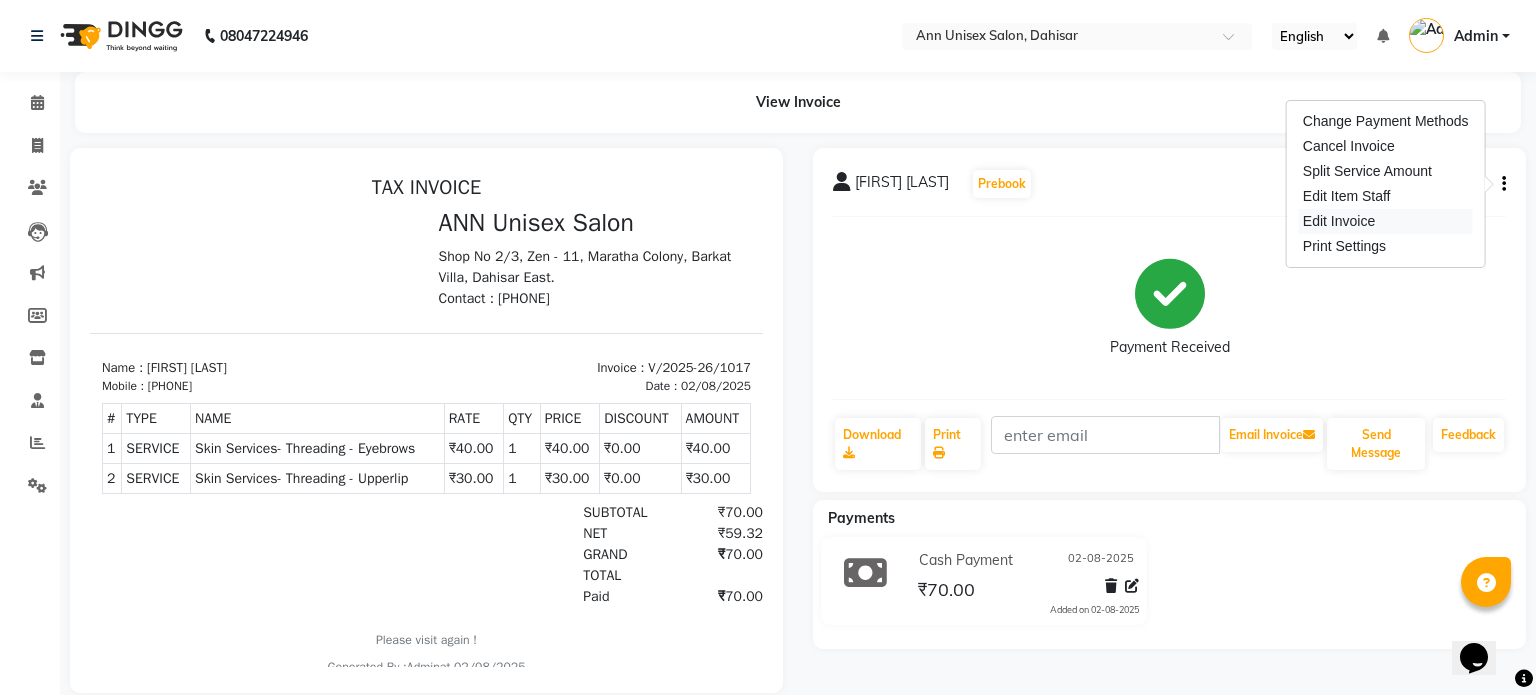 select on "service" 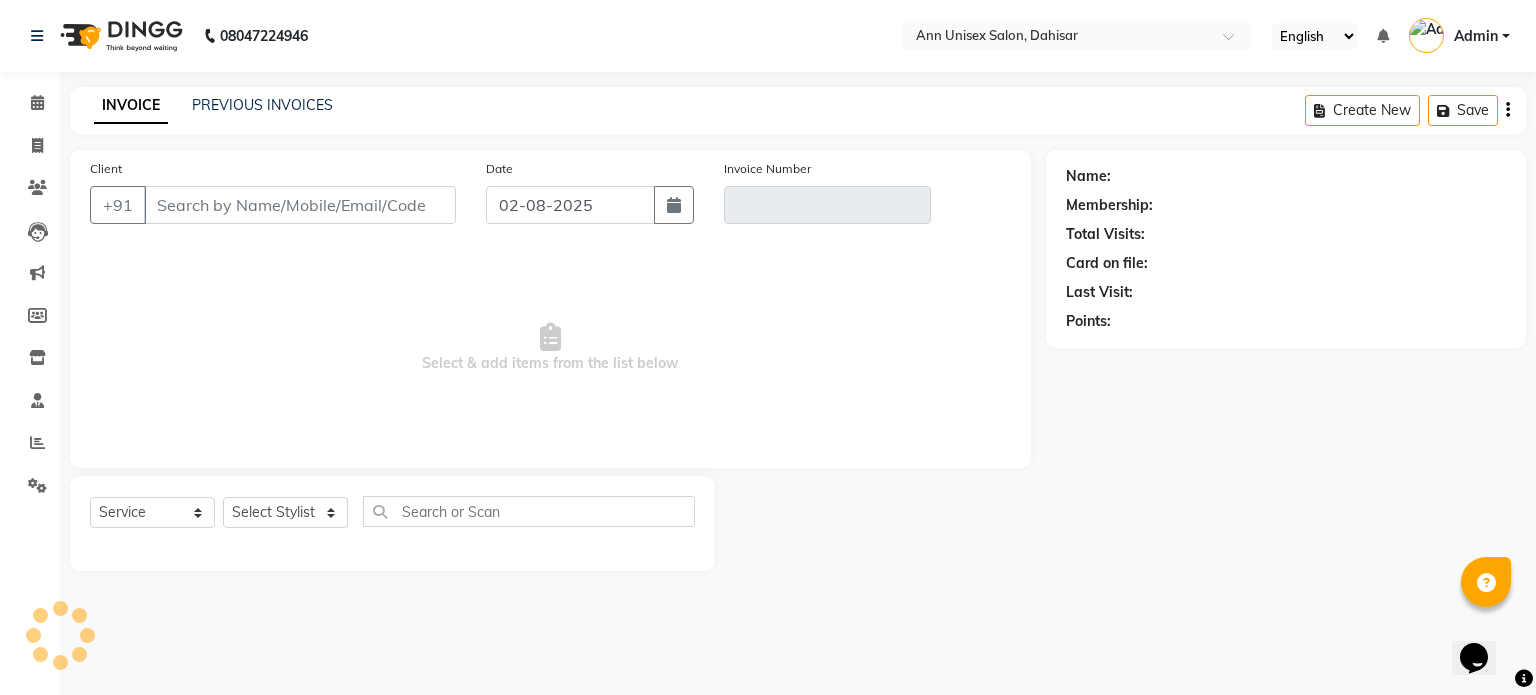type on "[PHONE]" 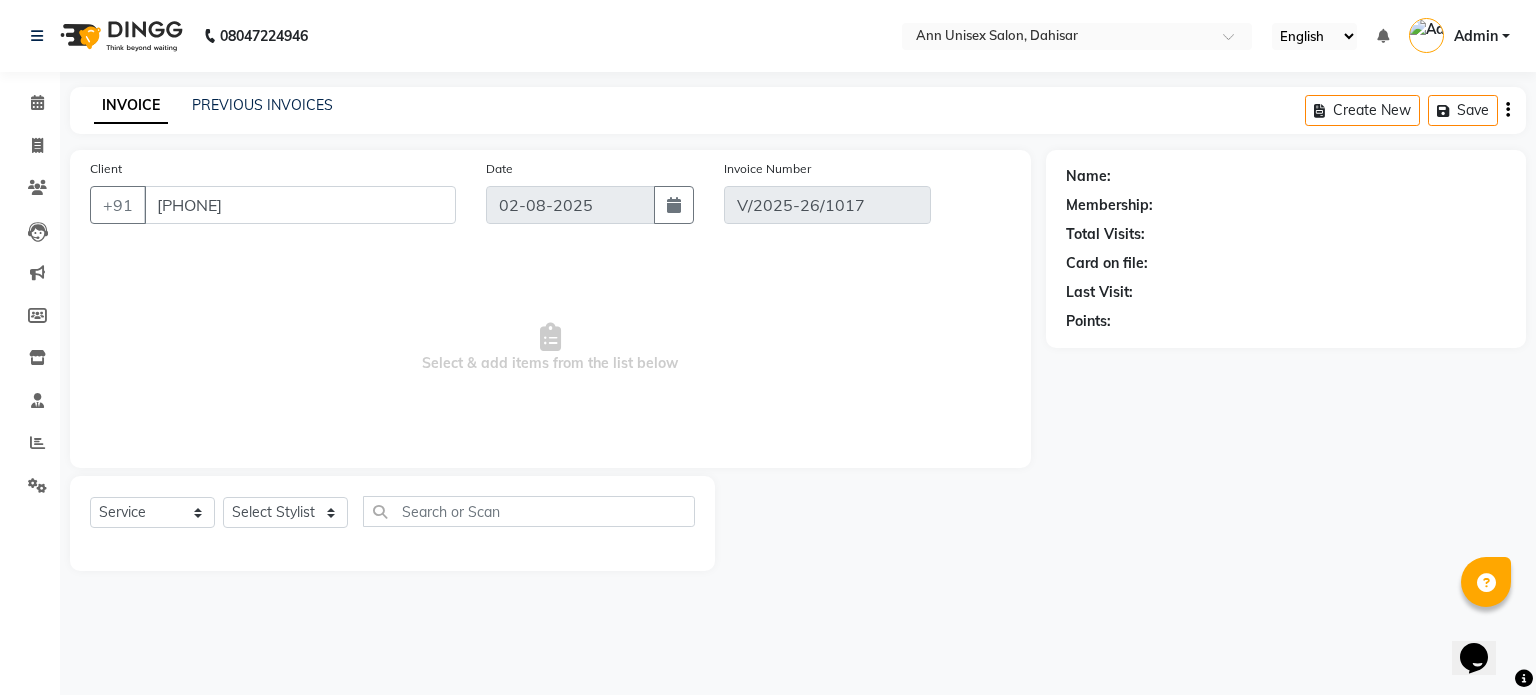 select on "1: Object" 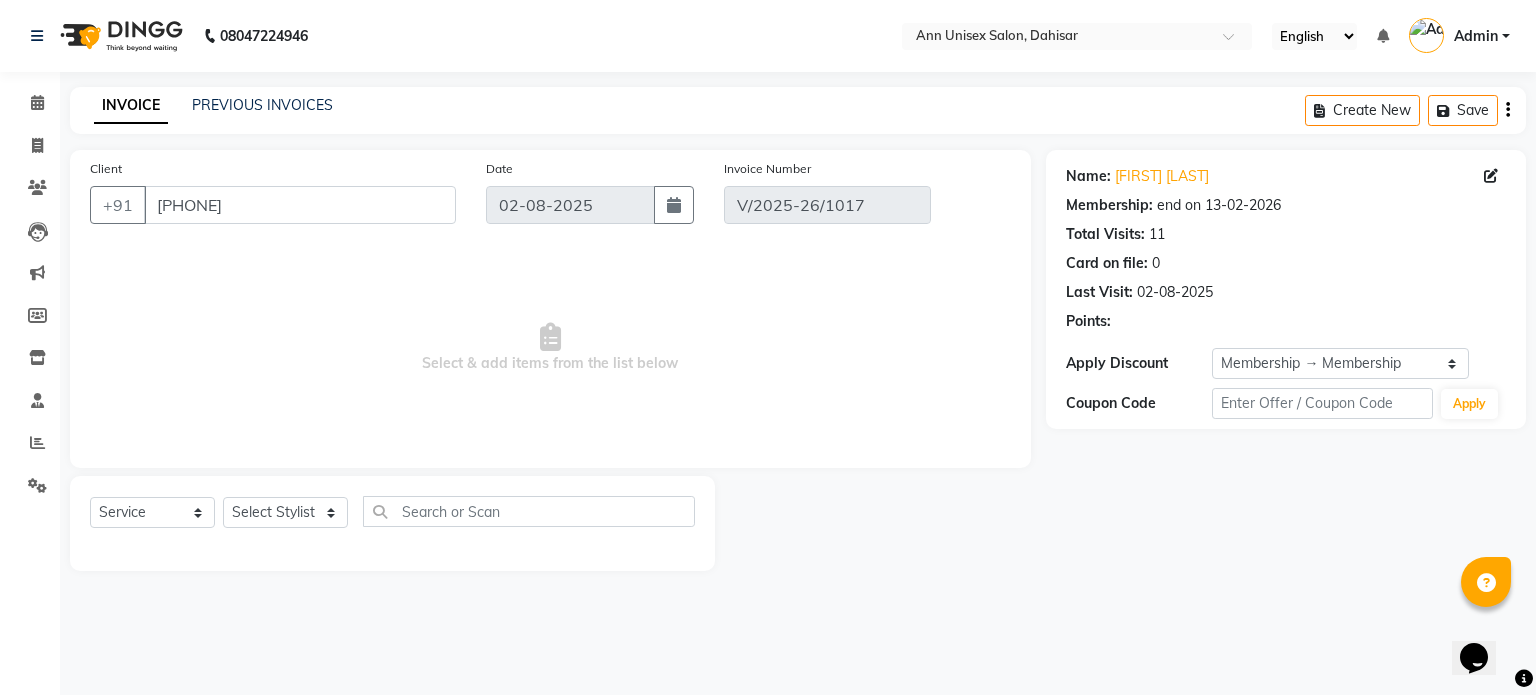 select on "select" 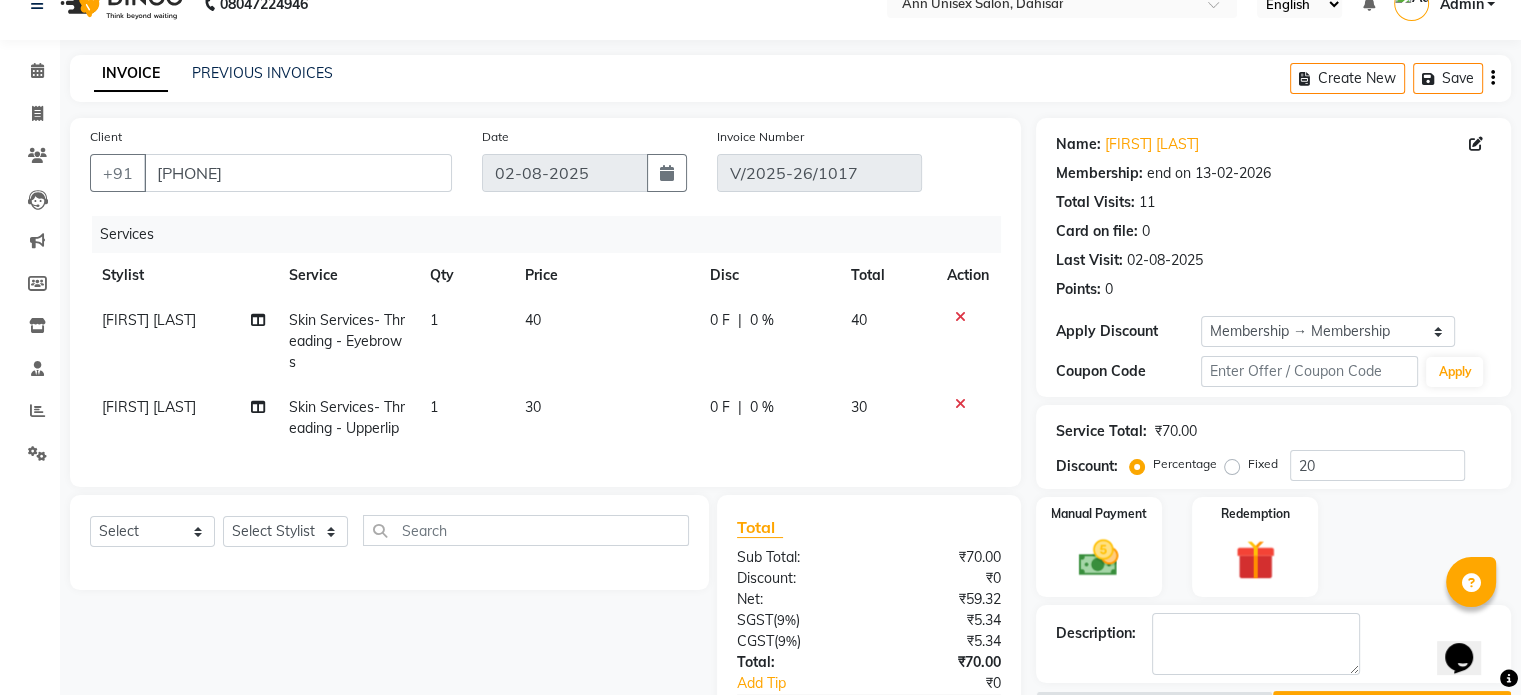 scroll, scrollTop: 0, scrollLeft: 0, axis: both 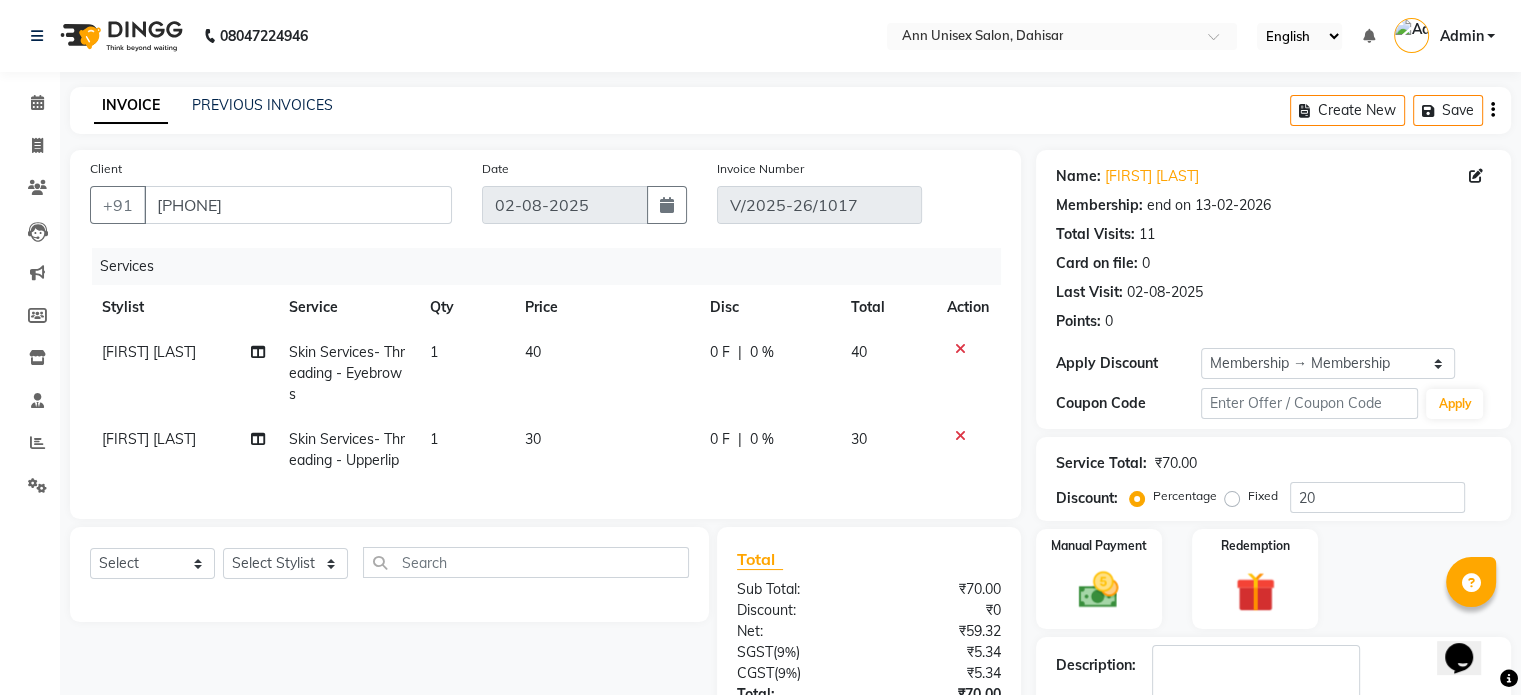 click 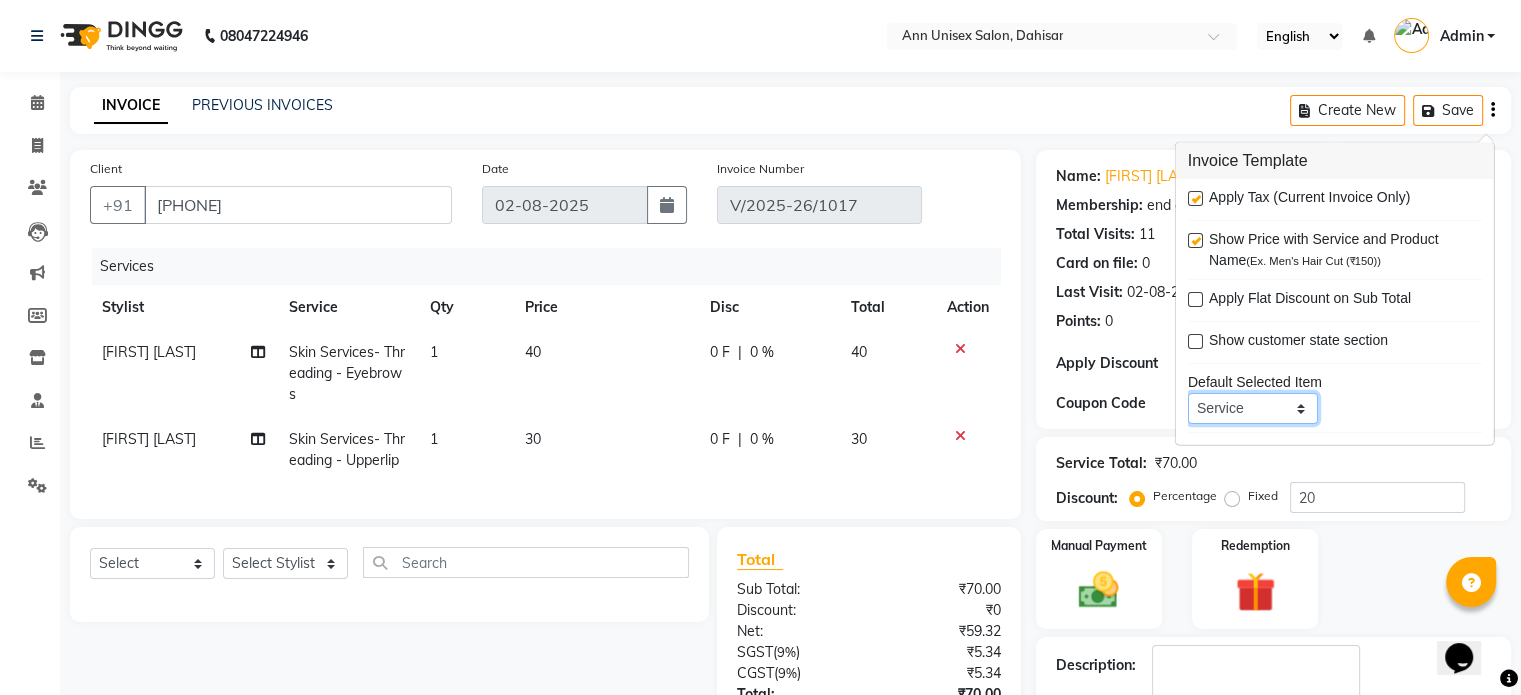 click on "Service Product Membership Package Voucher Prepaid Gift Card" at bounding box center [1253, 408] 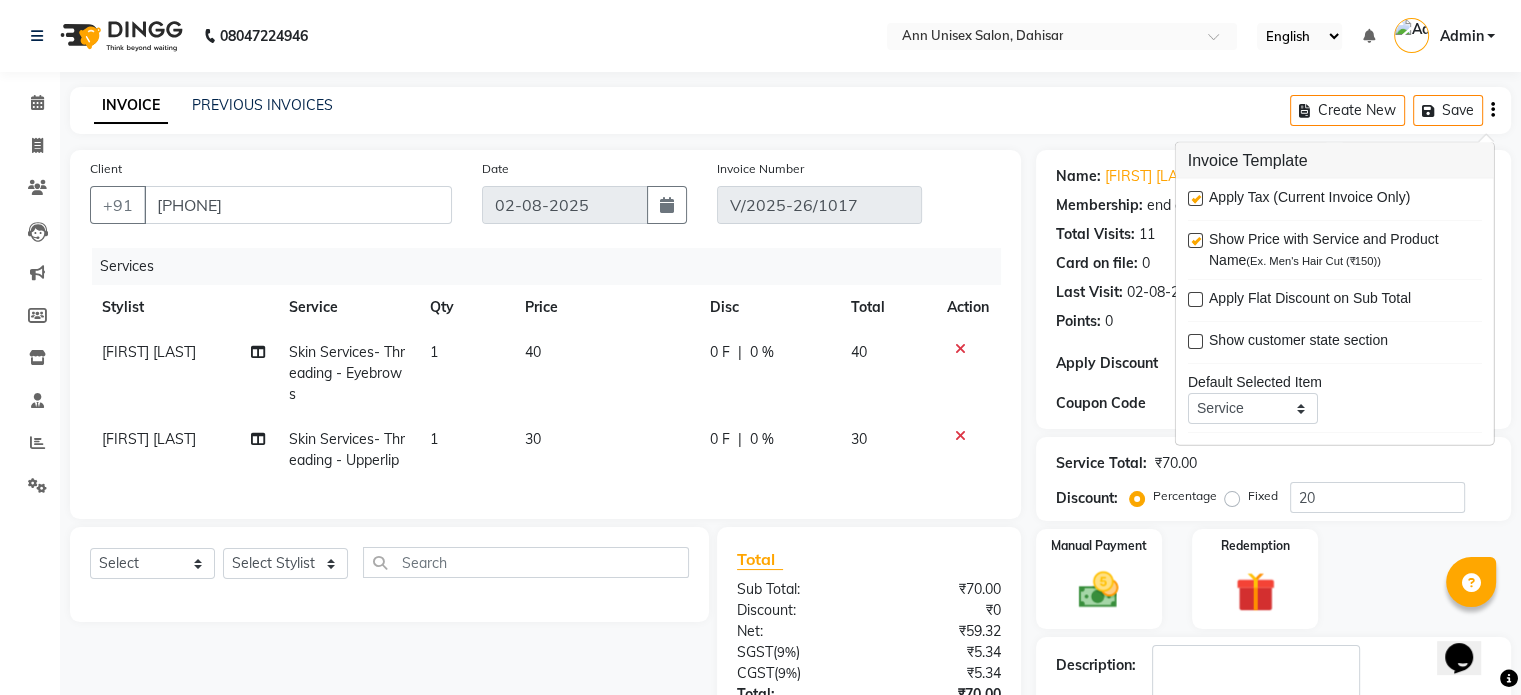 click on "Manual Payment Redemption" 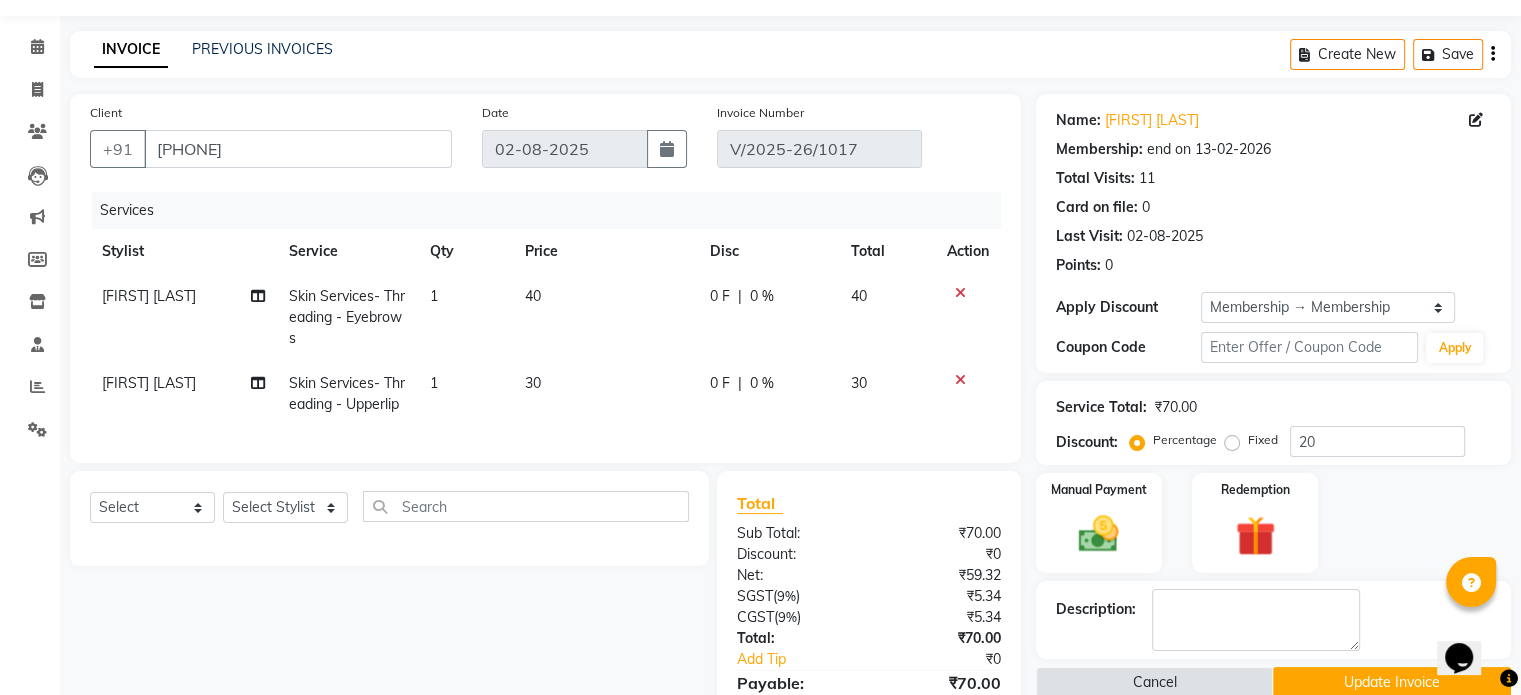 scroll, scrollTop: 0, scrollLeft: 0, axis: both 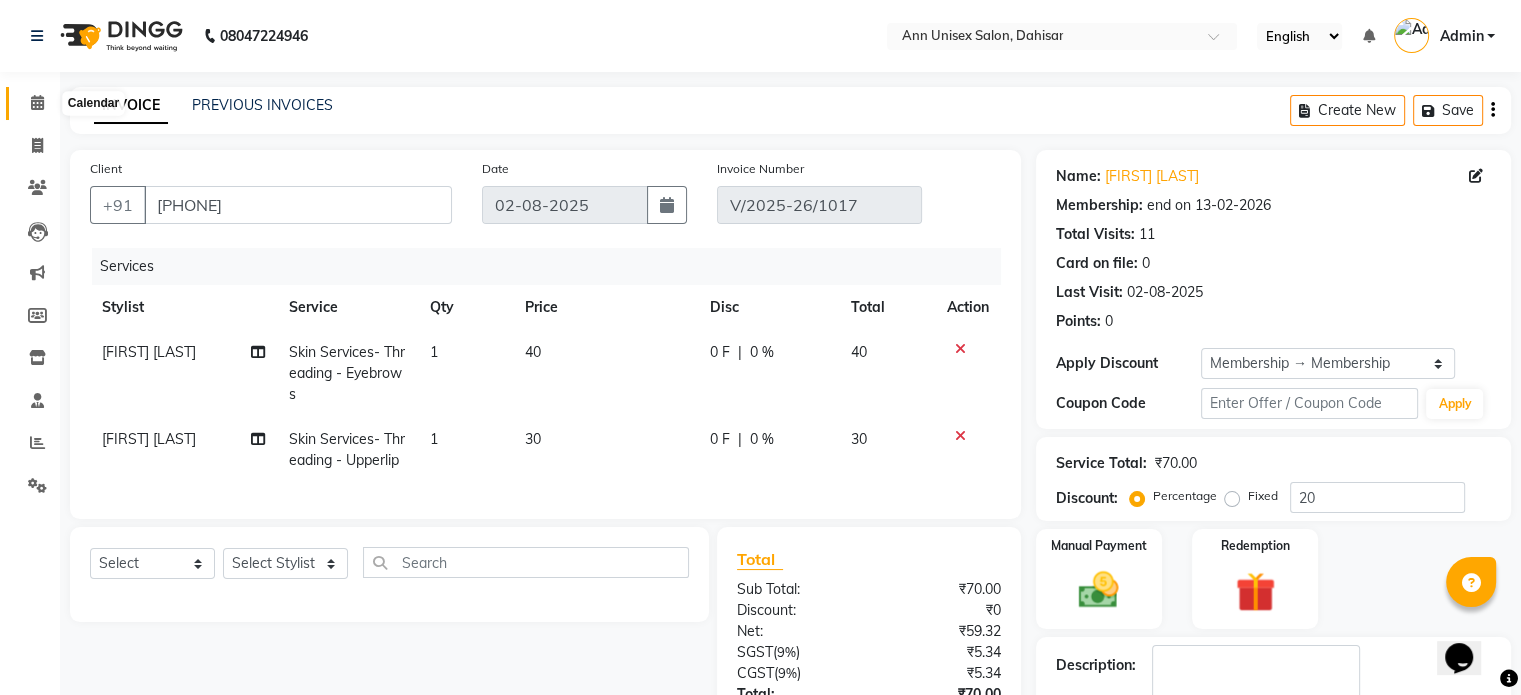 click 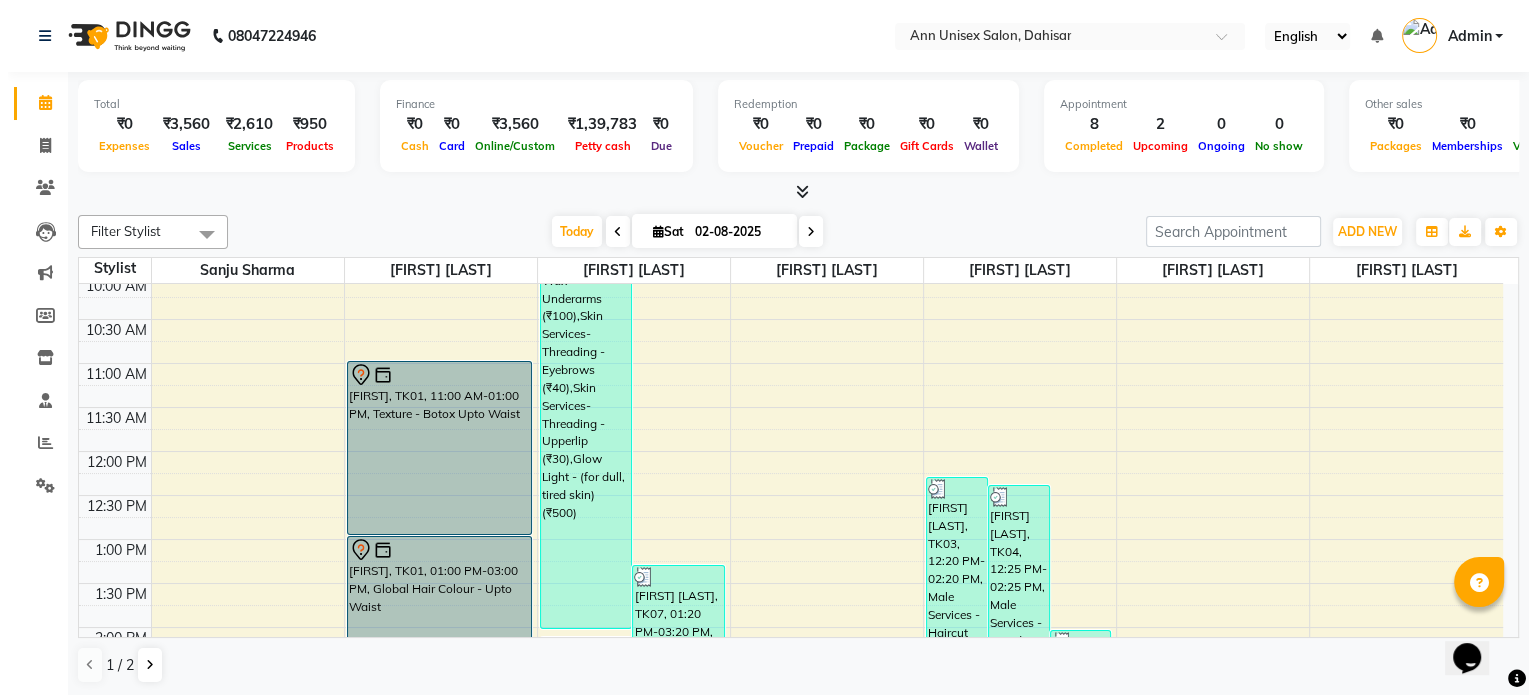 scroll, scrollTop: 271, scrollLeft: 0, axis: vertical 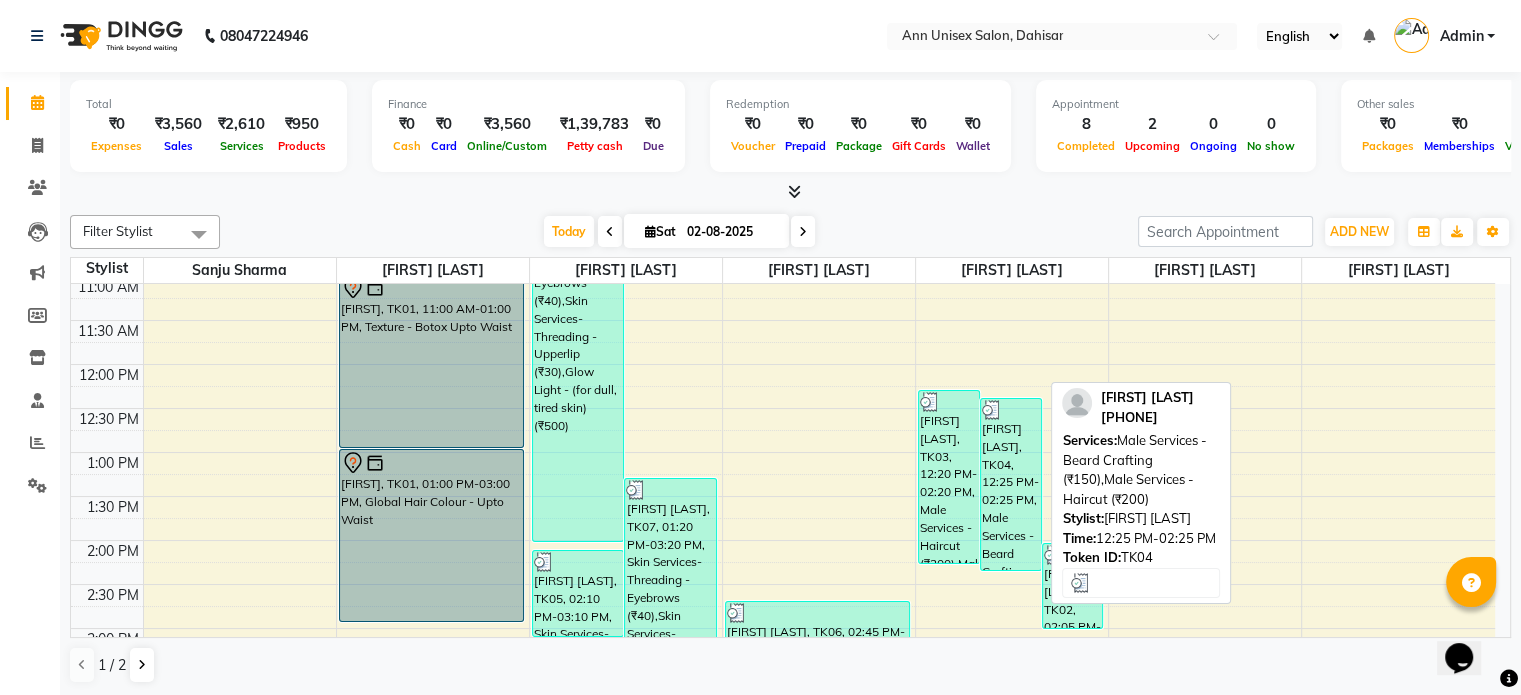 click on "[FIRST] [LAST], TK04, 12:25 PM-02:25 PM, Male Services - Beard Crafting (₹150),Male Services - Haircut (₹200)" at bounding box center (1011, 484) 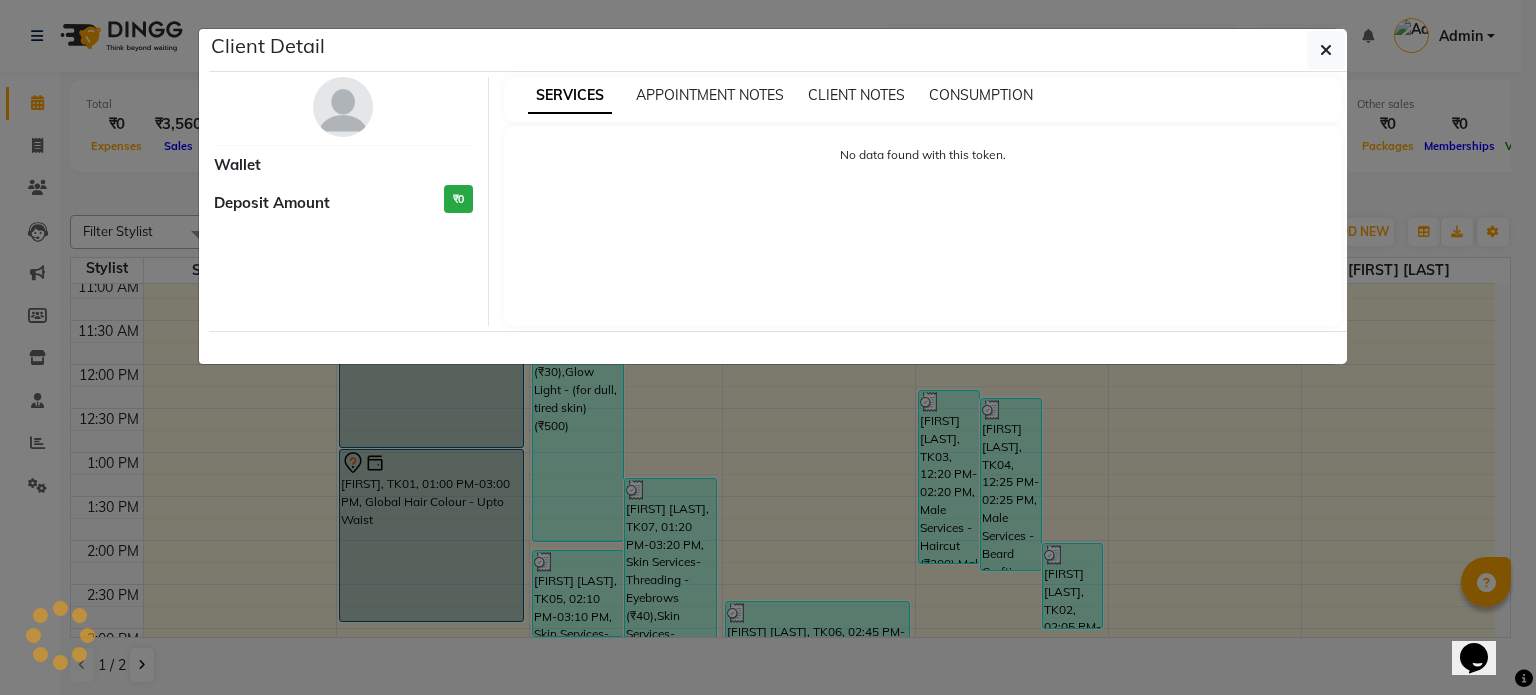 select on "3" 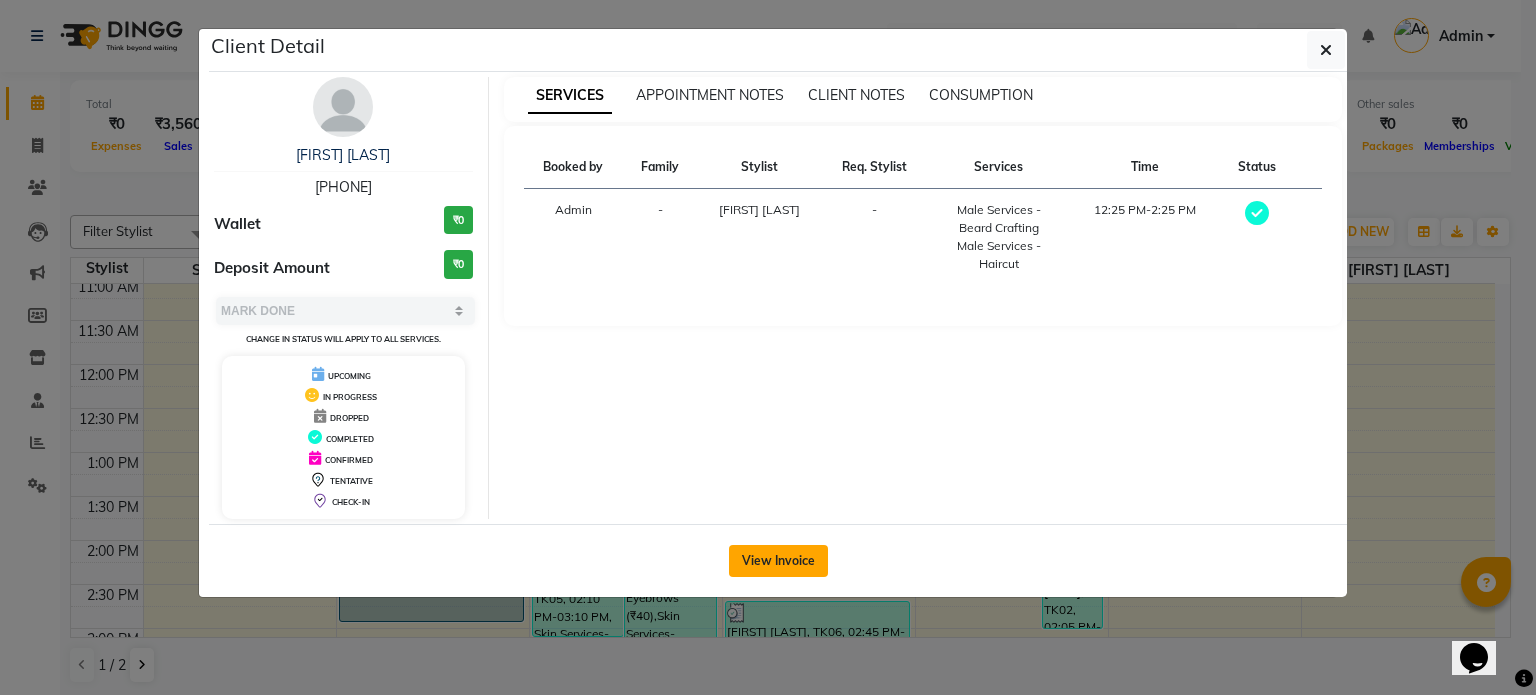 click on "View Invoice" 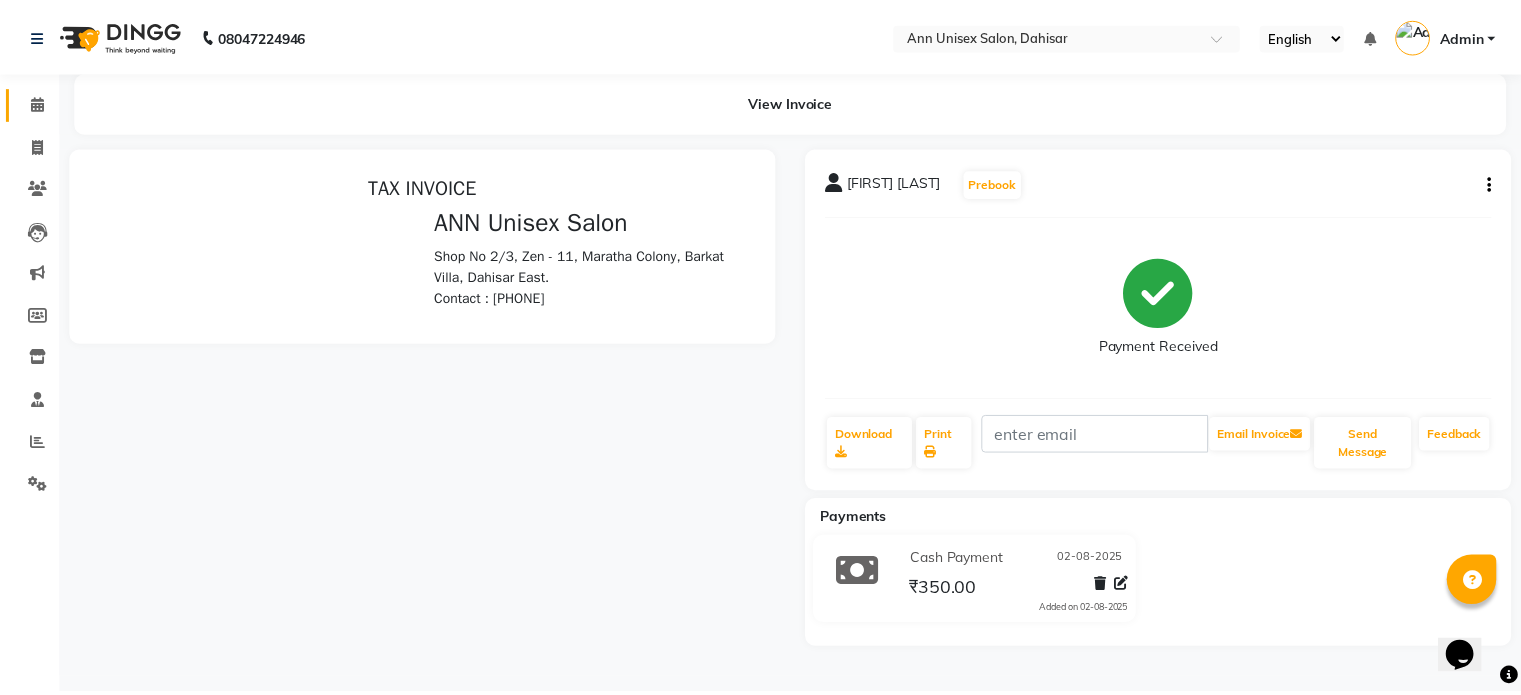 scroll, scrollTop: 0, scrollLeft: 0, axis: both 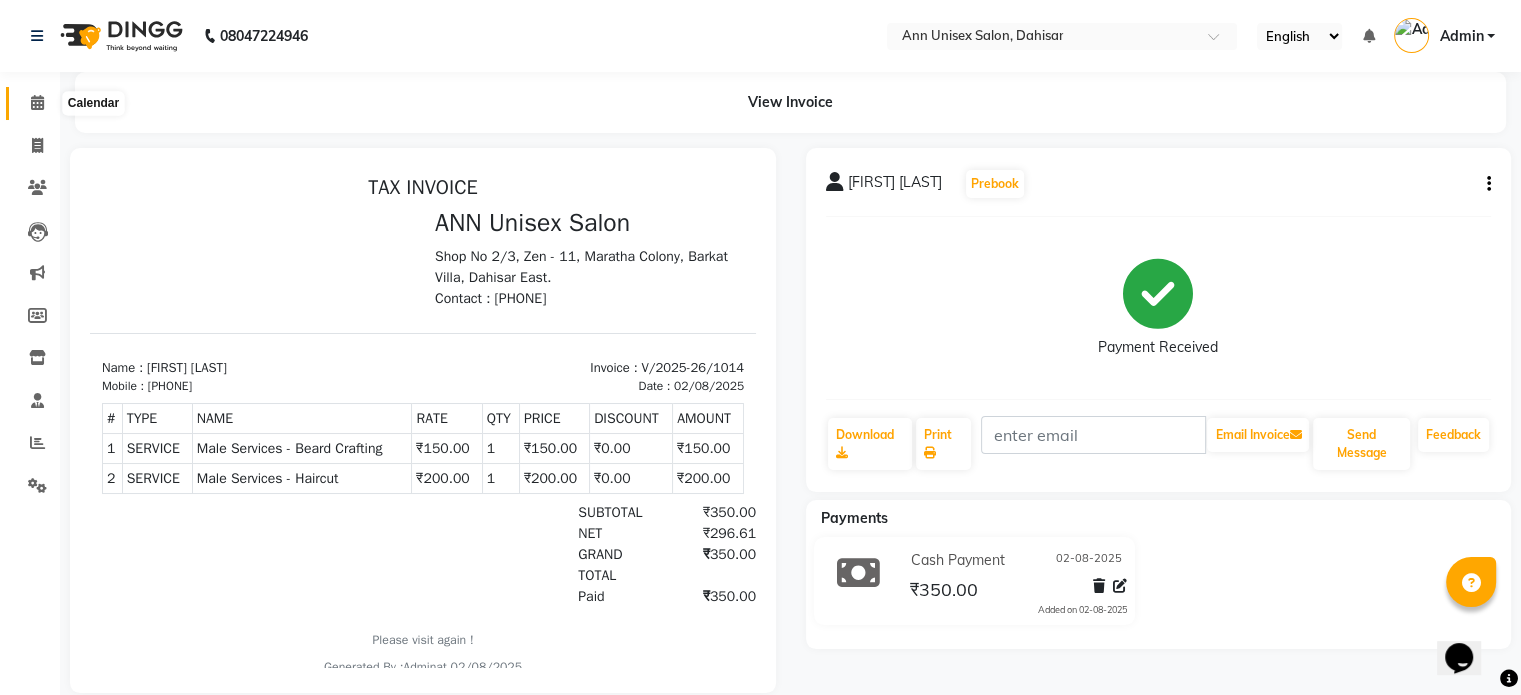 click 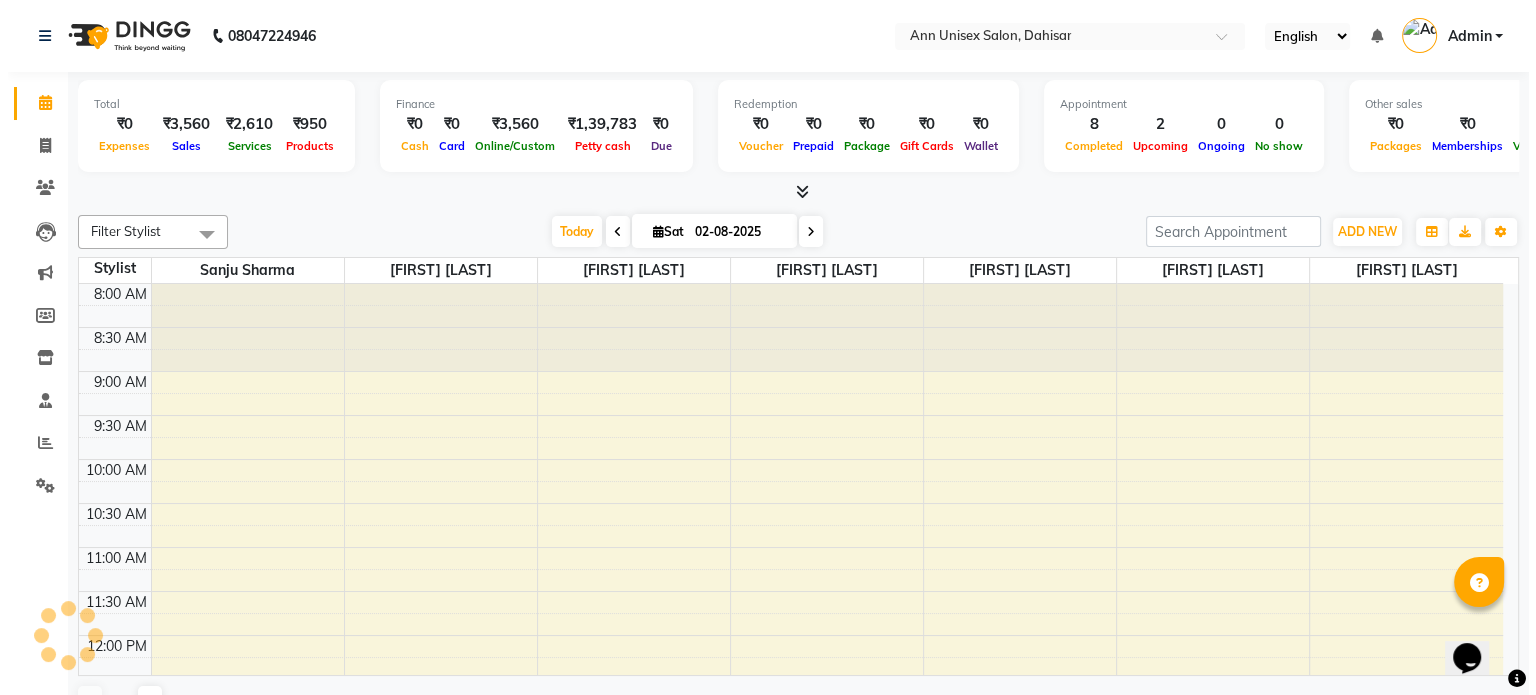 scroll, scrollTop: 0, scrollLeft: 0, axis: both 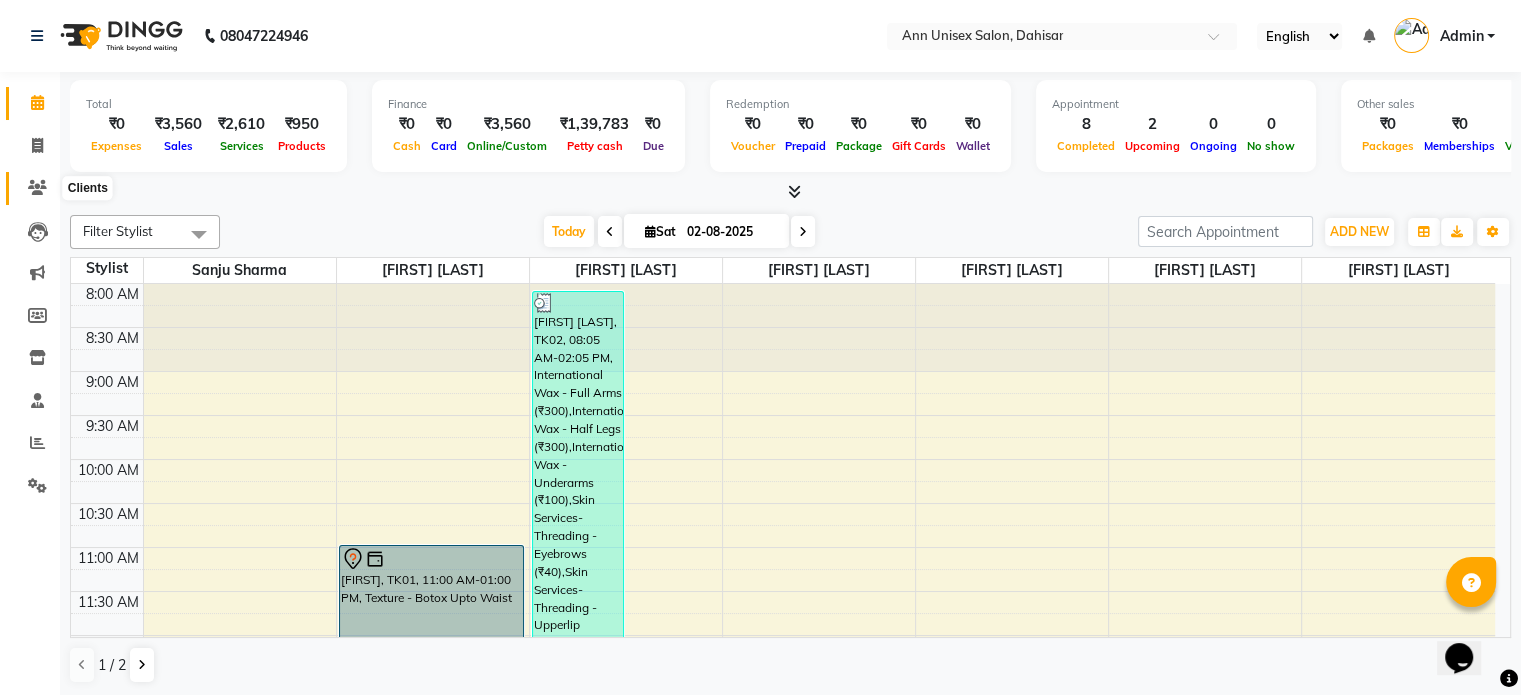 click 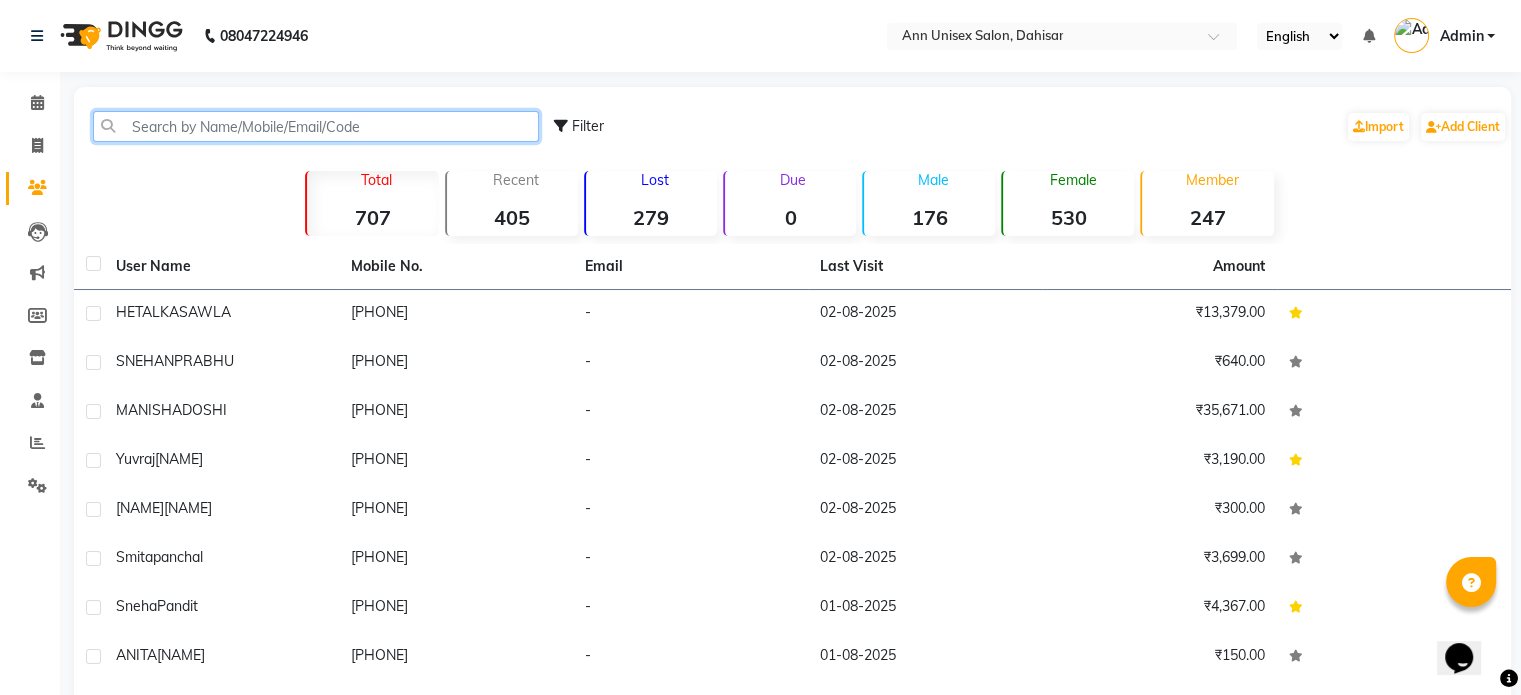 click 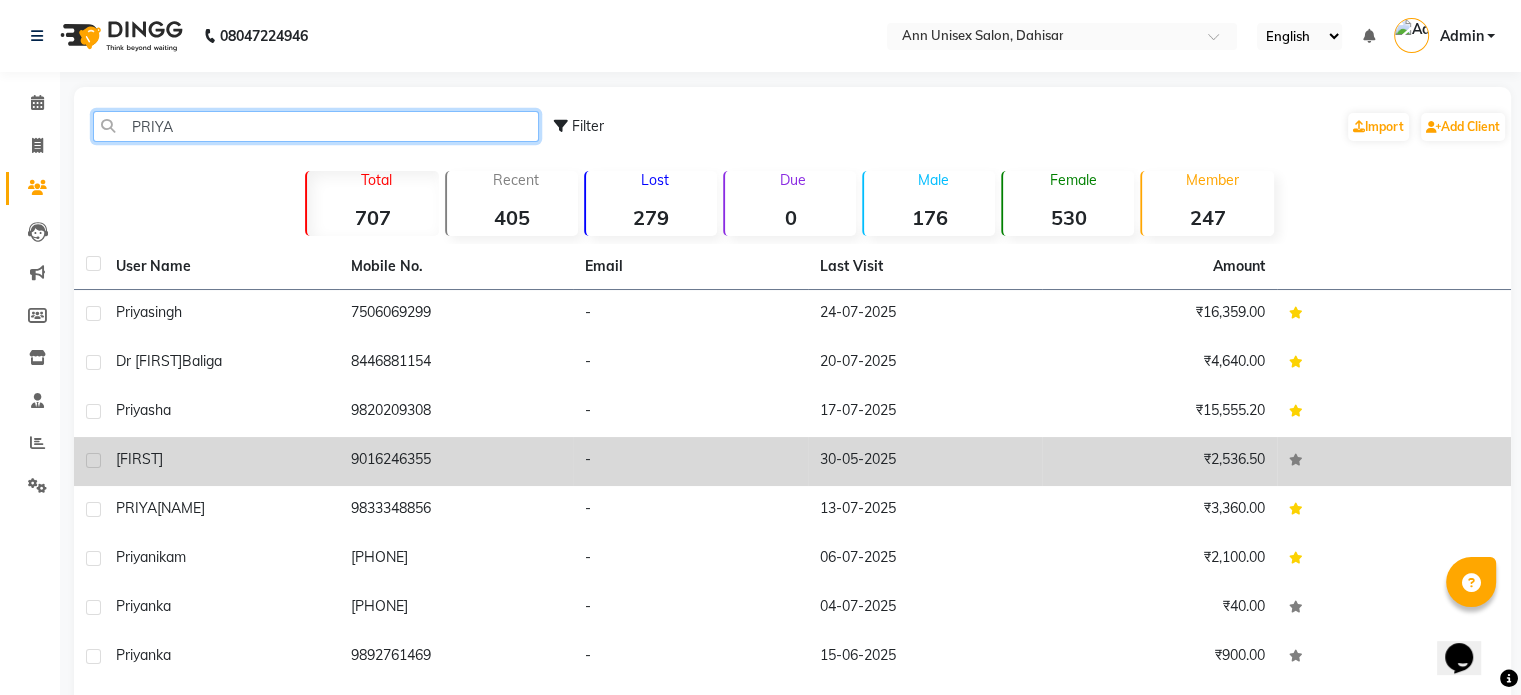 type on "PRIYA" 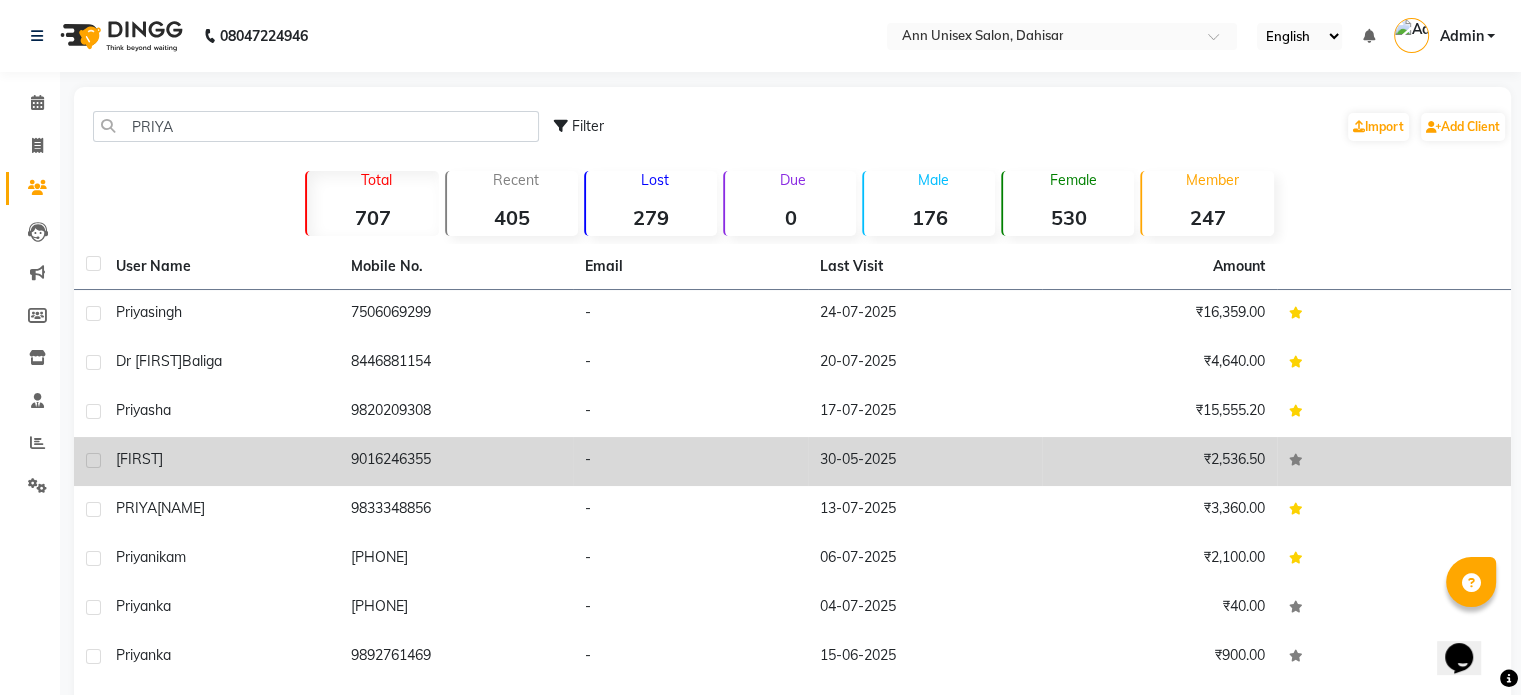 click on "[FIRST]" 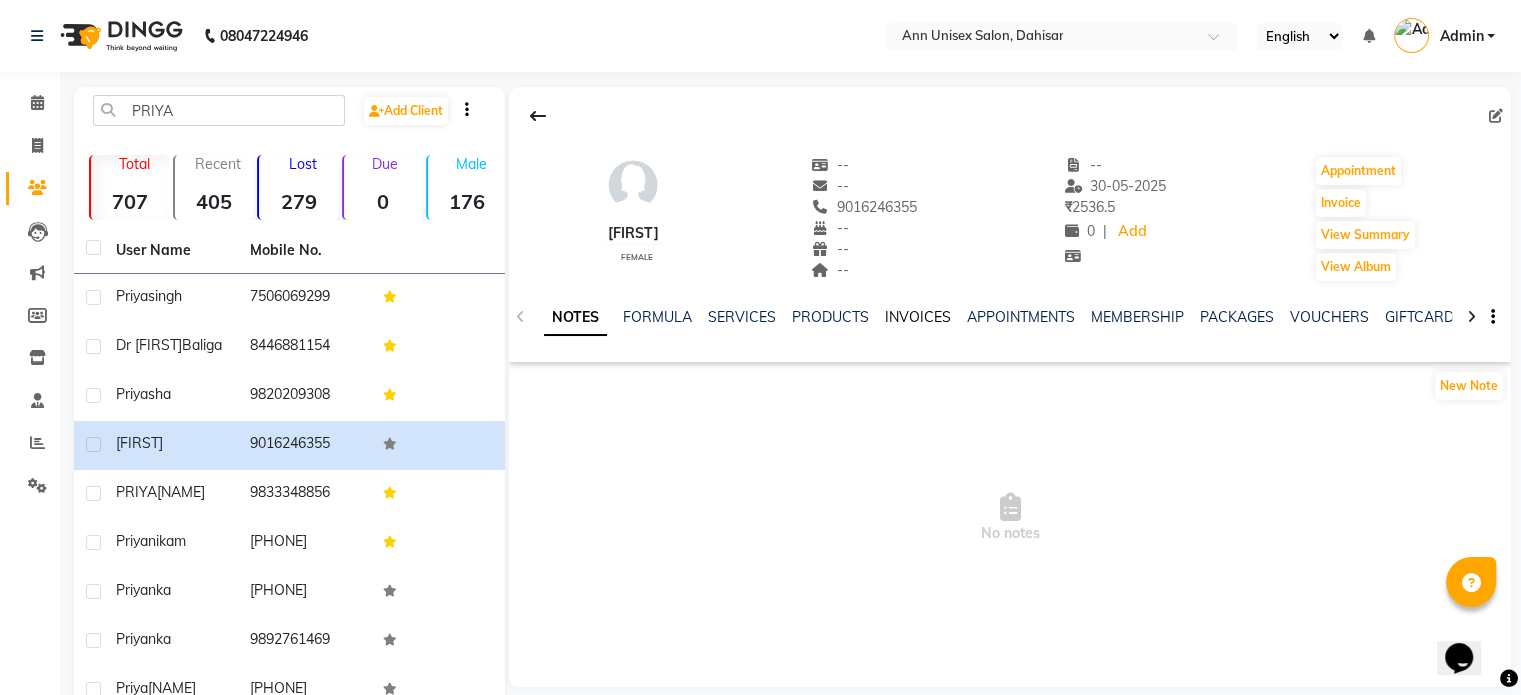 click on "INVOICES" 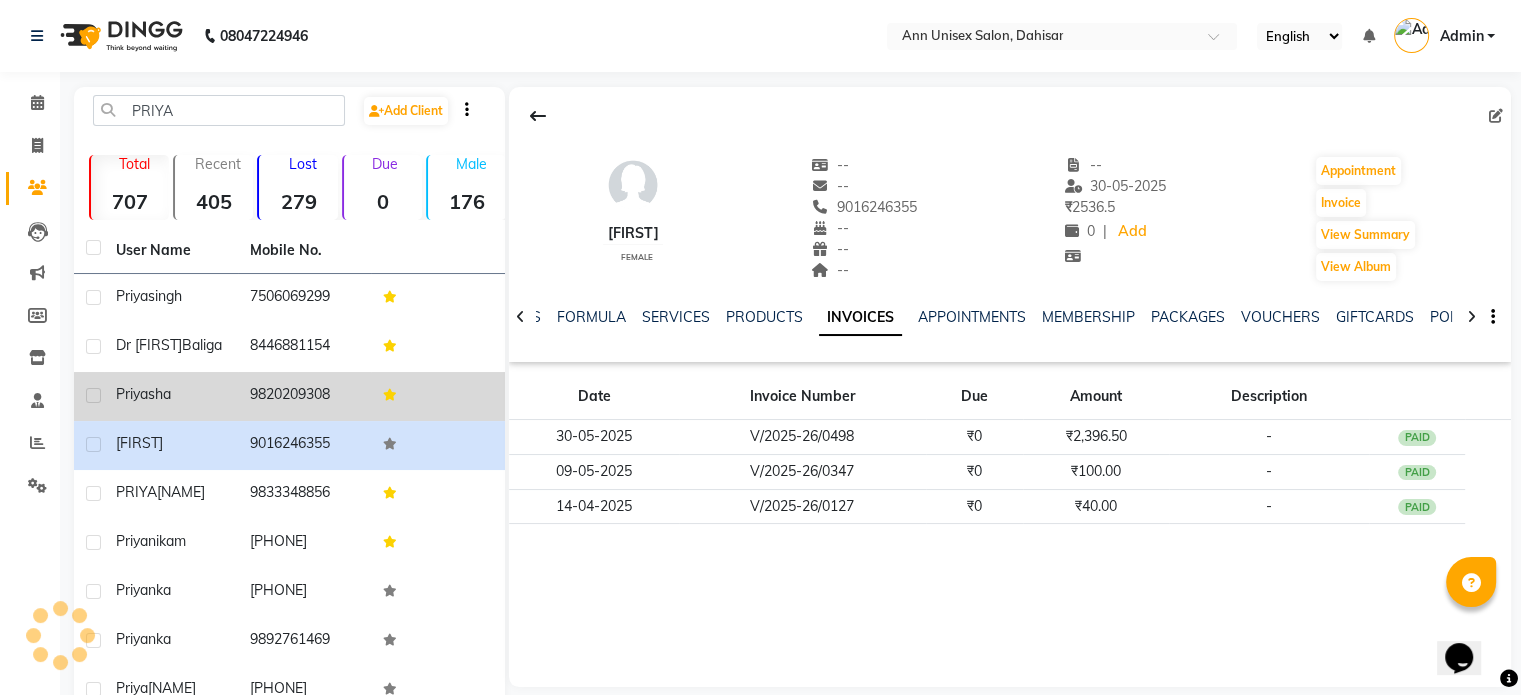 click on "9820209308" 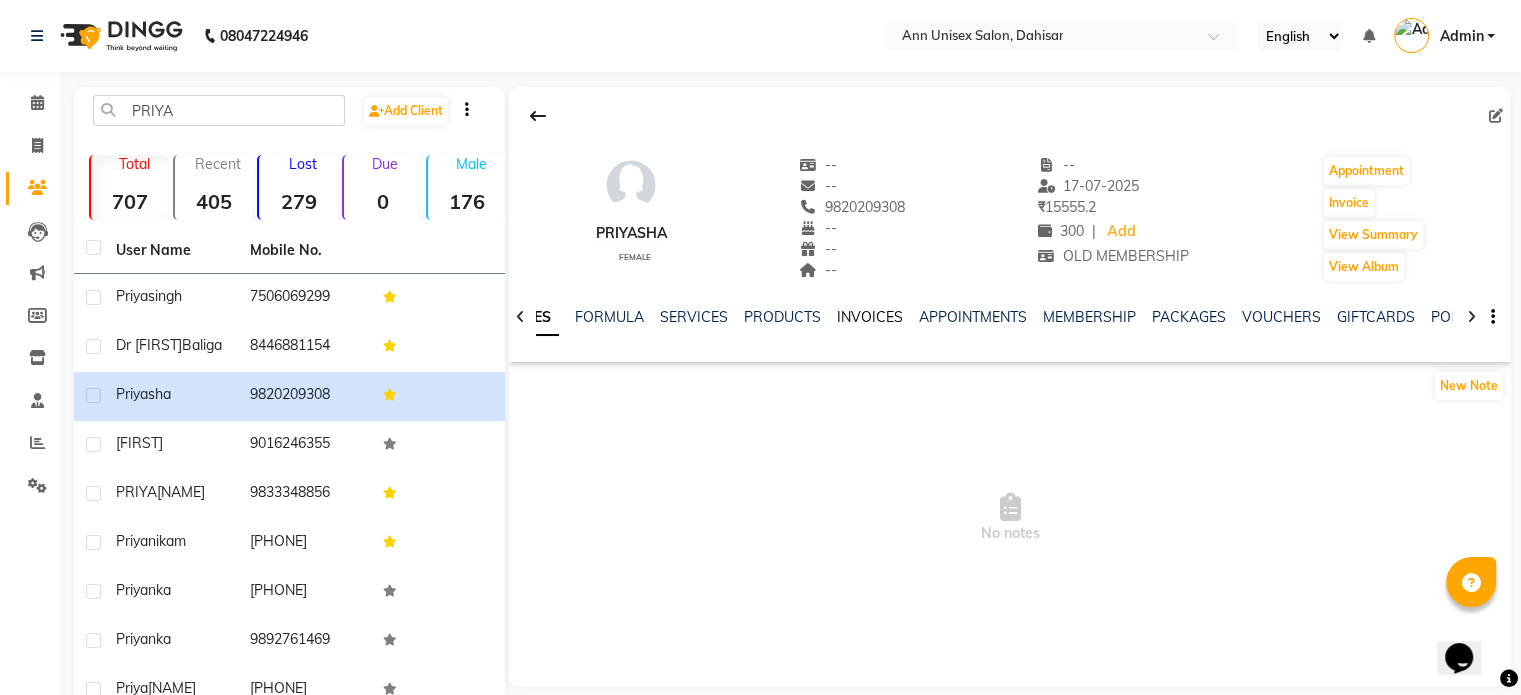click on "INVOICES" 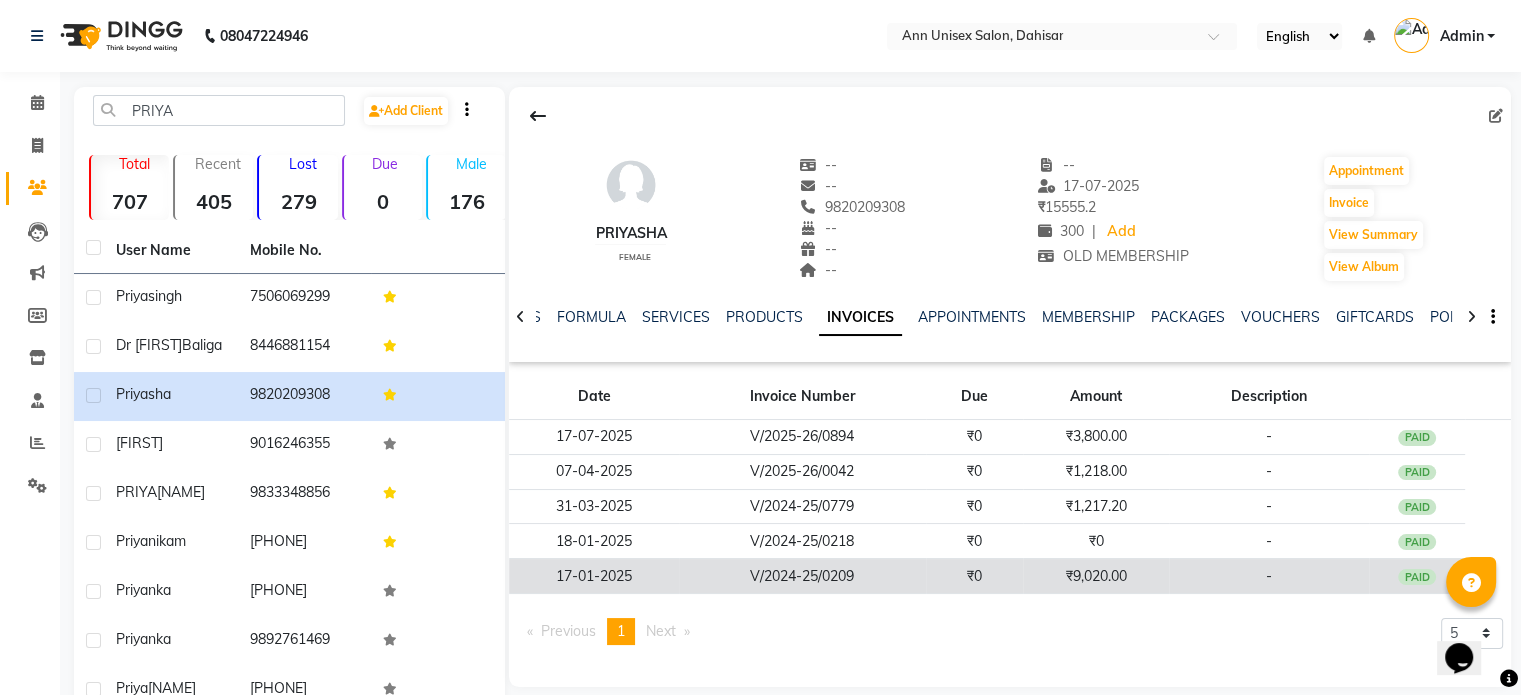 click on "V/2024-25/0209" 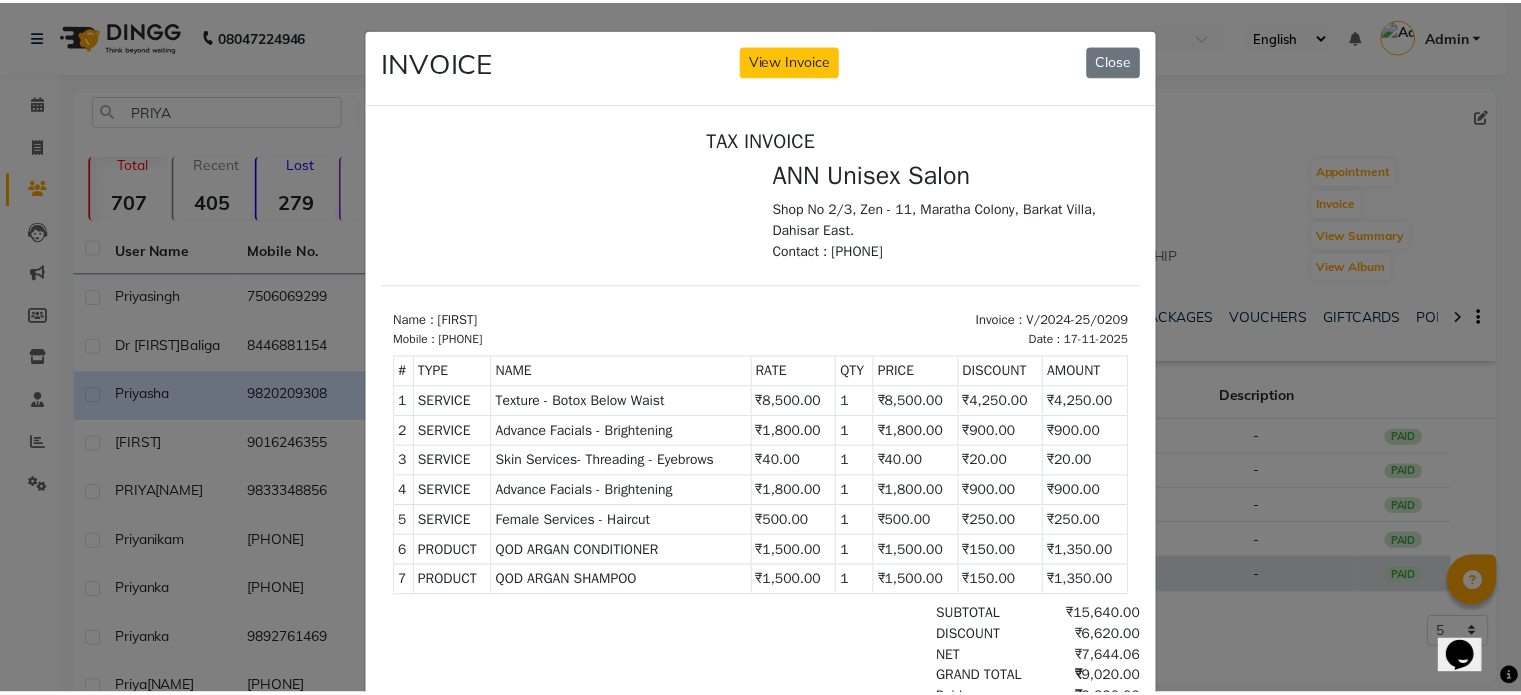 scroll, scrollTop: 15, scrollLeft: 0, axis: vertical 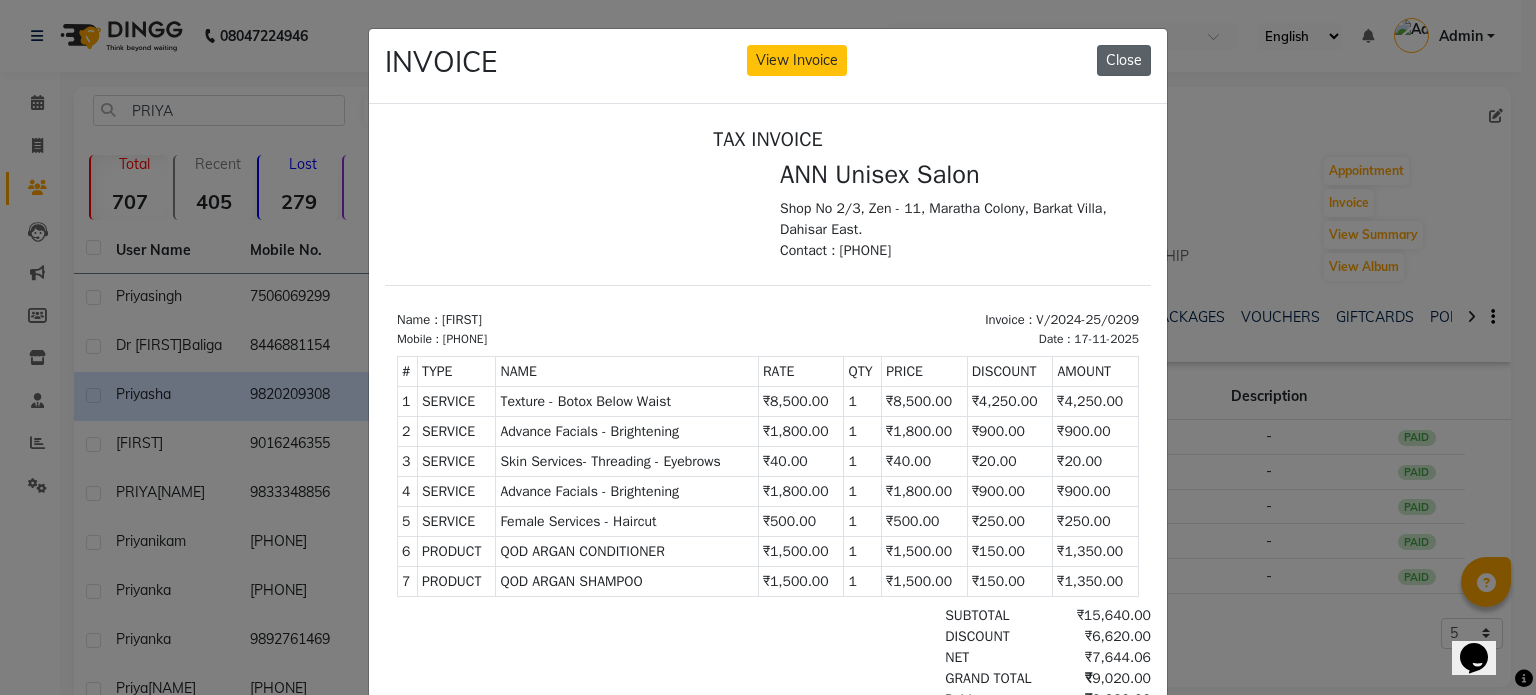 click on "Close" 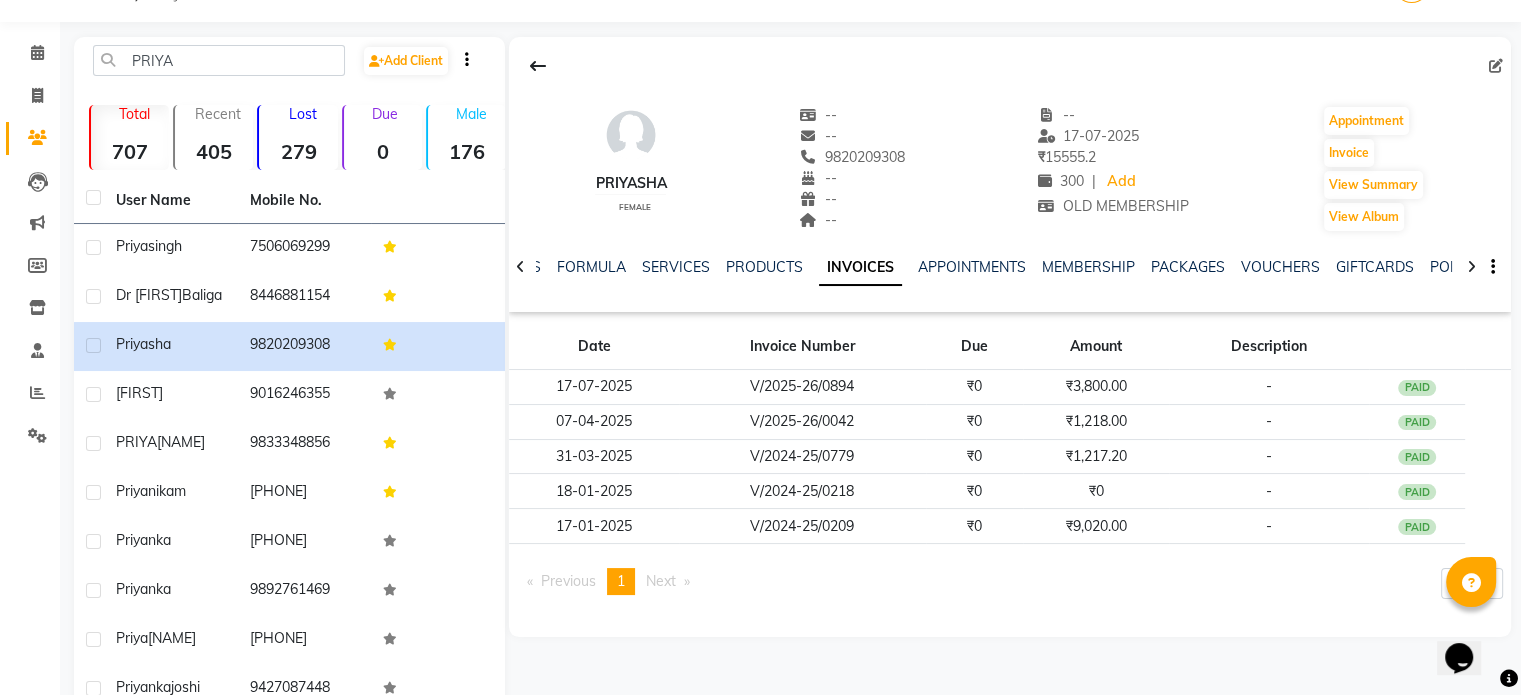 scroll, scrollTop: 0, scrollLeft: 0, axis: both 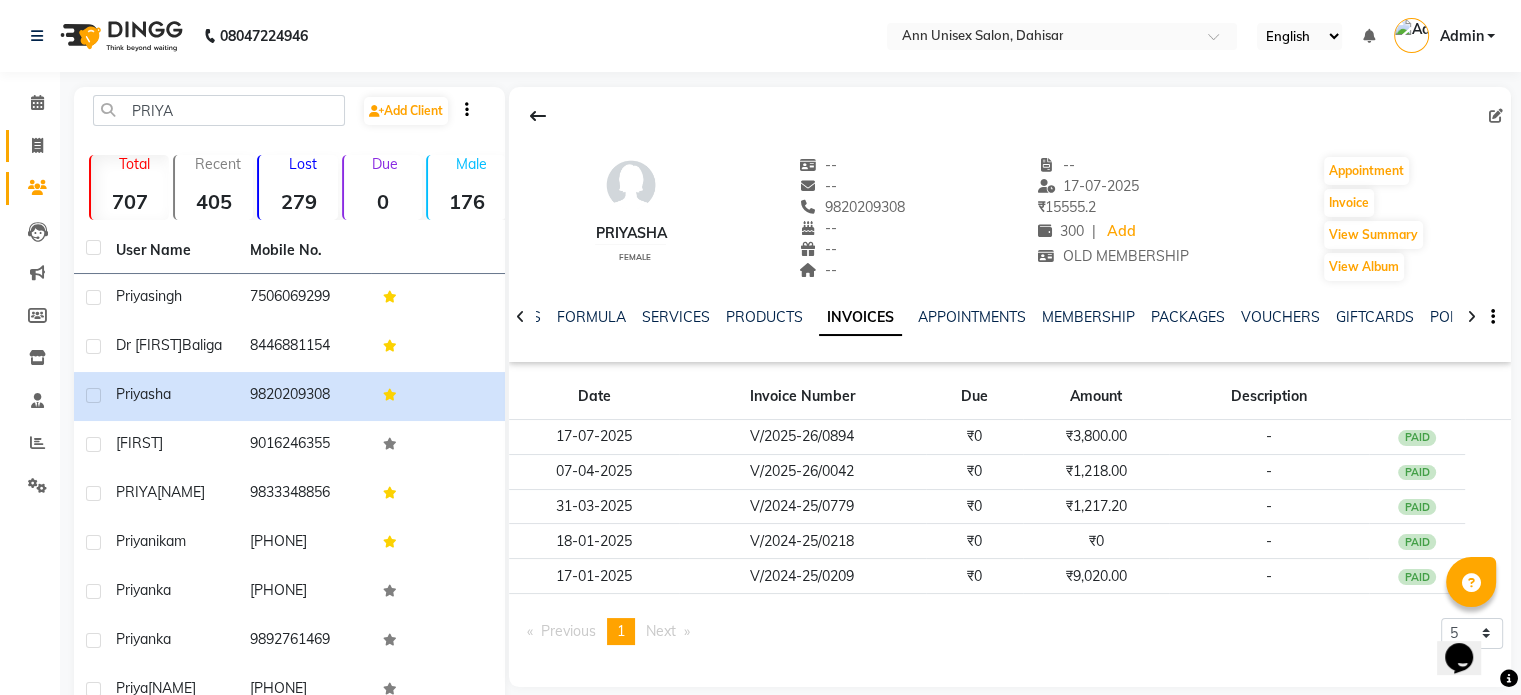 click on "Invoice" 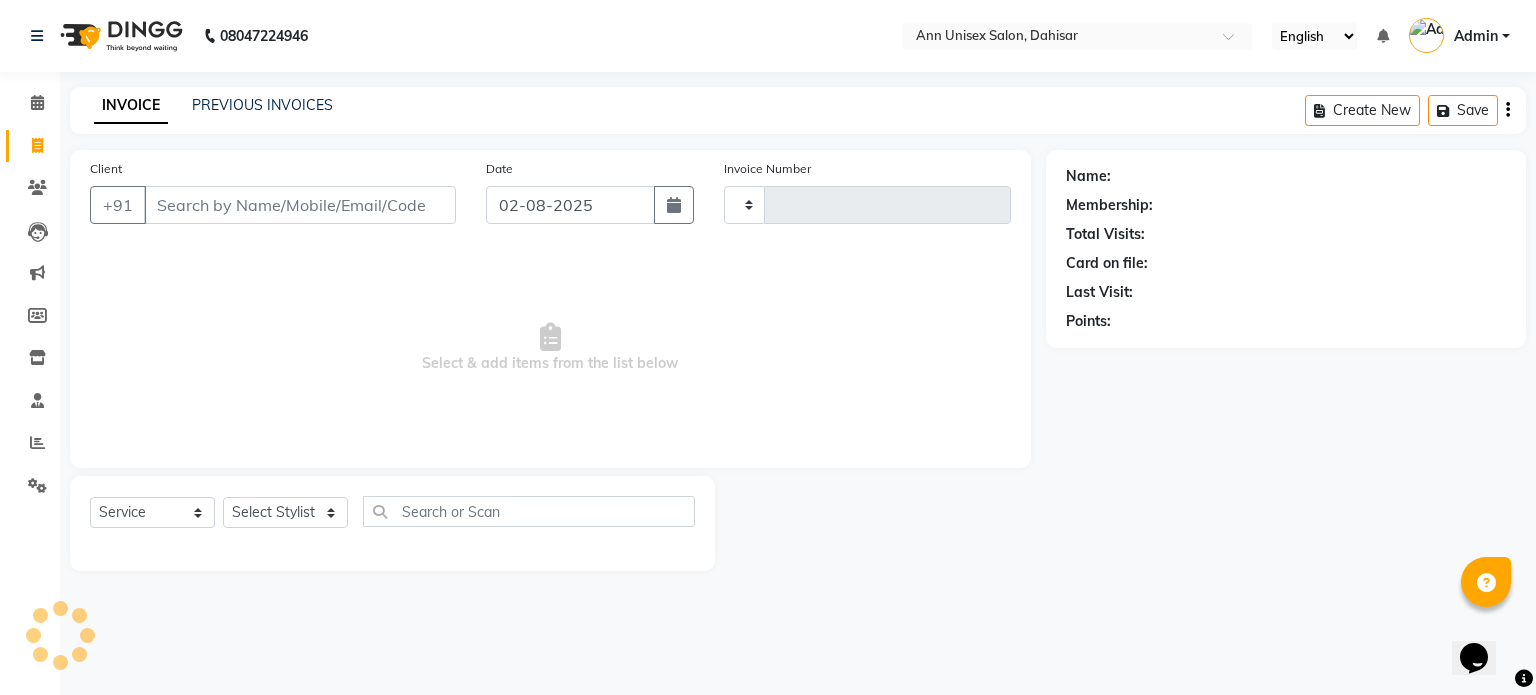 click on "Client" at bounding box center [300, 205] 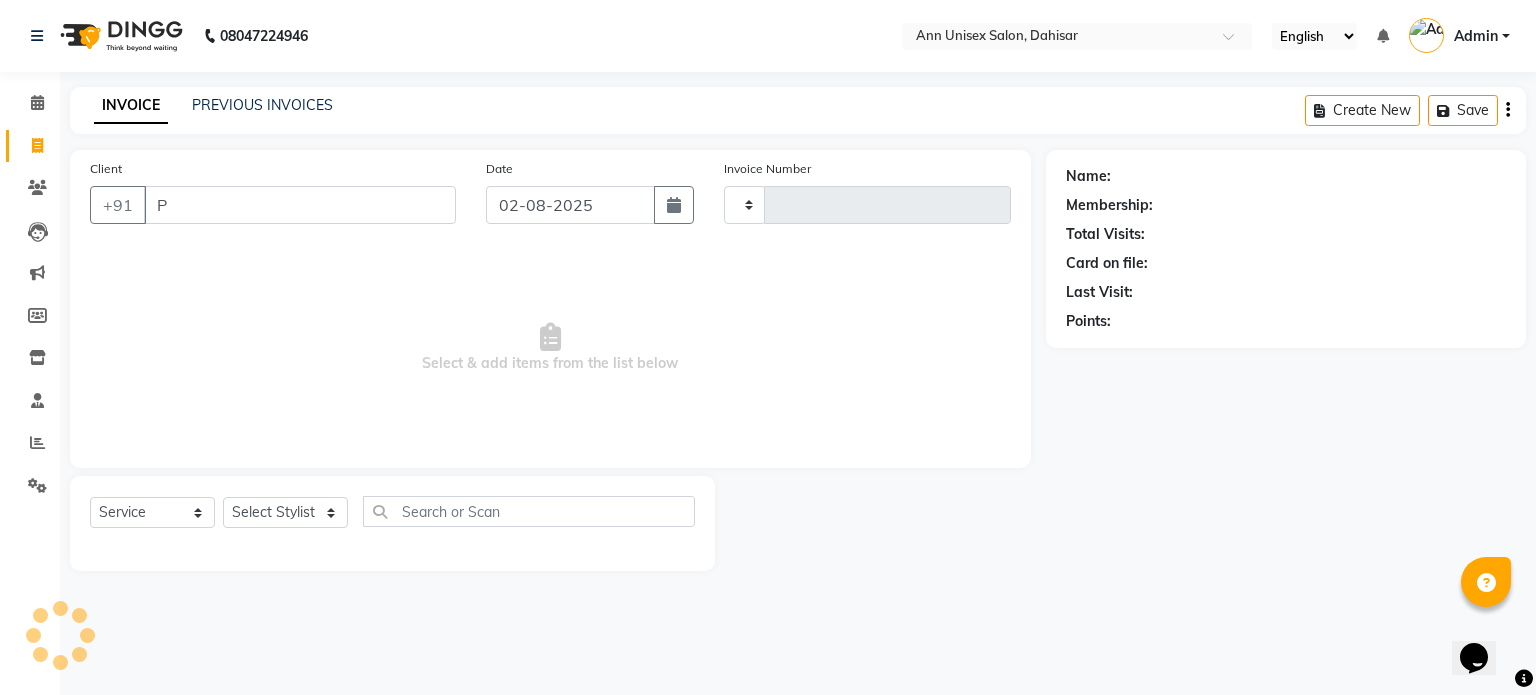type on "PR" 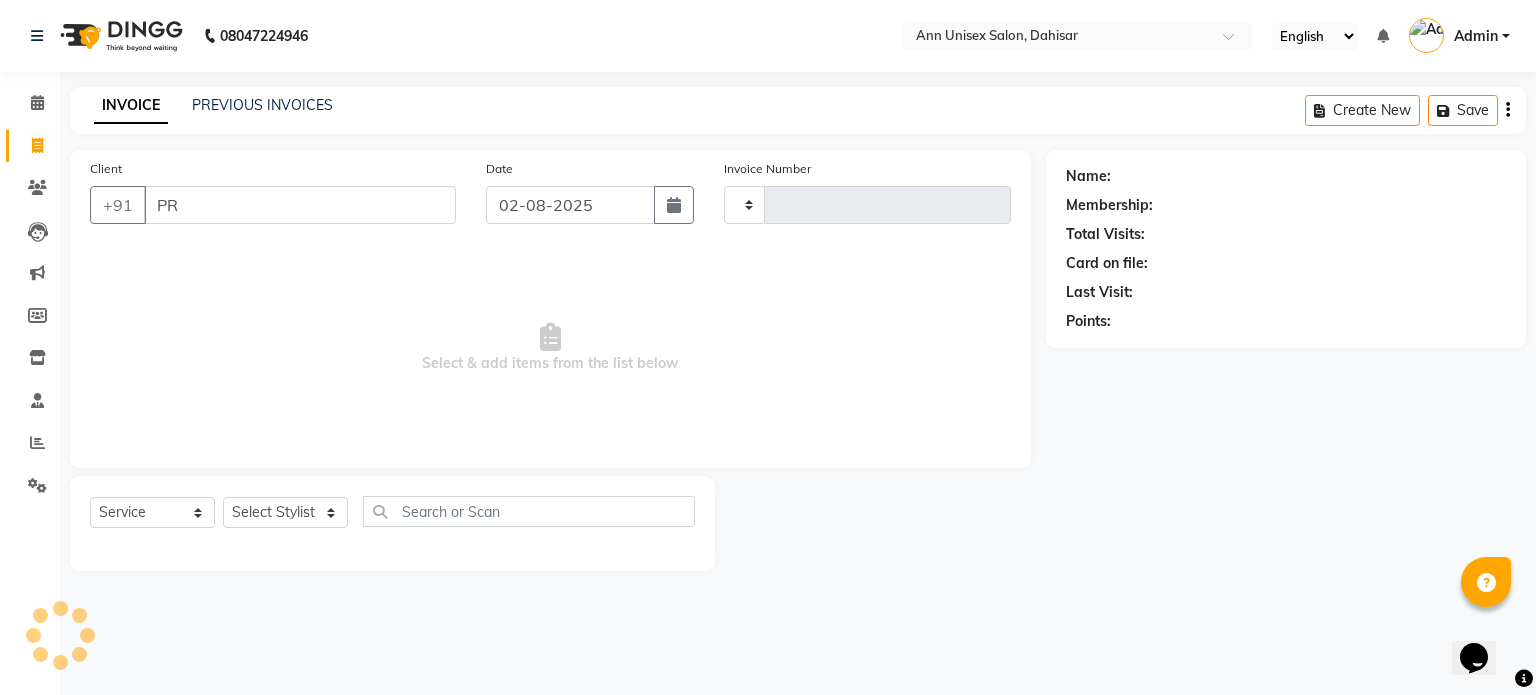 type on "1018" 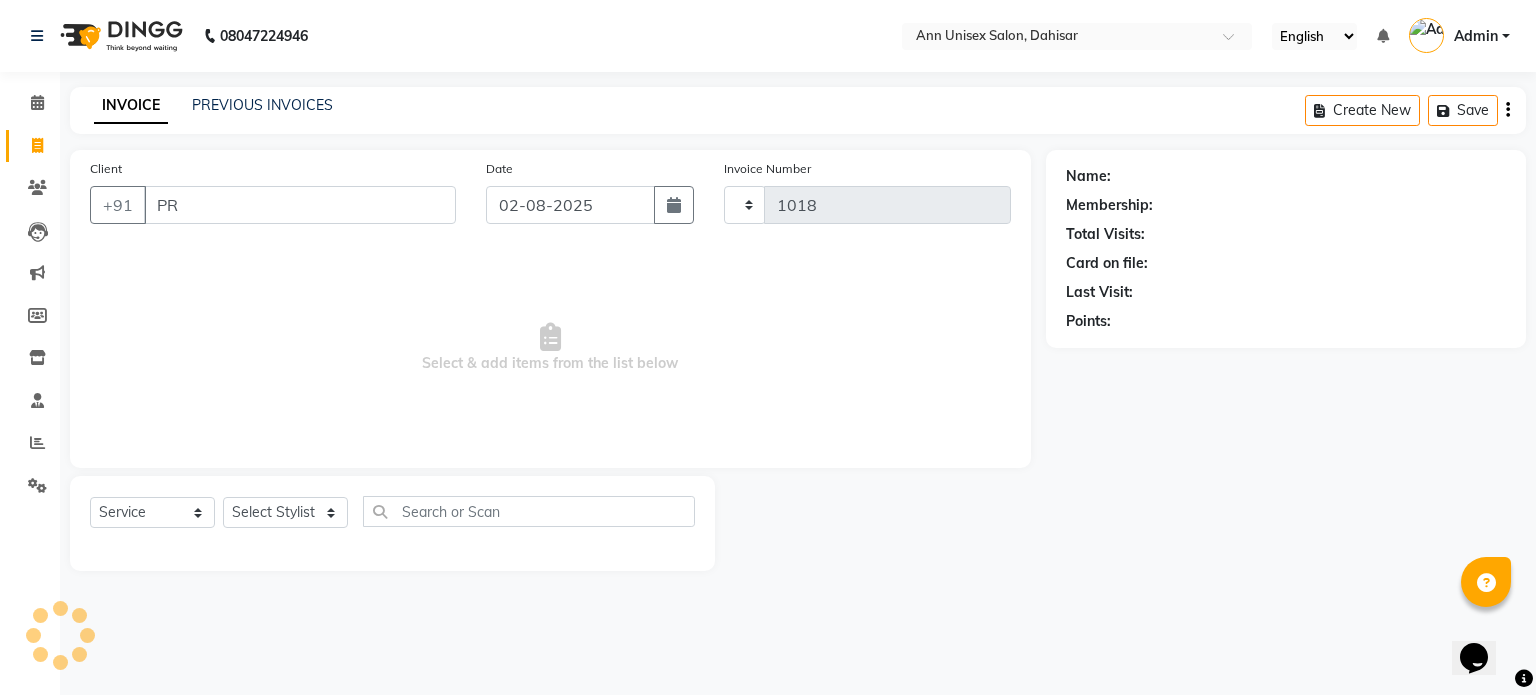 select on "7372" 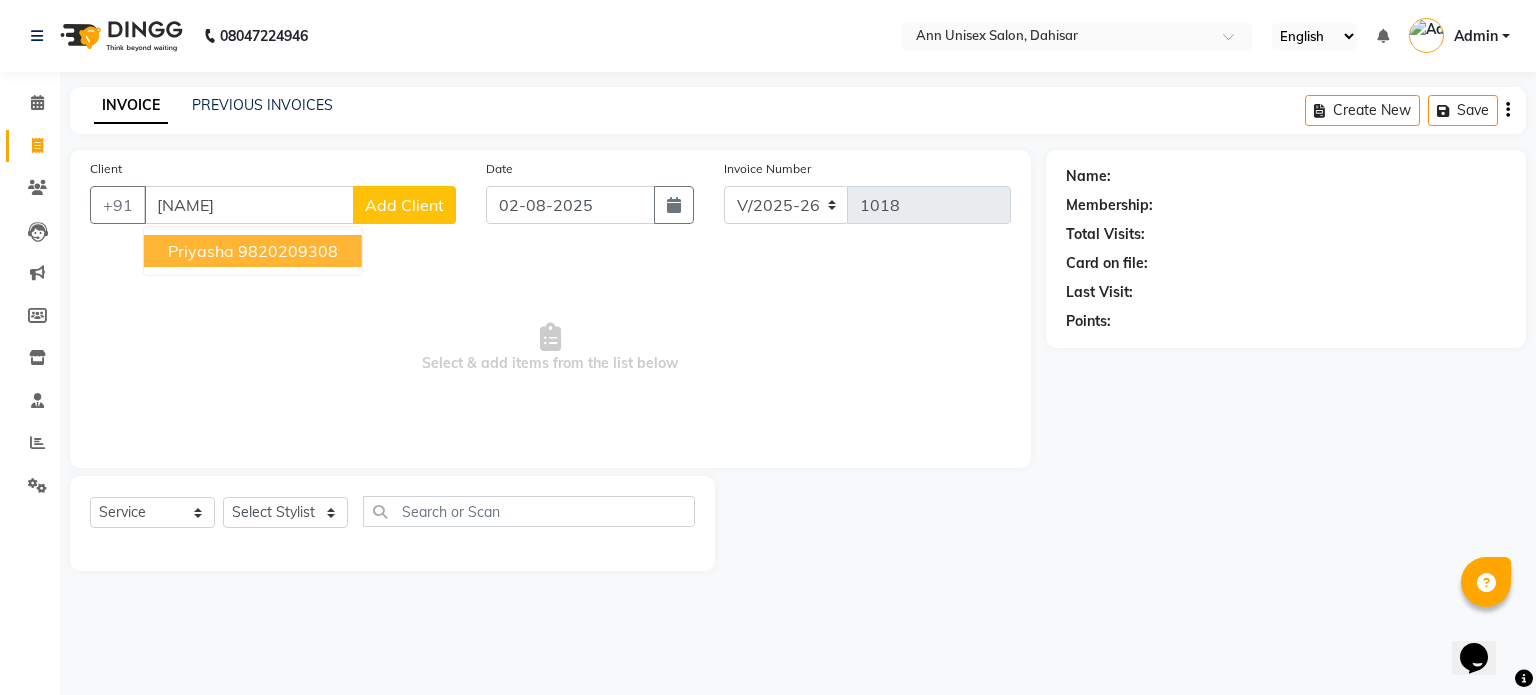 click on "[FIRST]  [PHONE]" at bounding box center (253, 251) 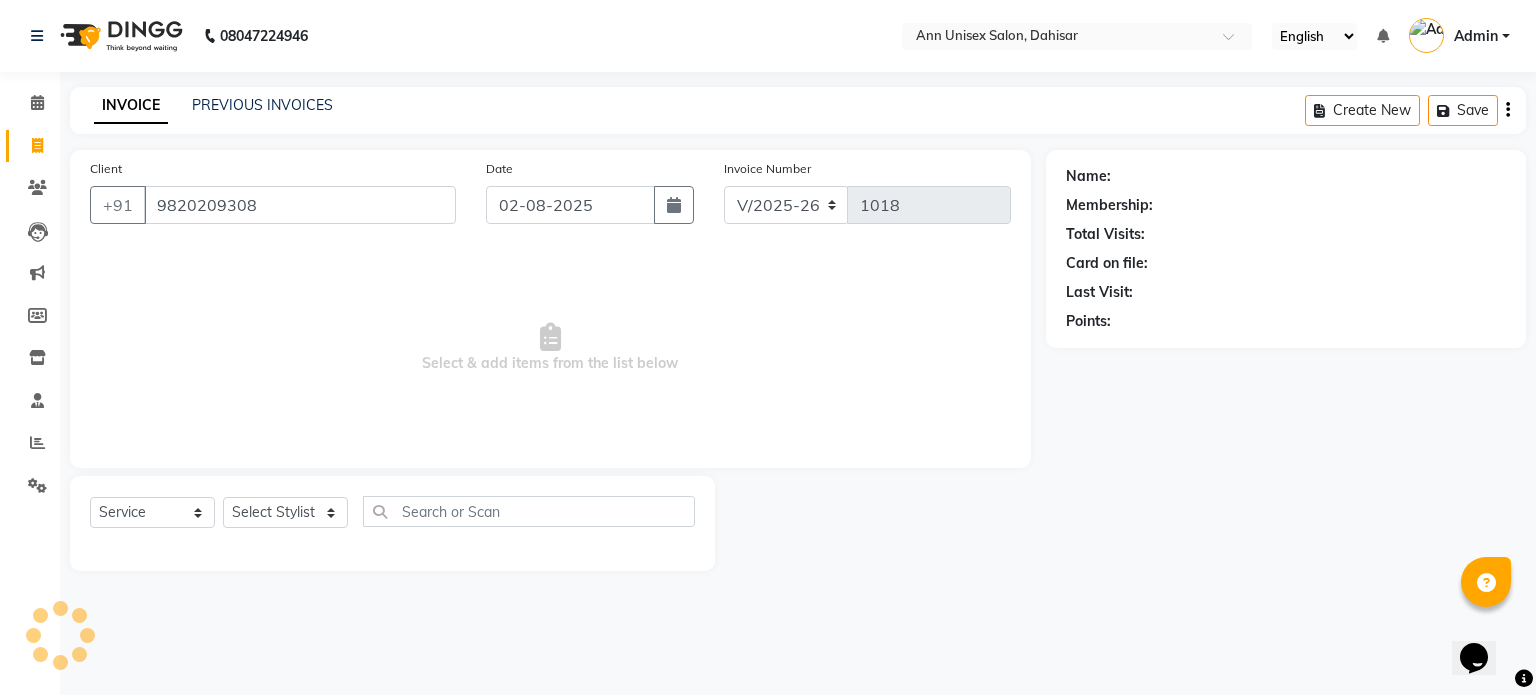 type on "9820209308" 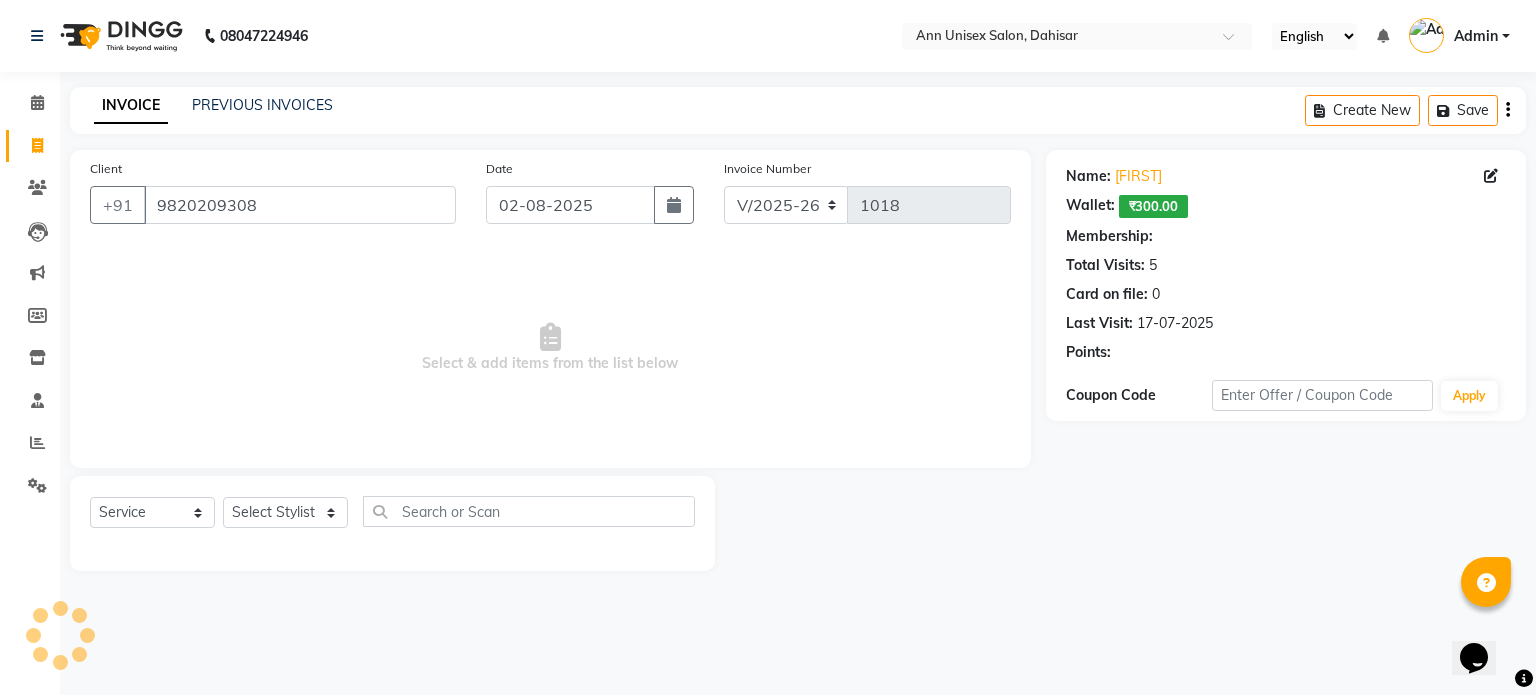select on "1: Object" 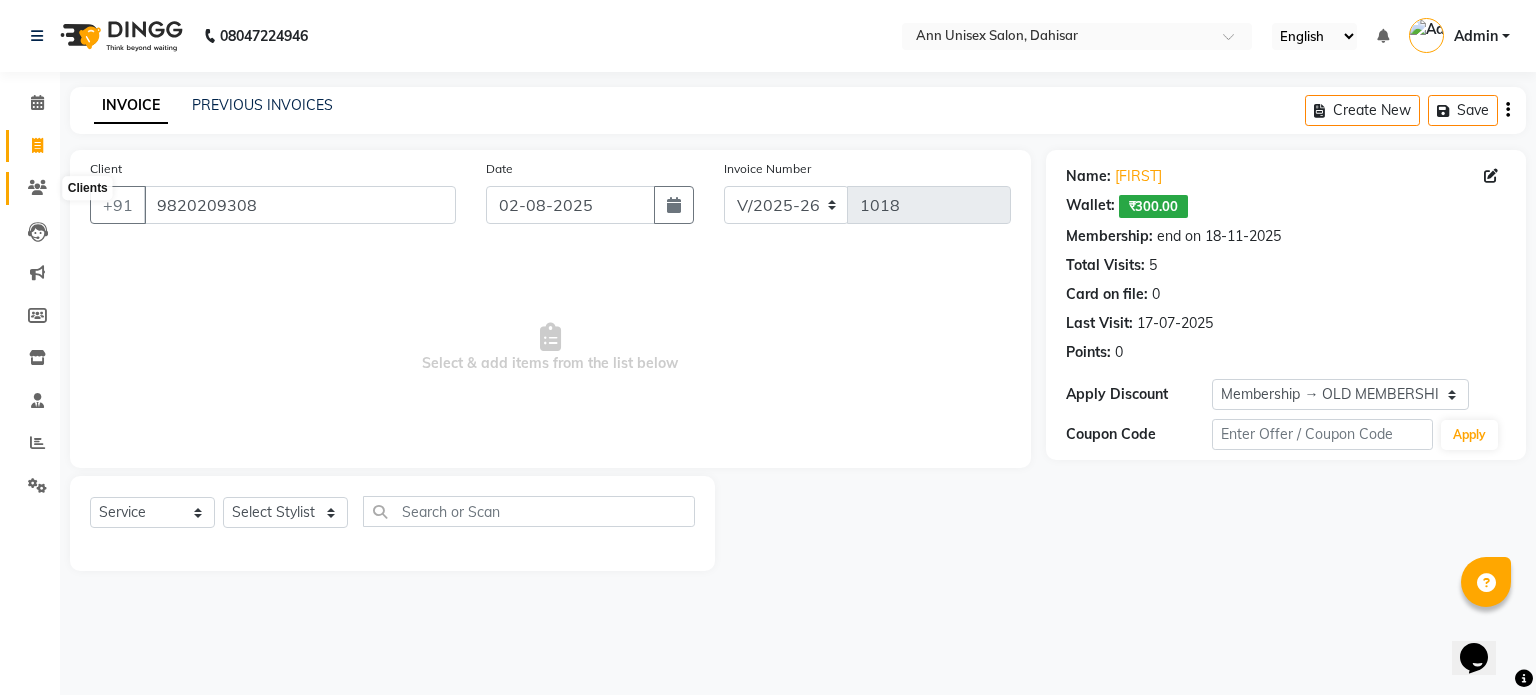 click 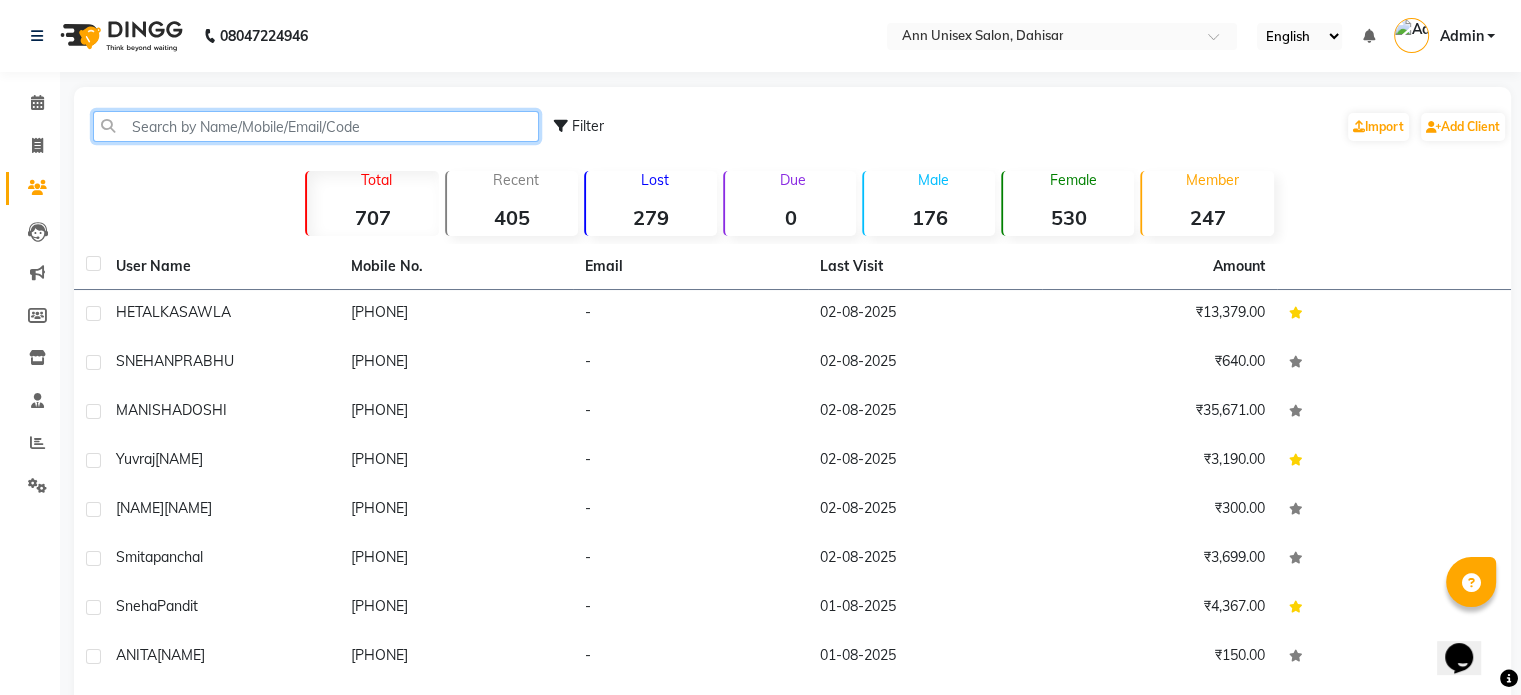 click 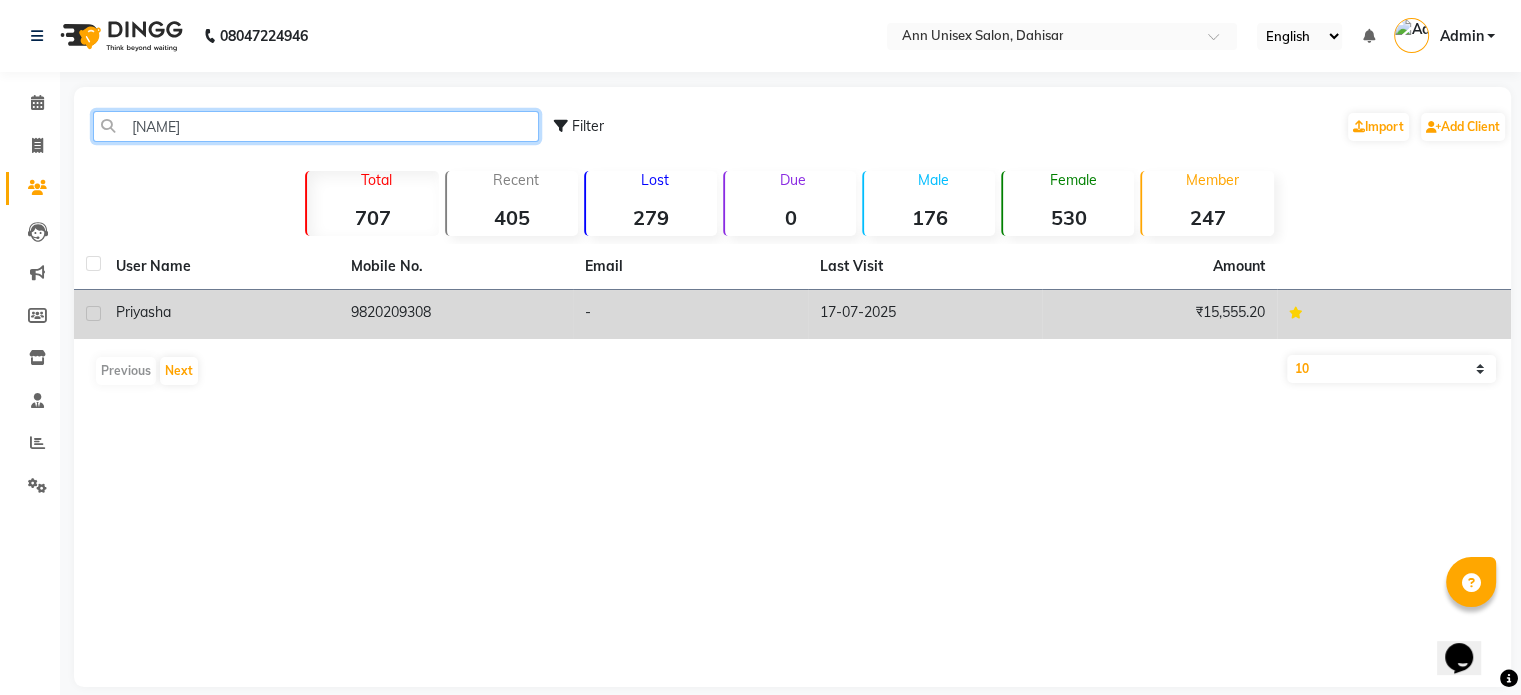 type on "[NAME]" 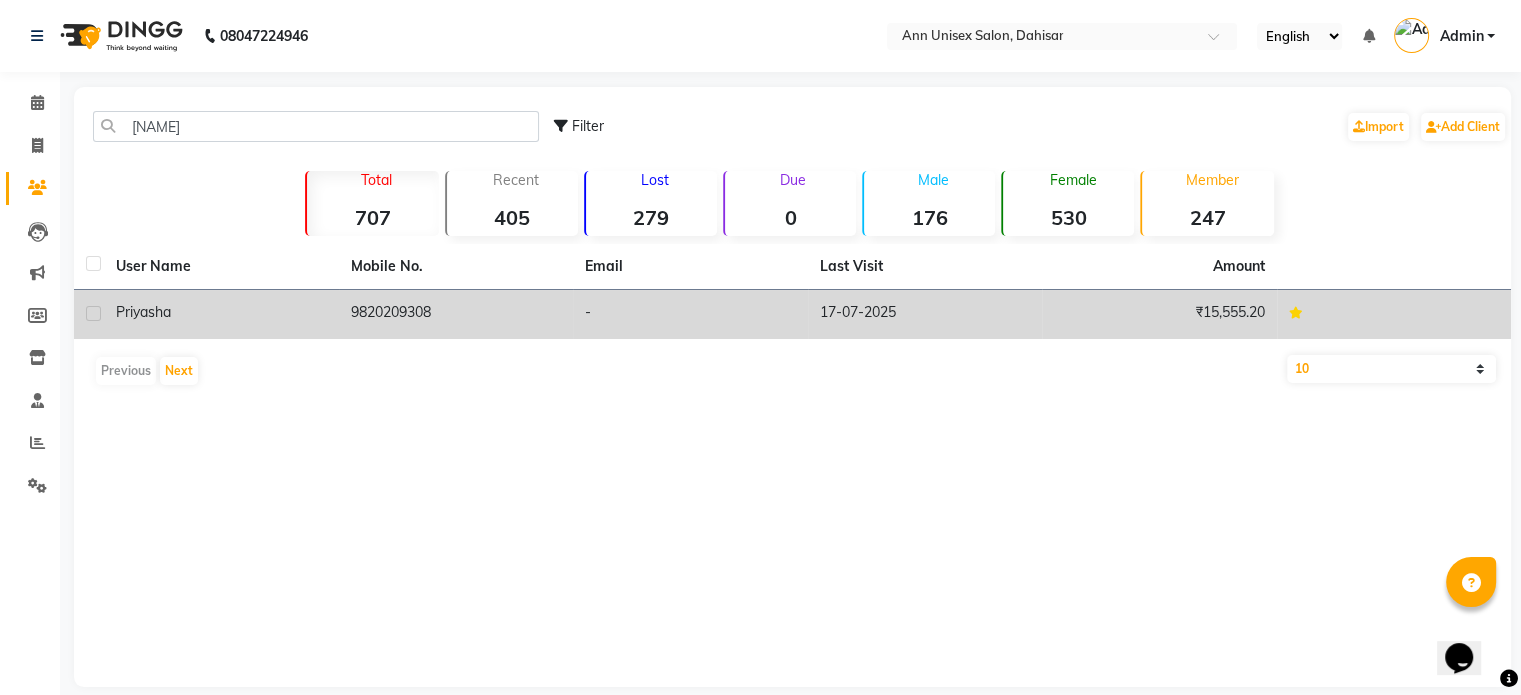 click on "9820209308" 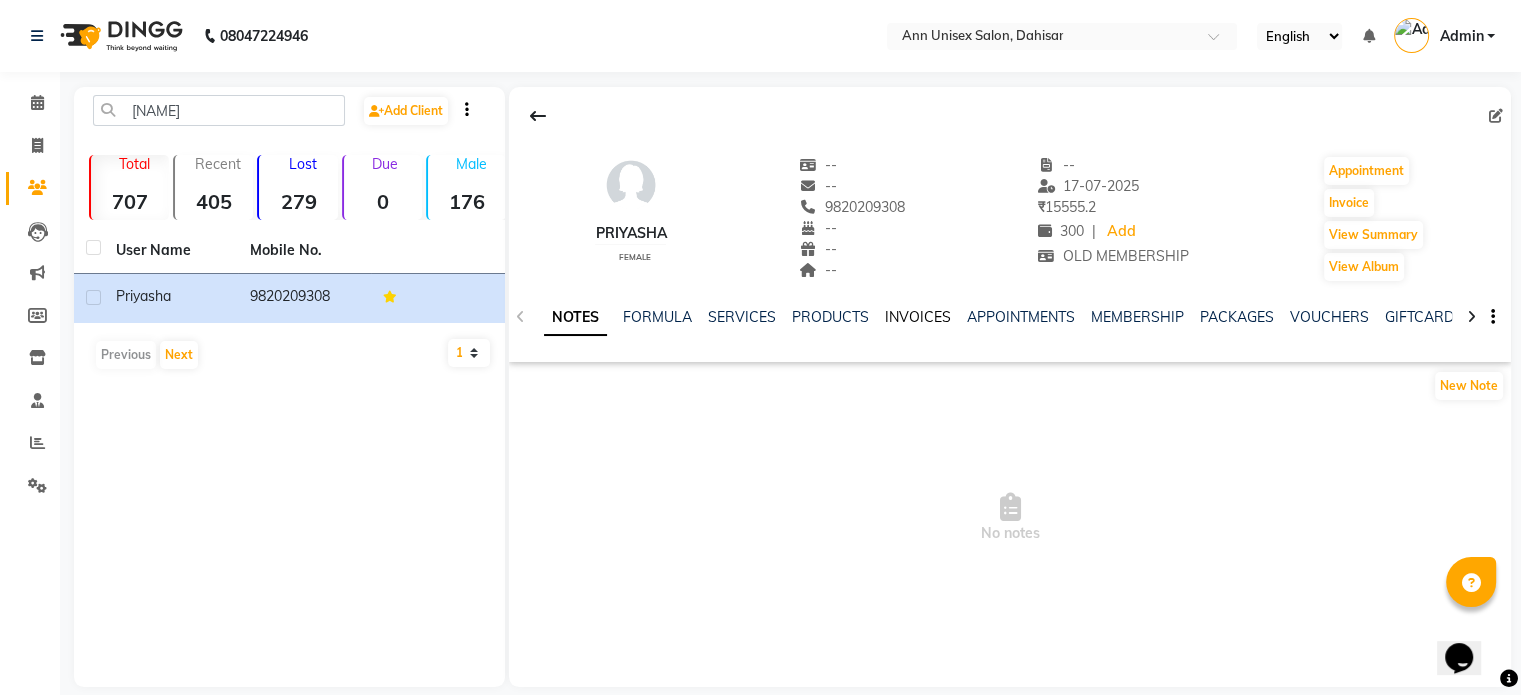 click on "INVOICES" 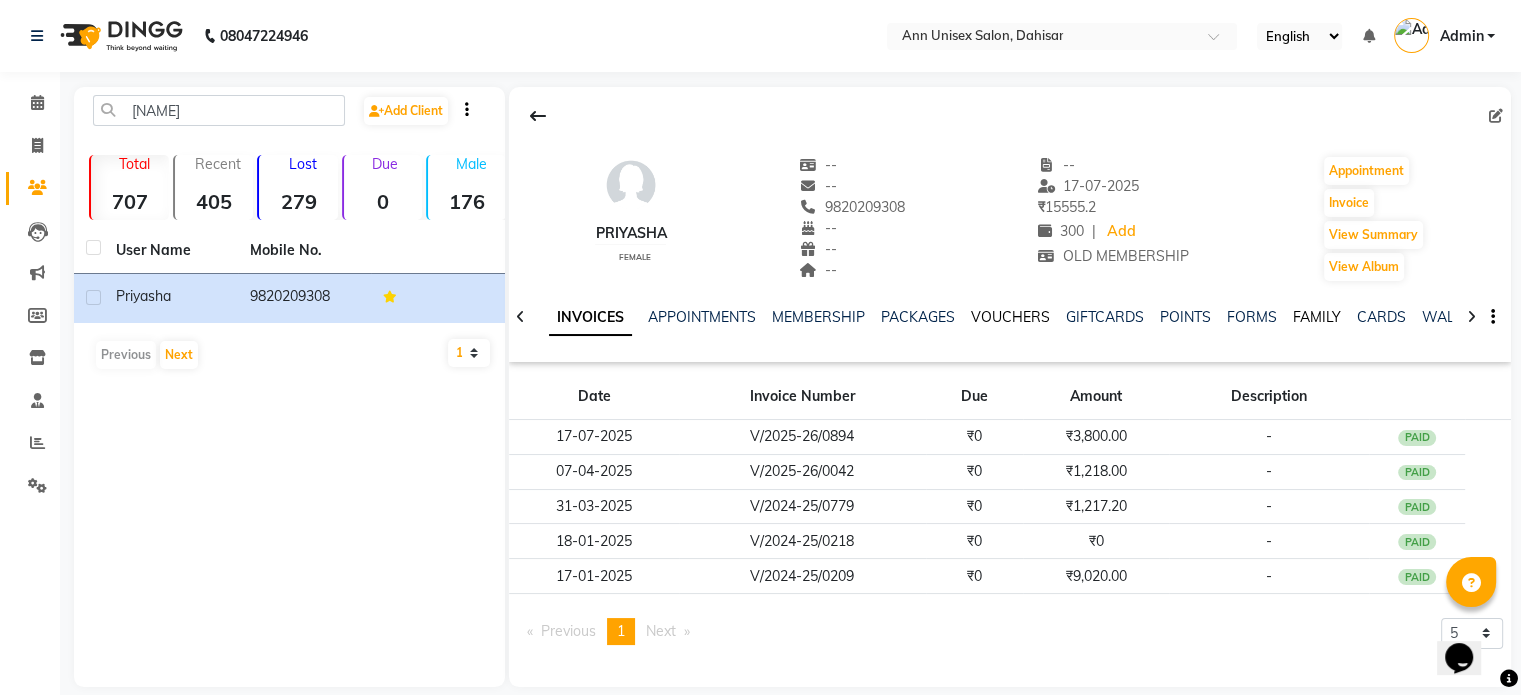 click on "FAMILY" 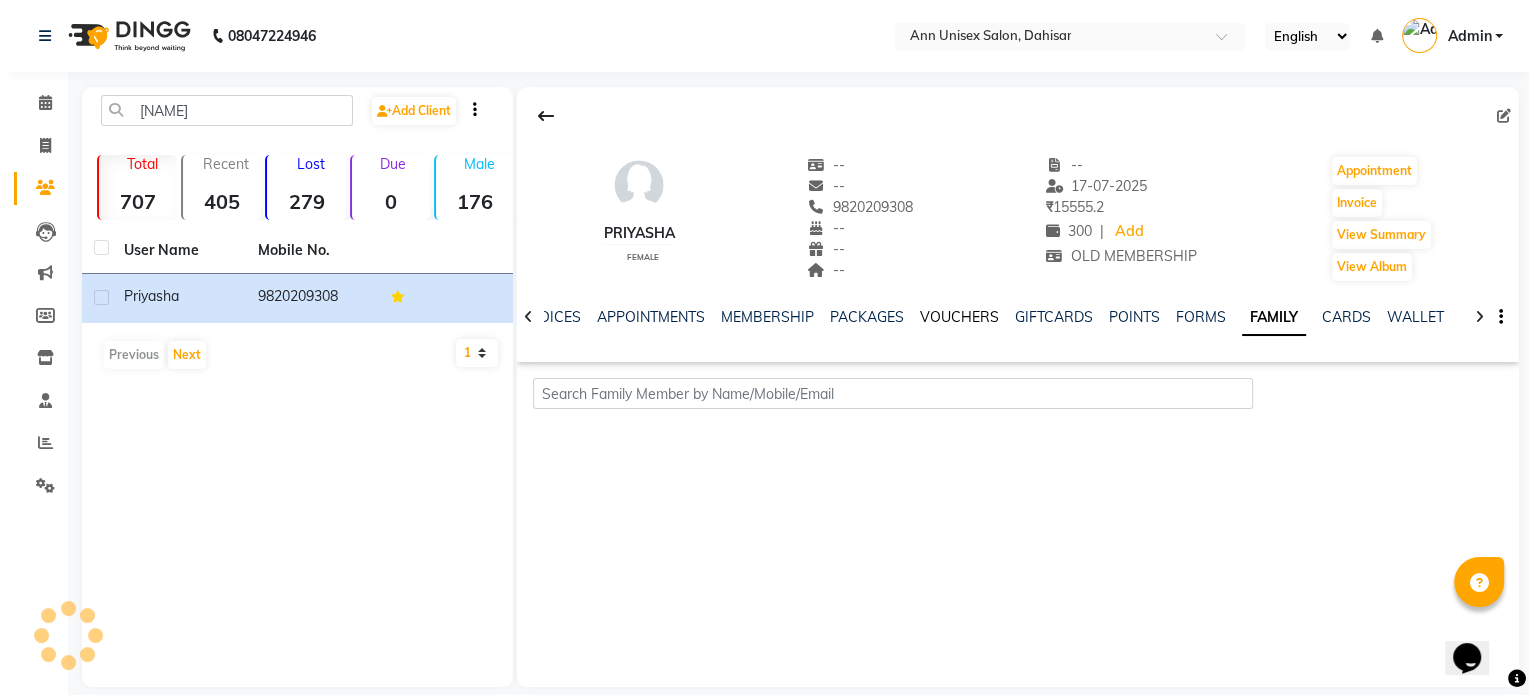scroll, scrollTop: 0, scrollLeft: 167, axis: horizontal 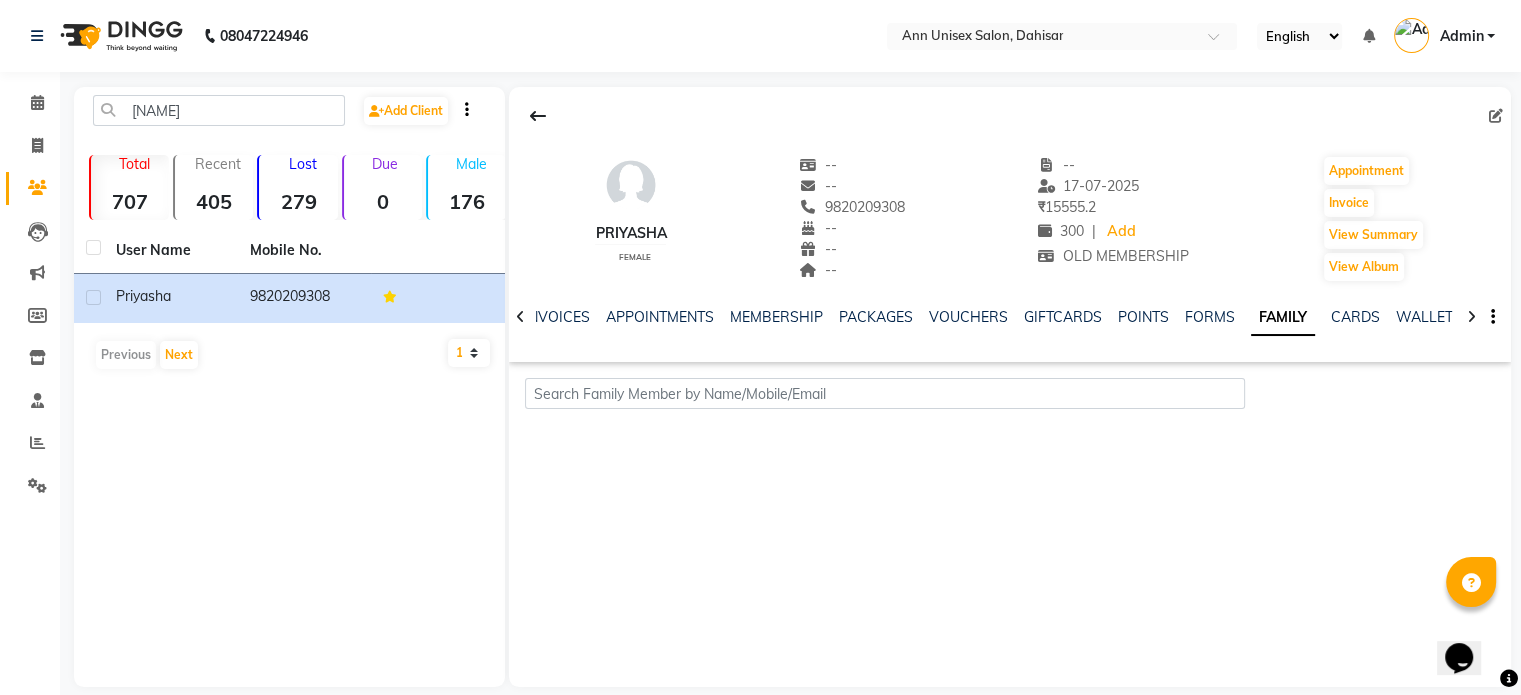 click on "[FIRST]    female  --   --   [PHONE]  --  --  --  -- 17-07-2025 ₹    15555.2 300 |  Add  OLD MEMBERSHIP  Appointment   Invoice  View Summary  View Album  NOTES FORMULA SERVICES PRODUCTS INVOICES APPOINTMENTS MEMBERSHIP PACKAGES VOUCHERS GIFTCARDS POINTS FORMS FAMILY CARDS WALLET" 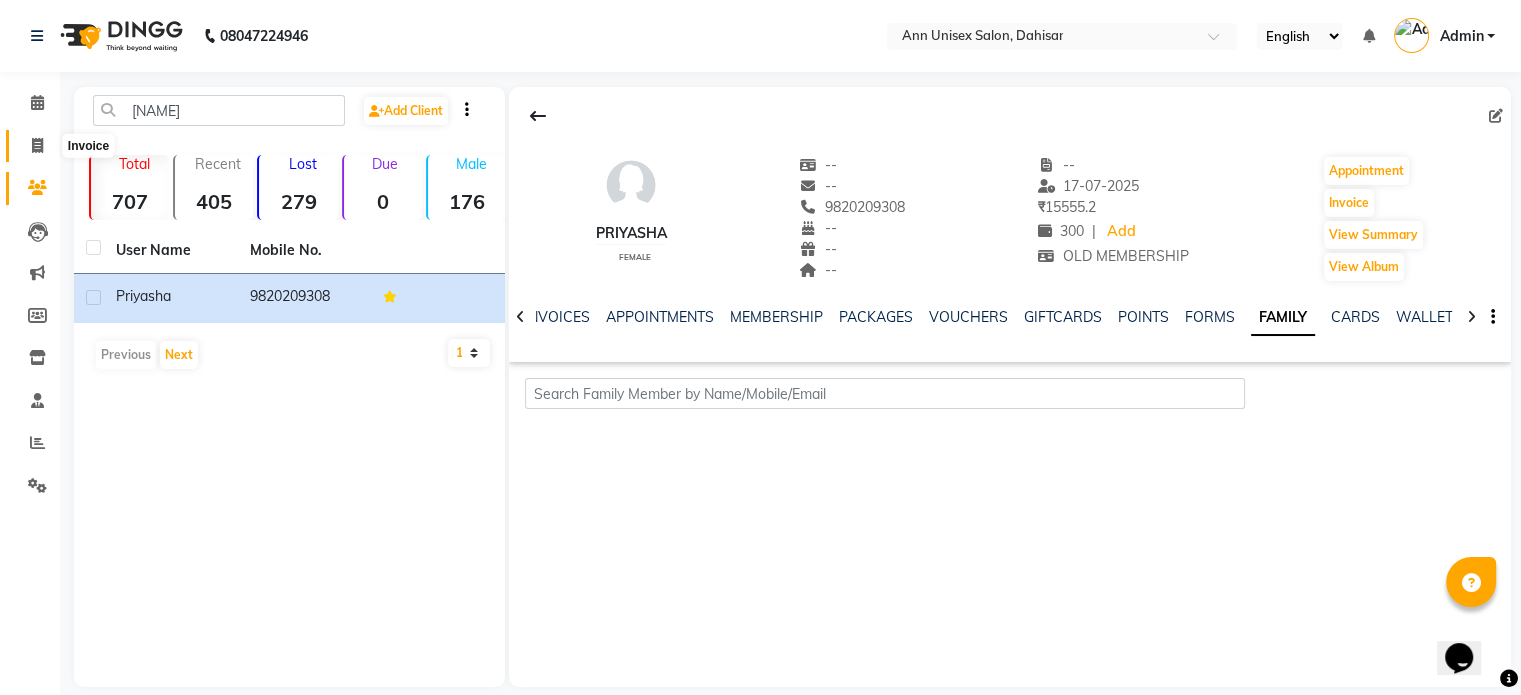 click 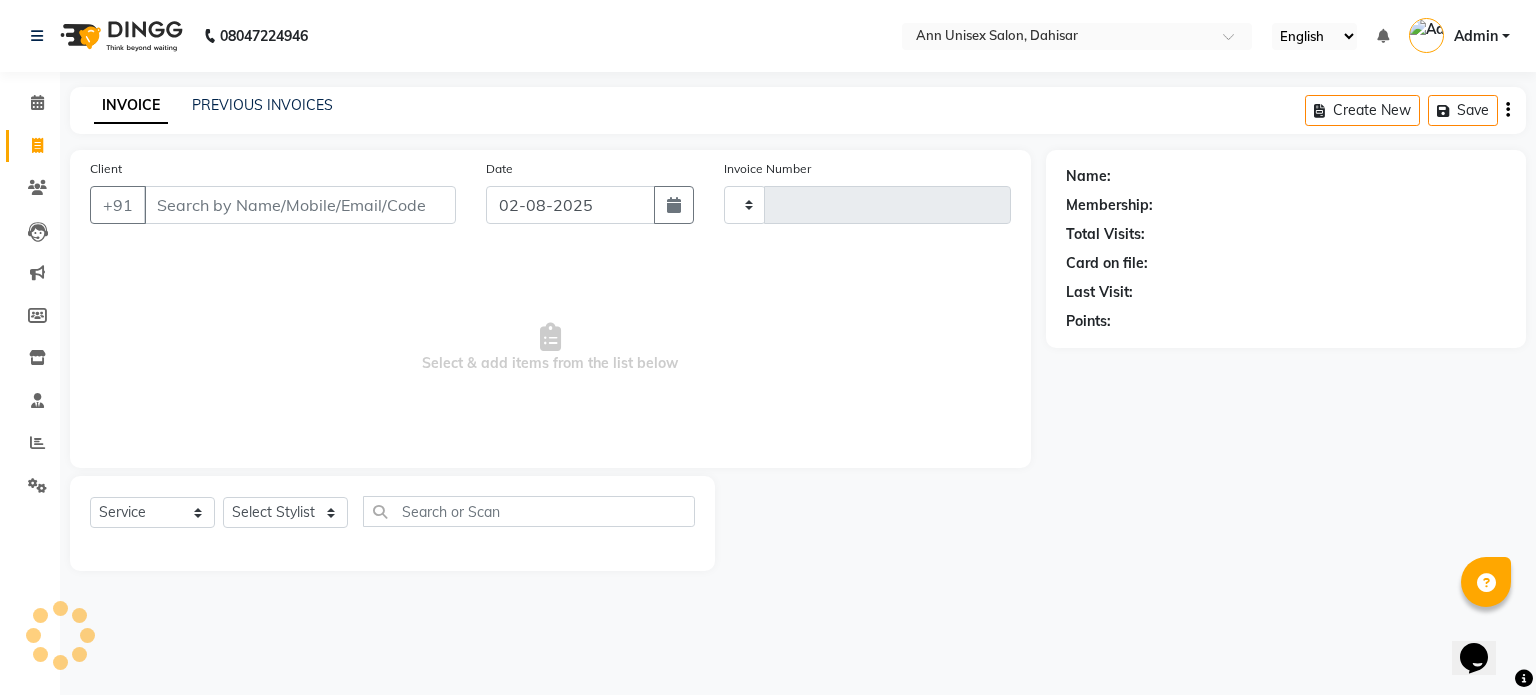 type on "1018" 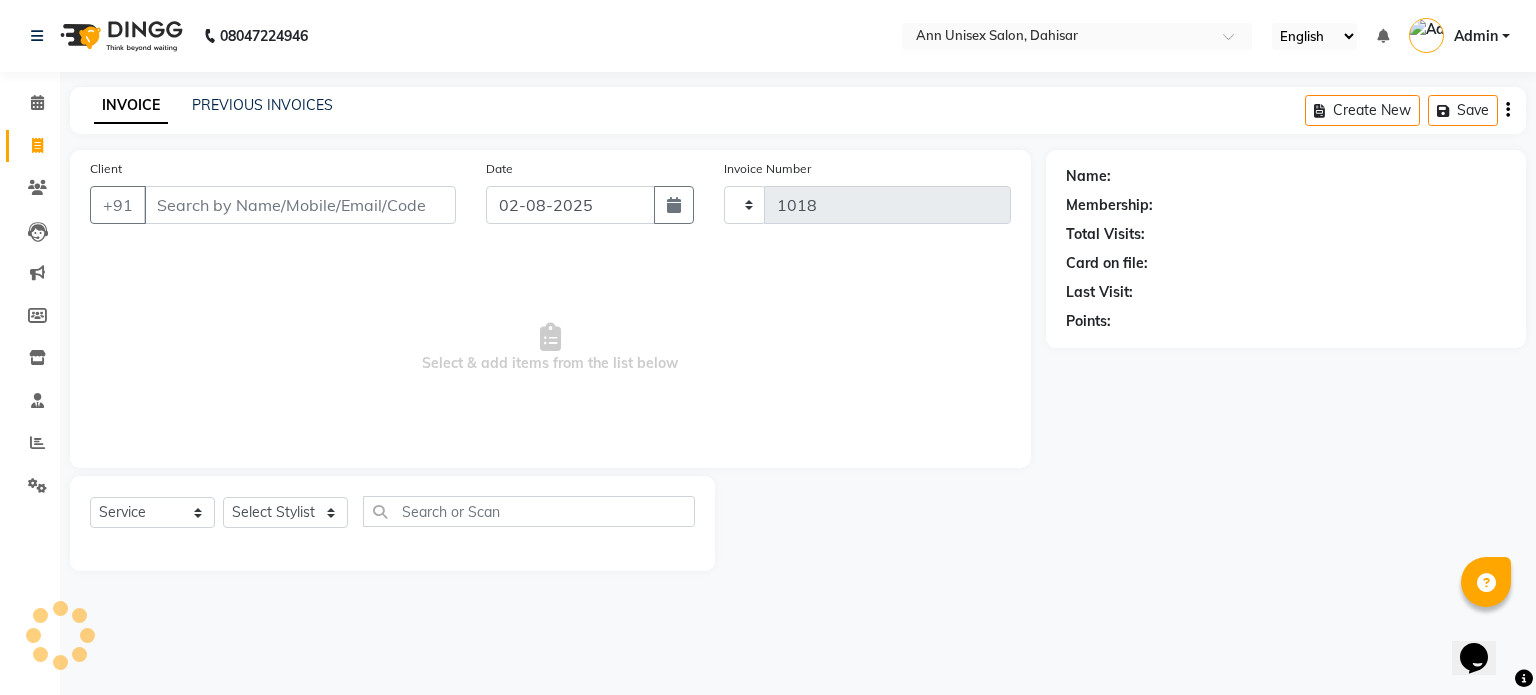 select on "7372" 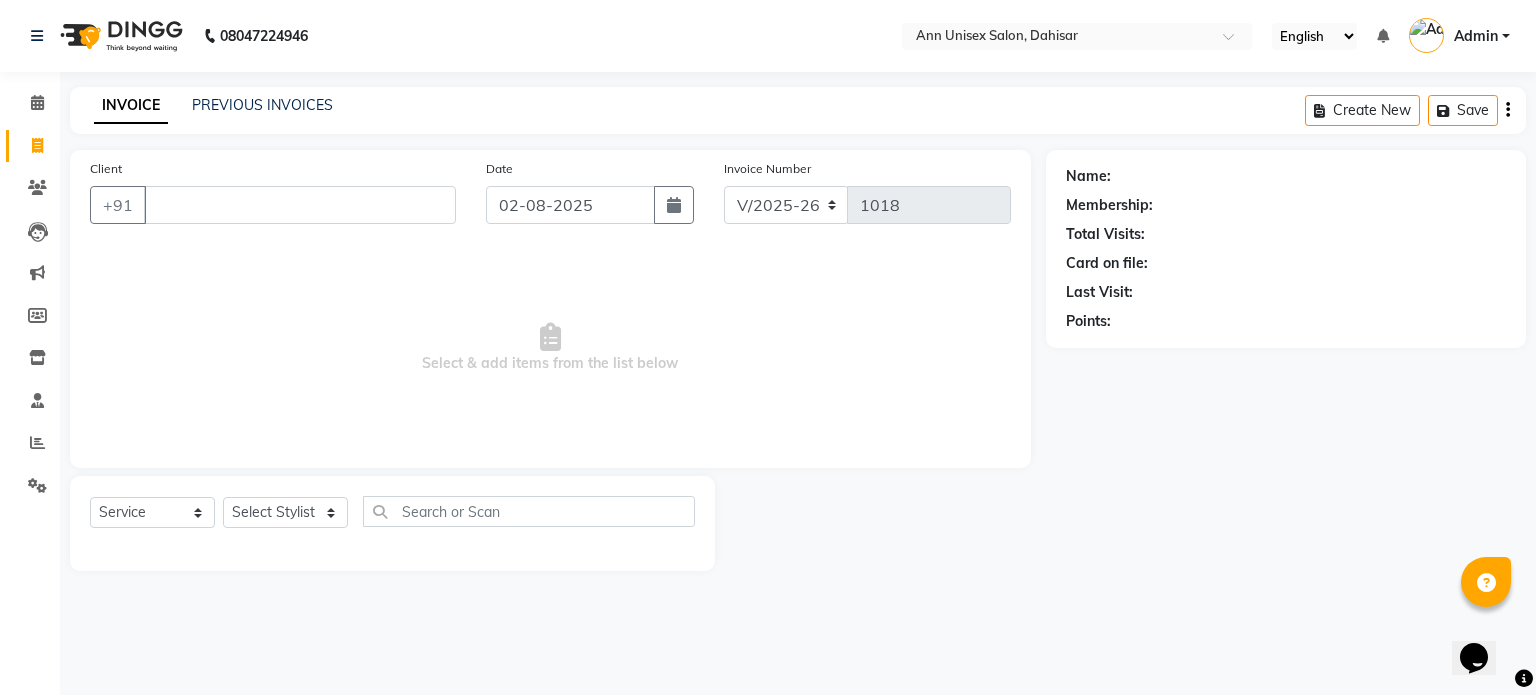 type 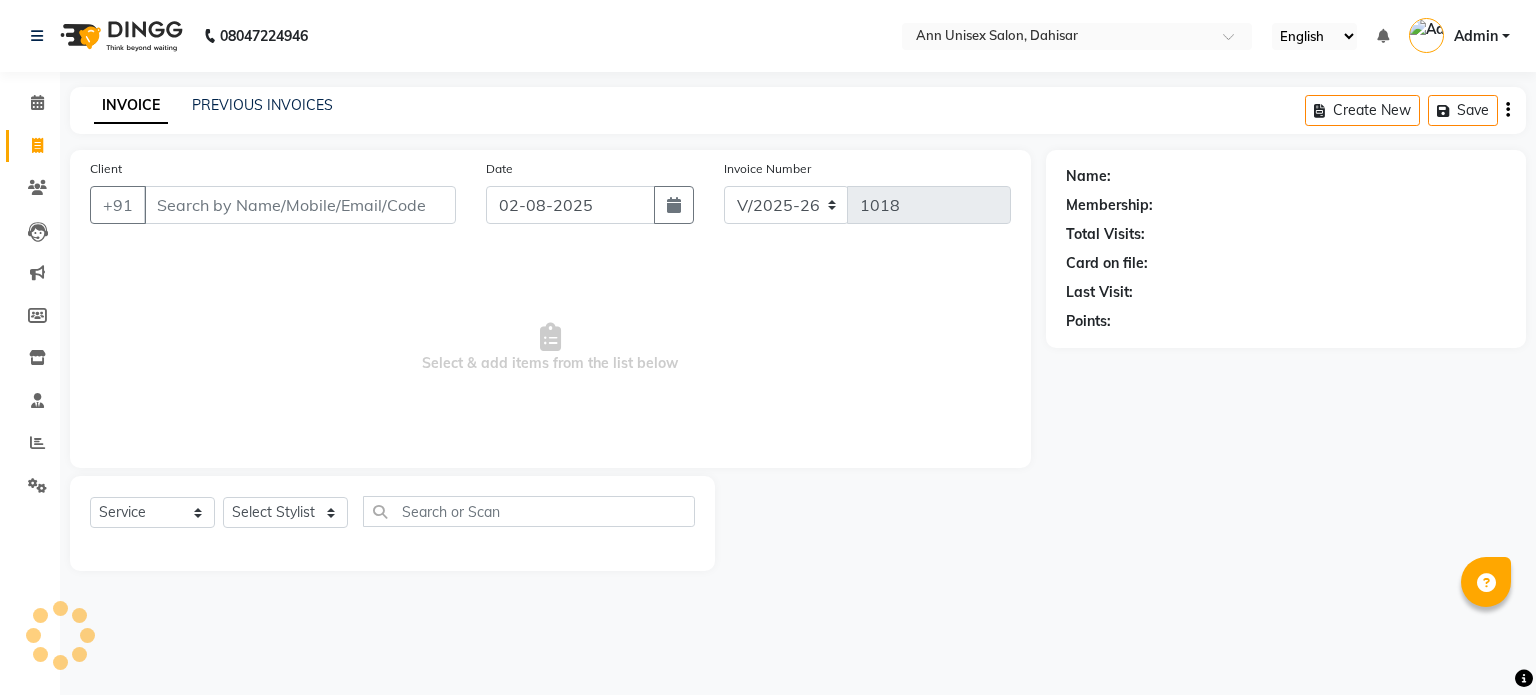 select on "7372" 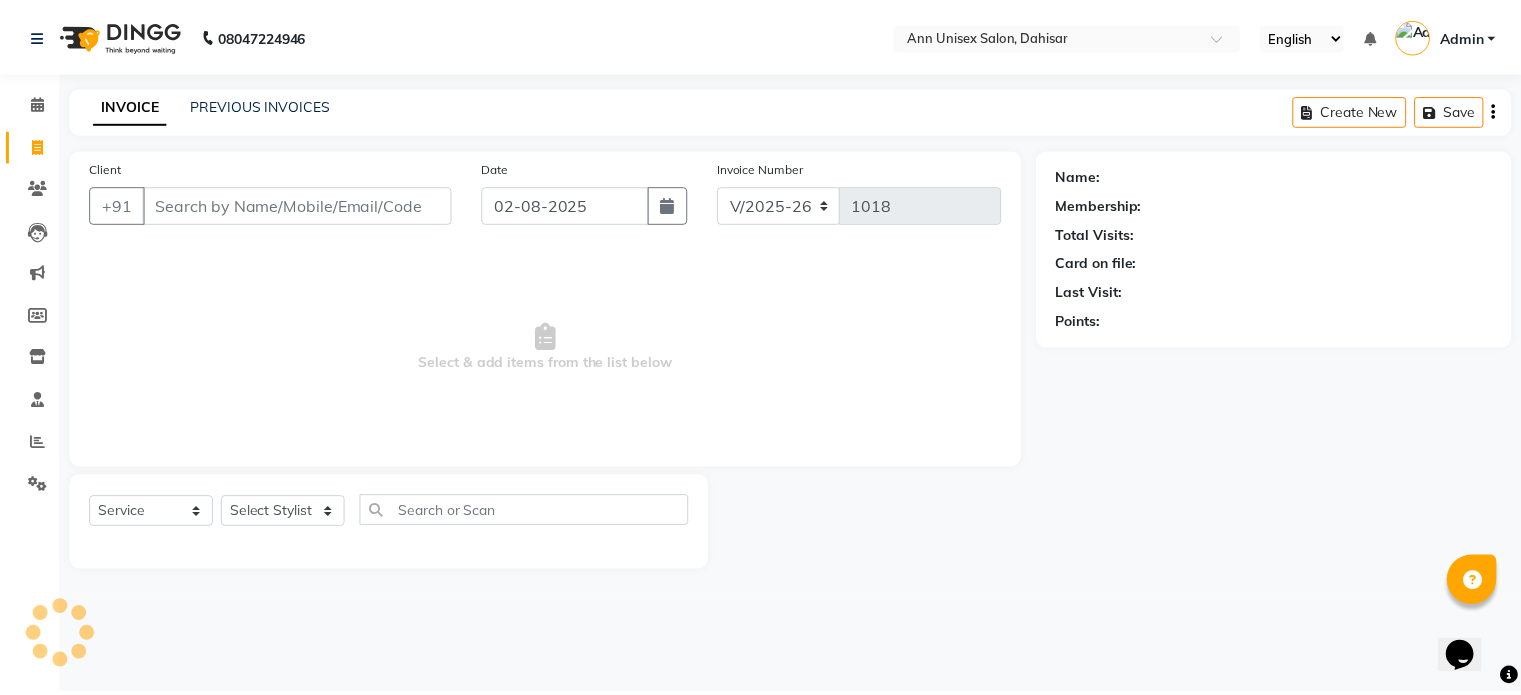 scroll, scrollTop: 0, scrollLeft: 0, axis: both 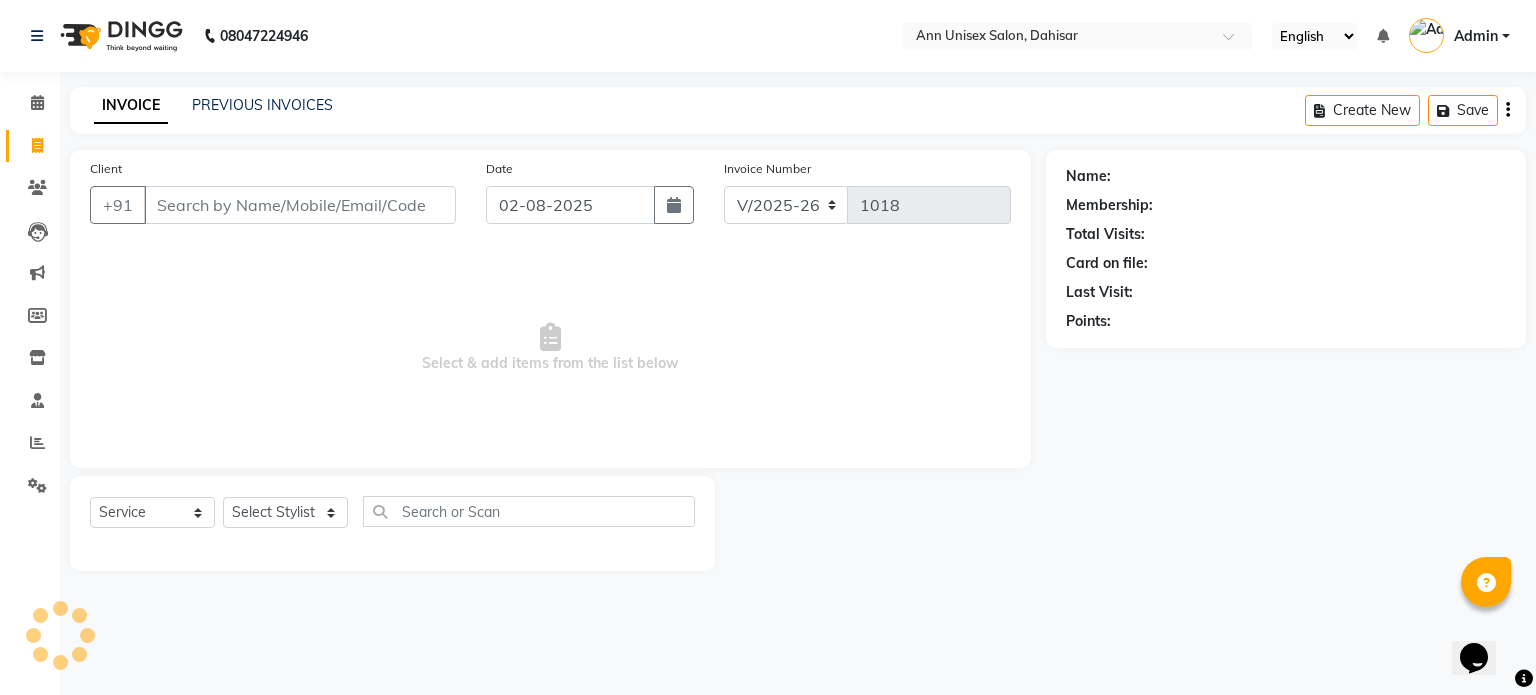 click on "Client" at bounding box center [300, 205] 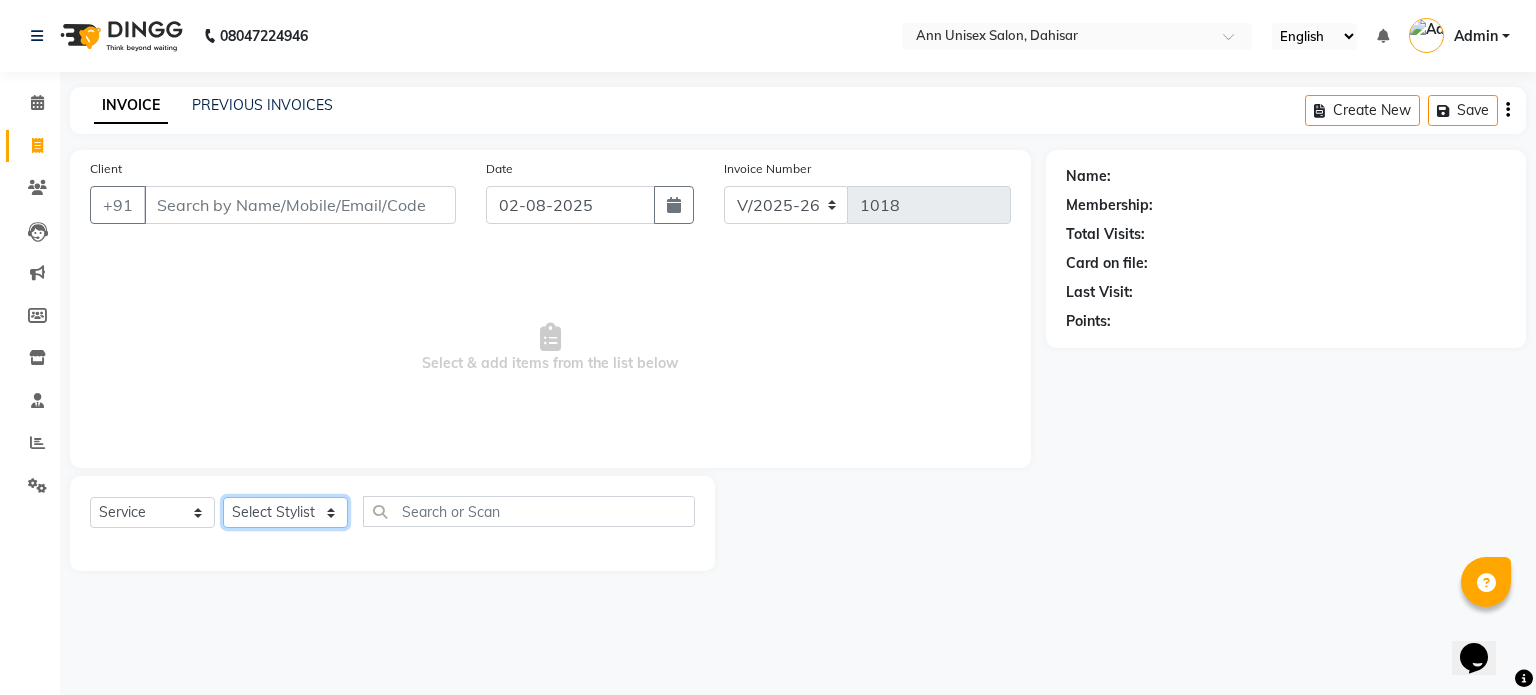 click on "Select Stylist Ankita Bagave Kasim salmani Manisha Doshi Pooja Jha RAHUL AHANKARE Rahul Thakur Sanju Sharma SHARUKH" 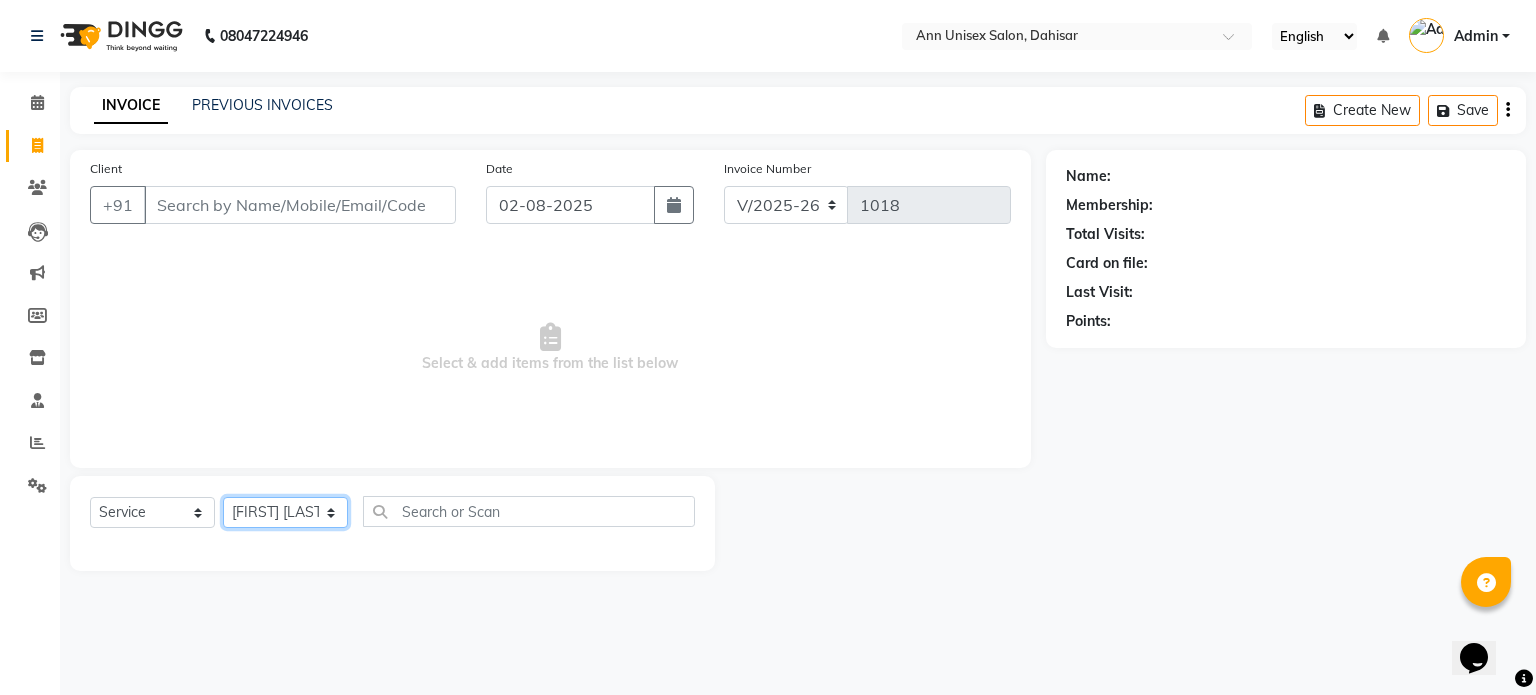 click on "Select Stylist Ankita Bagave Kasim salmani Manisha Doshi Pooja Jha RAHUL AHANKARE Rahul Thakur Sanju Sharma SHARUKH" 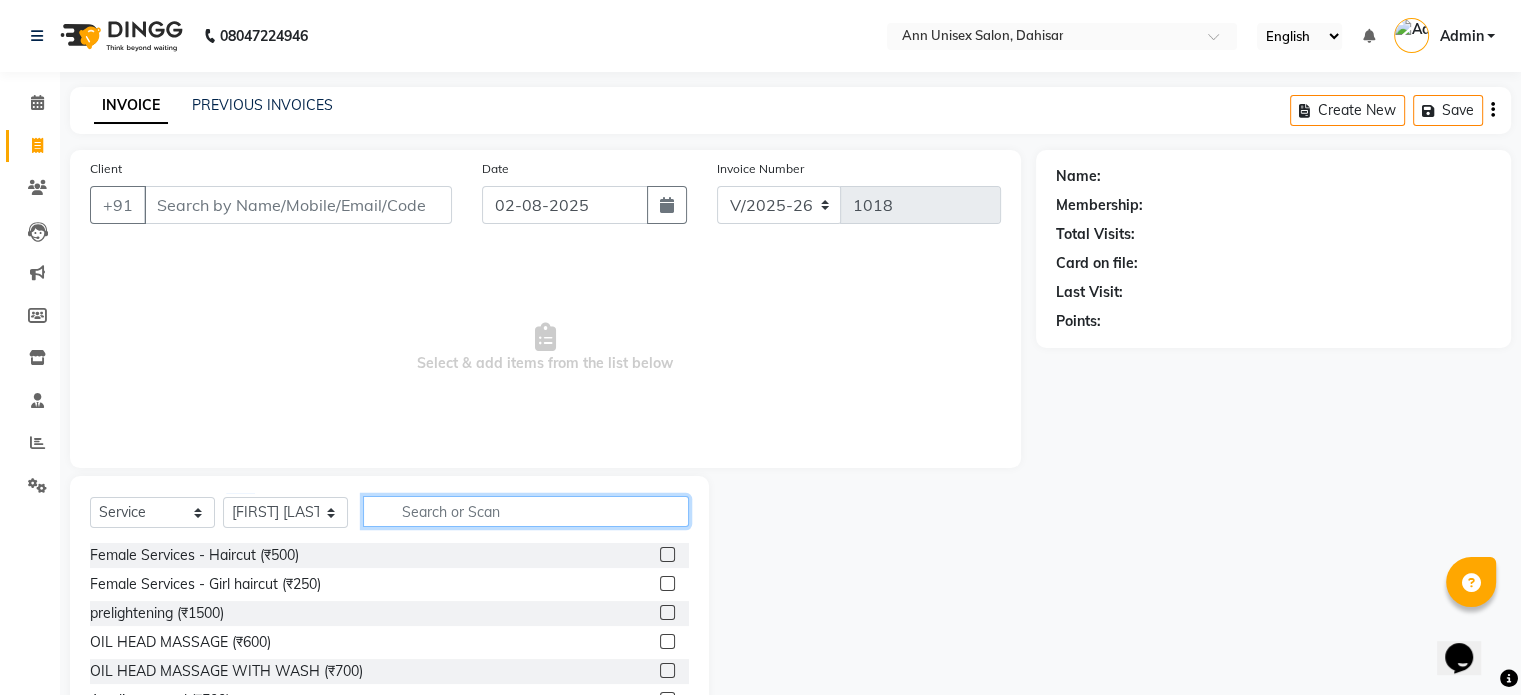click 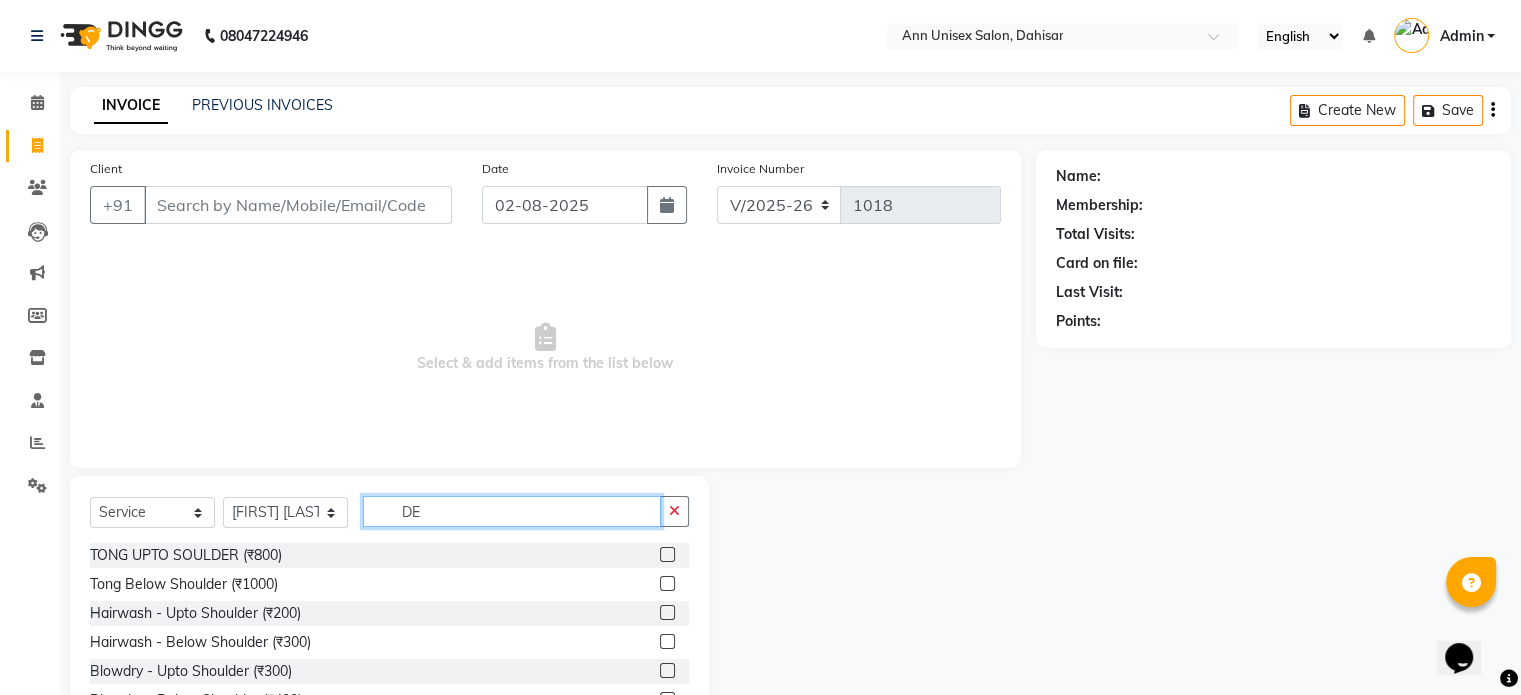 type on "D" 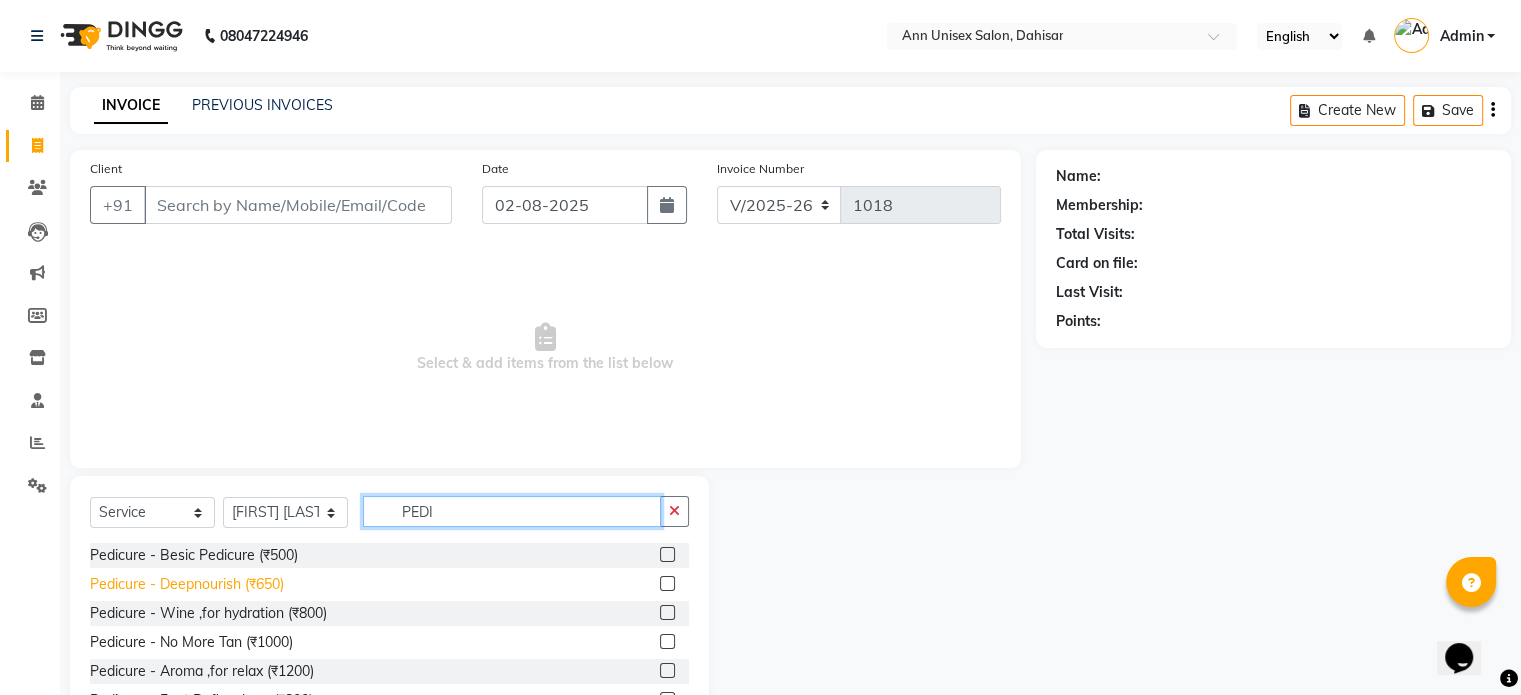 type on "PEDI" 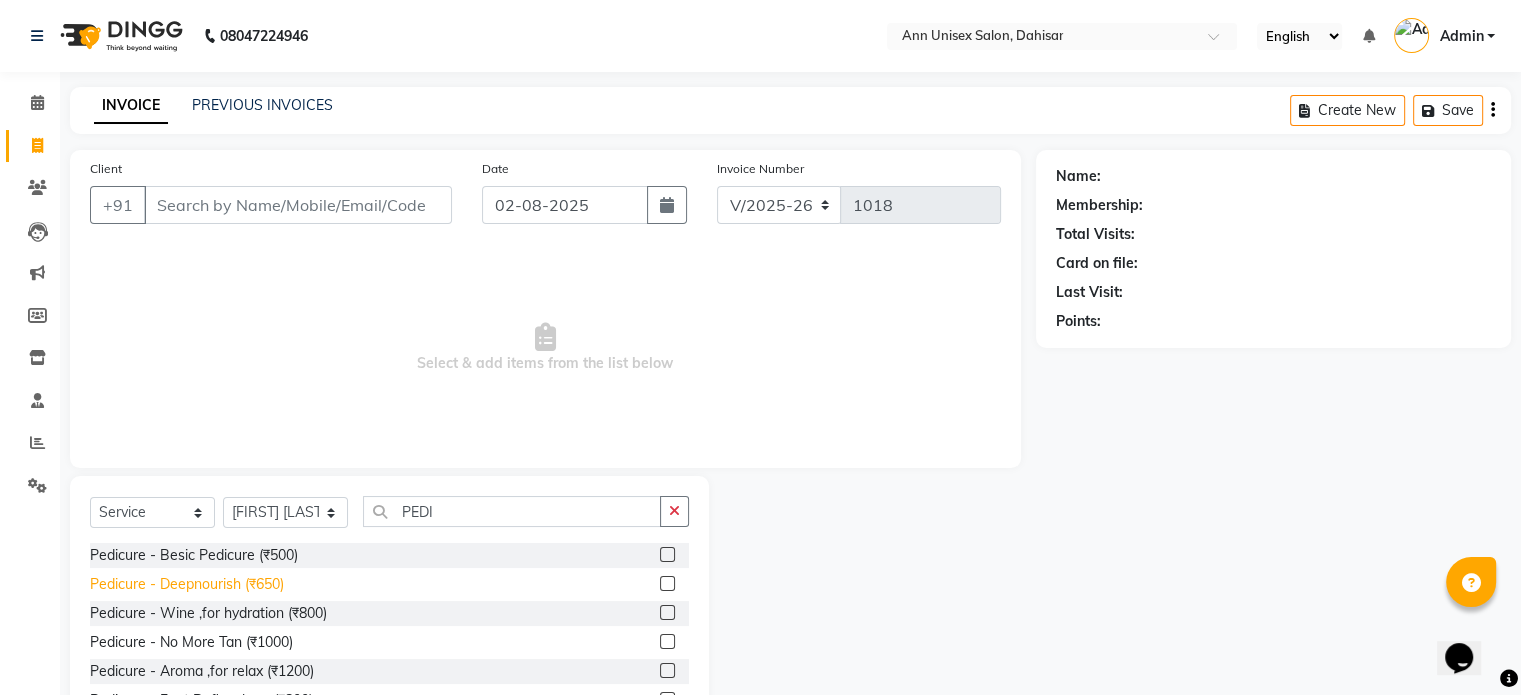 click on "Pedicure - Deepnourish (₹650)" 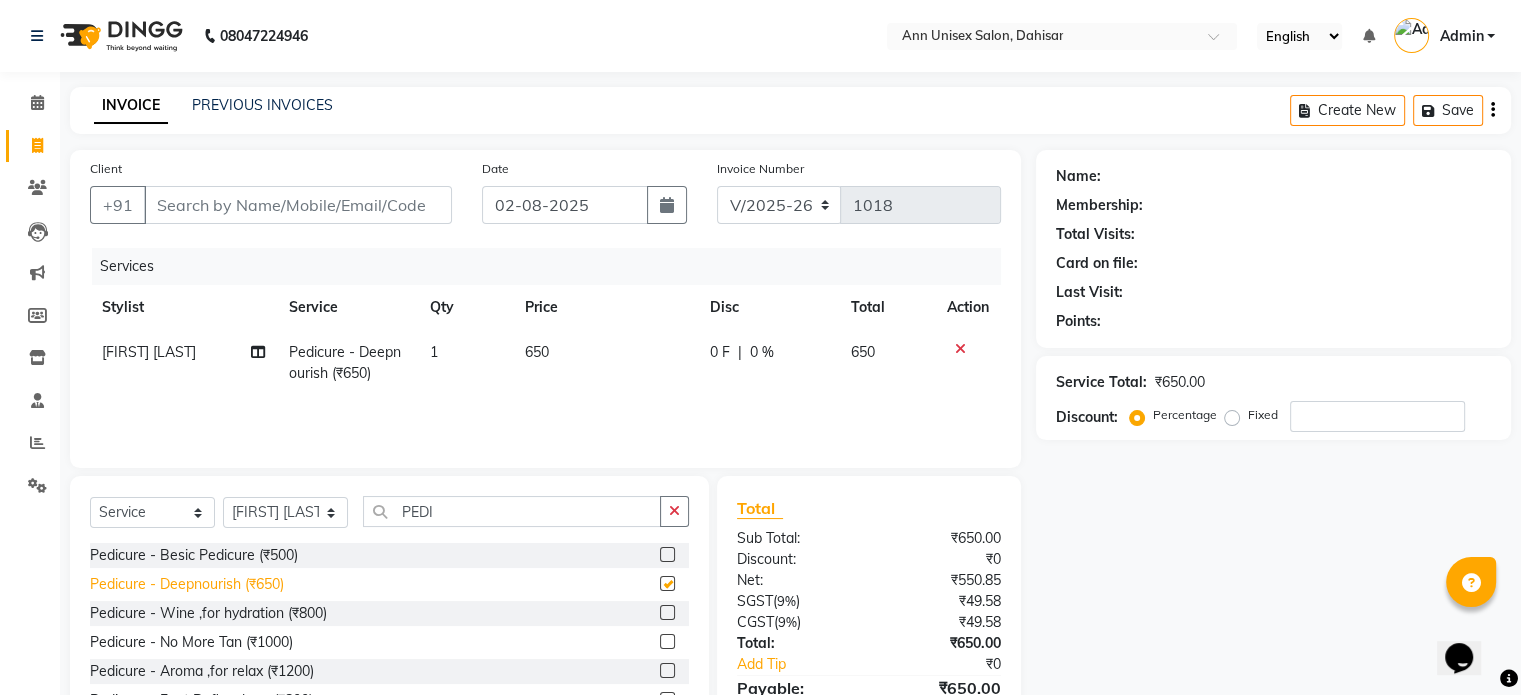 checkbox on "false" 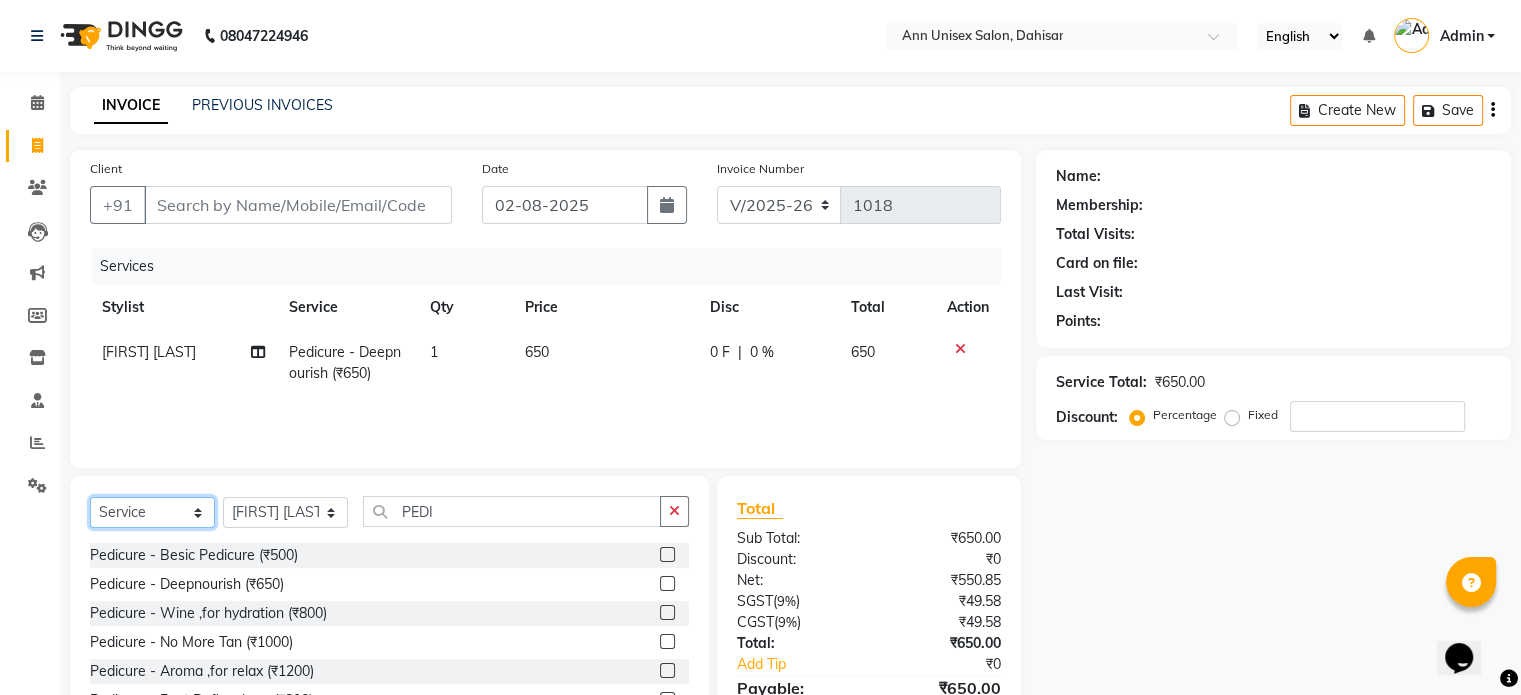 click on "Select  Service  Product  Membership  Package Voucher Prepaid Gift Card" 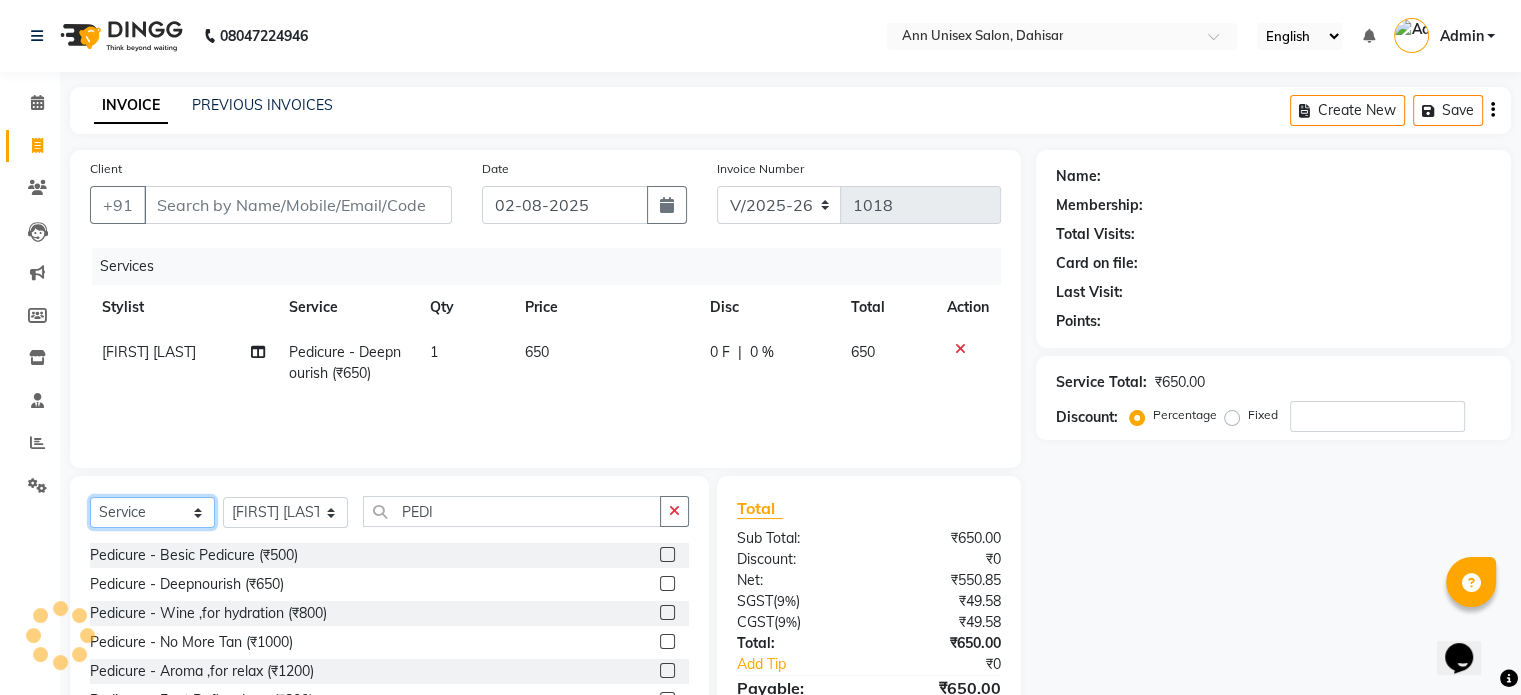 select on "membership" 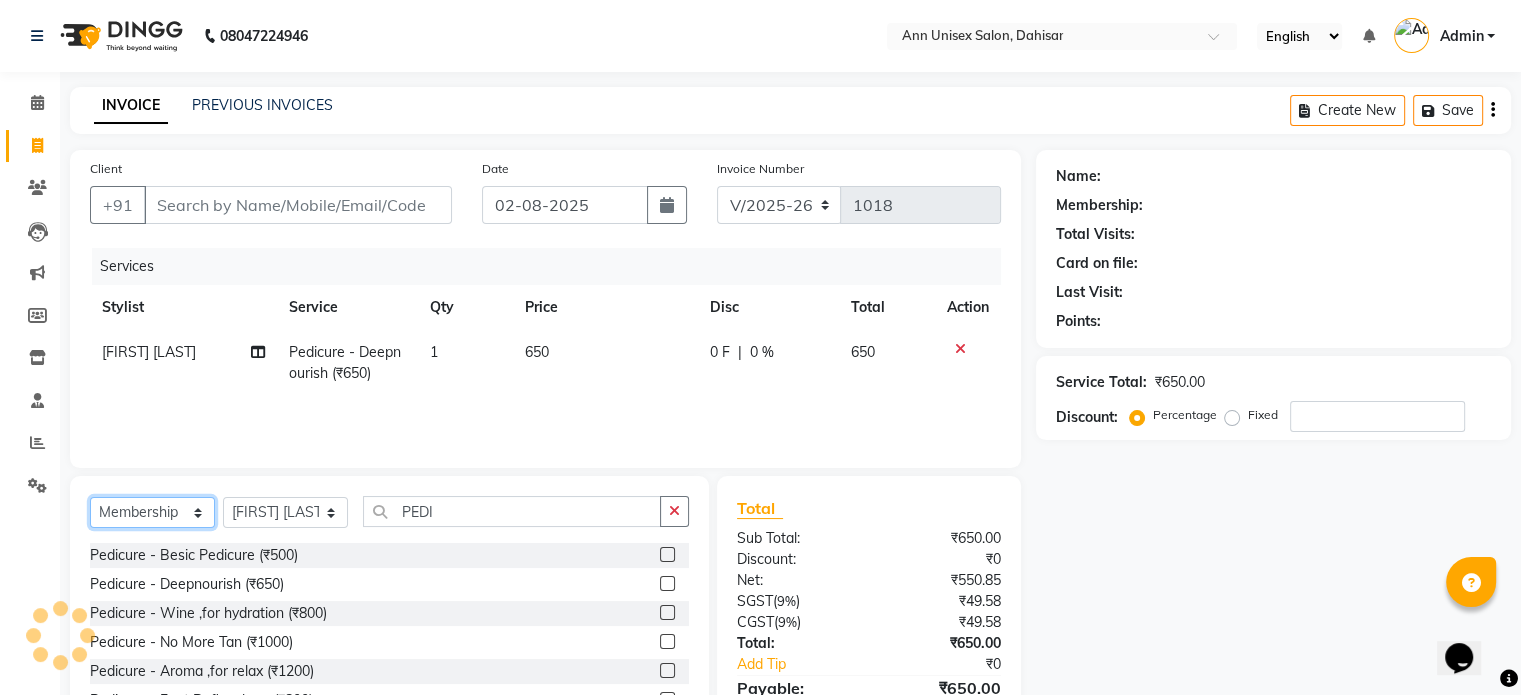 click on "Select  Service  Product  Membership  Package Voucher Prepaid Gift Card" 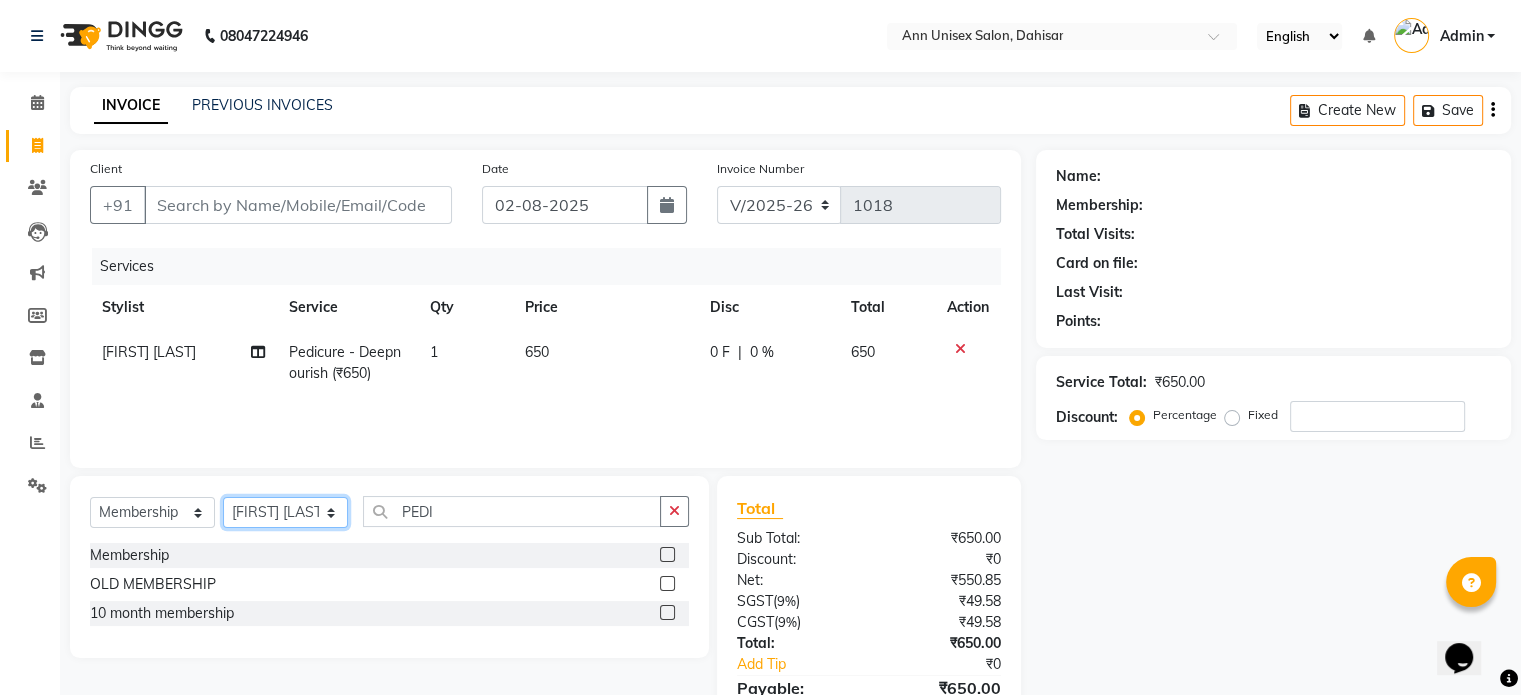 click on "Select Stylist Ankita Bagave Kasim salmani Manisha Doshi Pooja Jha RAHUL AHANKARE Rahul Thakur Sanju Sharma SHARUKH" 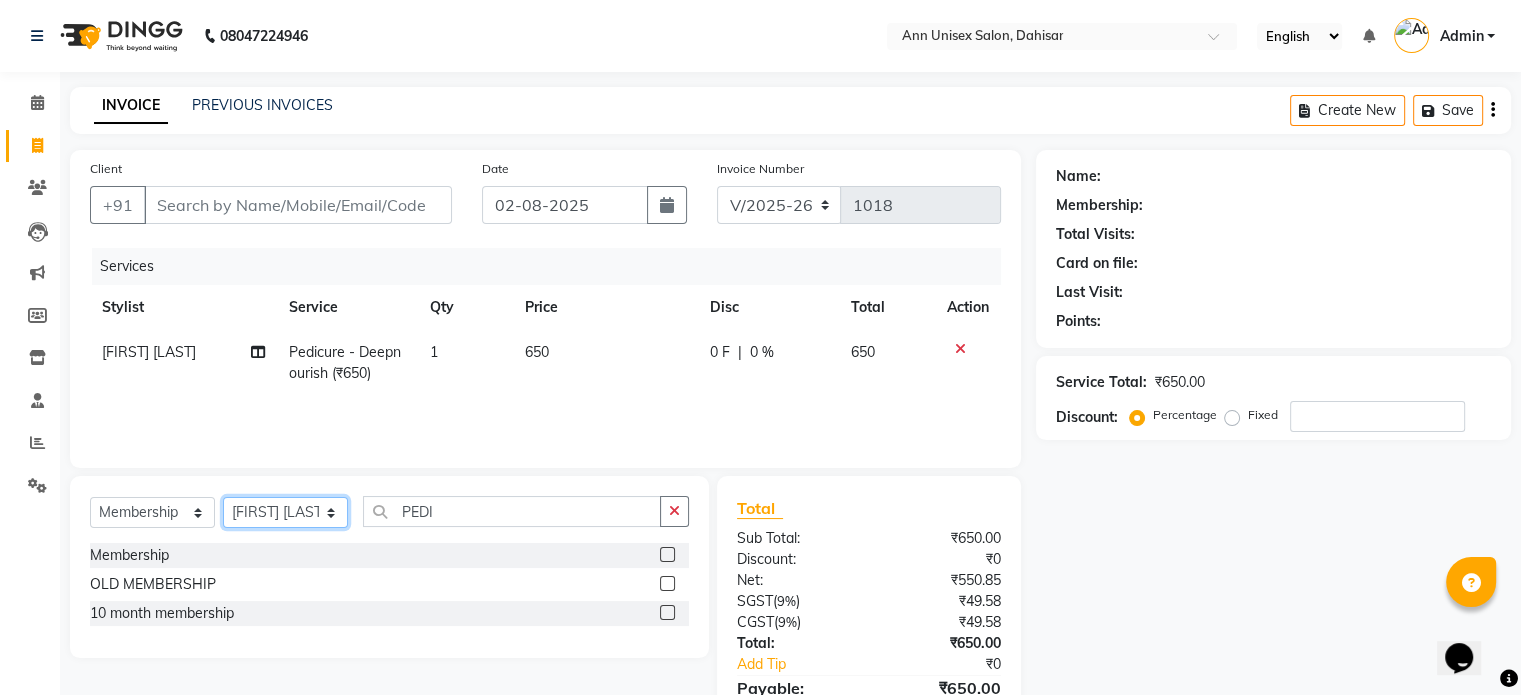 select on "64432" 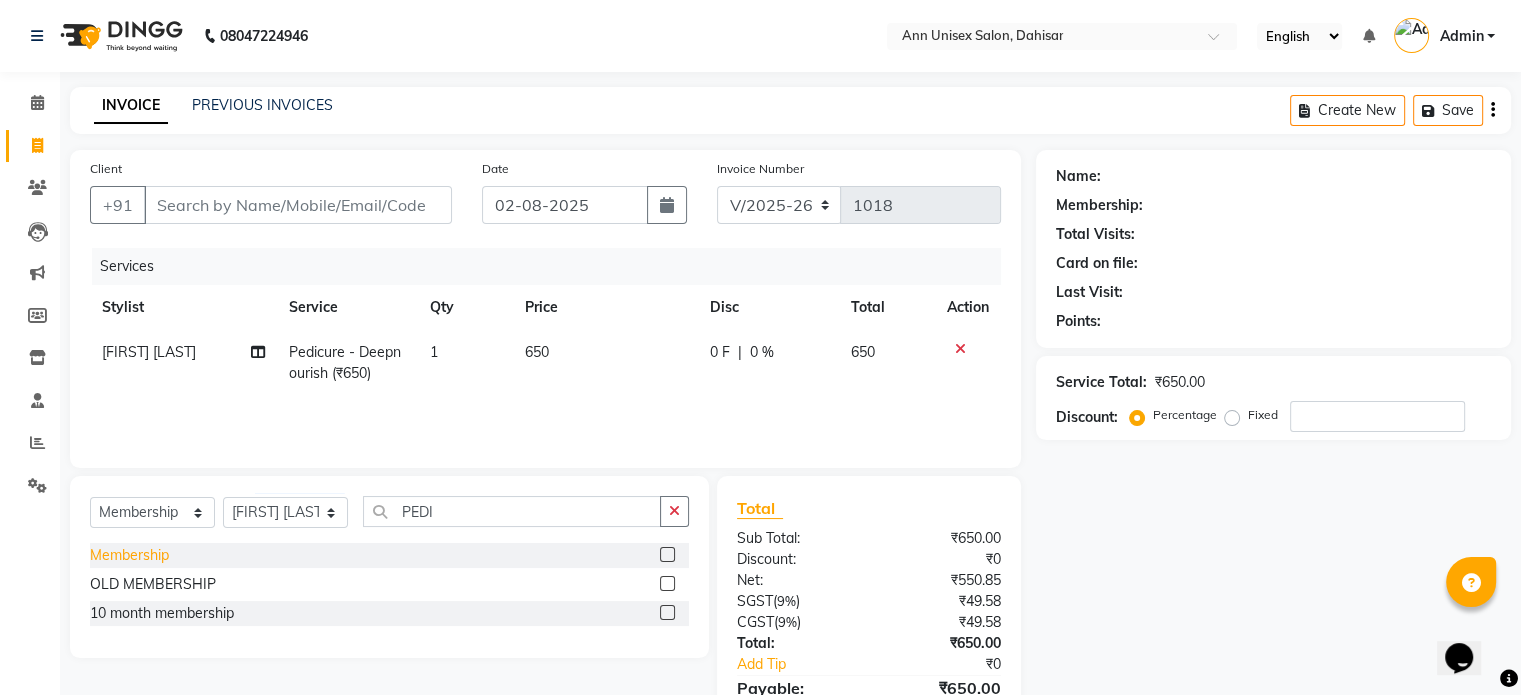 click on "Membership" 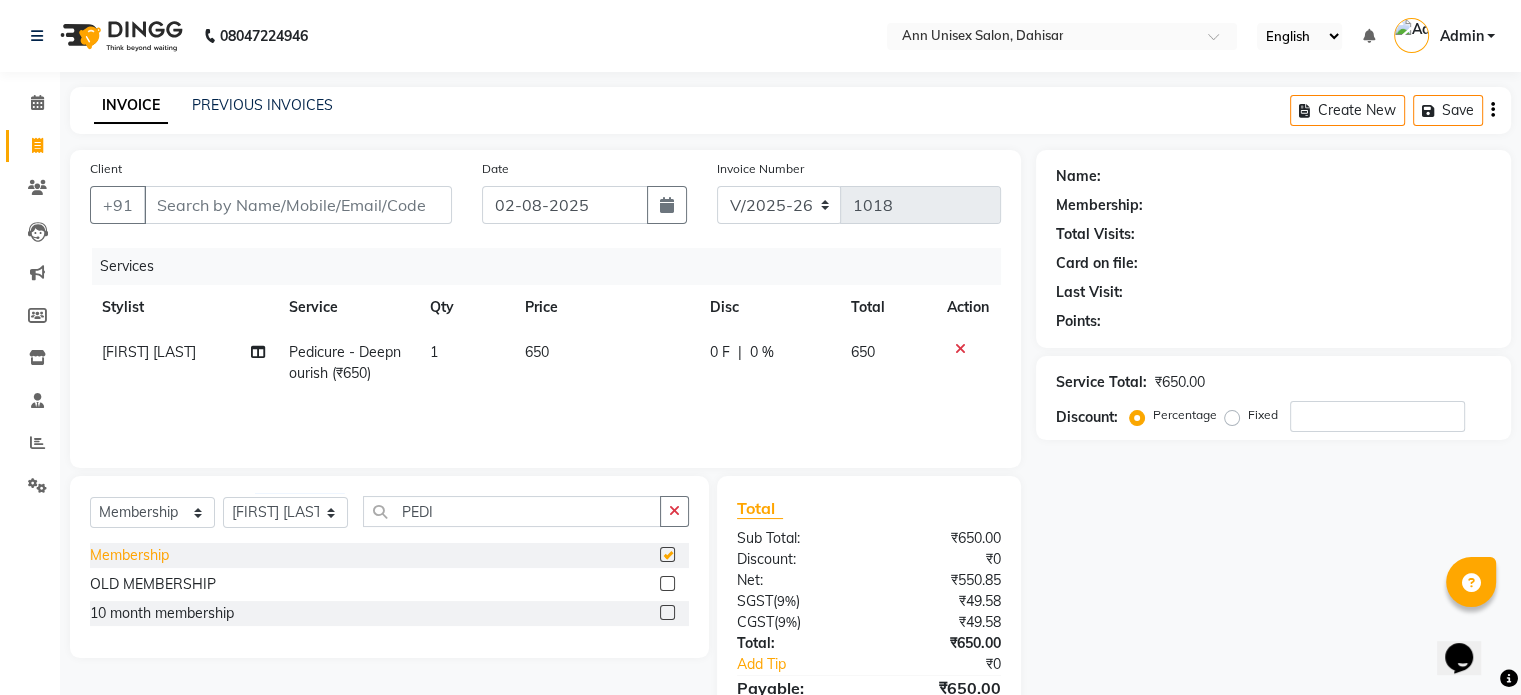 select on "select" 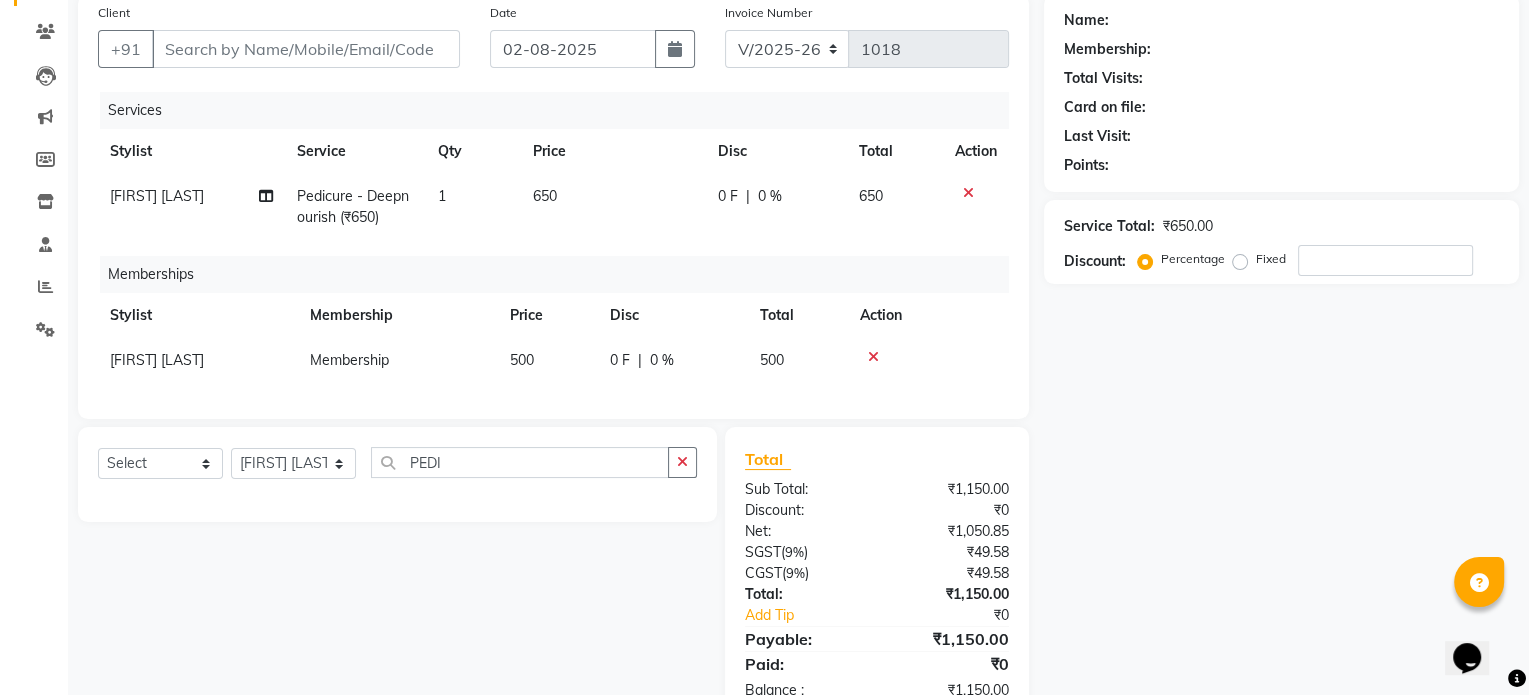 scroll, scrollTop: 0, scrollLeft: 0, axis: both 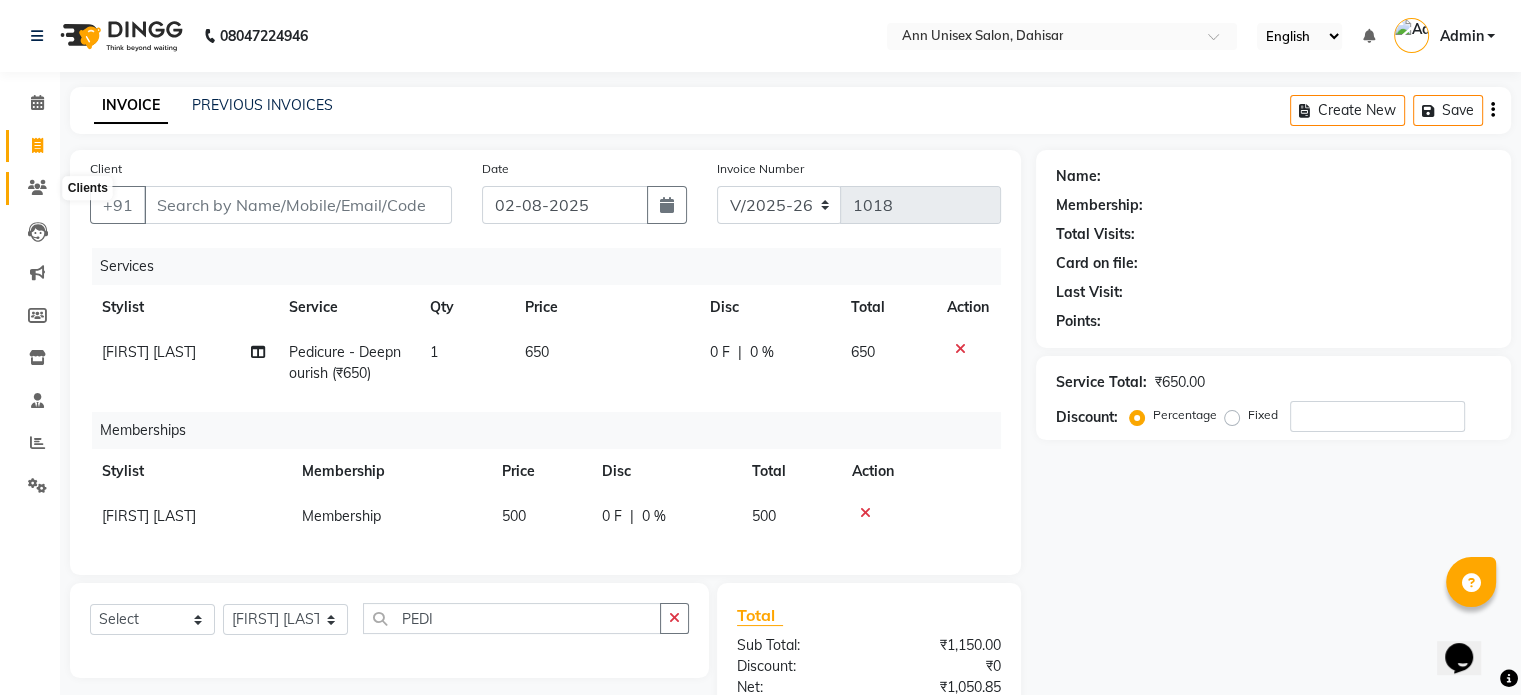 click 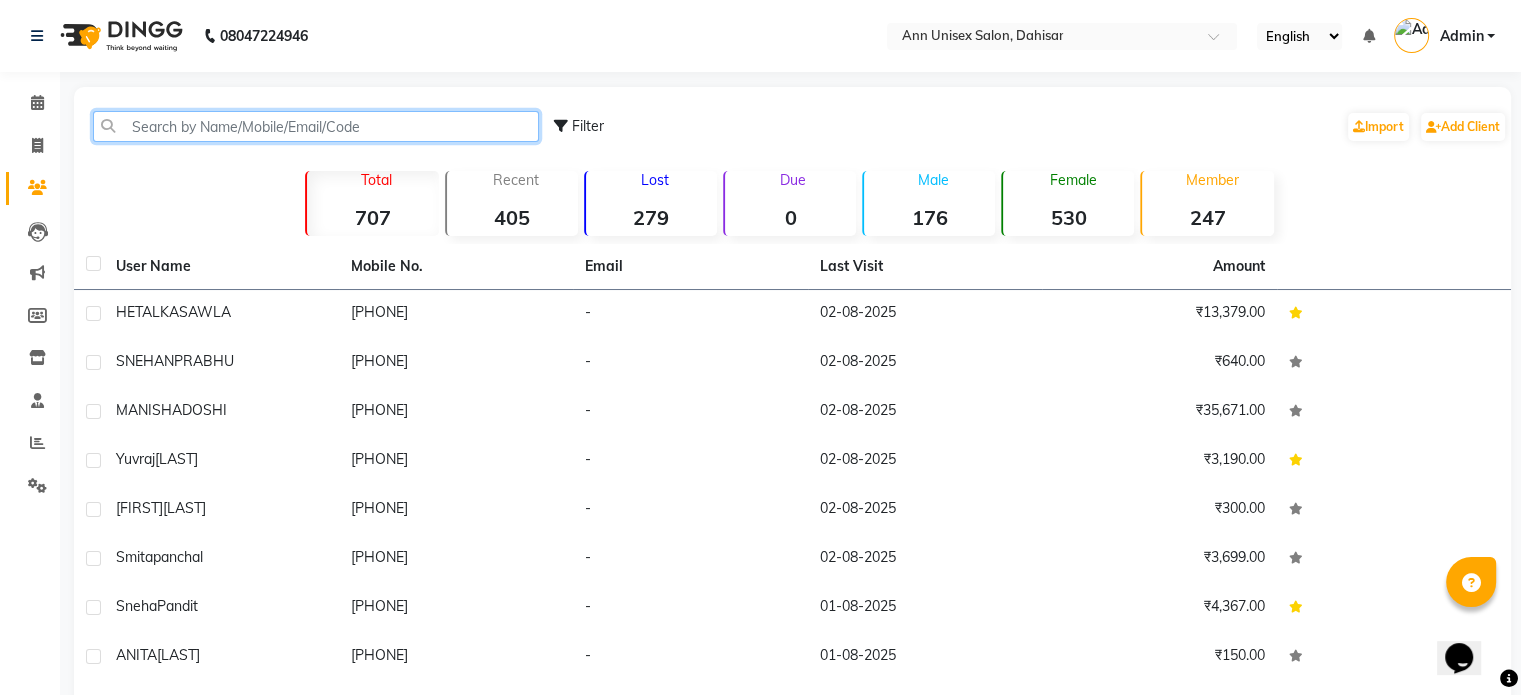click 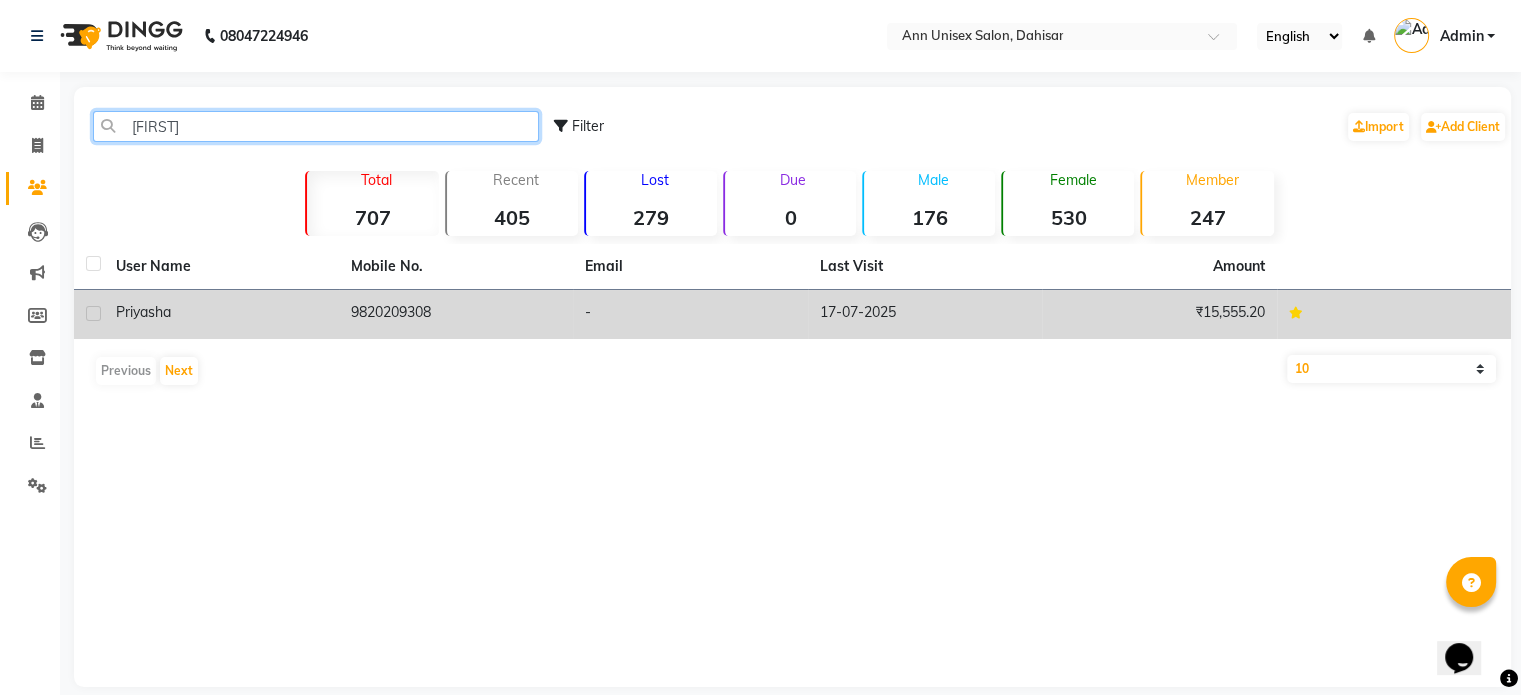 type on "[FIRST]" 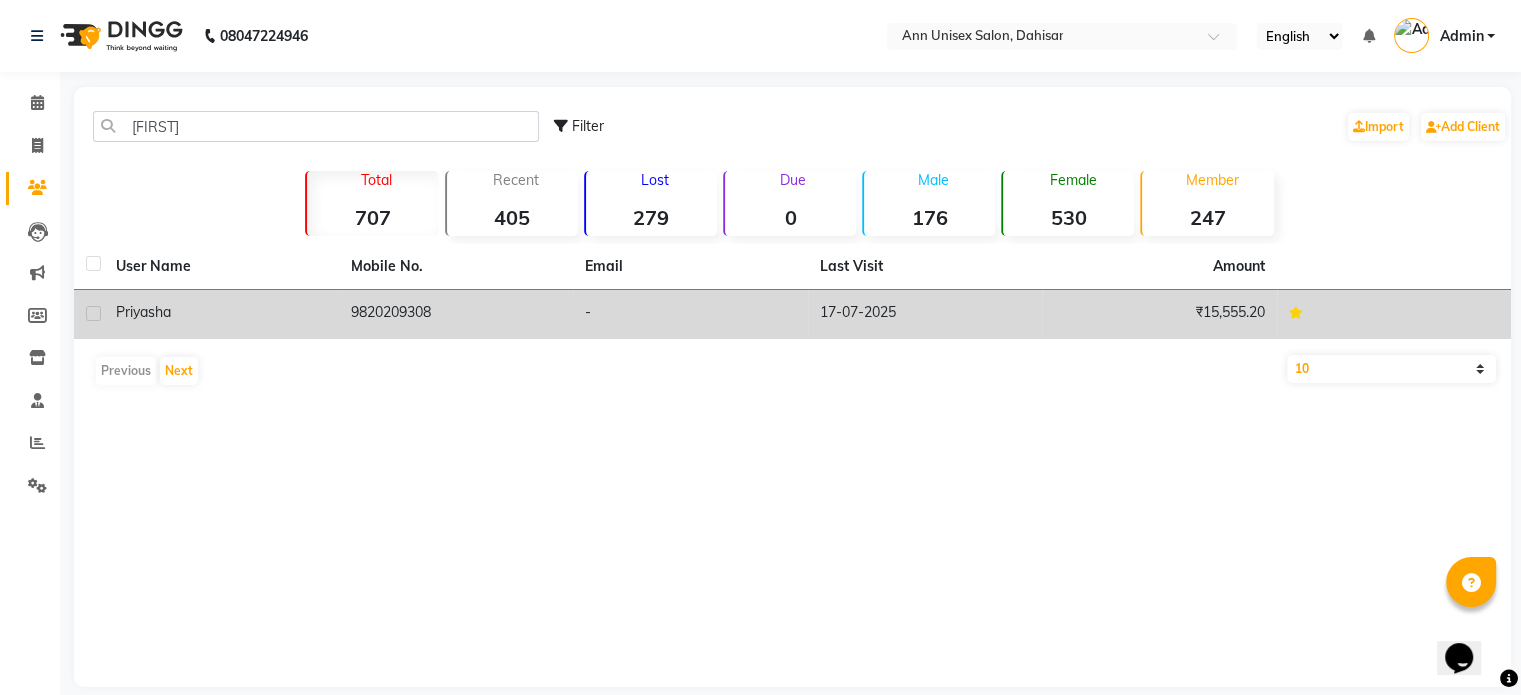 click on "priyasha" 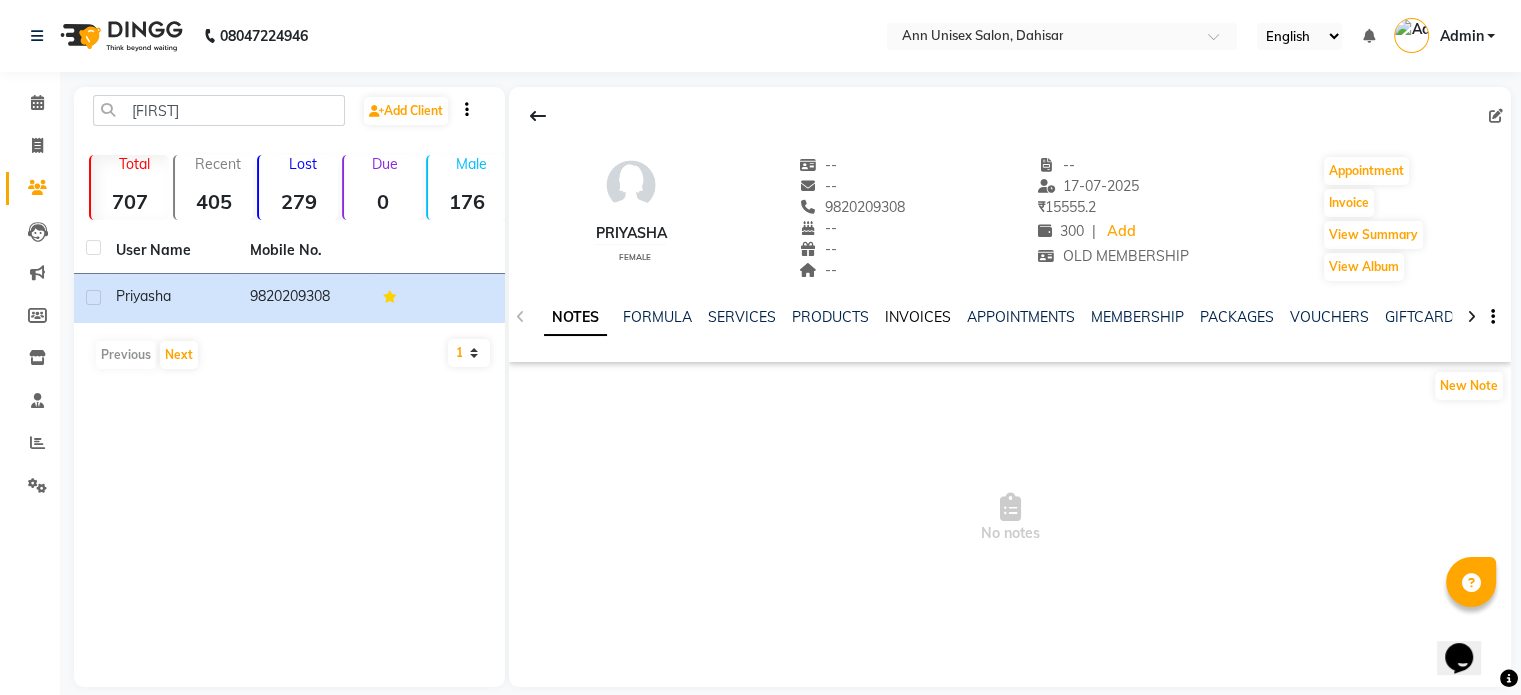 click on "INVOICES" 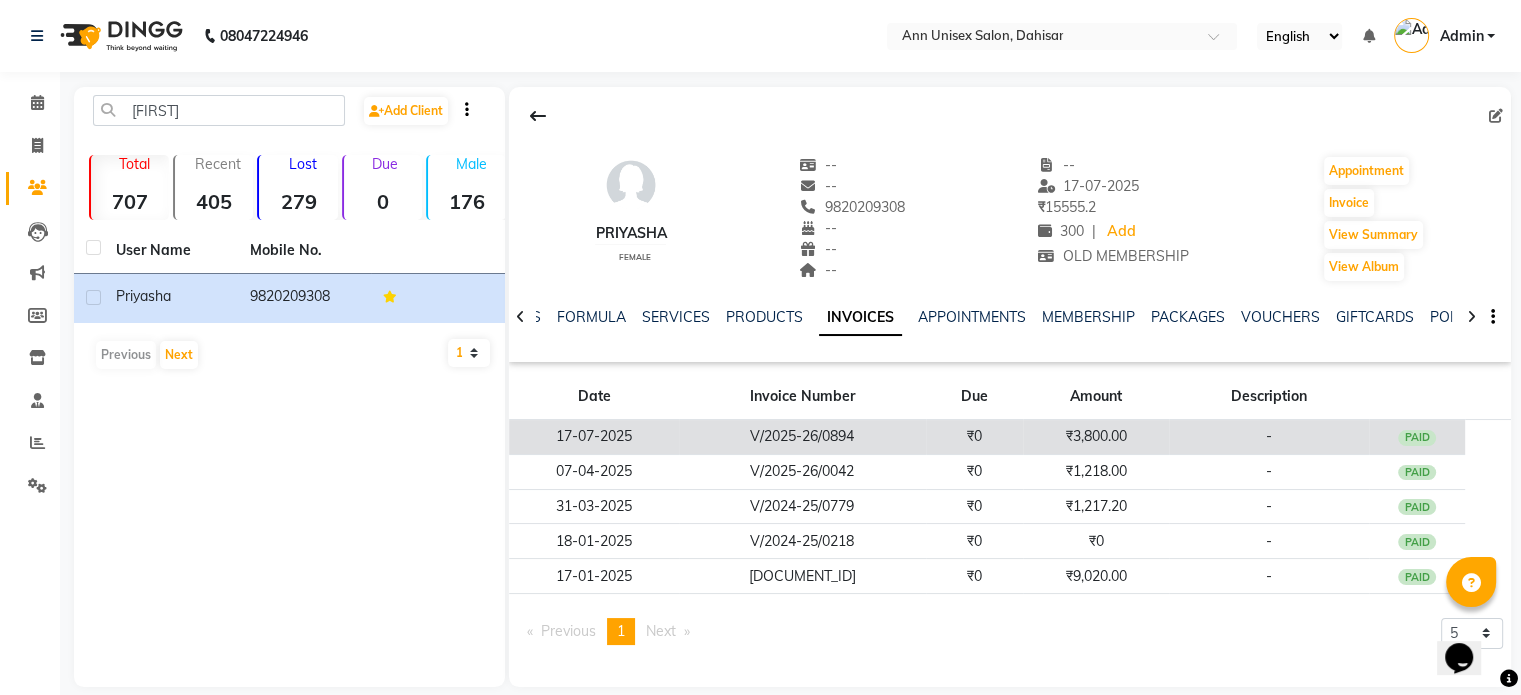 click on "V/2025-26/0894" 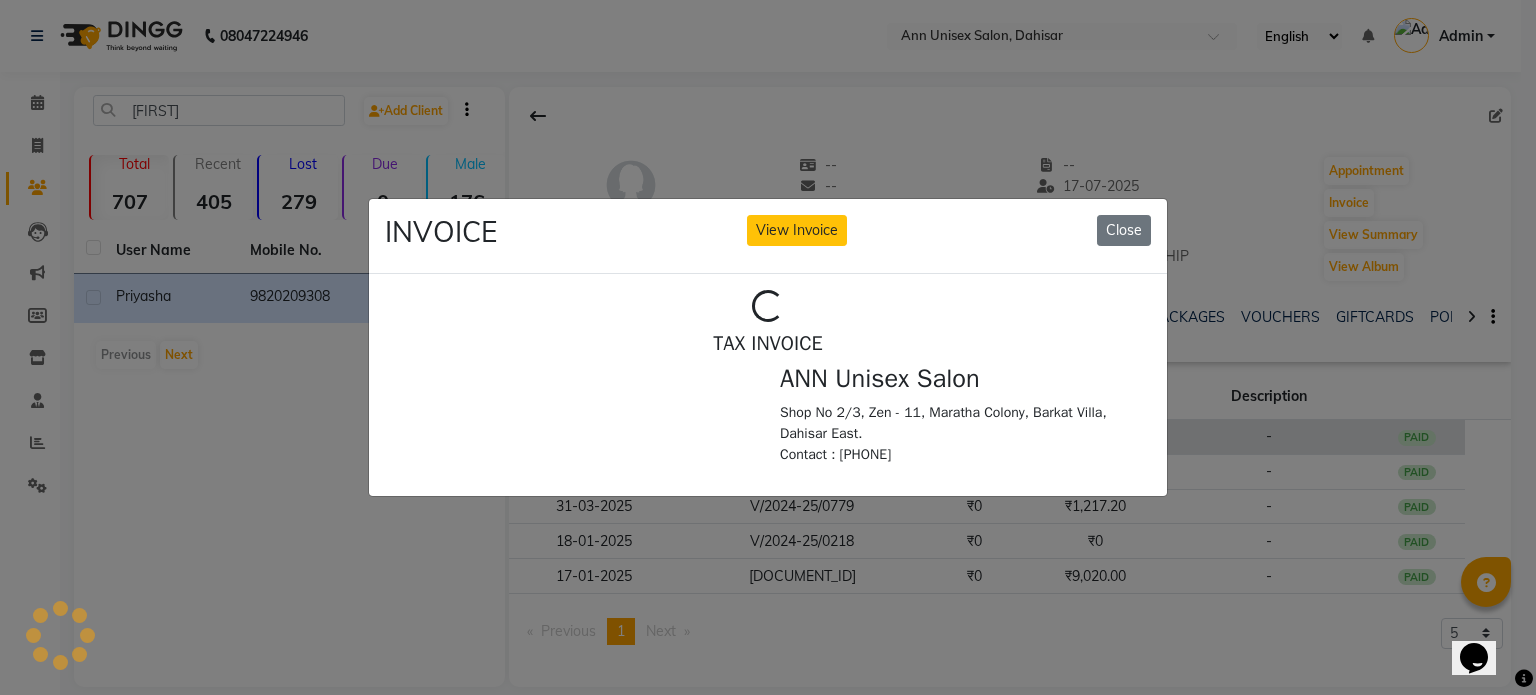 scroll, scrollTop: 0, scrollLeft: 0, axis: both 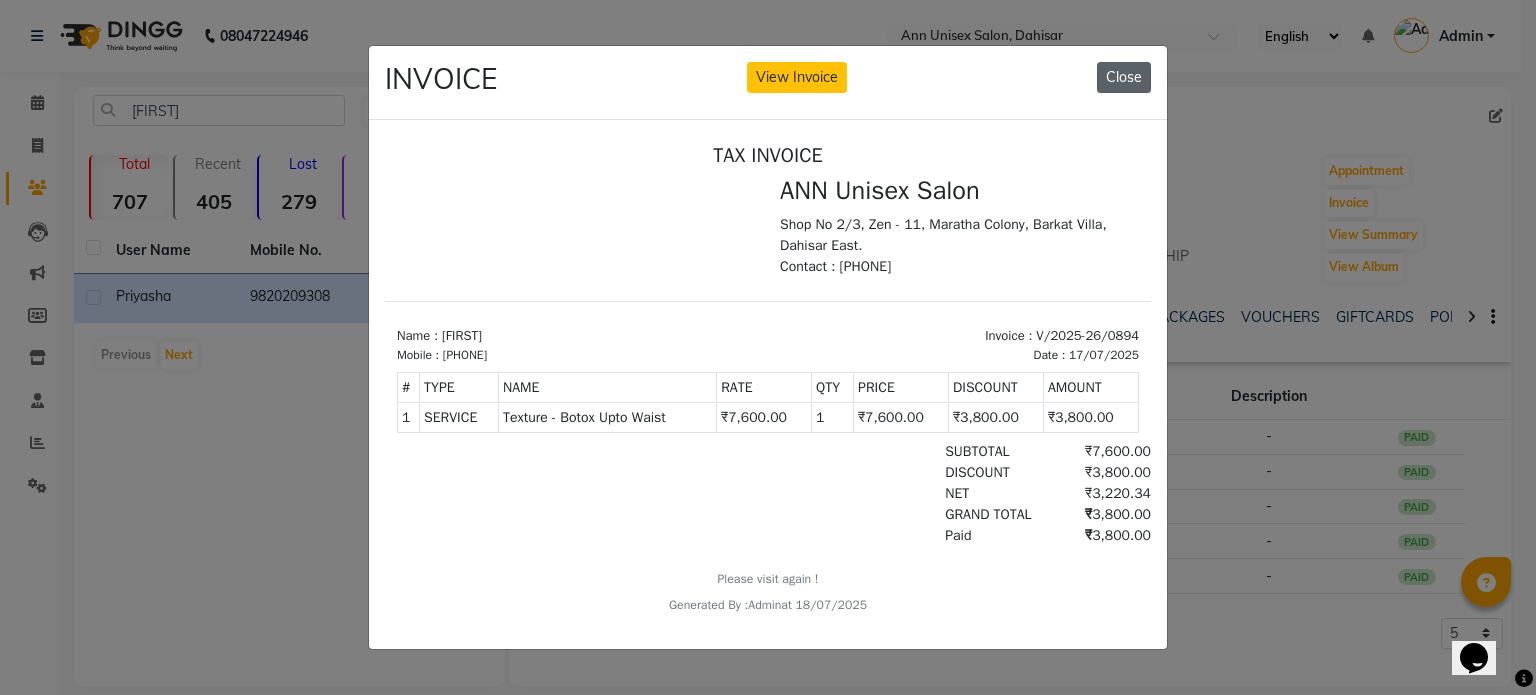 click on "Close" 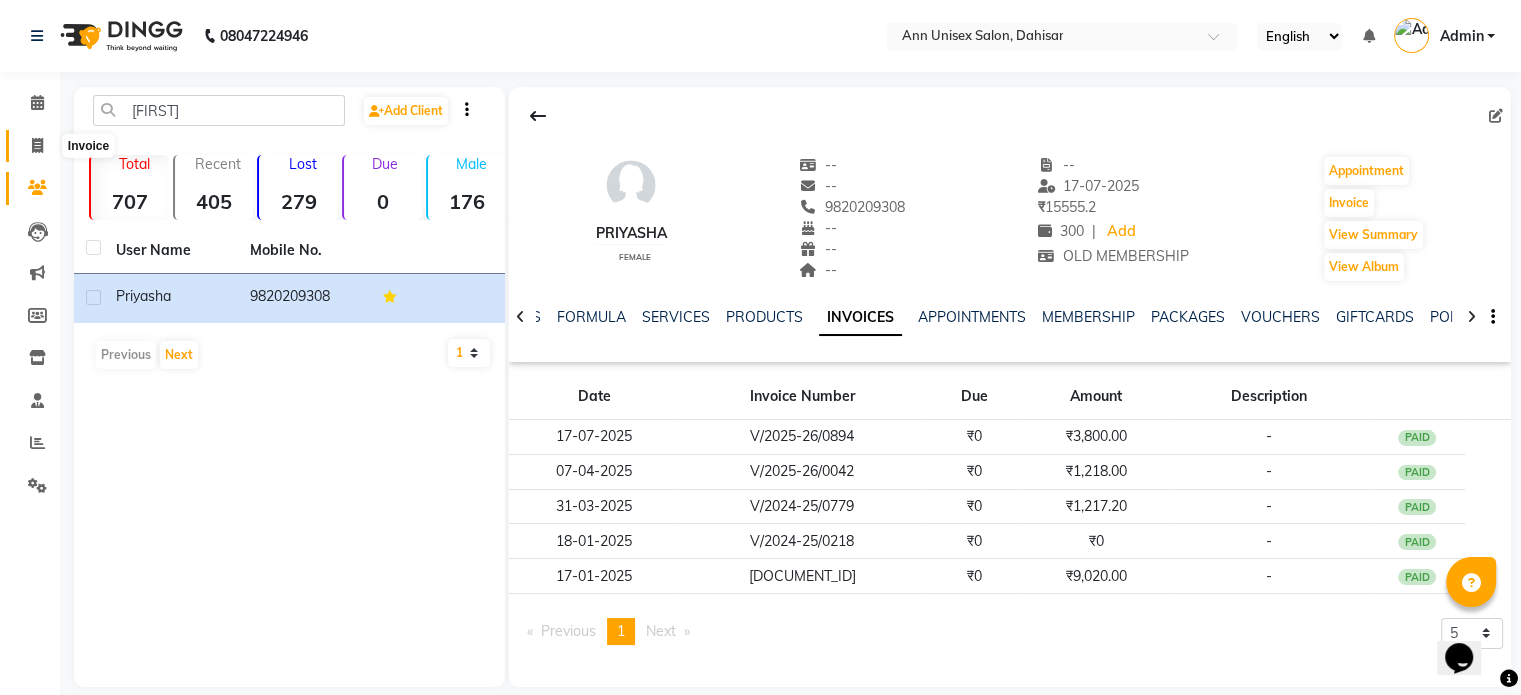 click 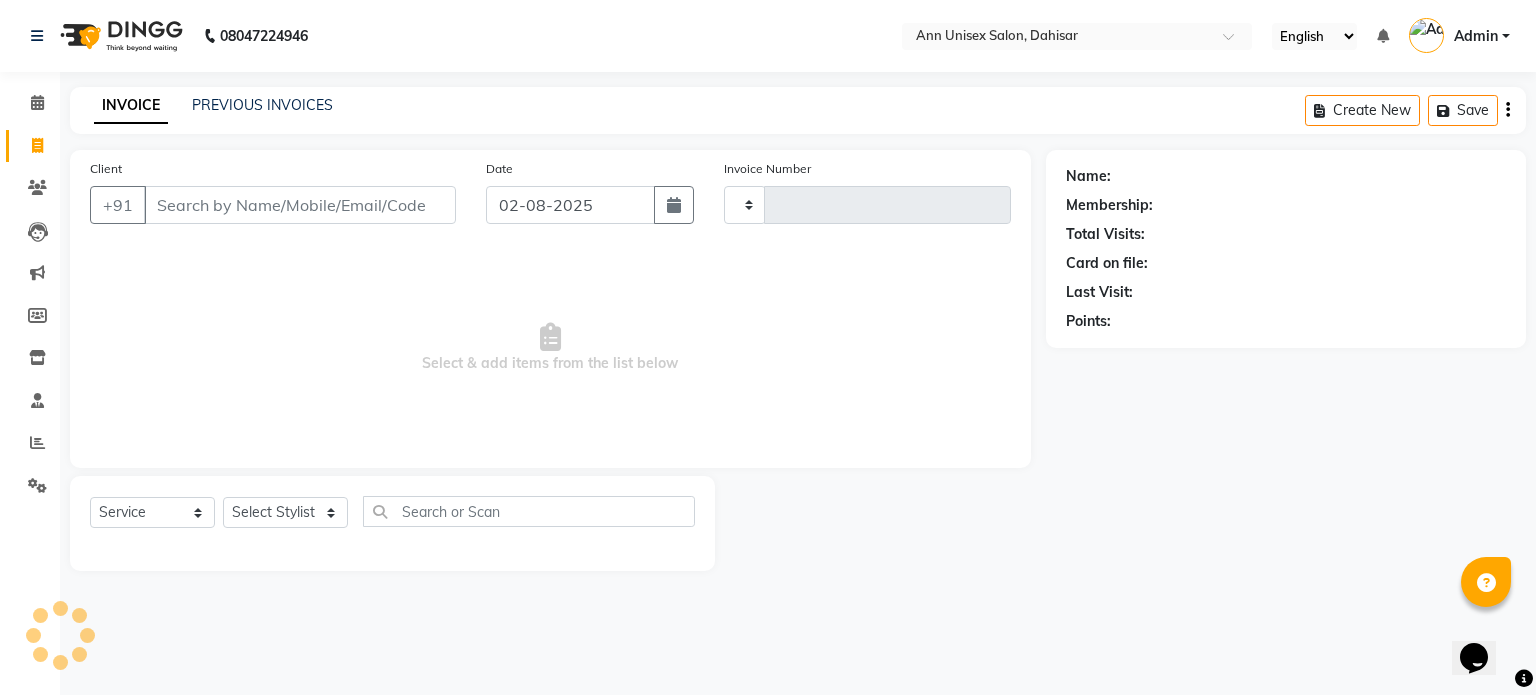 type on "1018" 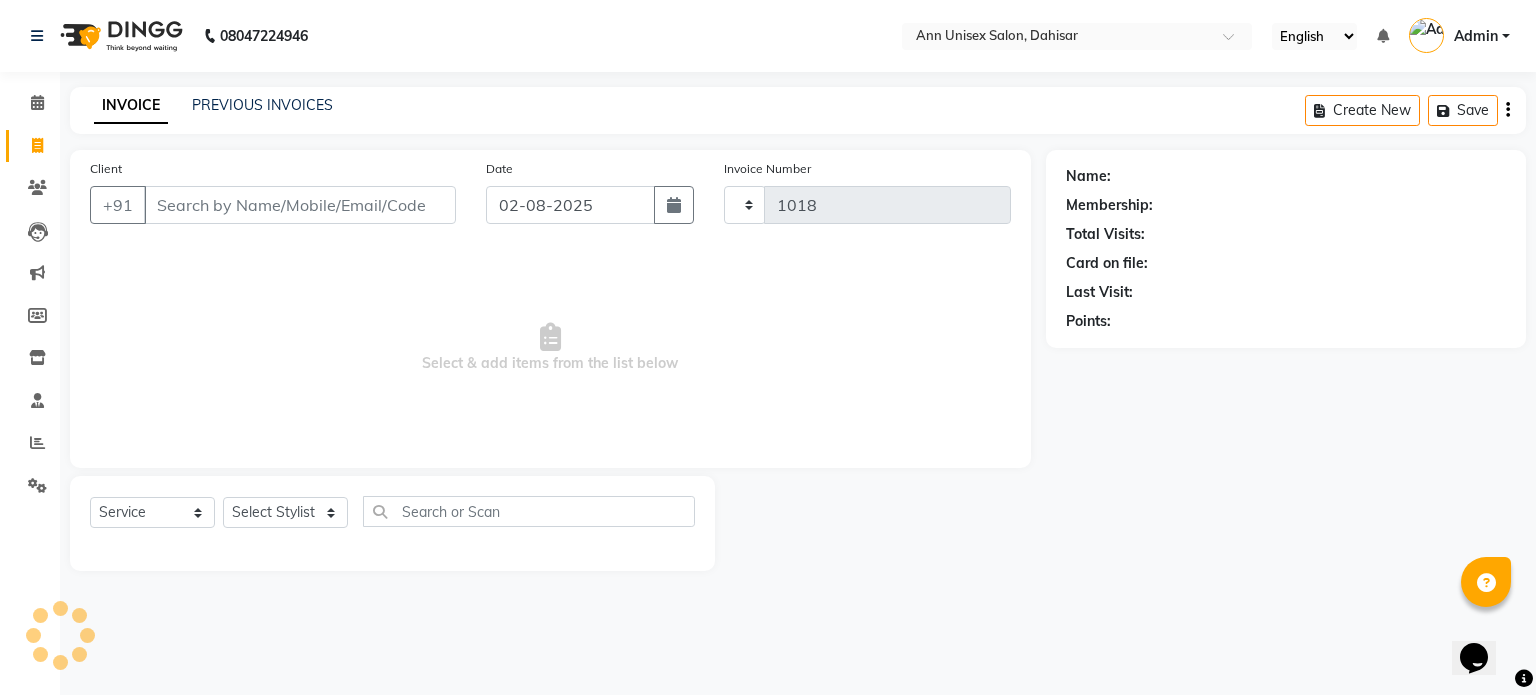 select on "7372" 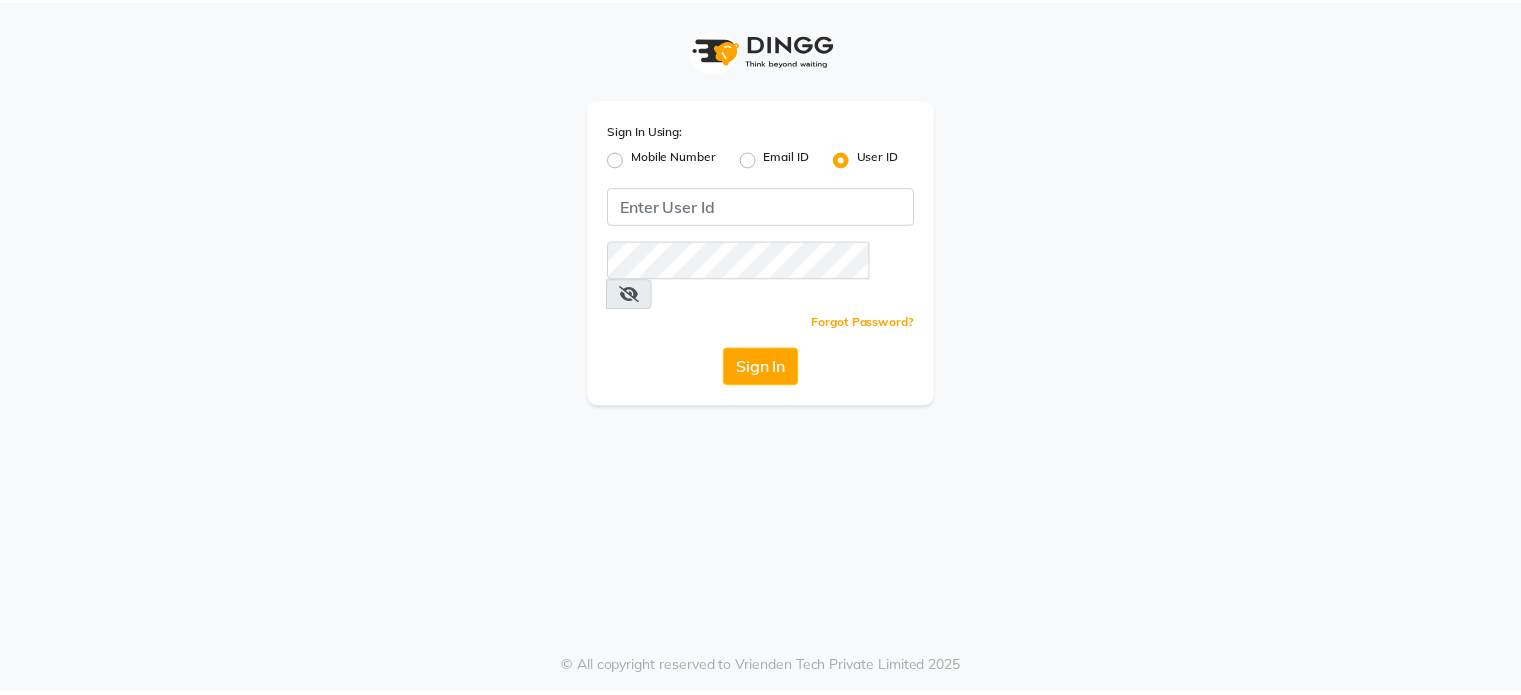 scroll, scrollTop: 0, scrollLeft: 0, axis: both 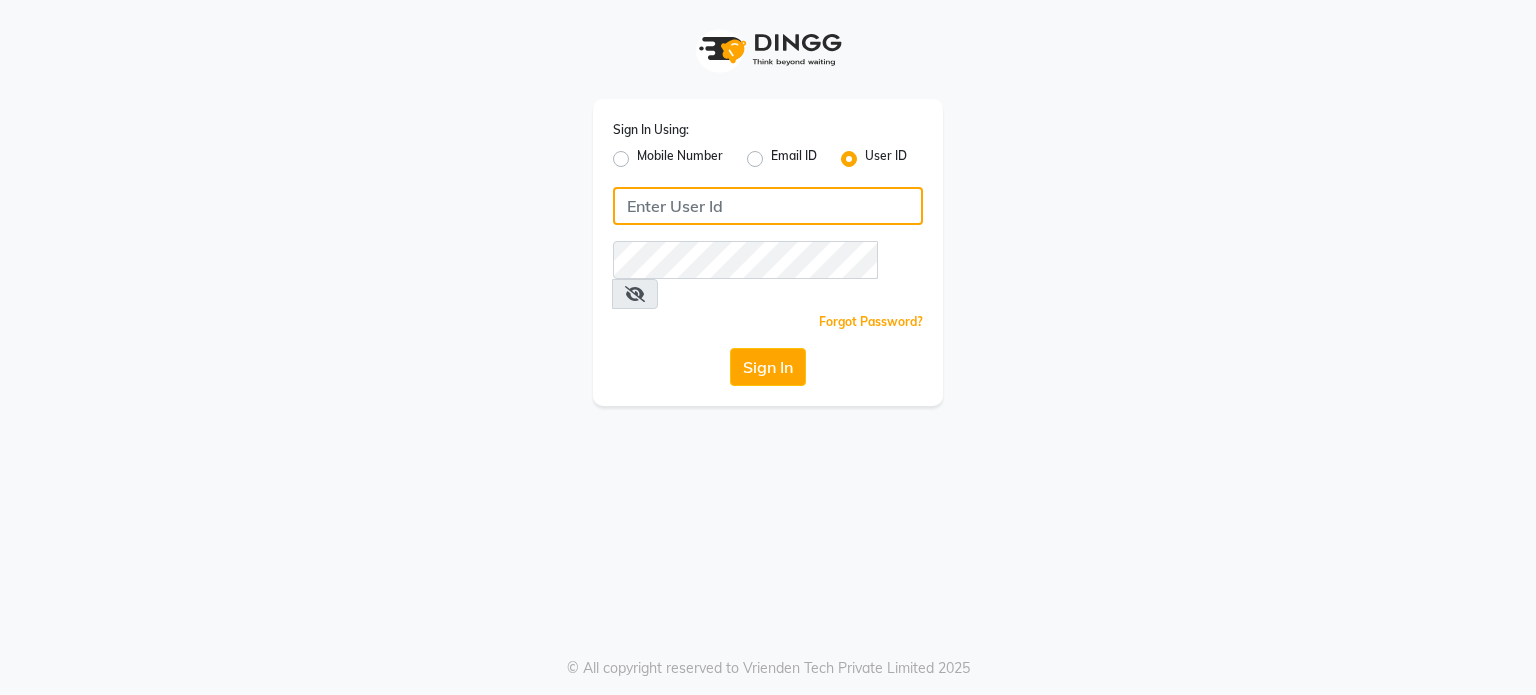 click 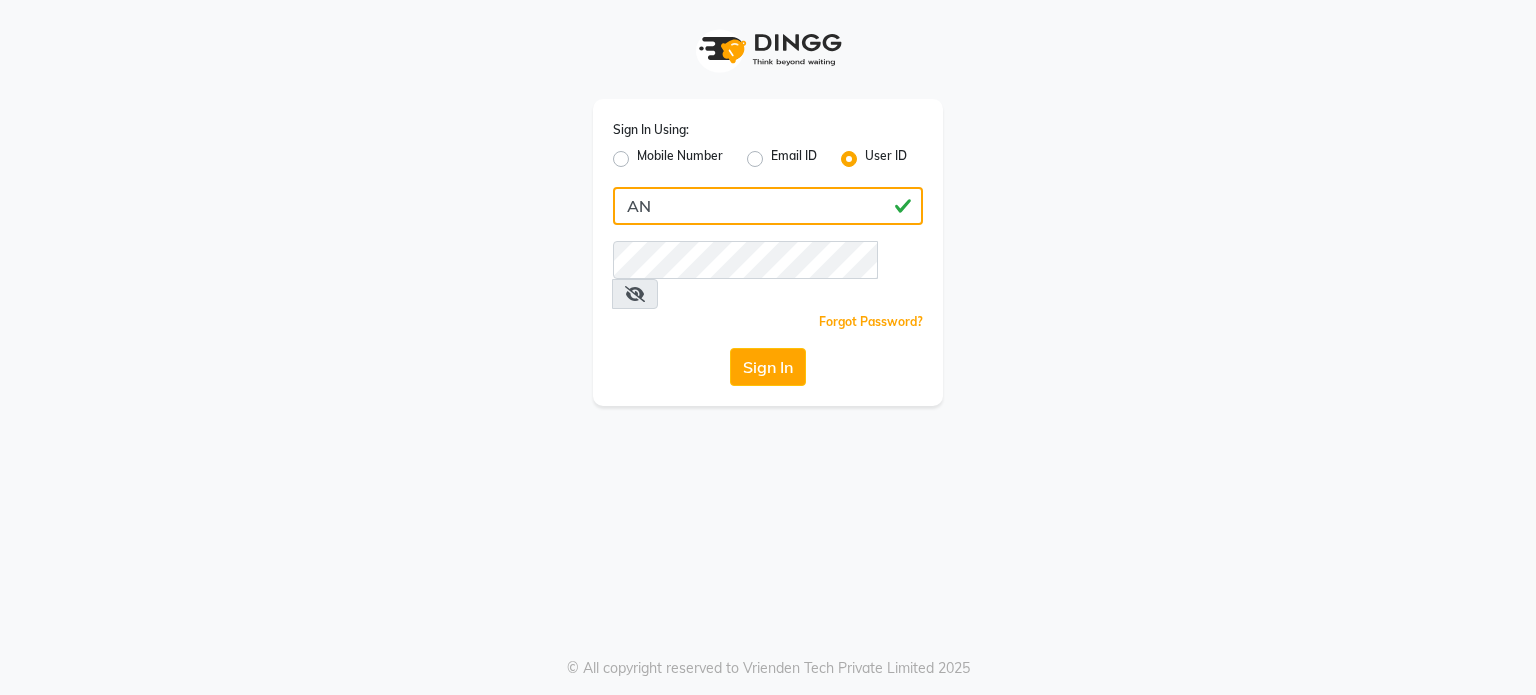 type on "A" 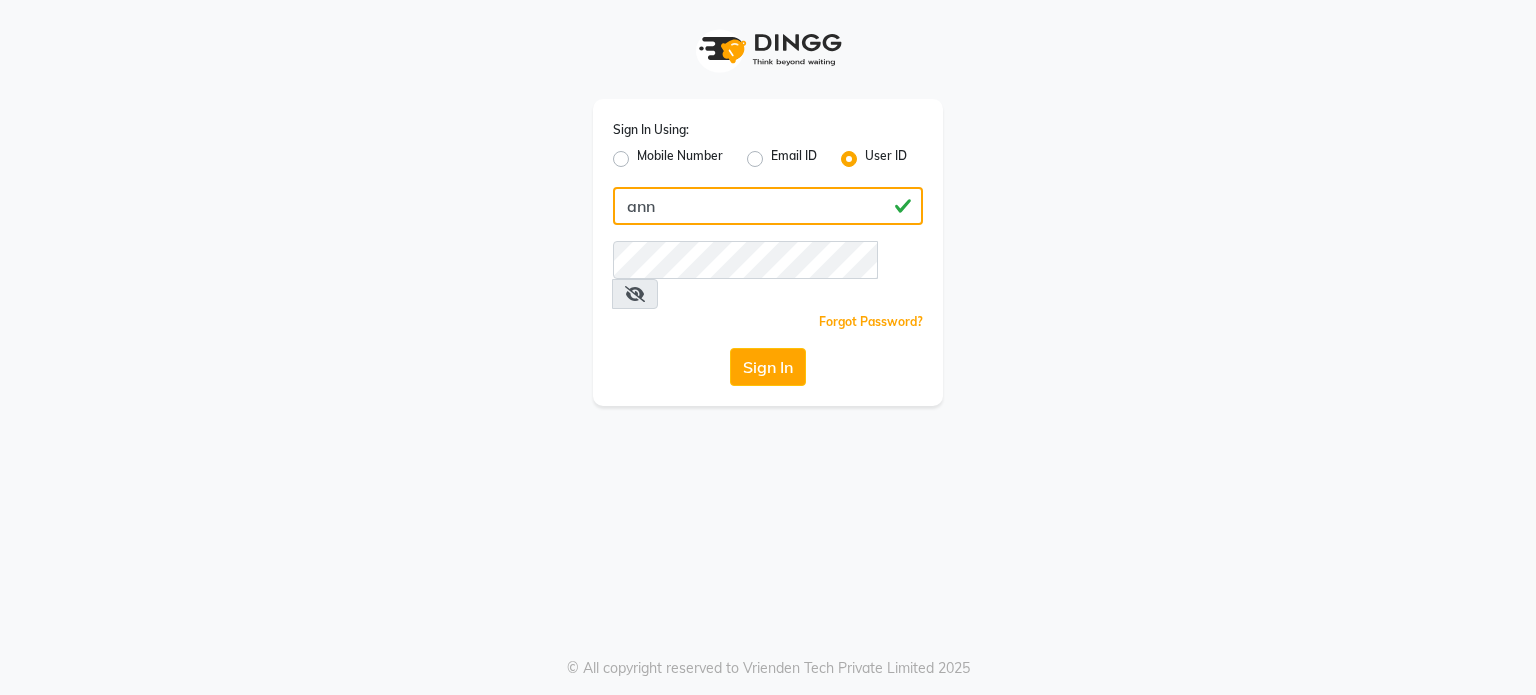 type on "ann" 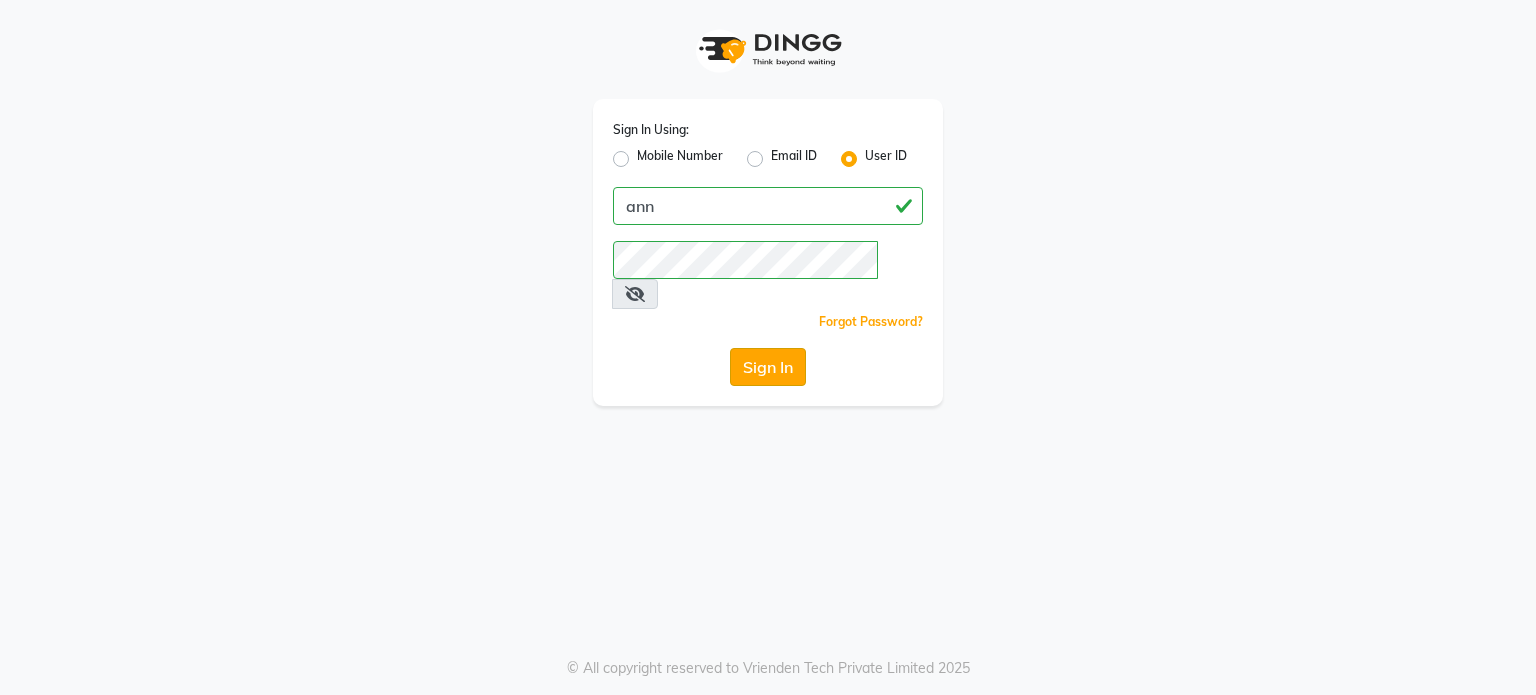 click on "Sign In" 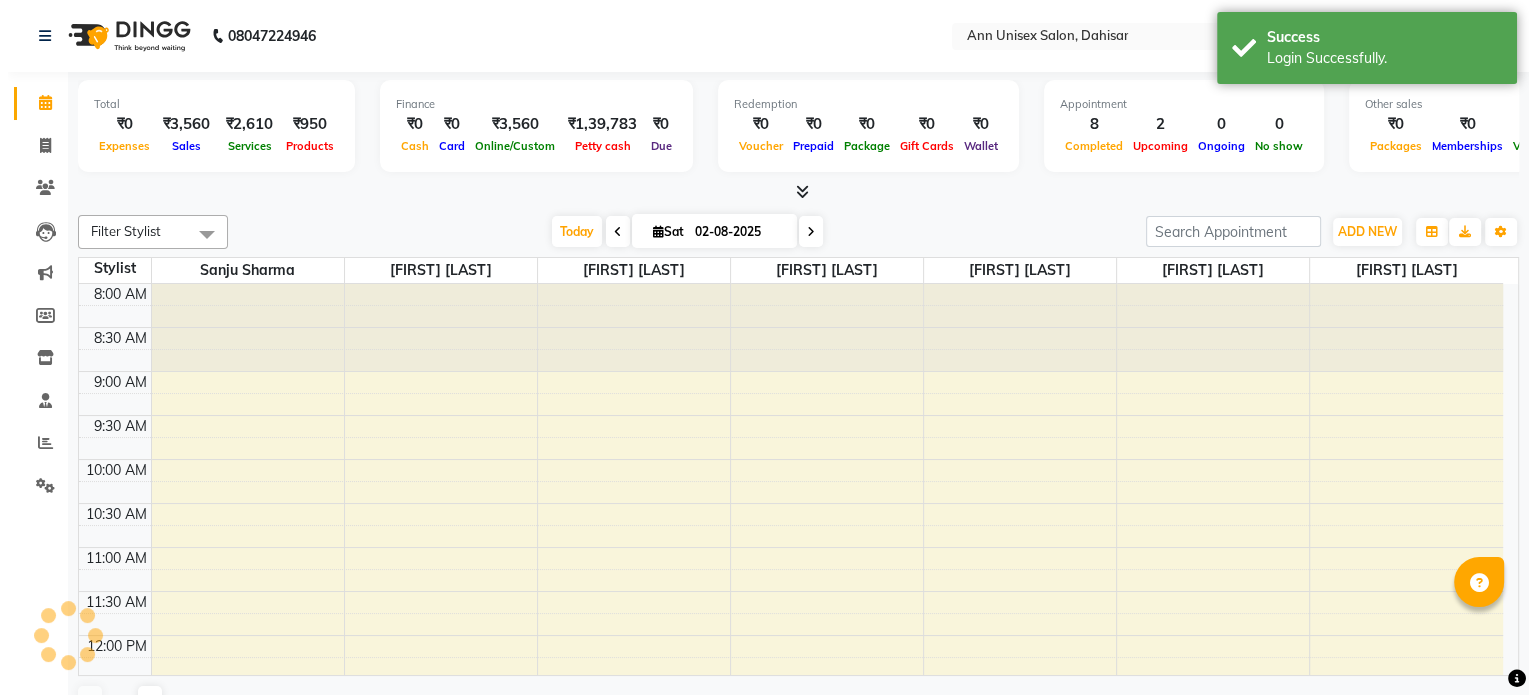 scroll, scrollTop: 0, scrollLeft: 0, axis: both 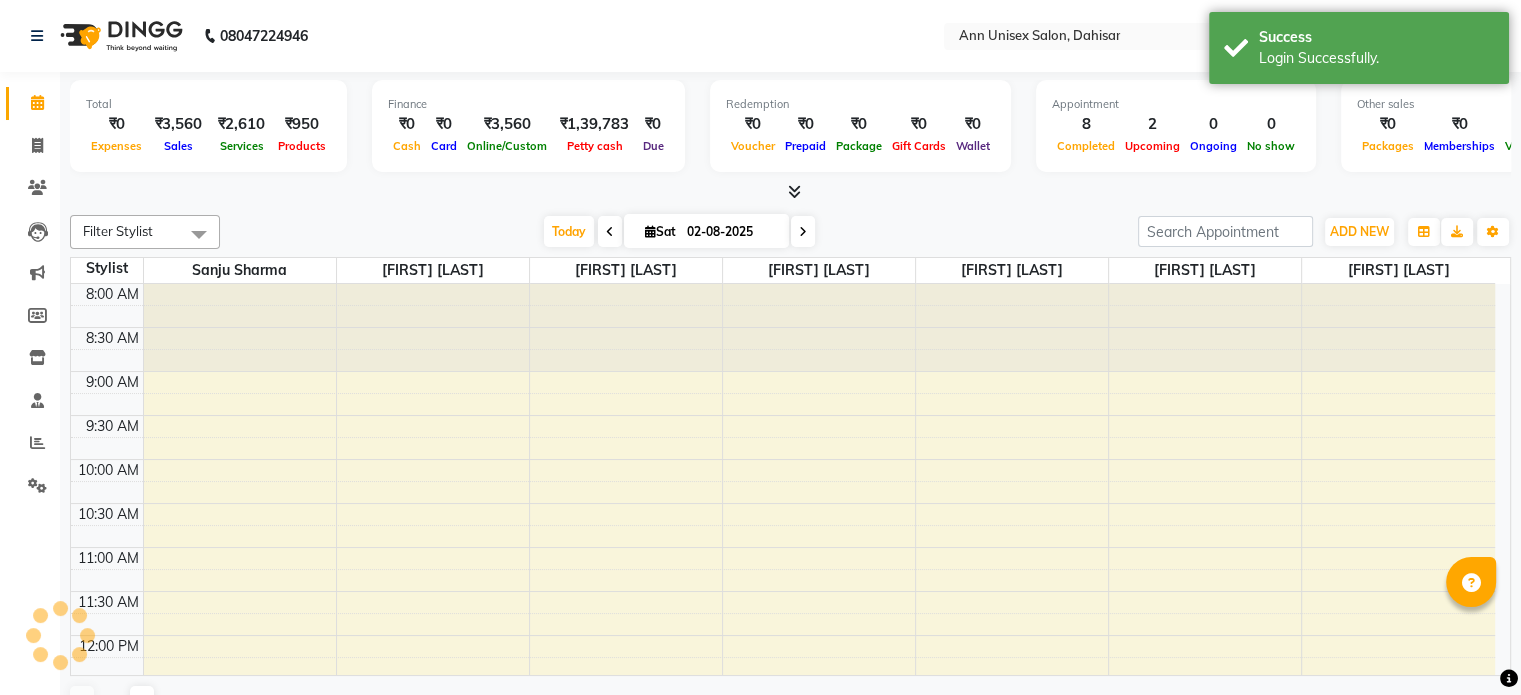 select on "en" 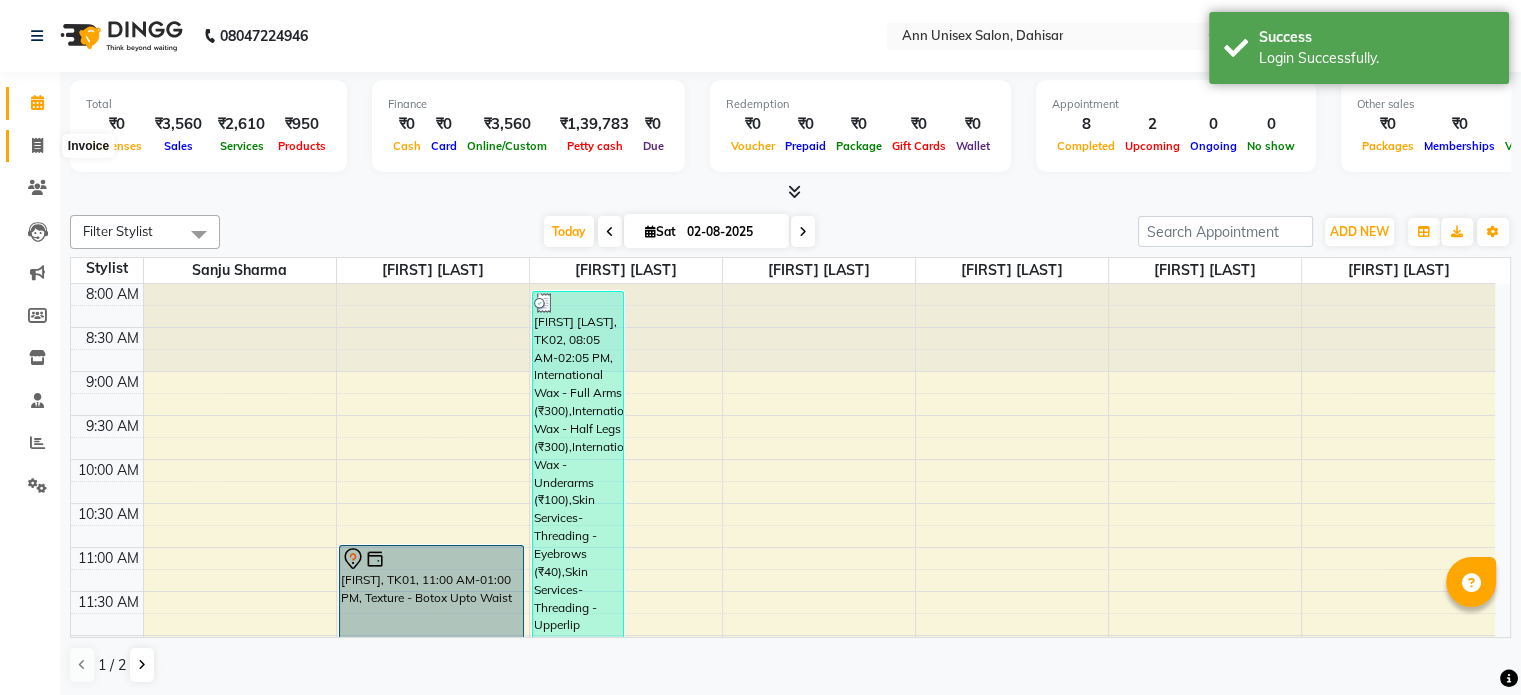 click 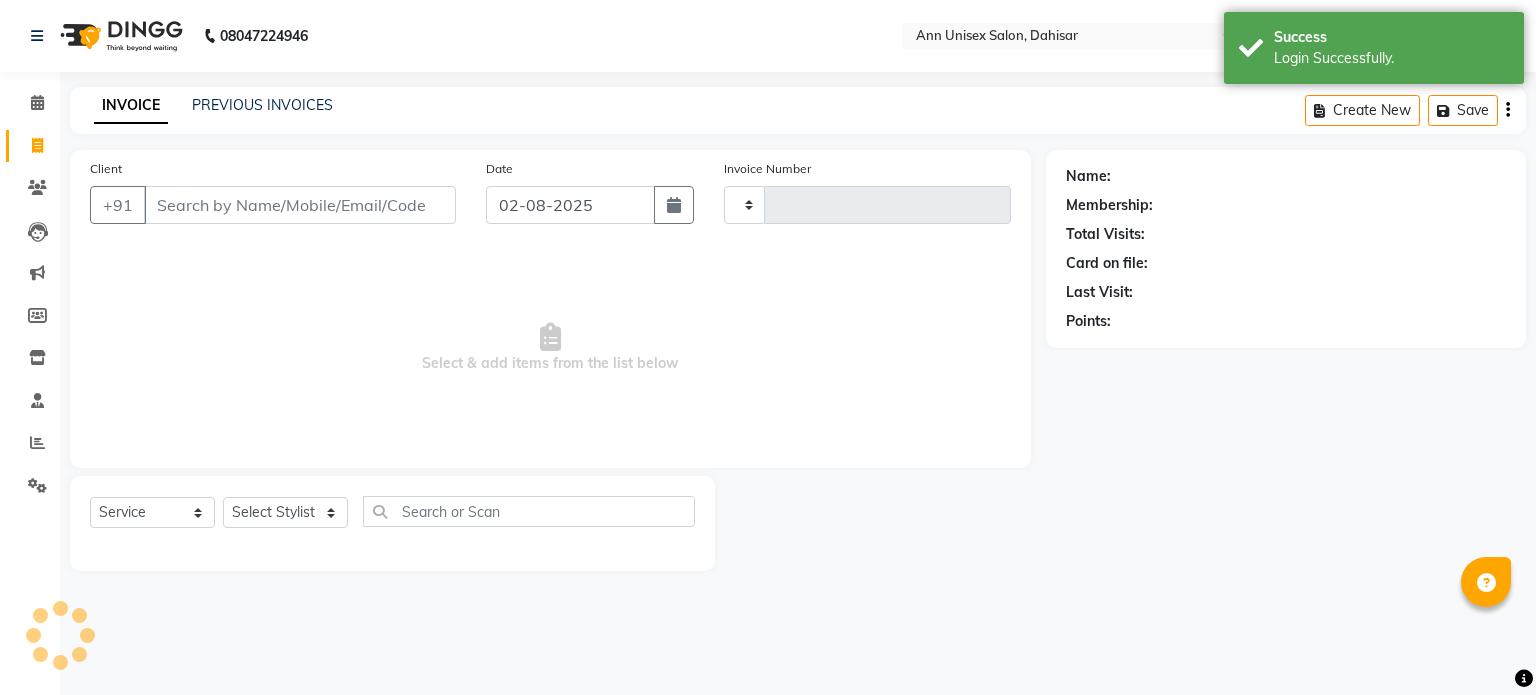 type on "1018" 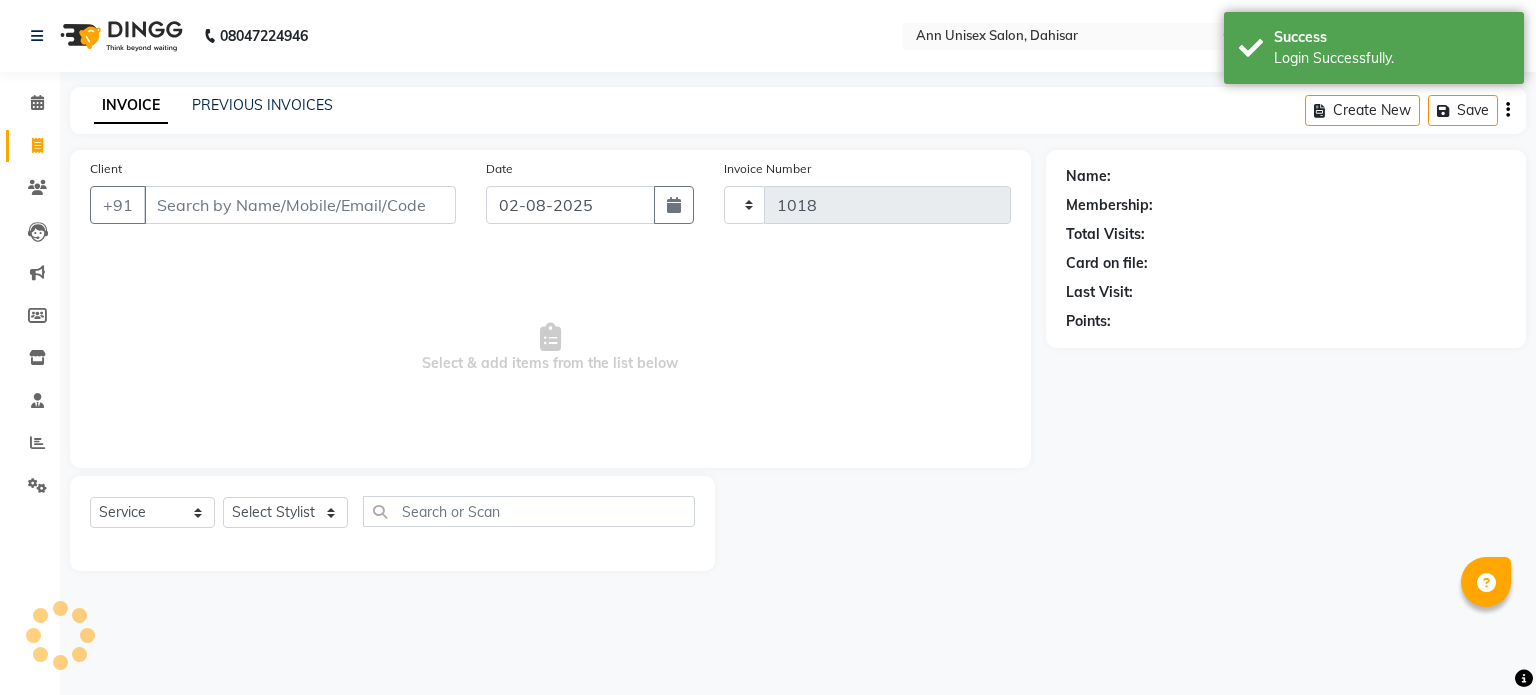 select on "7372" 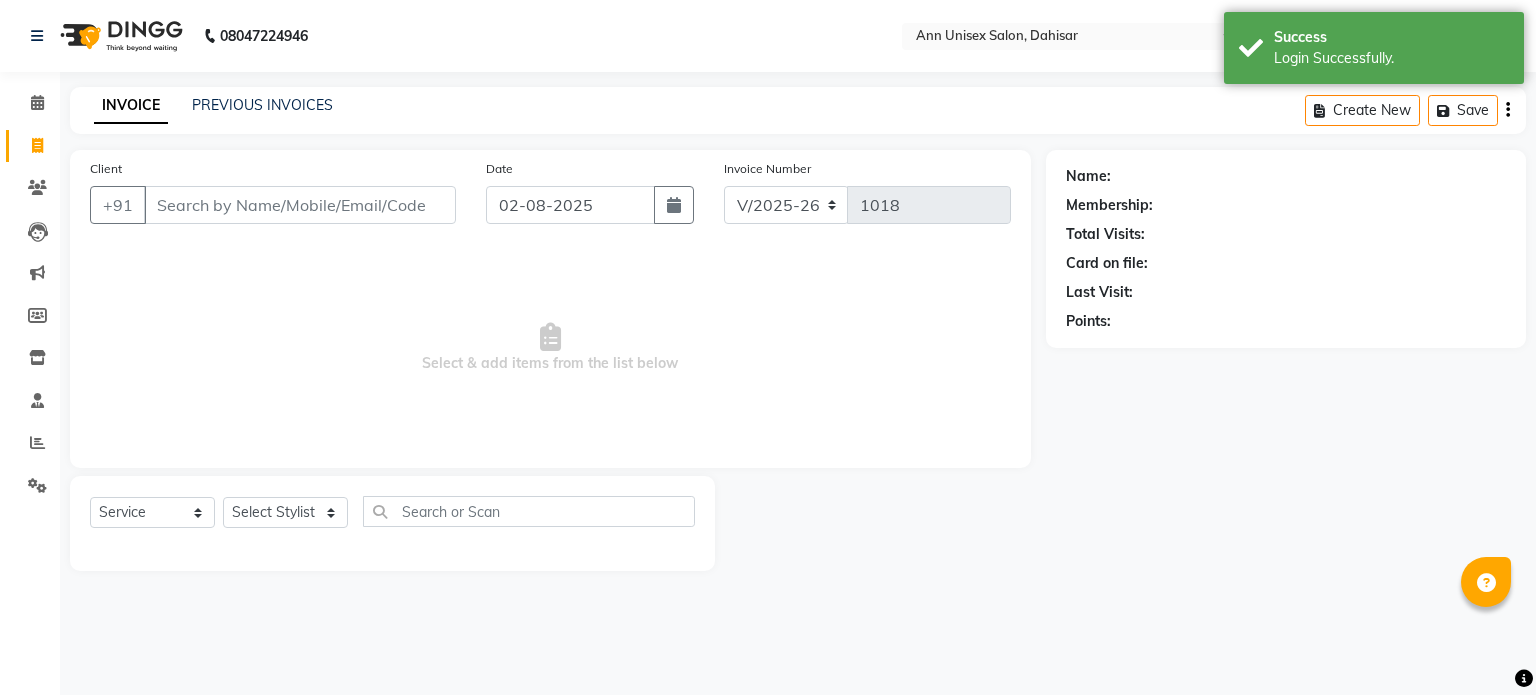 click on "Client" at bounding box center [300, 205] 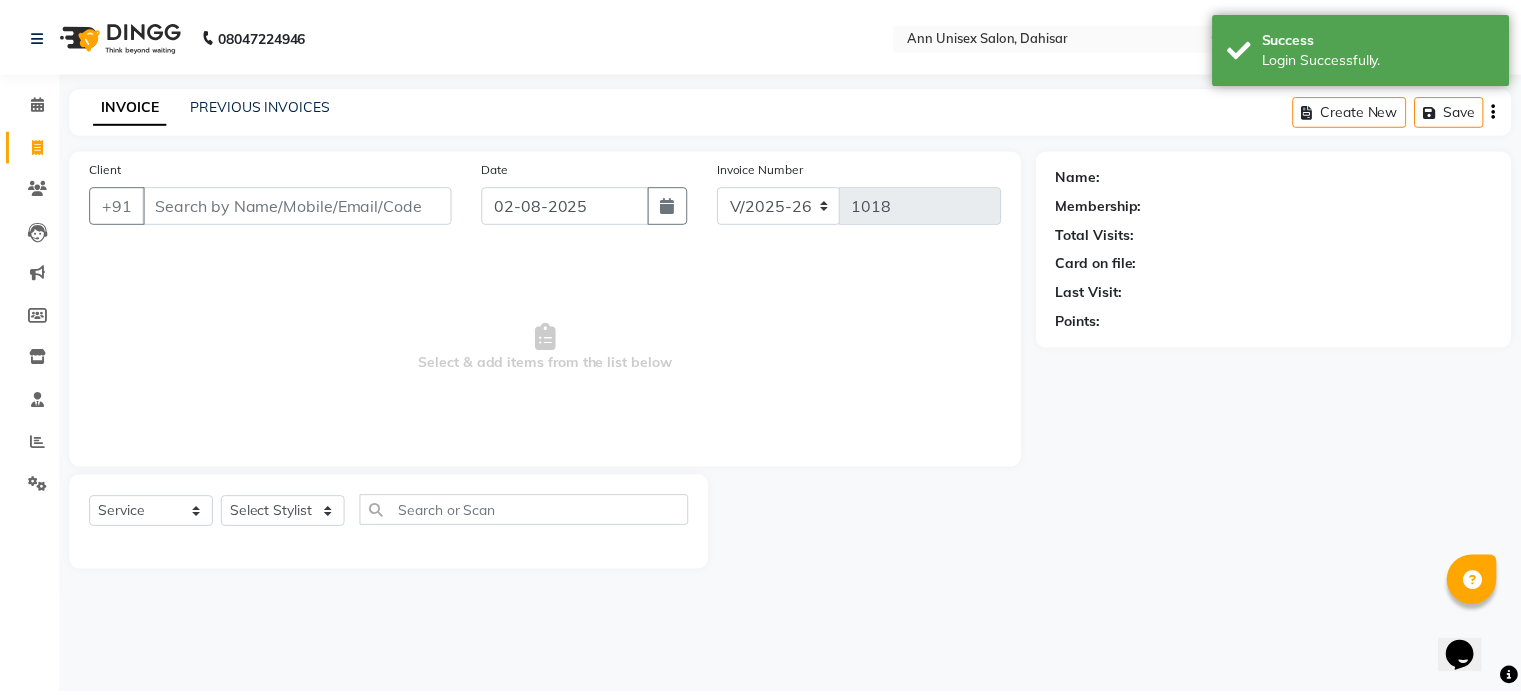 scroll, scrollTop: 0, scrollLeft: 0, axis: both 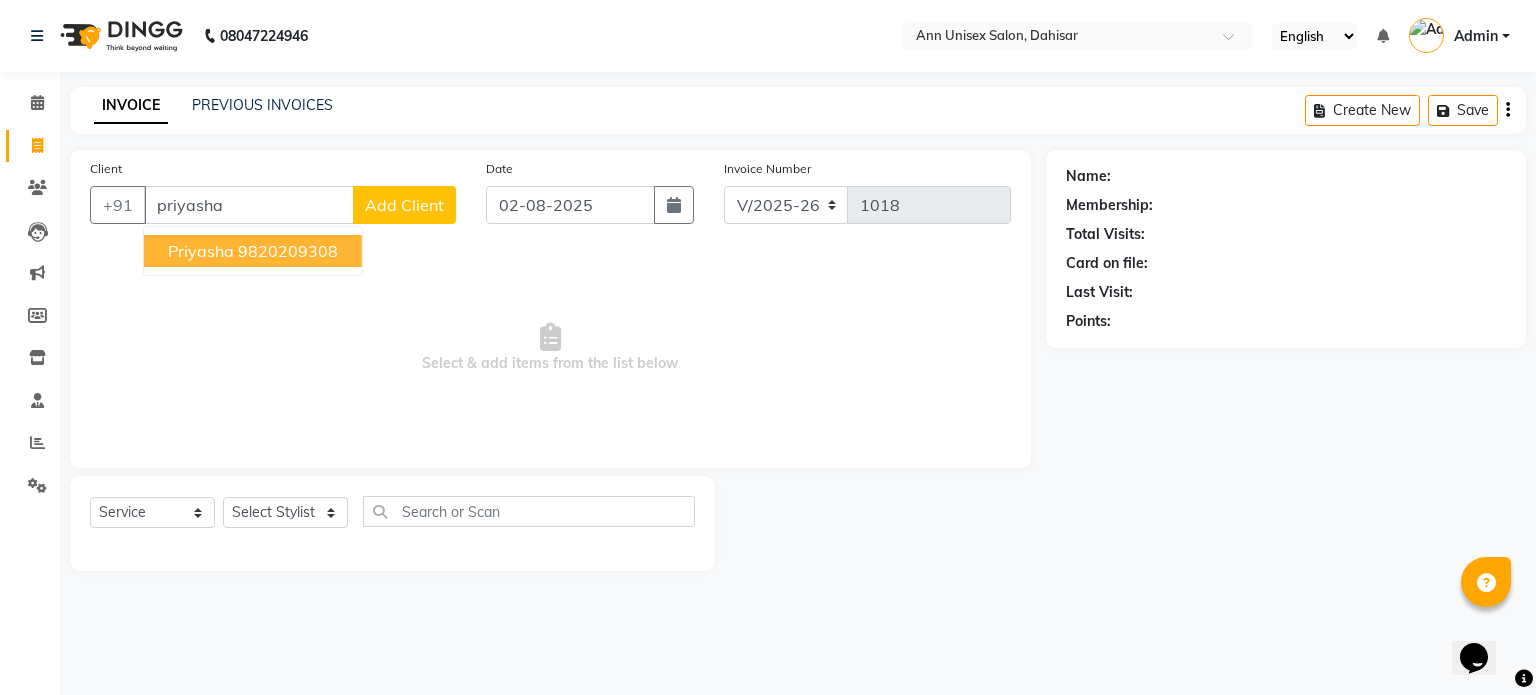 click on "priyasha" at bounding box center (201, 251) 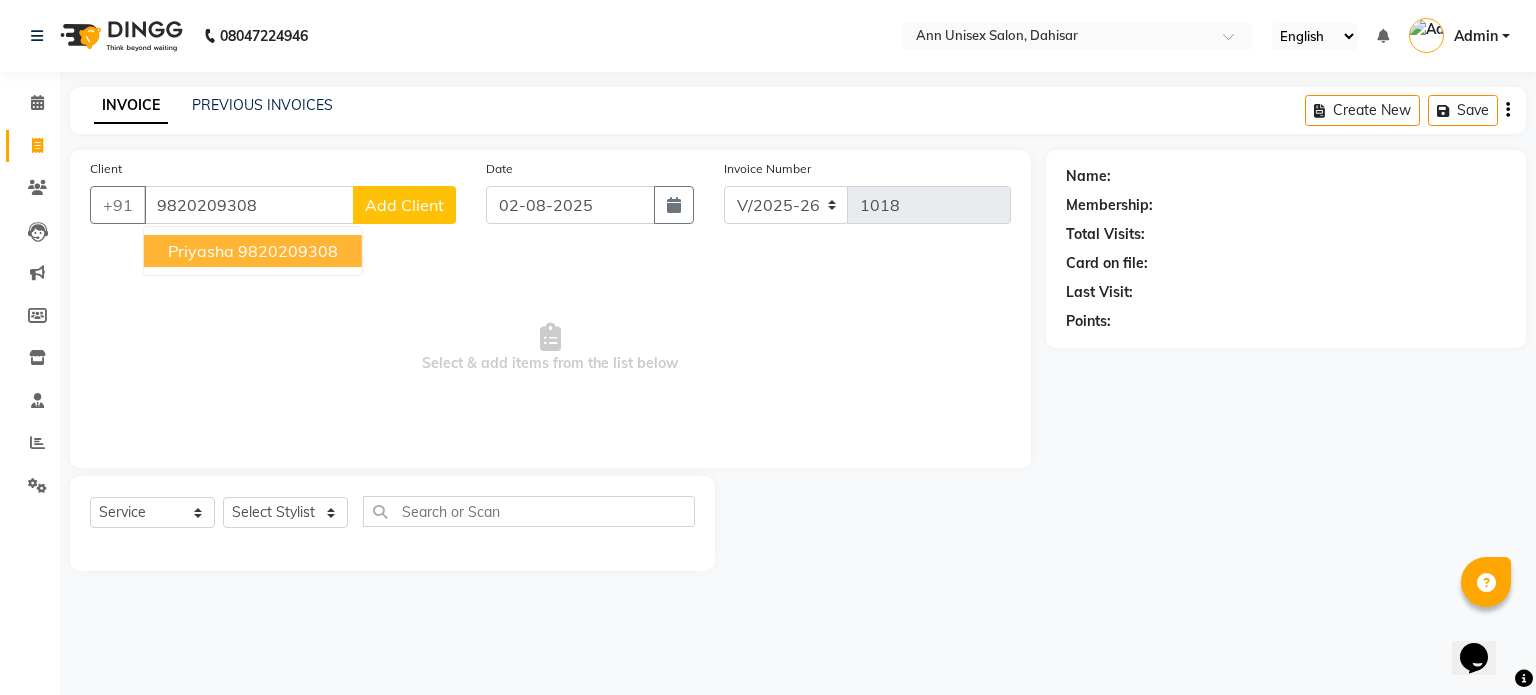 type on "9820209308" 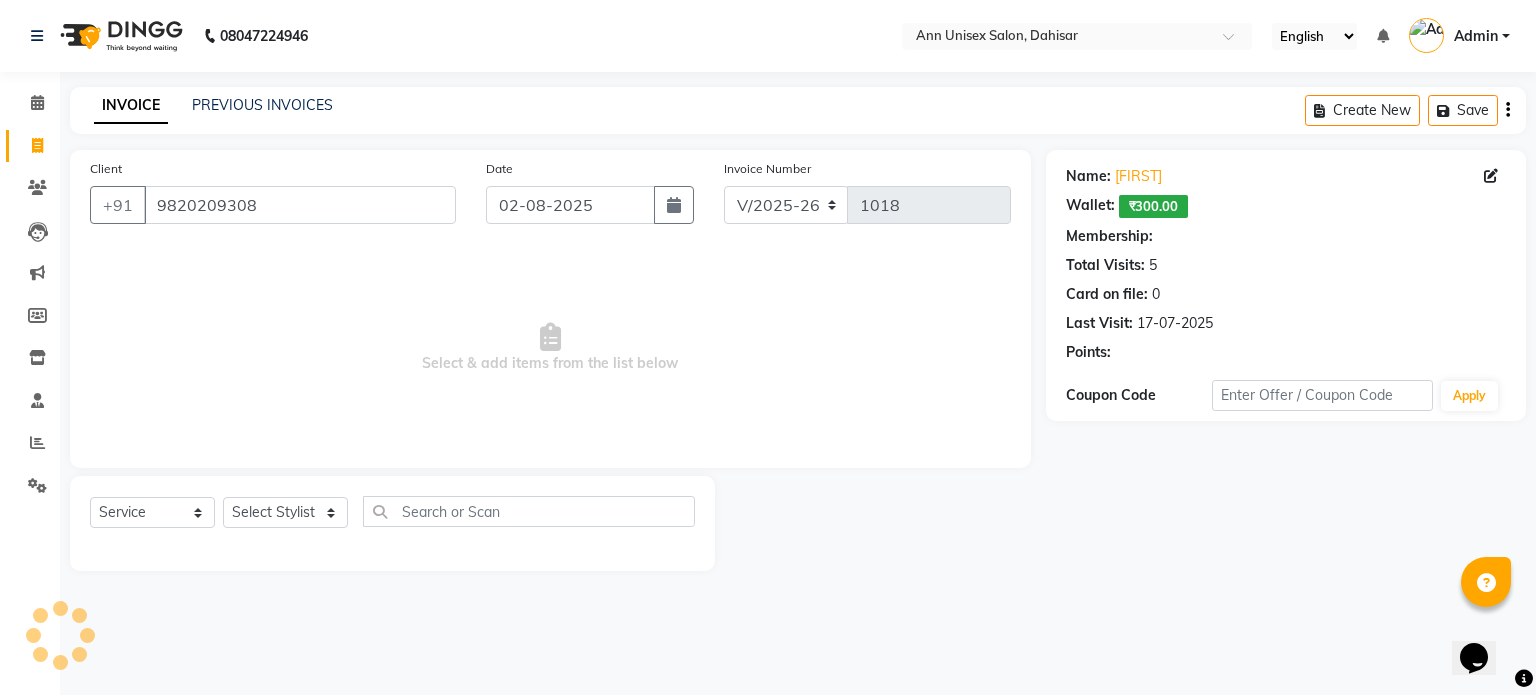 select on "1: Object" 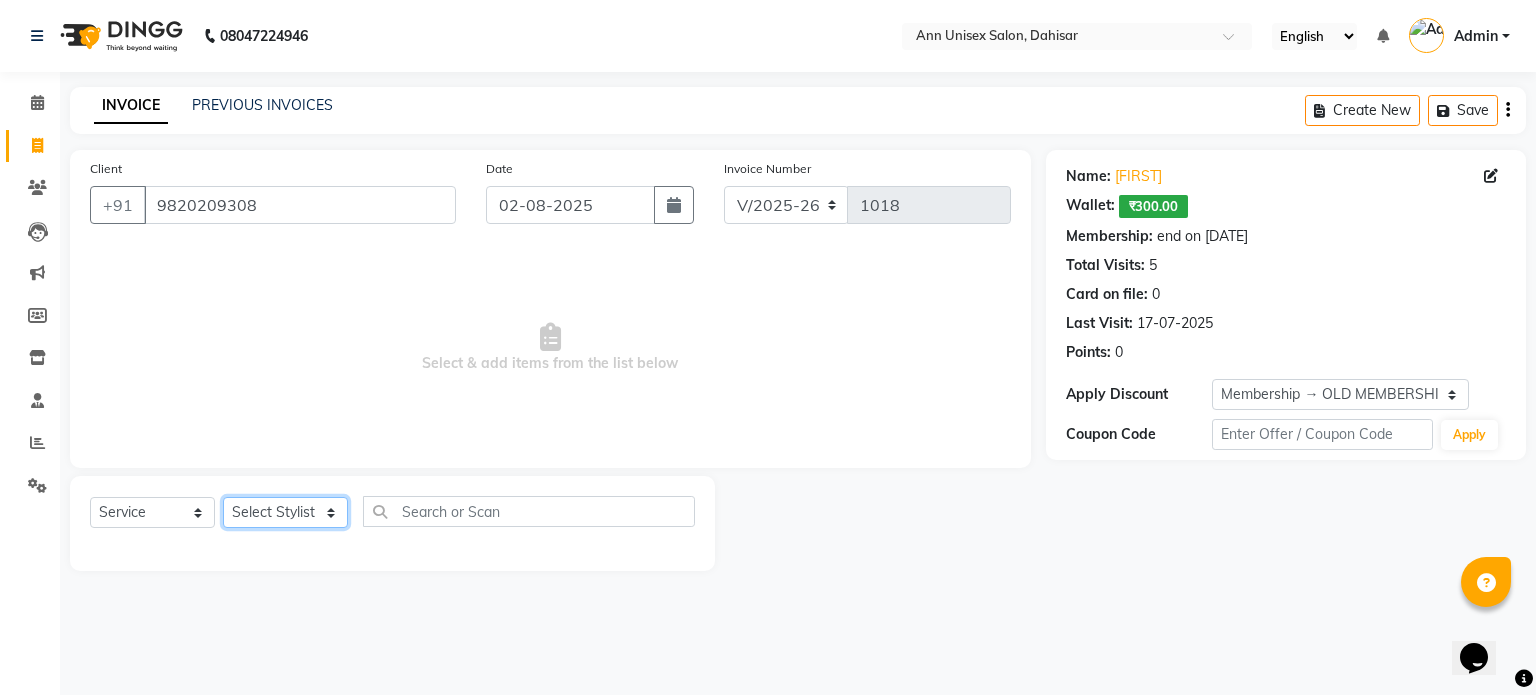 click on "Select Stylist Ankita Bagave Kasim salmani Manisha Doshi Pooja Jha RAHUL AHANKARE Rahul Thakur Sanju Sharma SHARUKH" 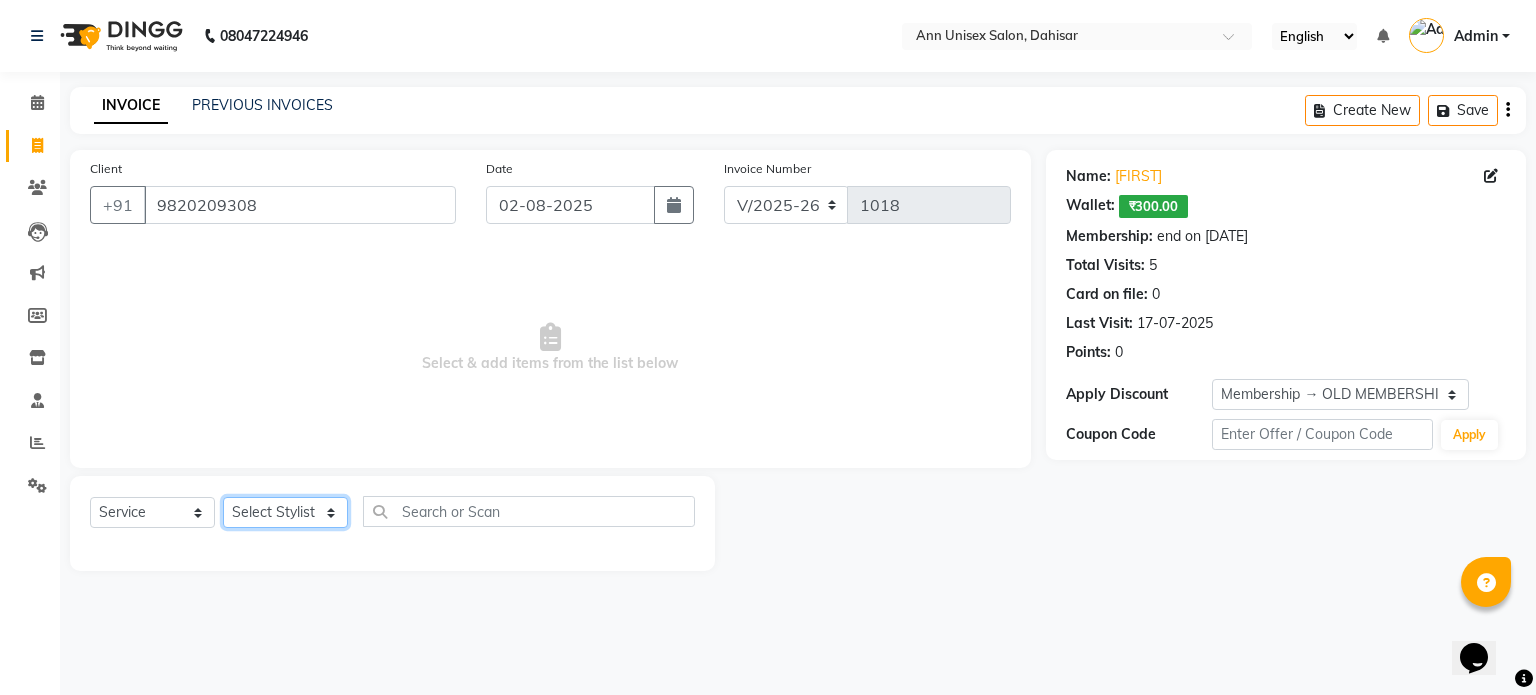 select on "64436" 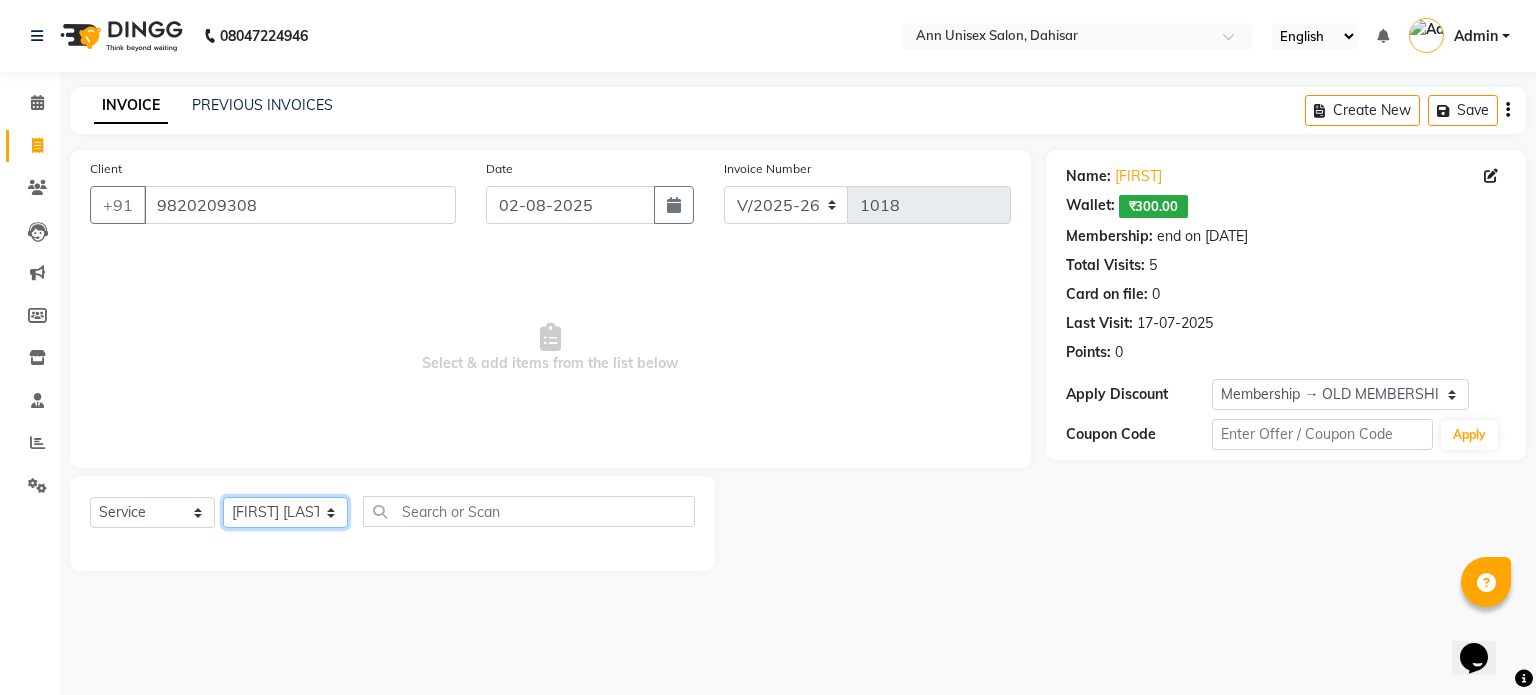 click on "Select Stylist Ankita Bagave Kasim salmani Manisha Doshi Pooja Jha RAHUL AHANKARE Rahul Thakur Sanju Sharma SHARUKH" 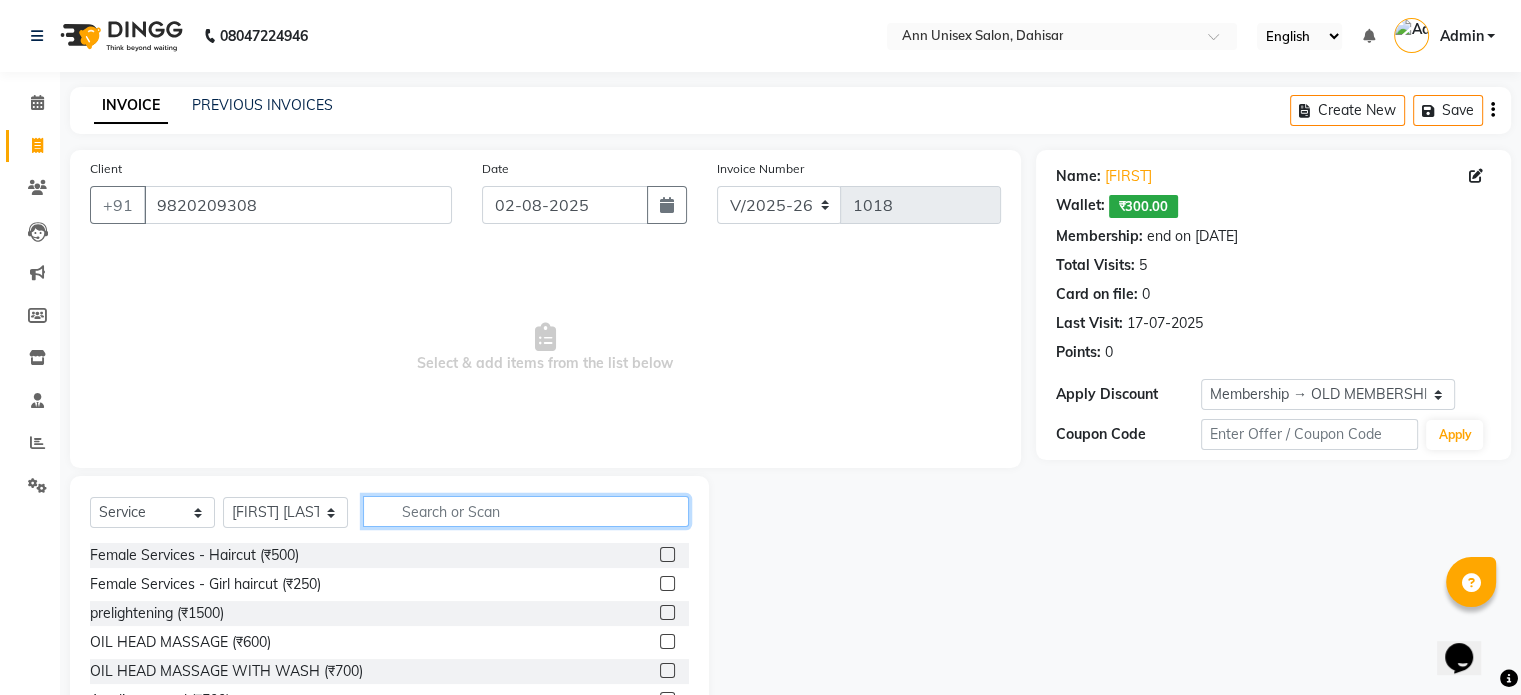 click 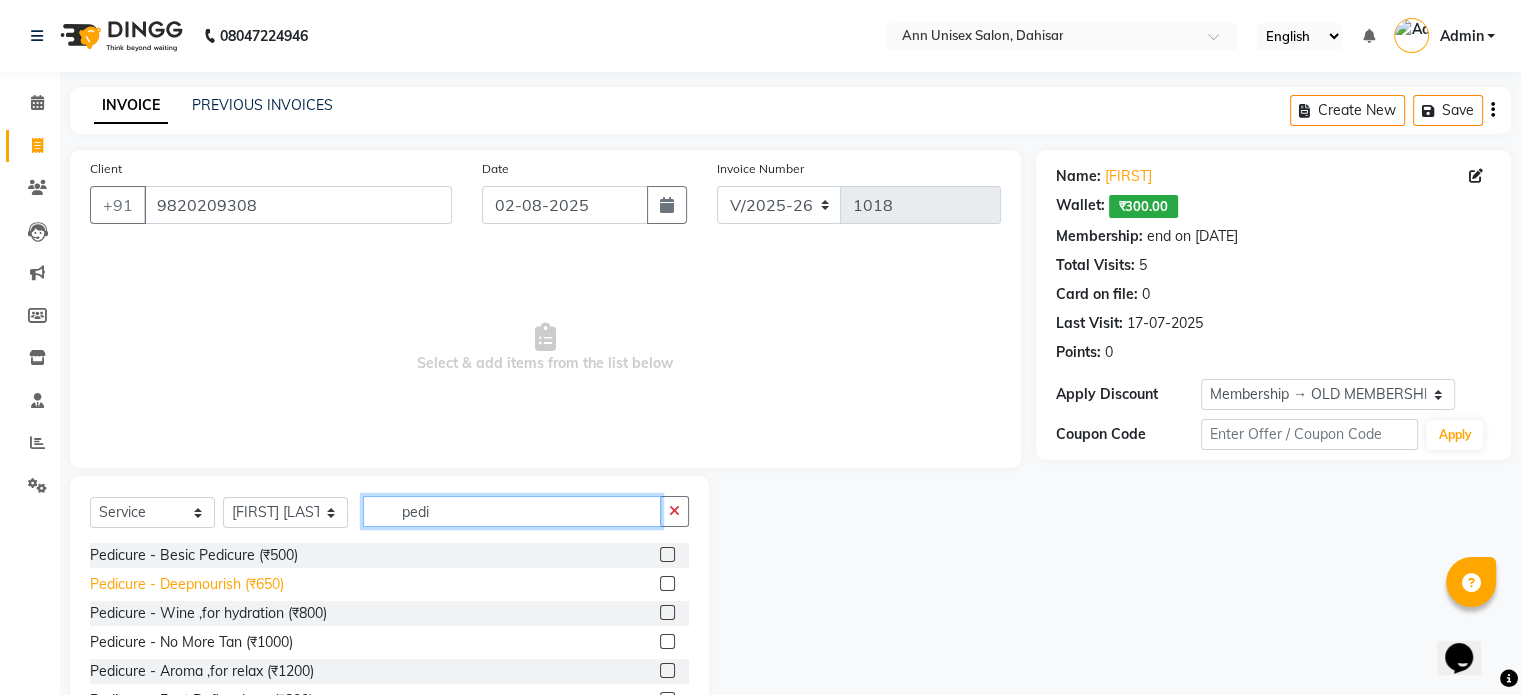 type on "pedi" 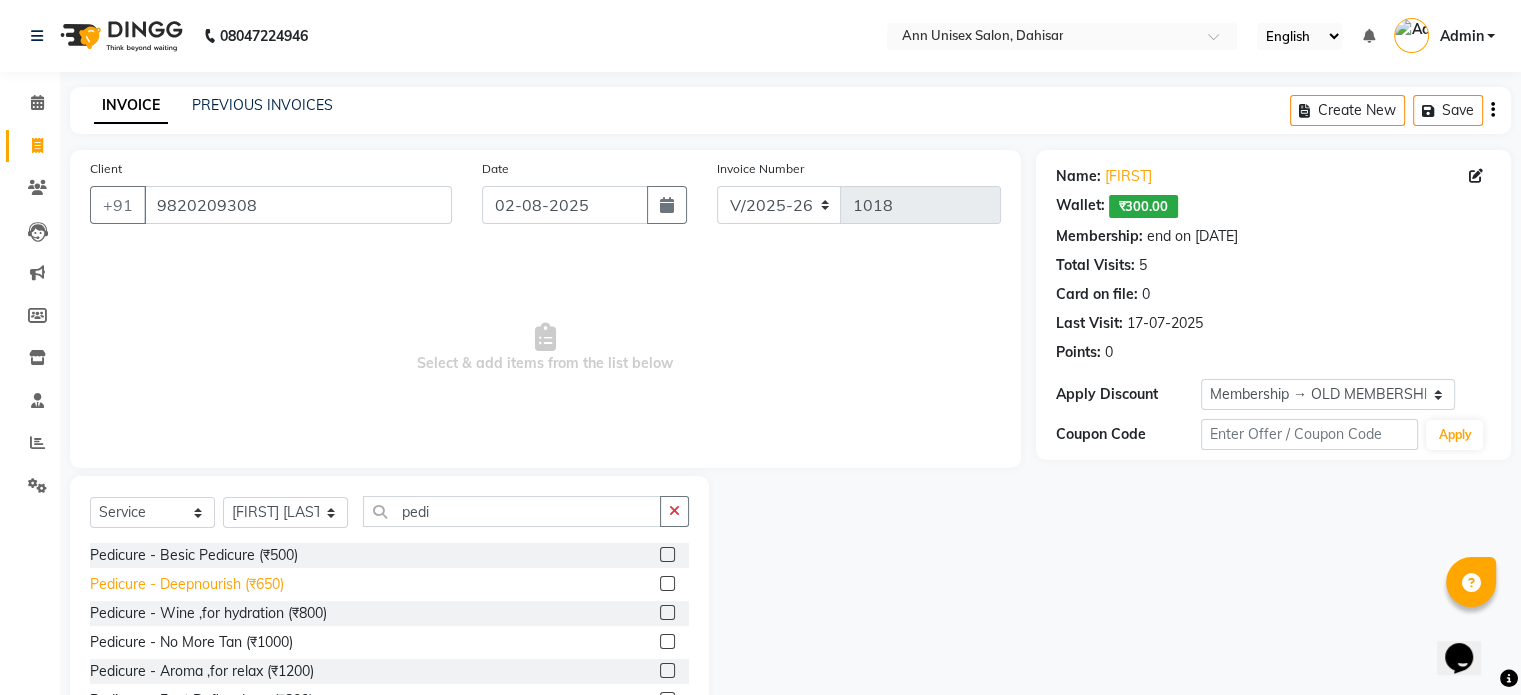 click on "Pedicure - Deepnourish (₹650)" 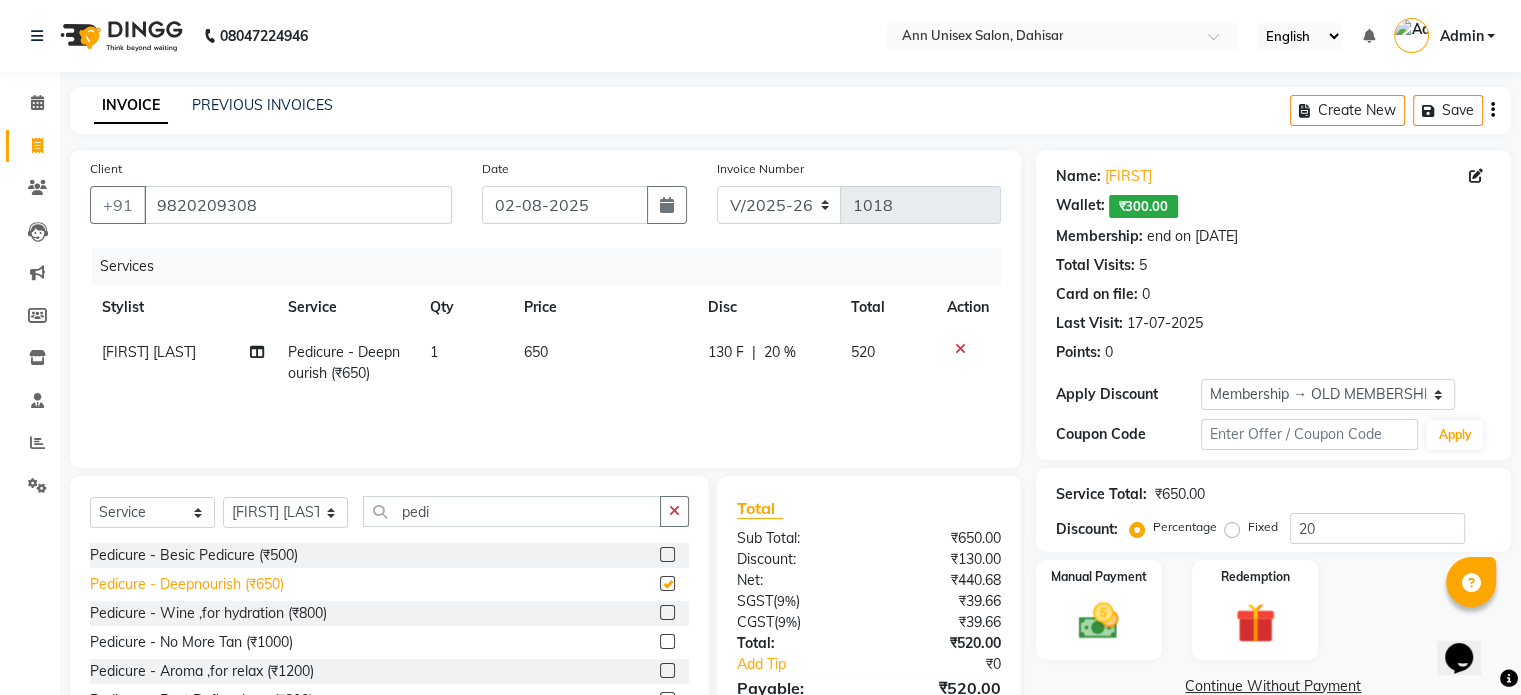 checkbox on "false" 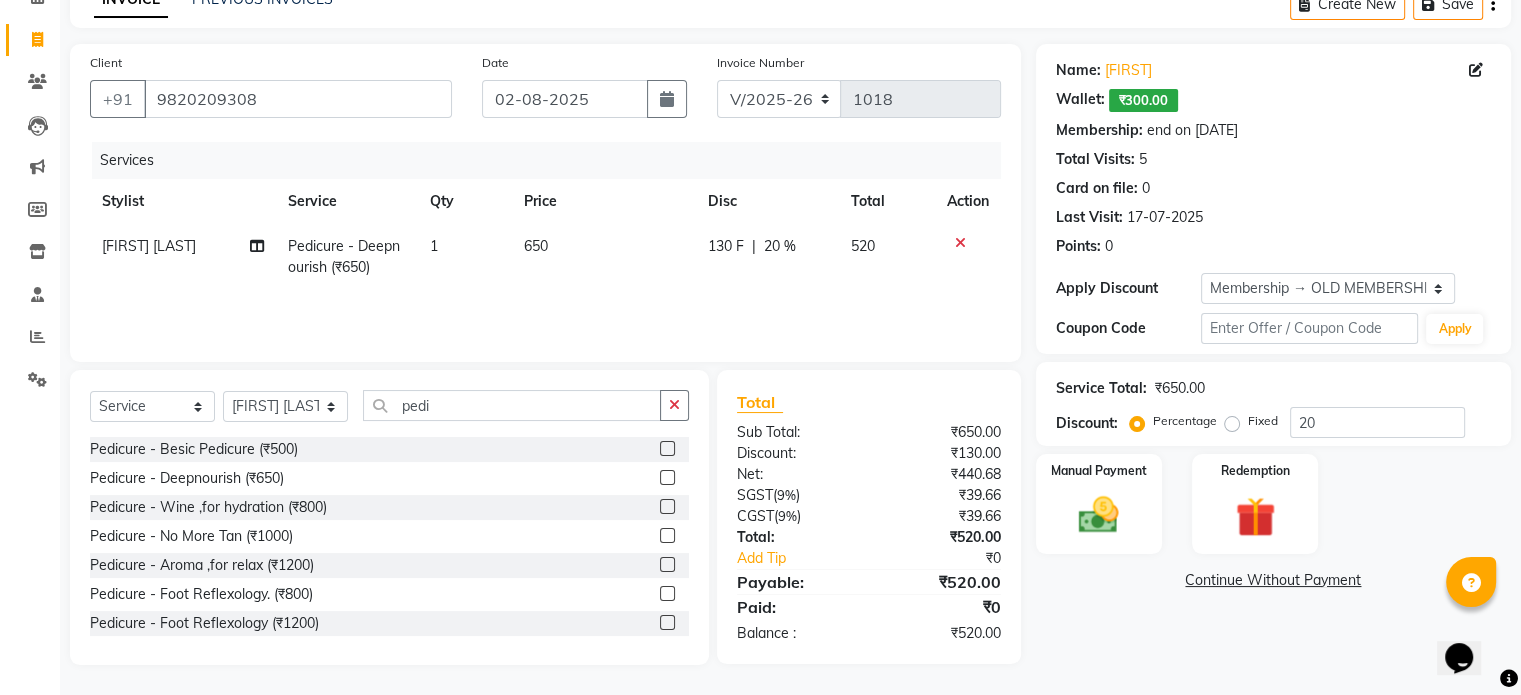 scroll, scrollTop: 0, scrollLeft: 0, axis: both 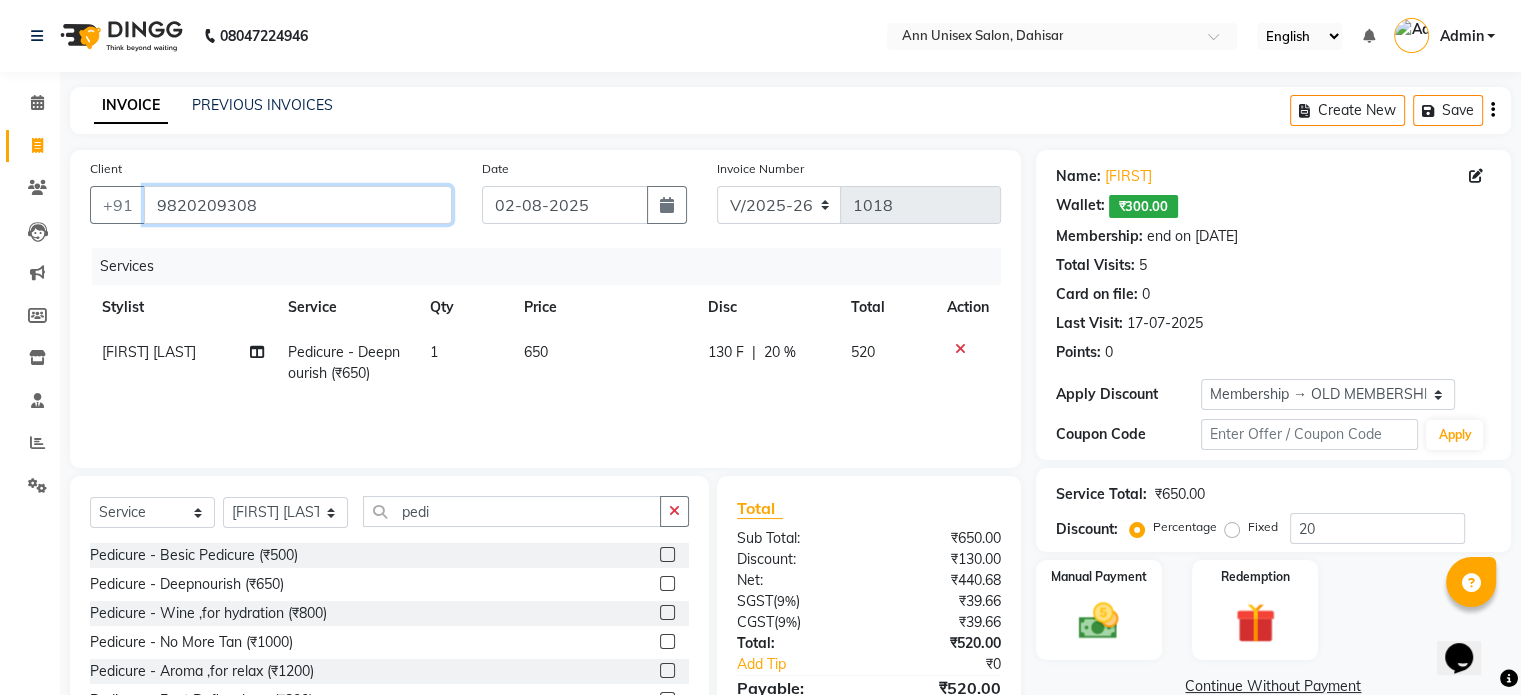 click on "9820209308" at bounding box center [298, 205] 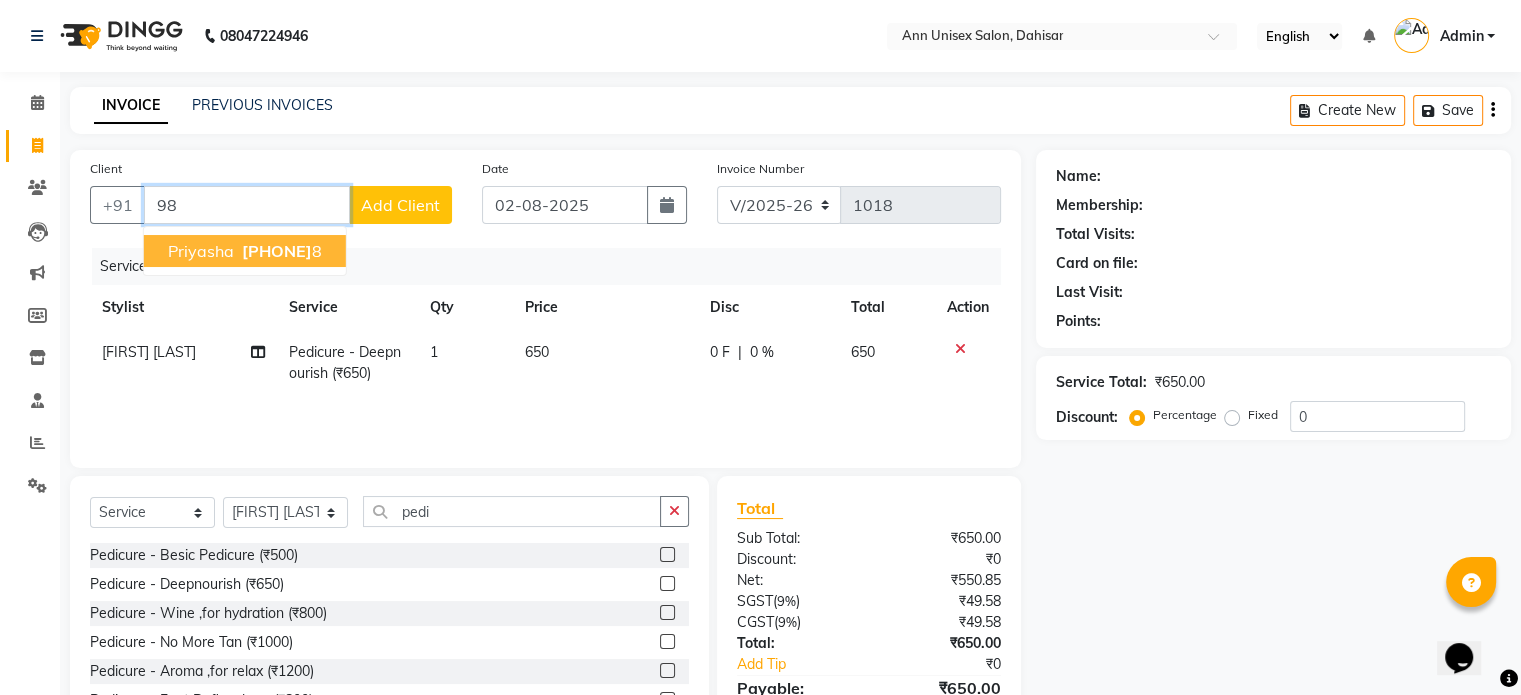 type on "9" 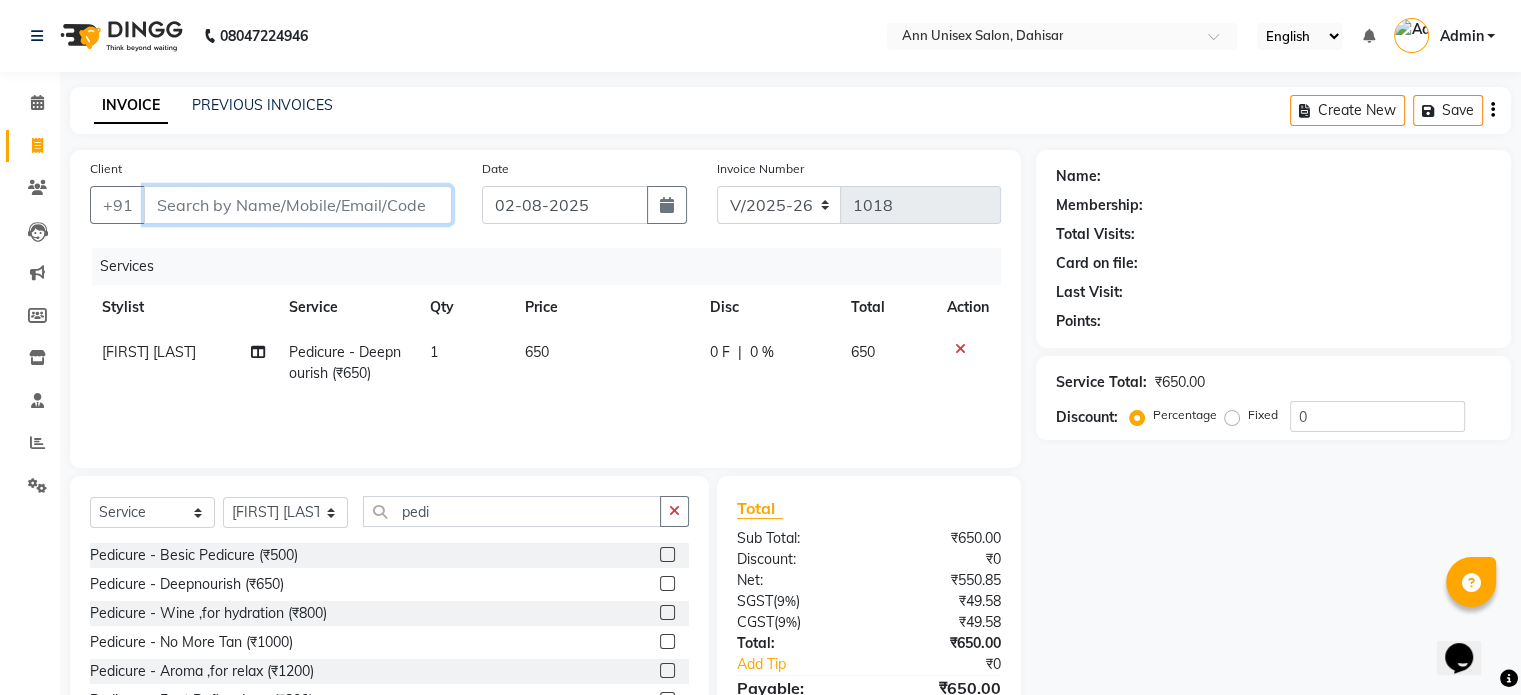 type 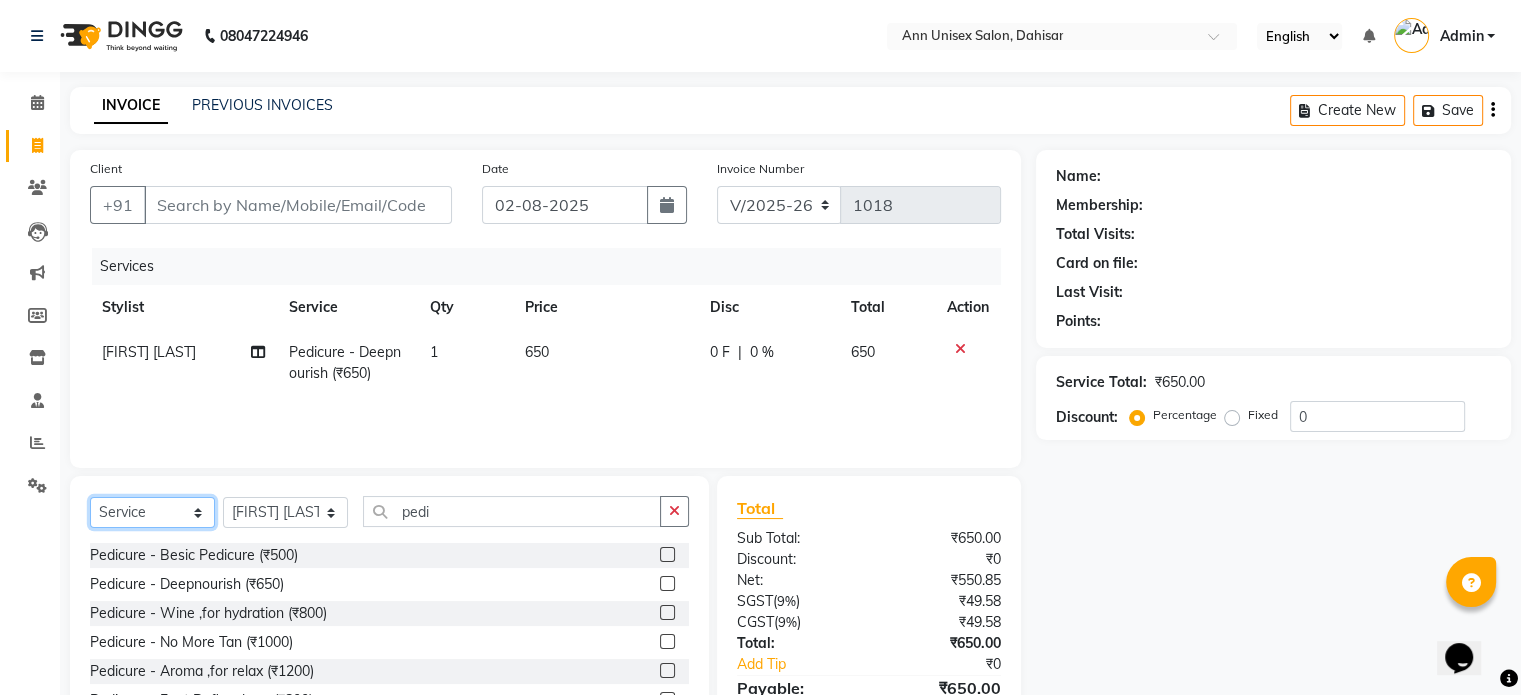 click on "Select  Service  Product  Membership  Package Voucher Prepaid Gift Card" 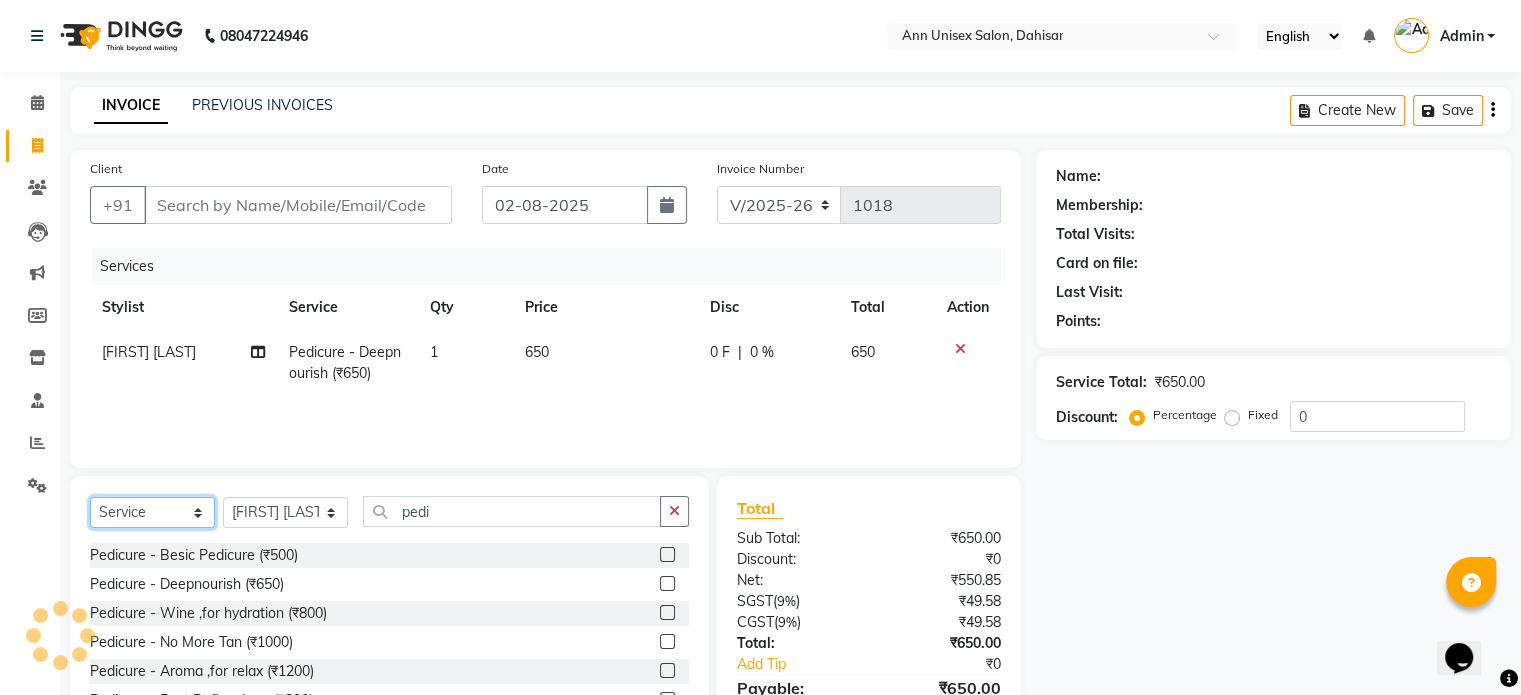 select on "membership" 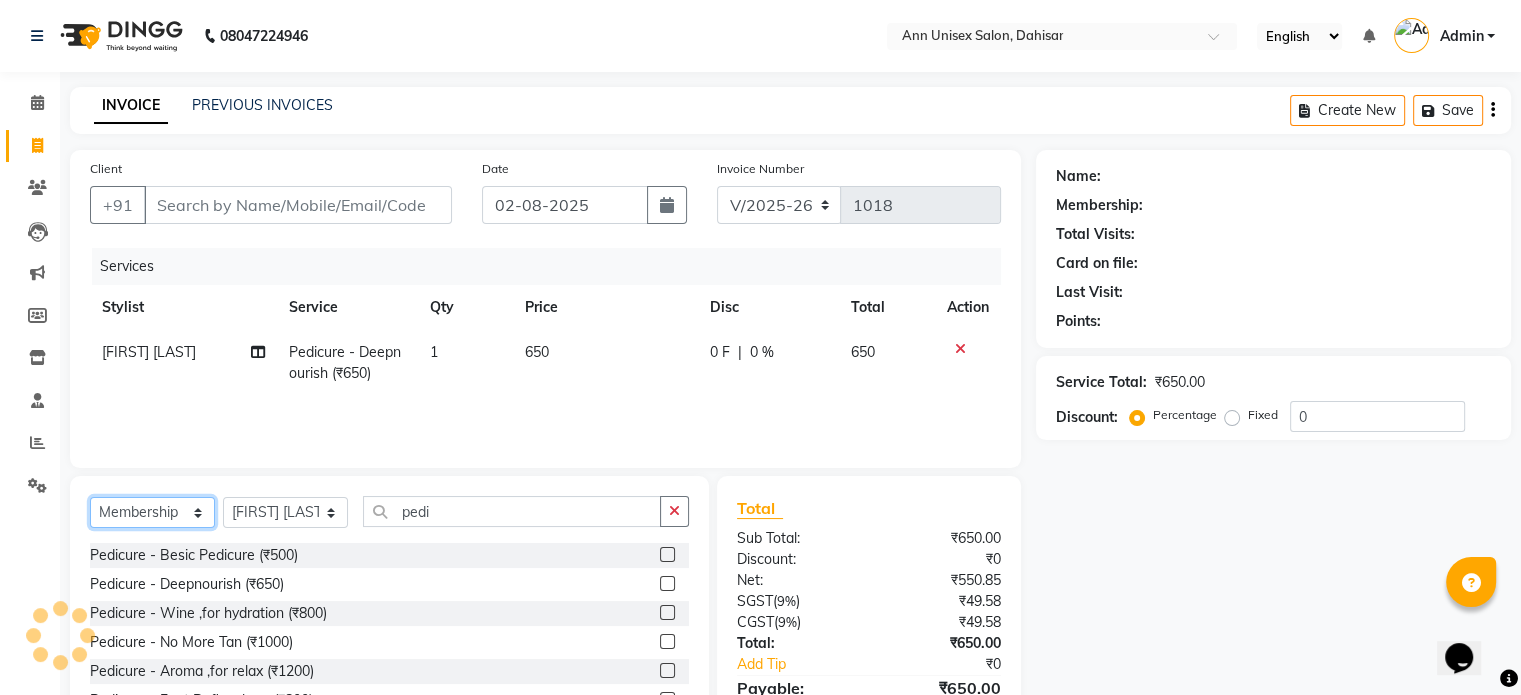 click on "Select  Service  Product  Membership  Package Voucher Prepaid Gift Card" 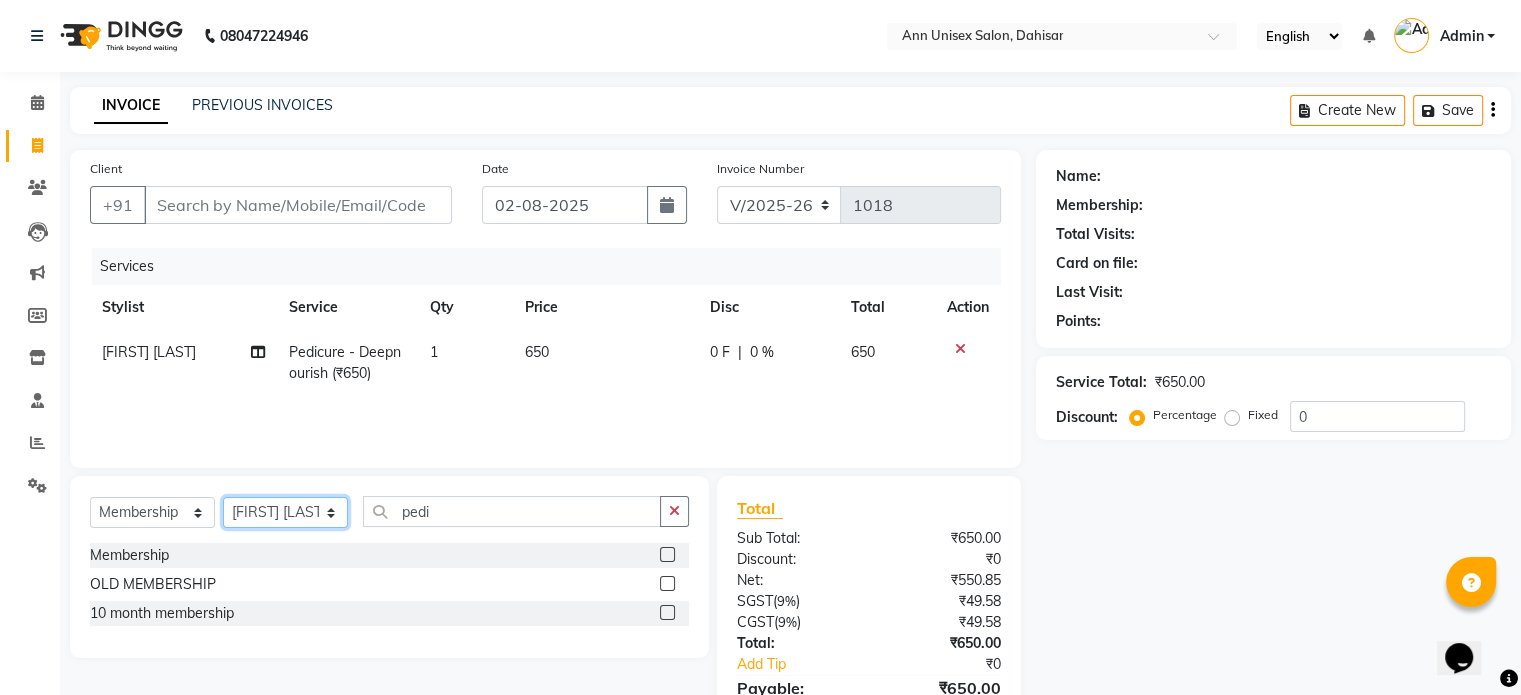 click on "Select Stylist Ankita Bagave Kasim salmani Manisha Doshi Pooja Jha RAHUL AHANKARE Rahul Thakur Sanju Sharma SHARUKH" 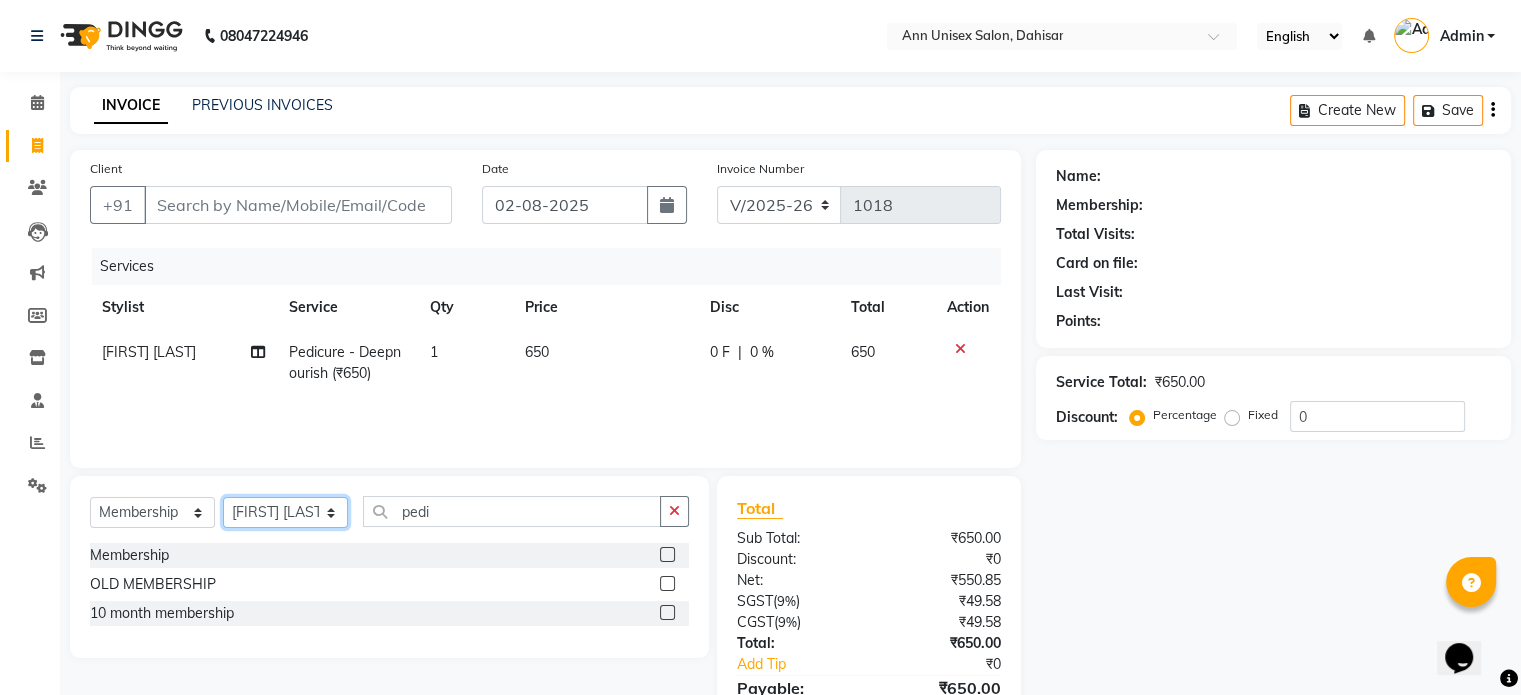 select on "64432" 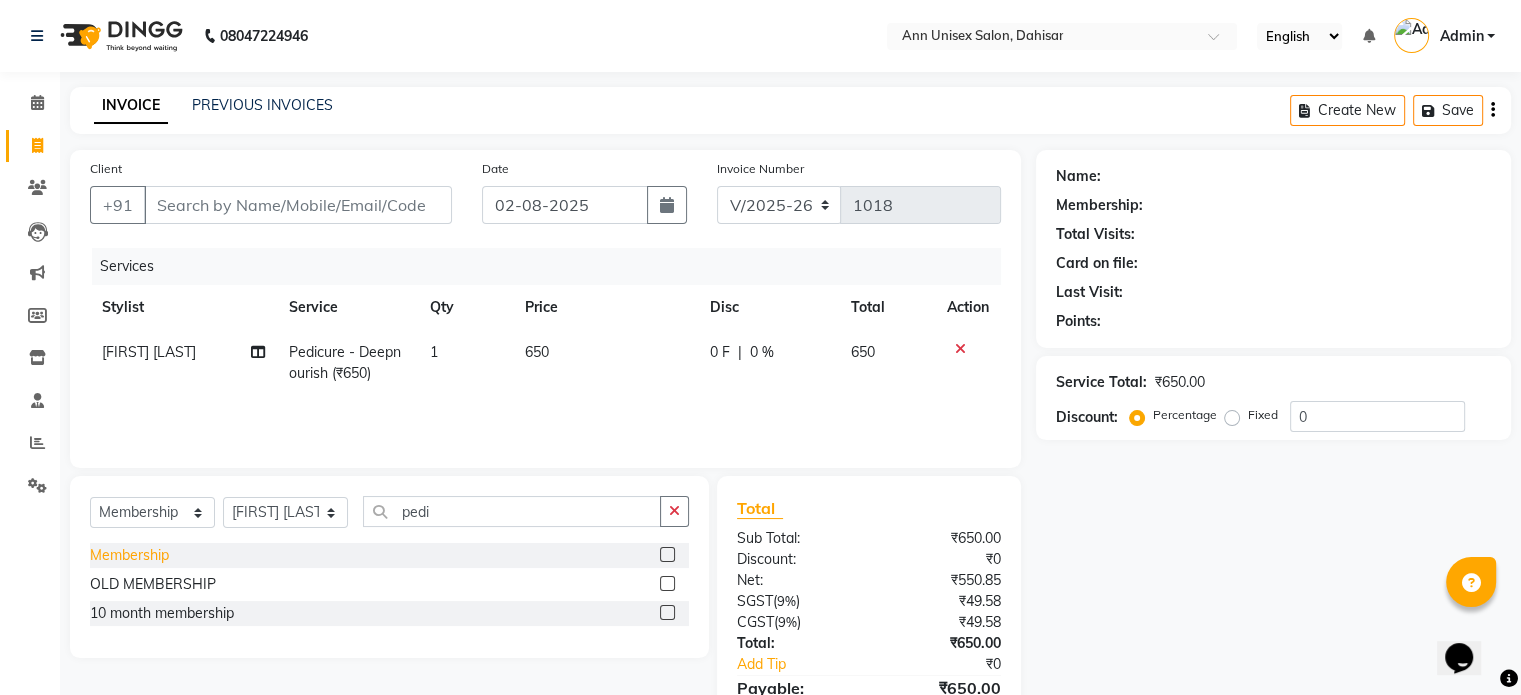 click on "Membership" 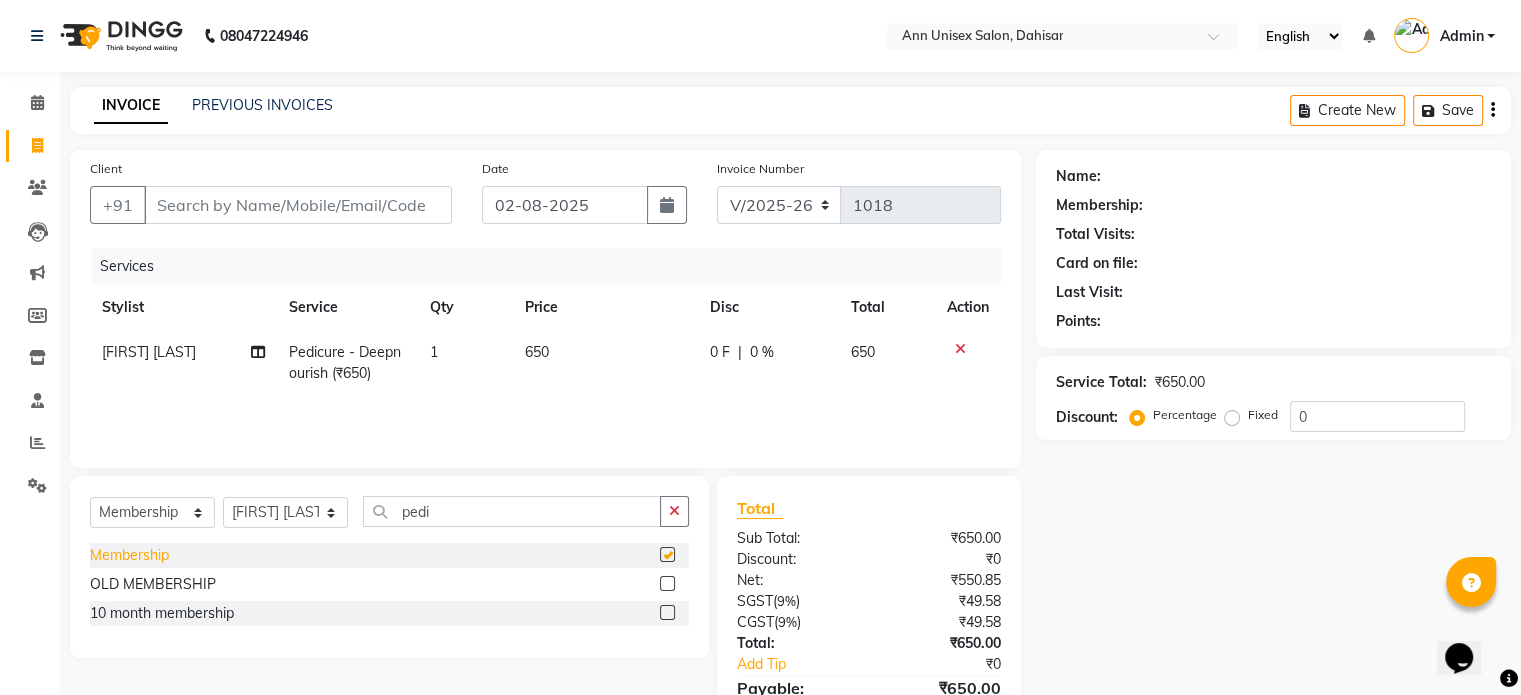 select on "select" 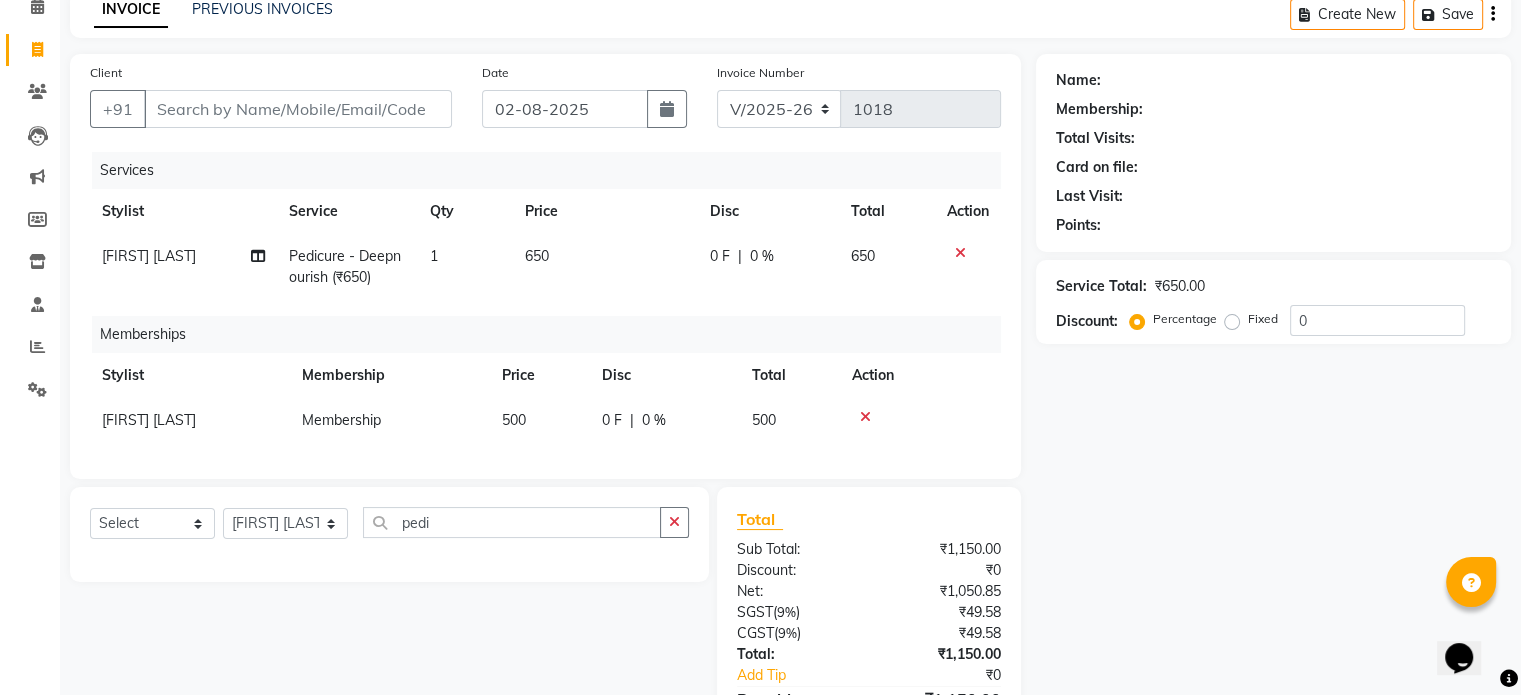 scroll, scrollTop: 99, scrollLeft: 0, axis: vertical 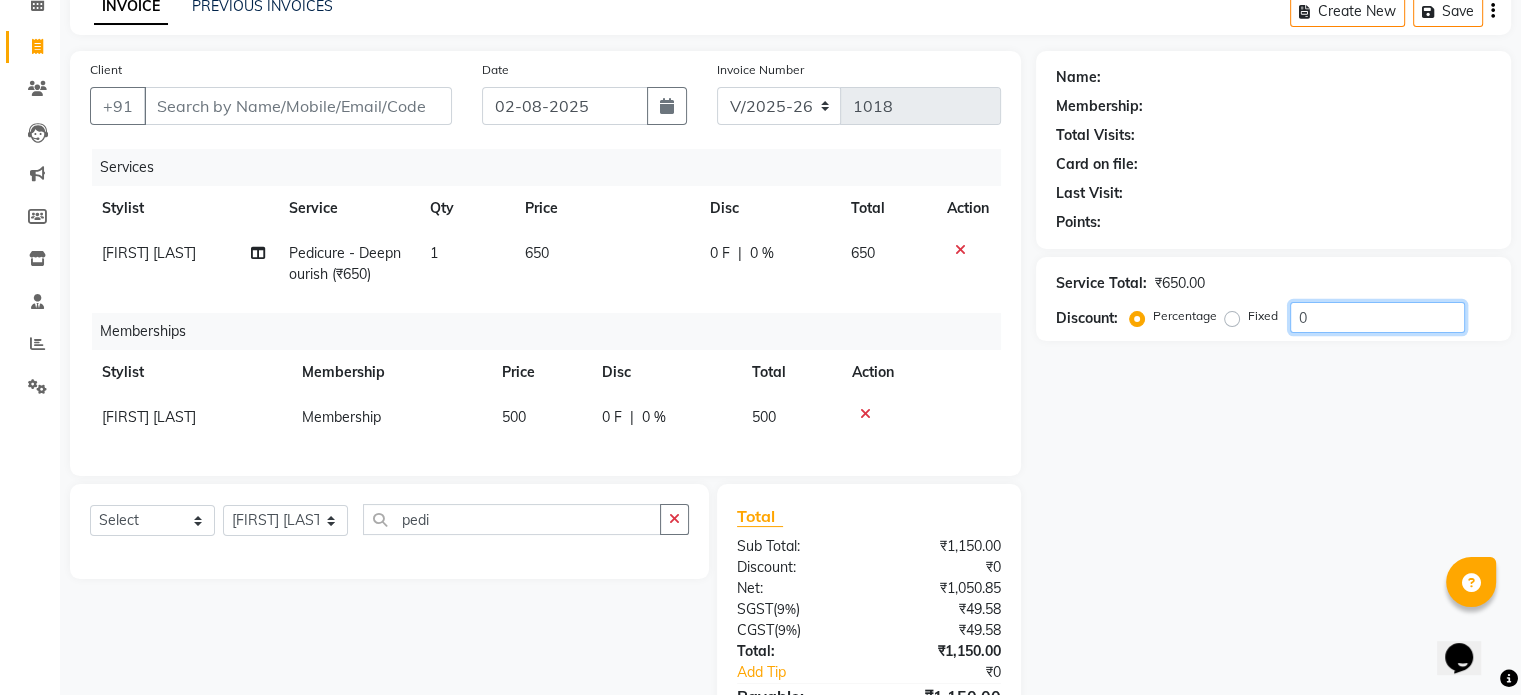 click on "0" 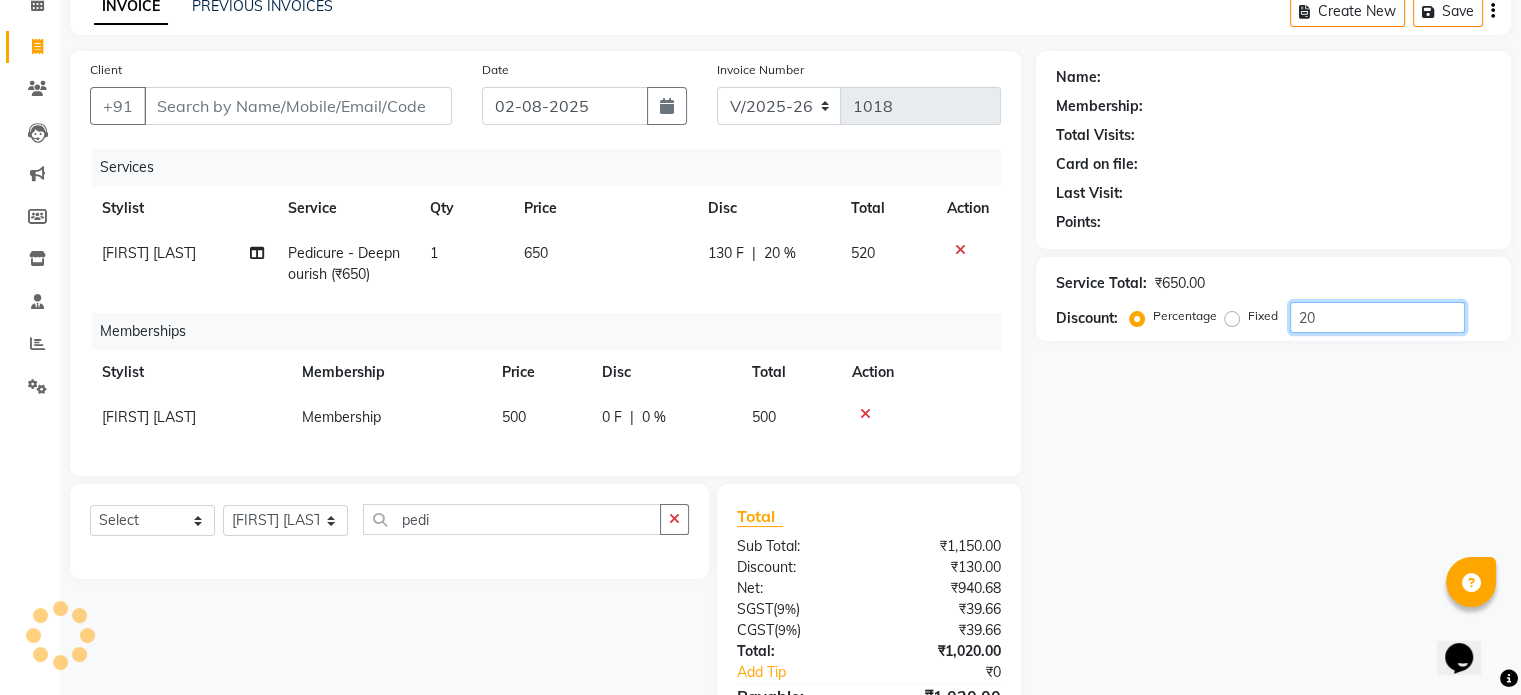 type on "20" 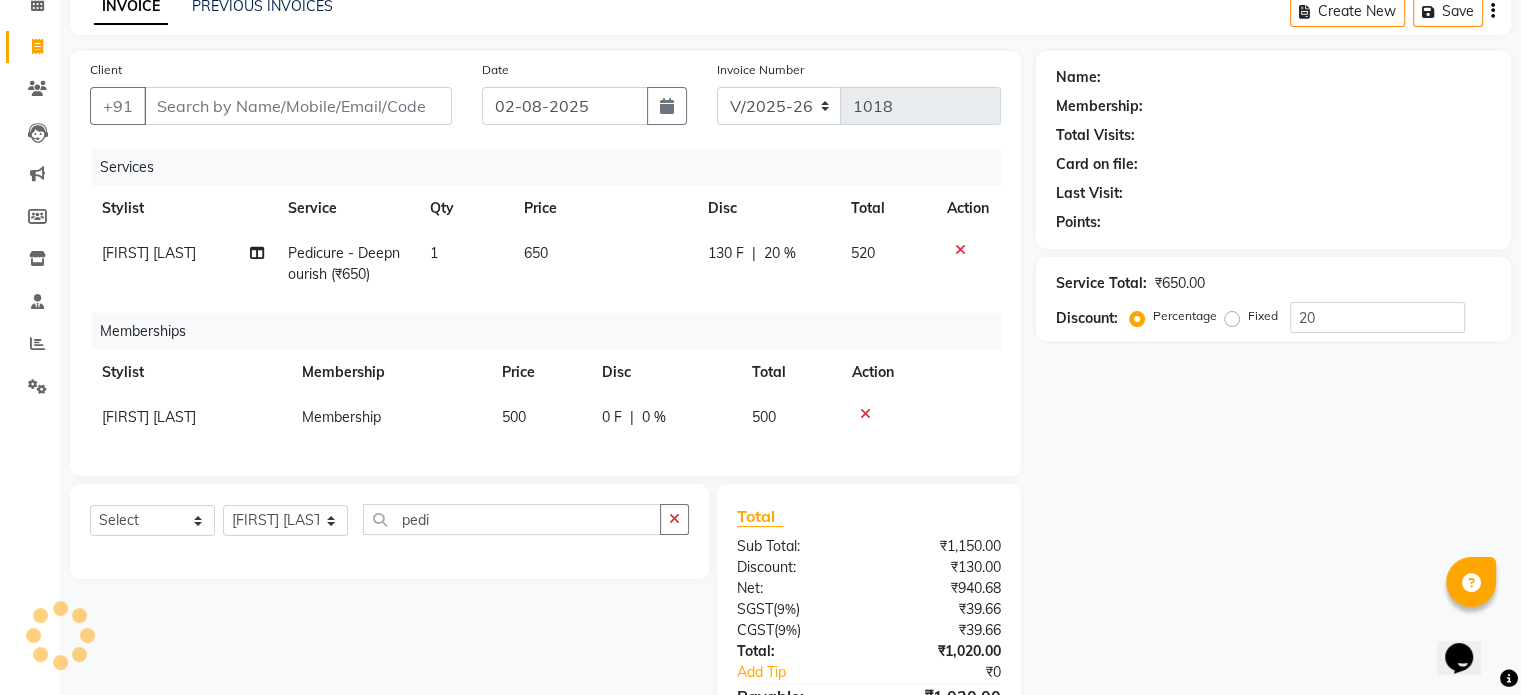 click on "Name: Membership: Total Visits: Card on file: Last Visit:  Points:  Service Total:  ₹650.00  Discount:  Percentage   Fixed  20" 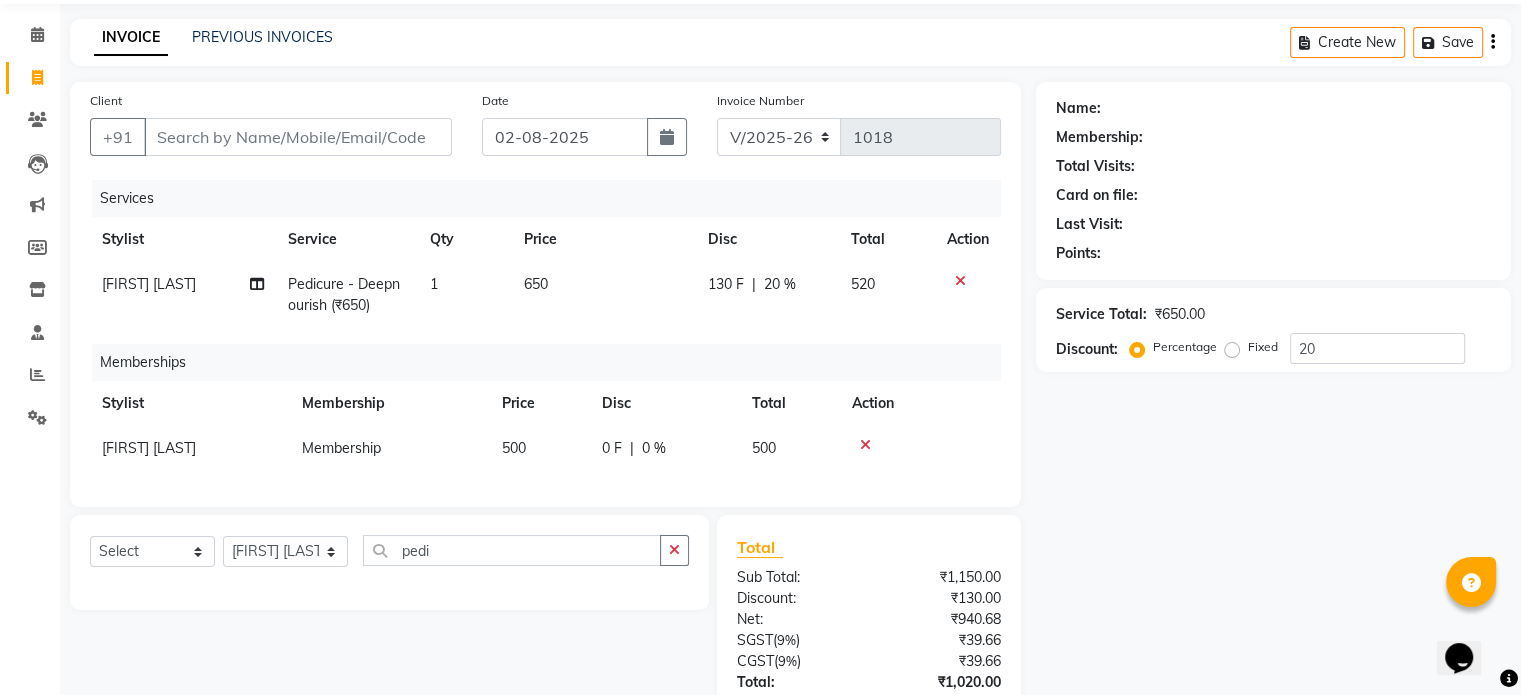 scroll, scrollTop: 0, scrollLeft: 0, axis: both 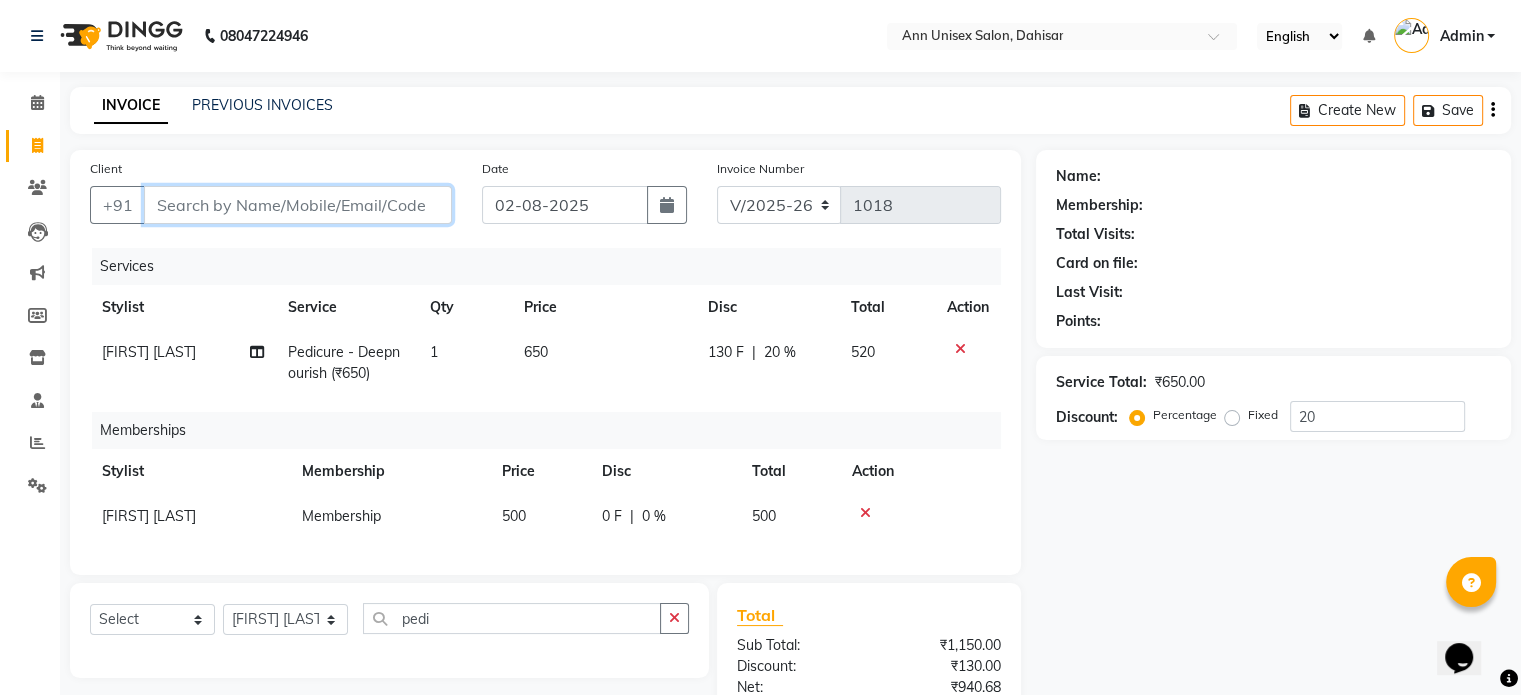 click on "Client" at bounding box center [298, 205] 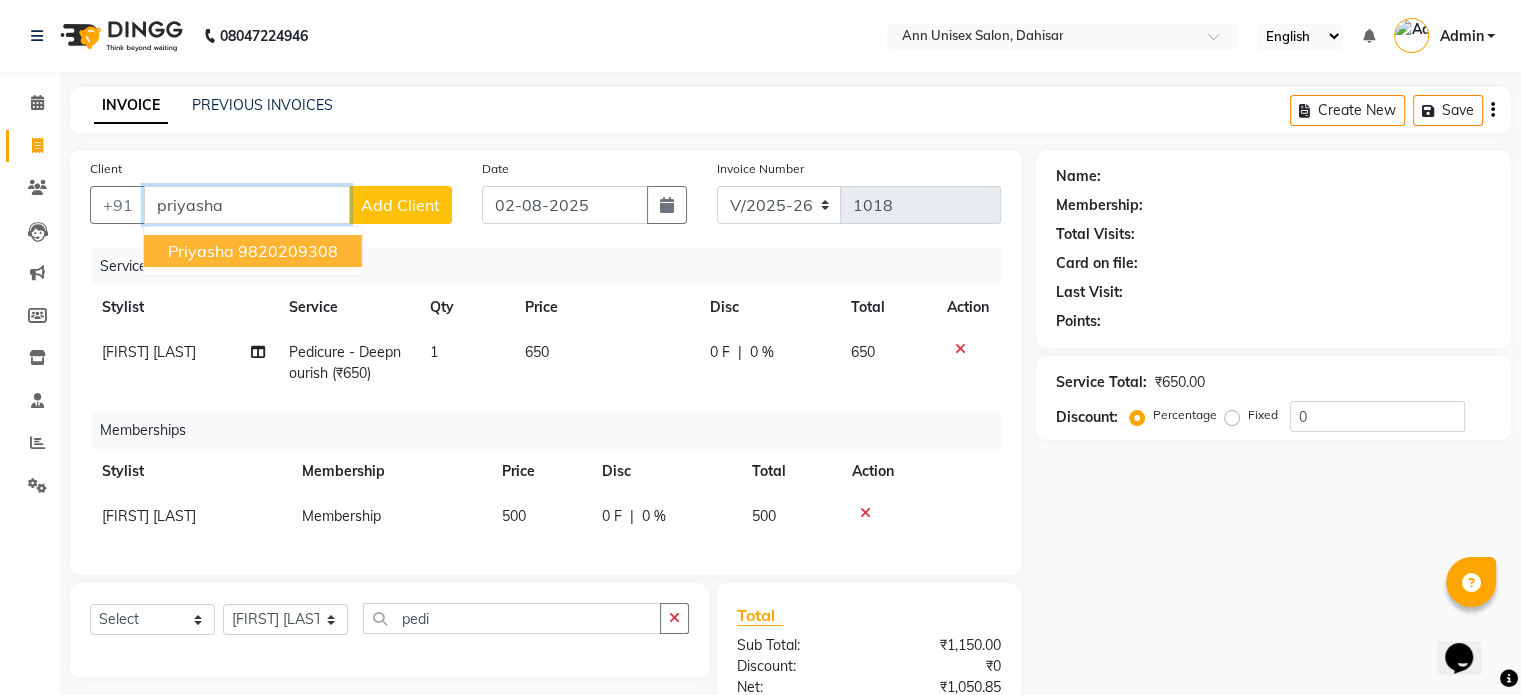 click on "priyasha" at bounding box center (201, 251) 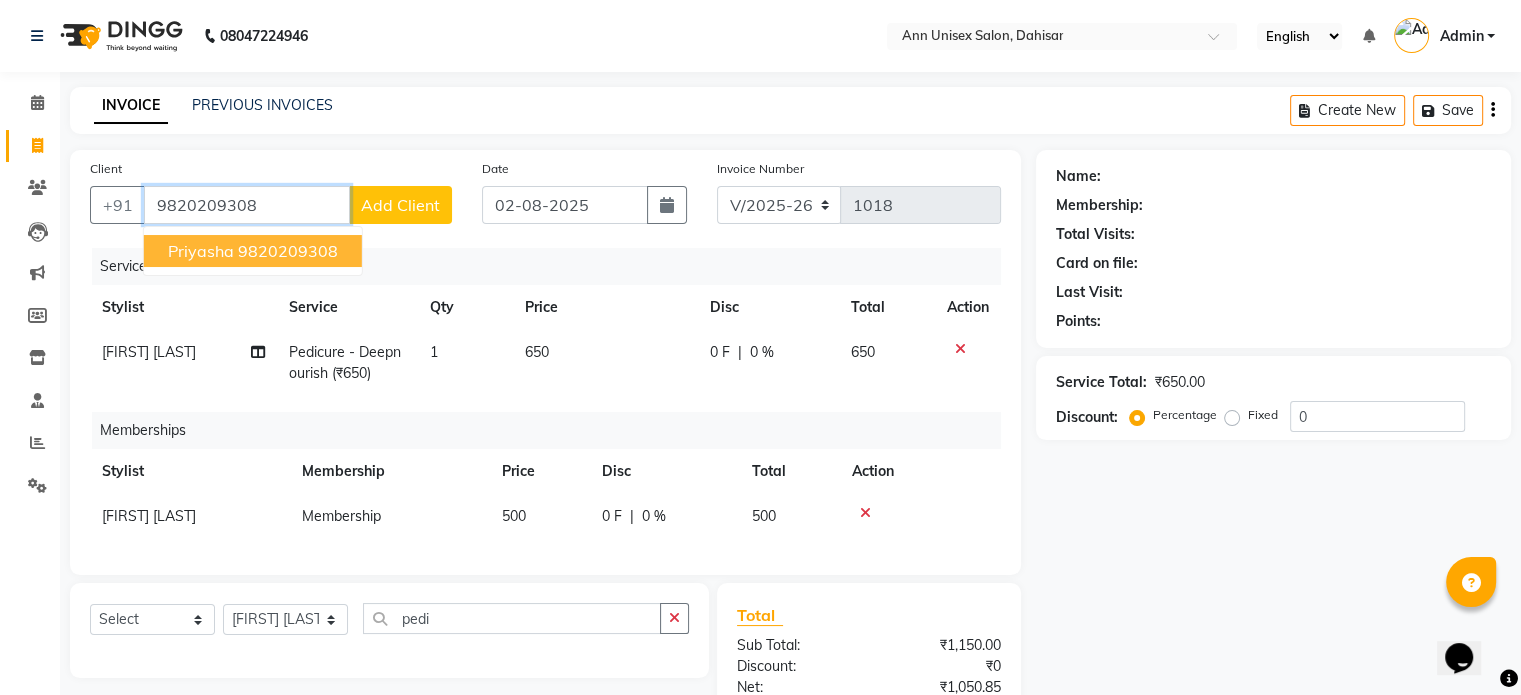type on "9820209308" 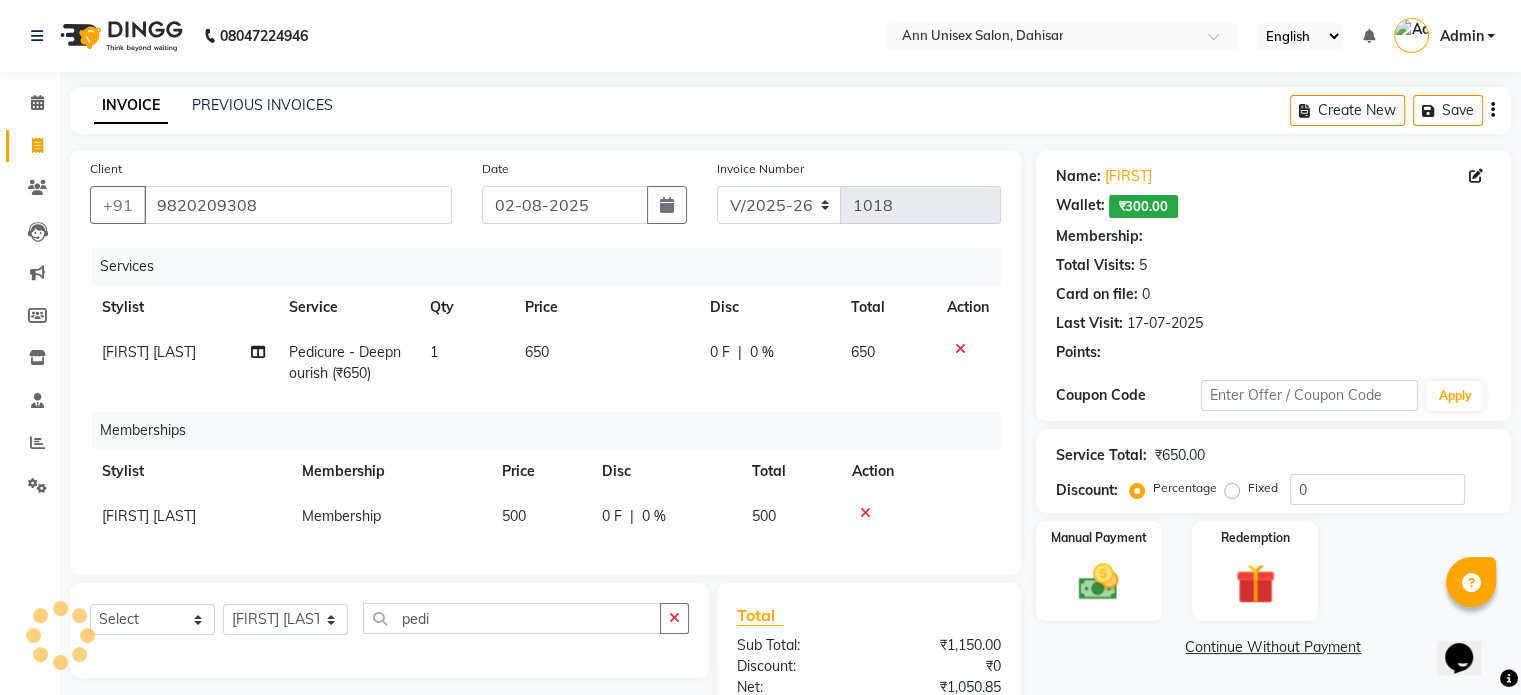 select on "1: Object" 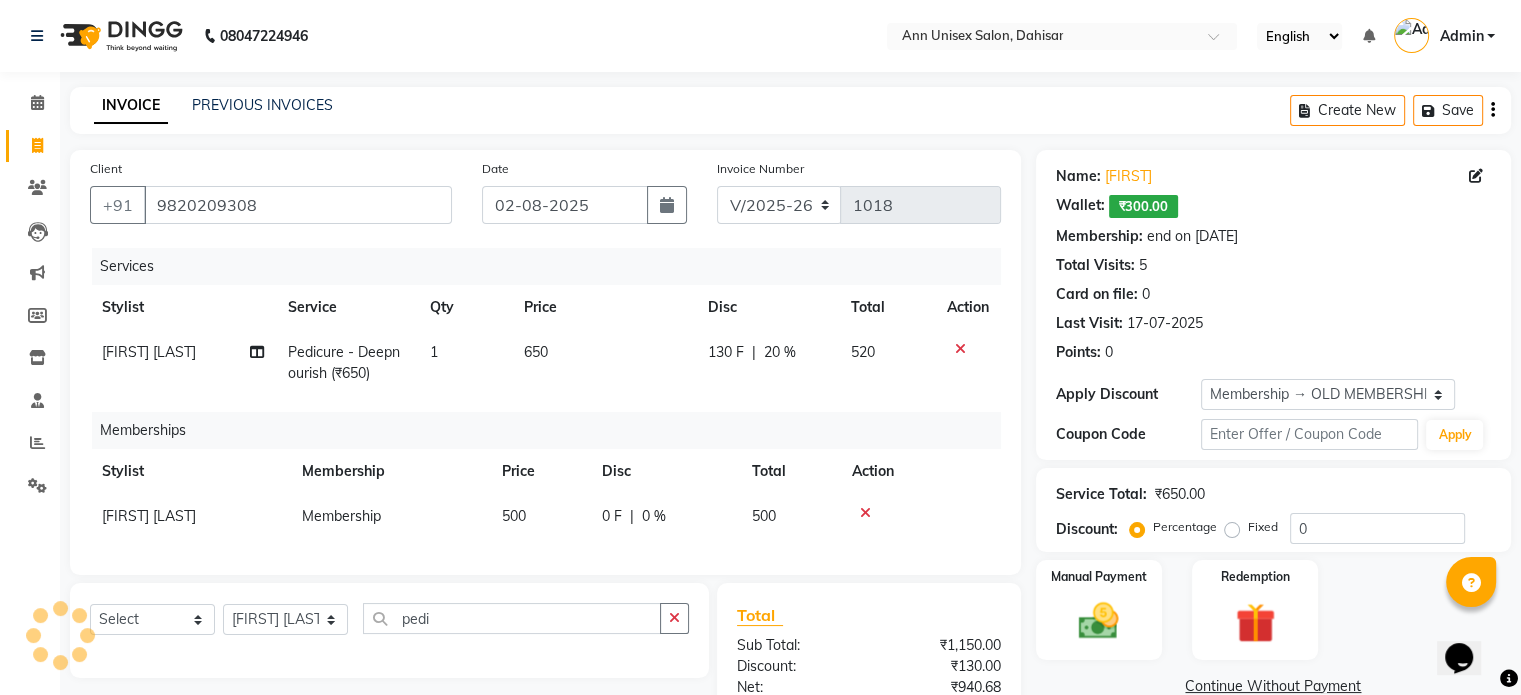 type on "20" 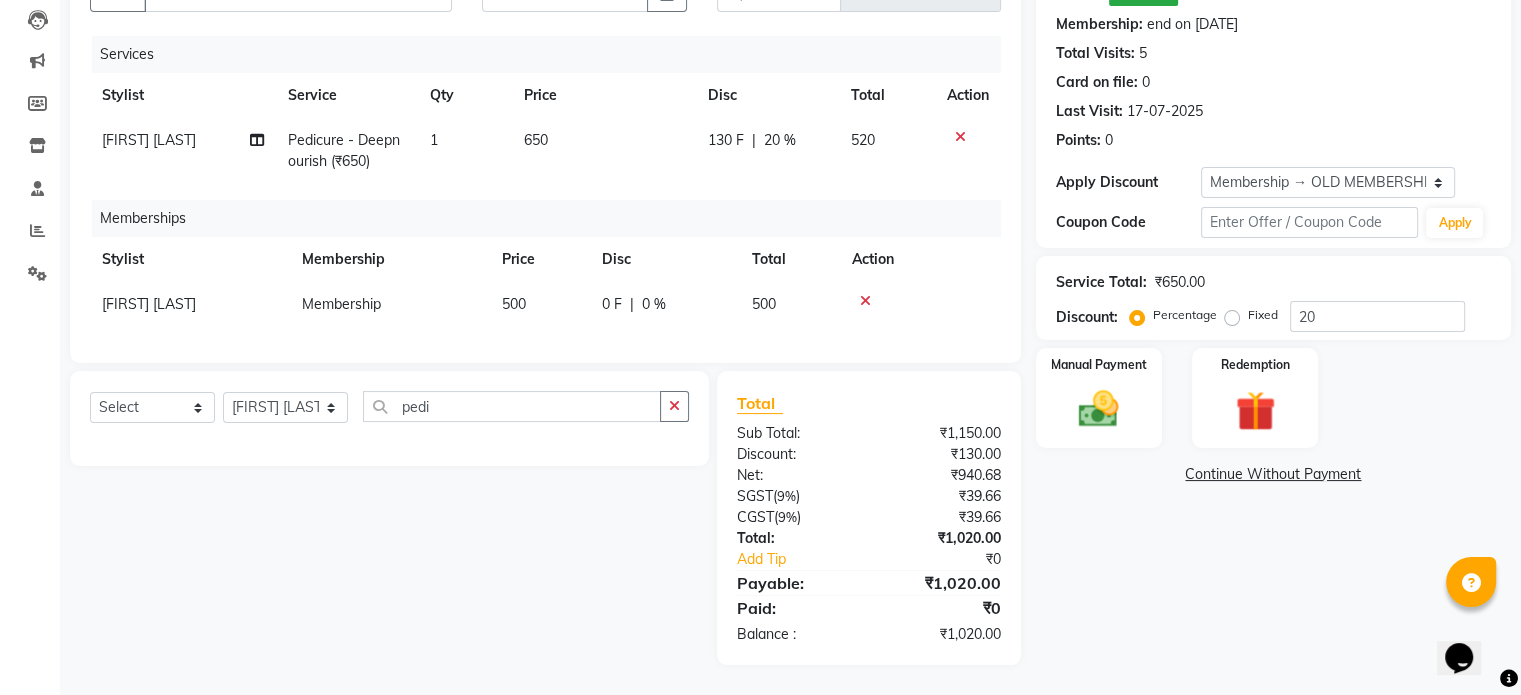 scroll, scrollTop: 228, scrollLeft: 0, axis: vertical 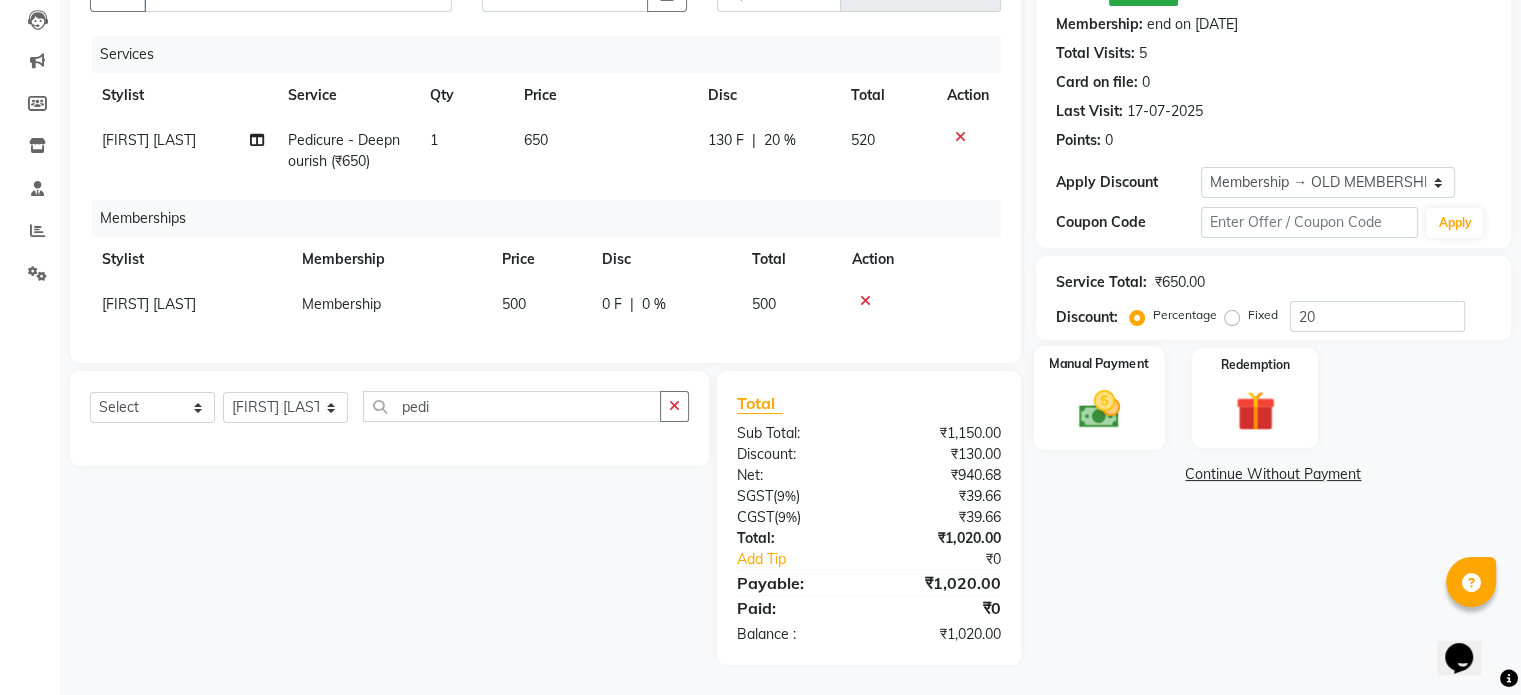 click 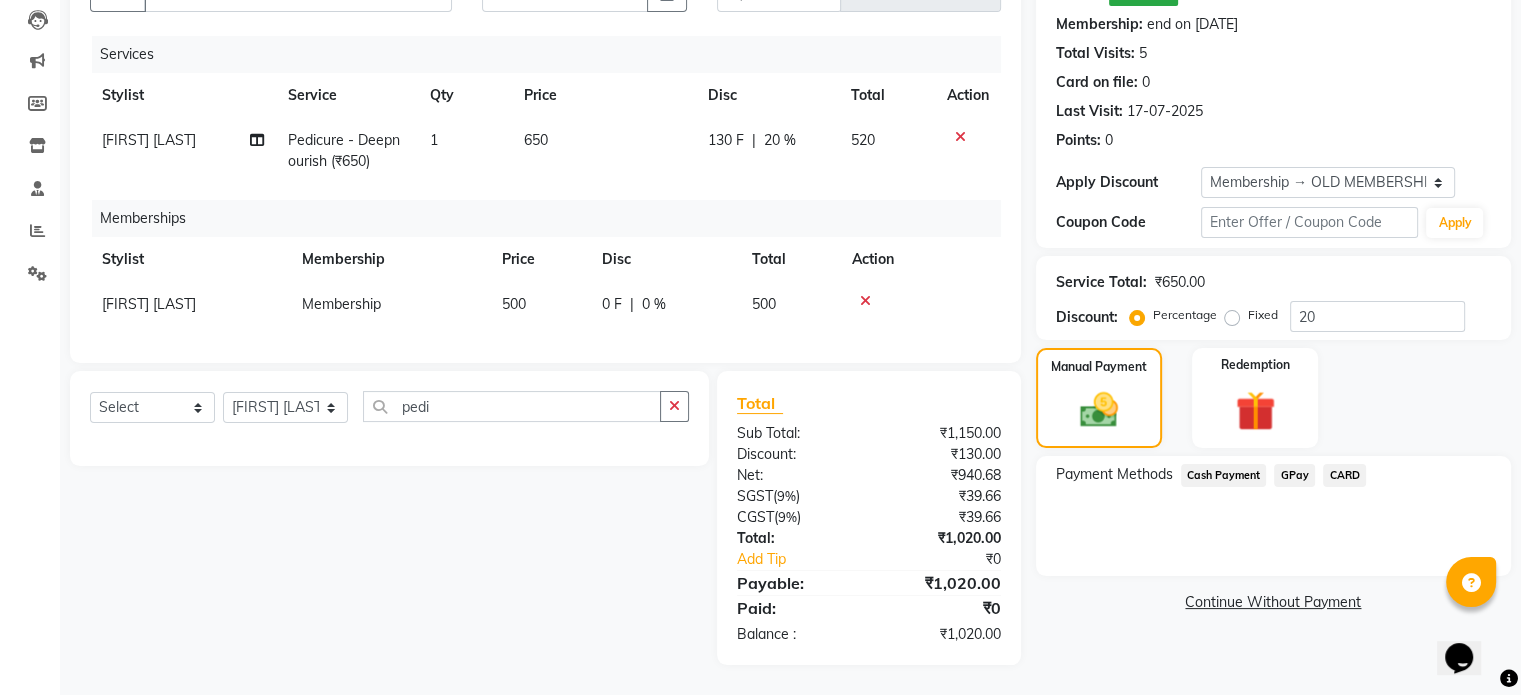 click on "GPay" 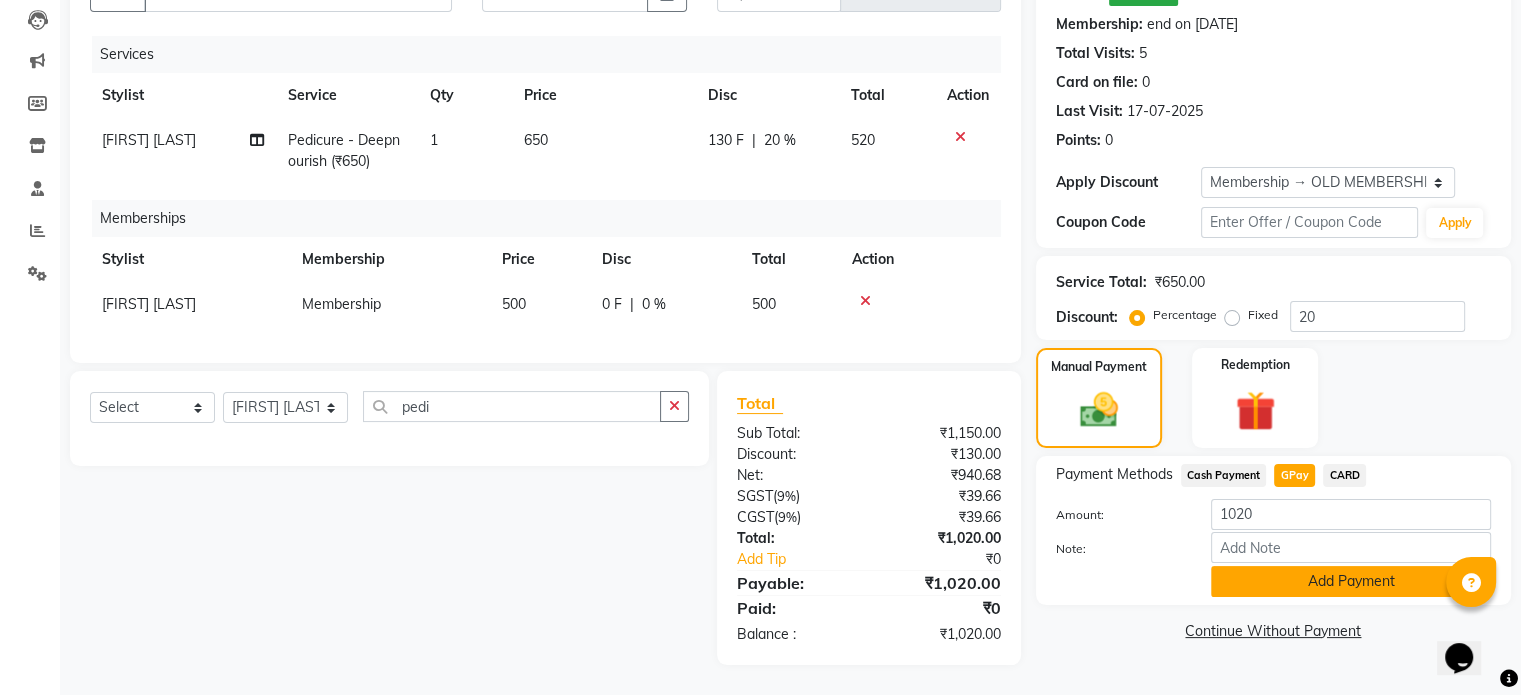 click on "Add Payment" 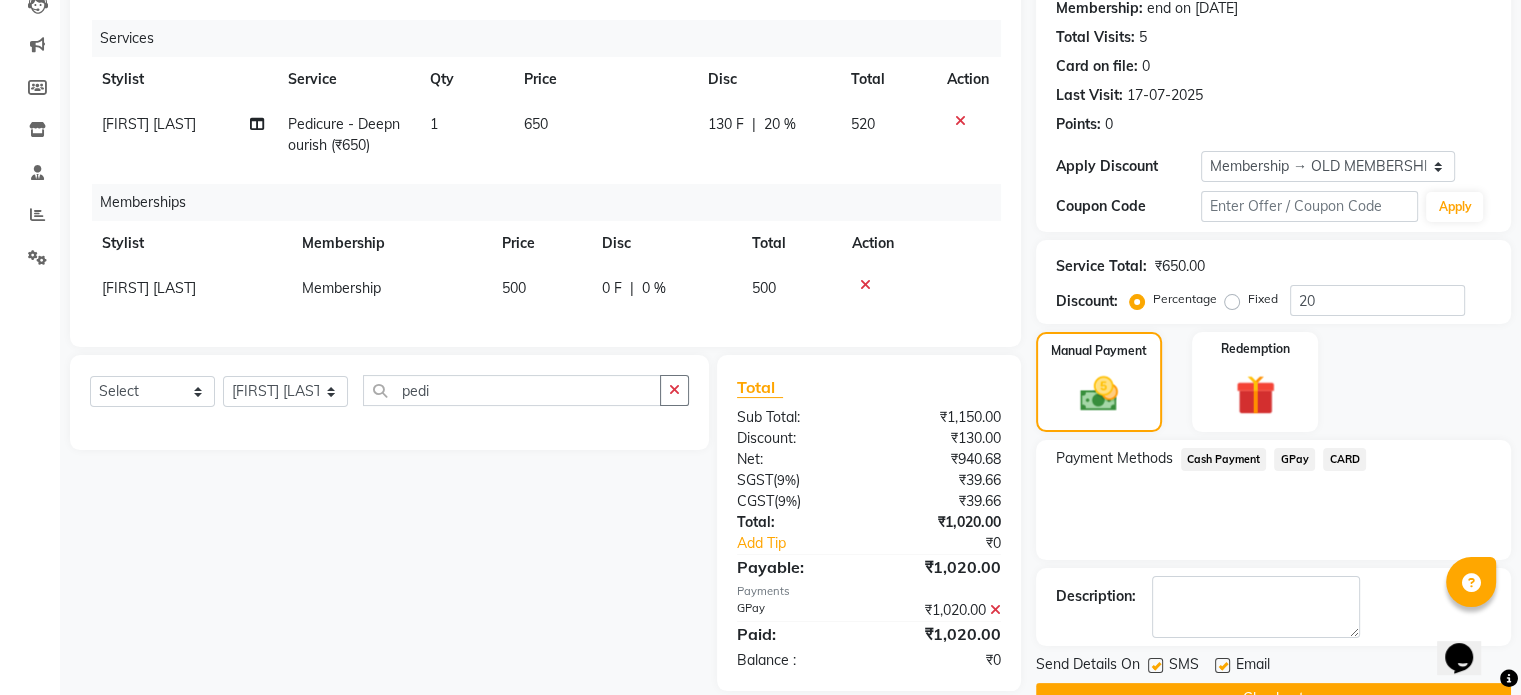 scroll, scrollTop: 275, scrollLeft: 0, axis: vertical 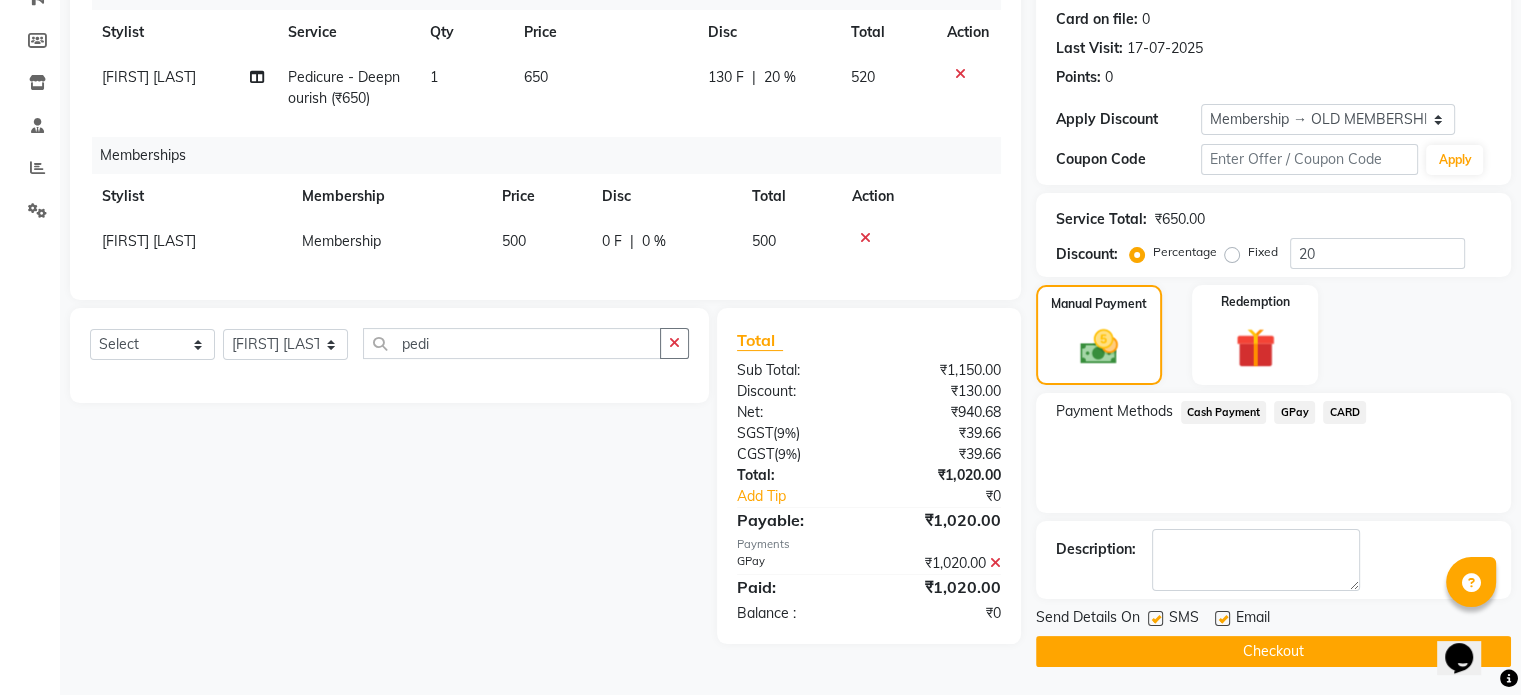 click on "Checkout" 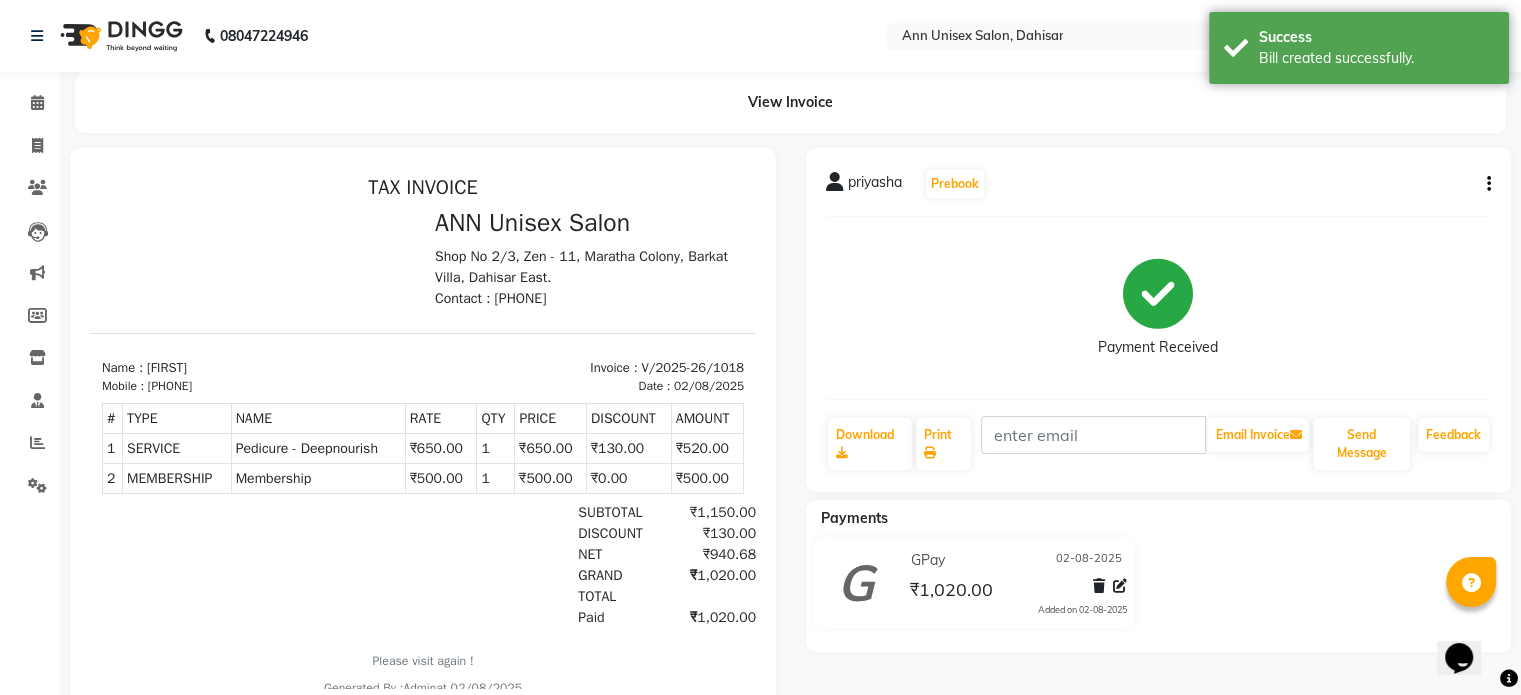 scroll, scrollTop: 0, scrollLeft: 0, axis: both 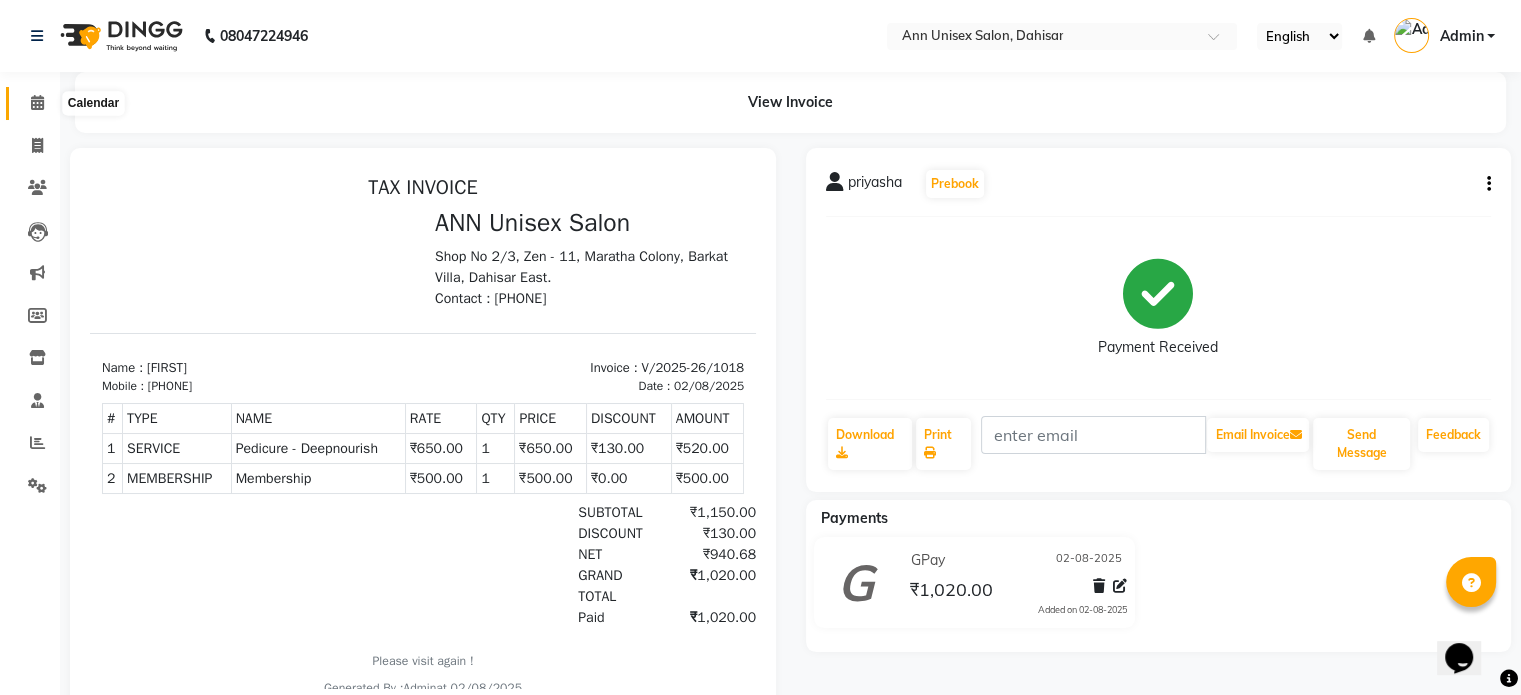 click 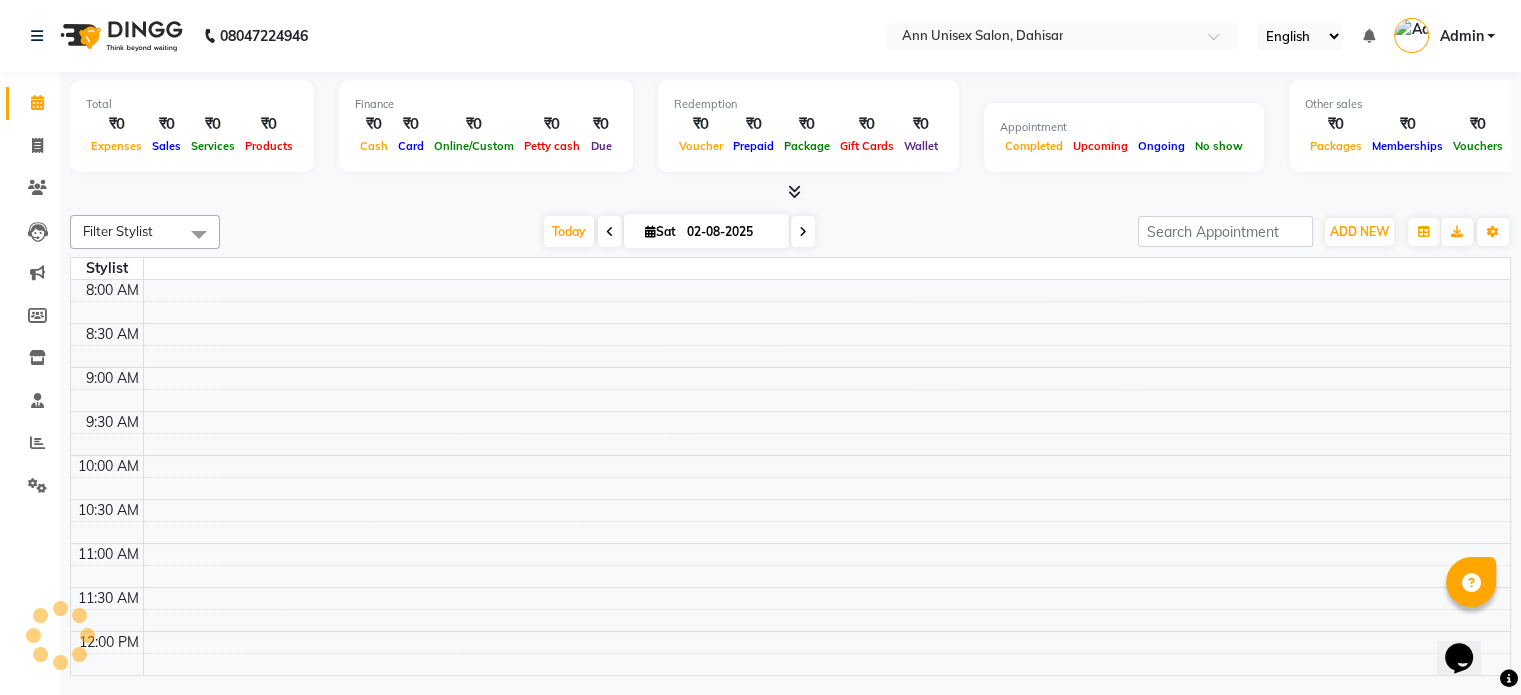 scroll, scrollTop: 699, scrollLeft: 0, axis: vertical 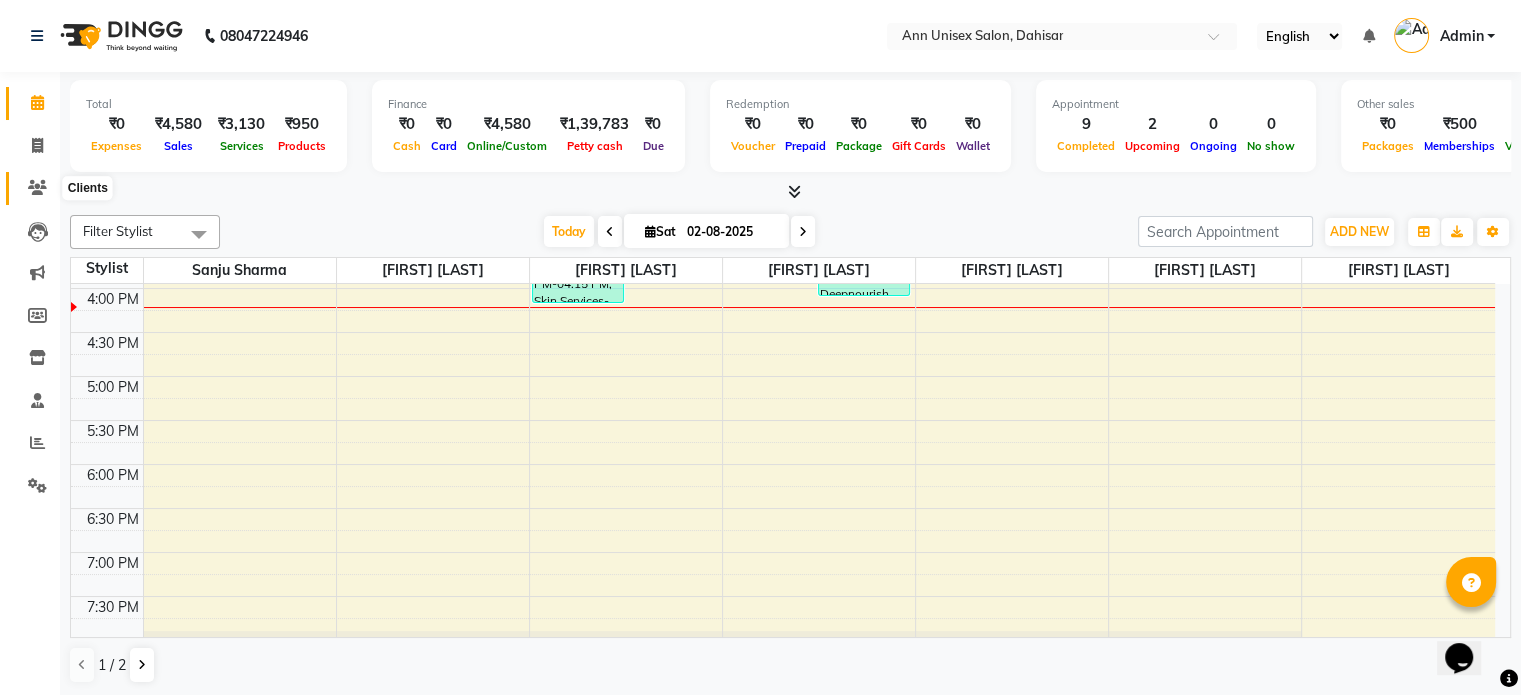 click 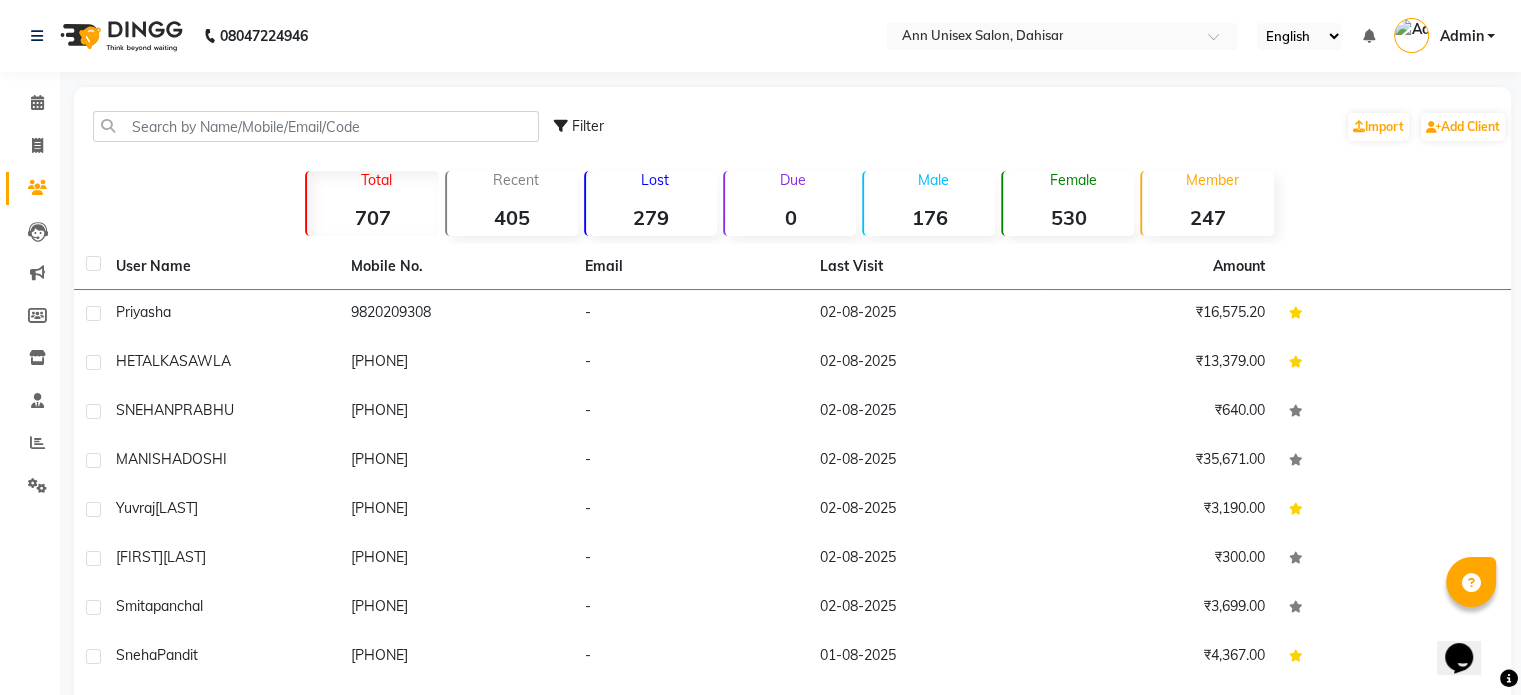 click on "Filter  Import   Add Client" 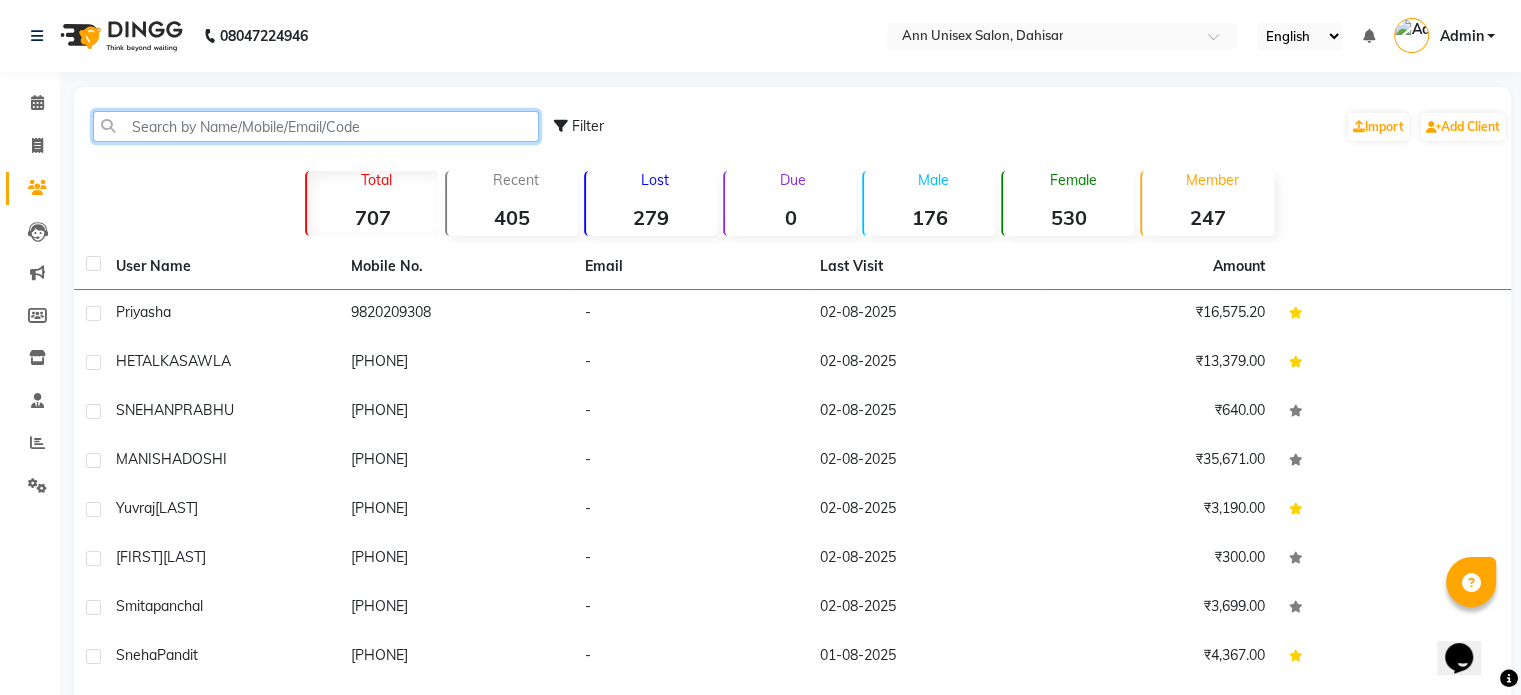 click 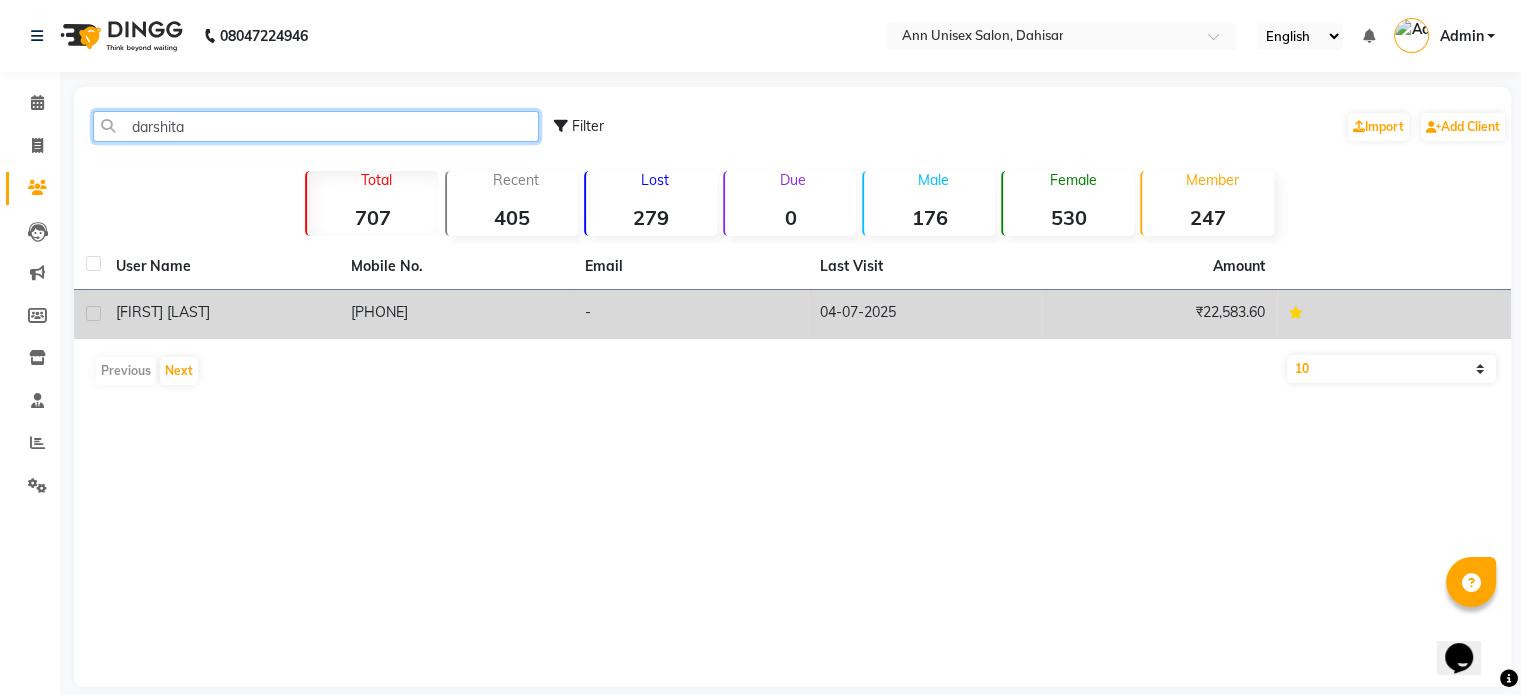 type on "darshita" 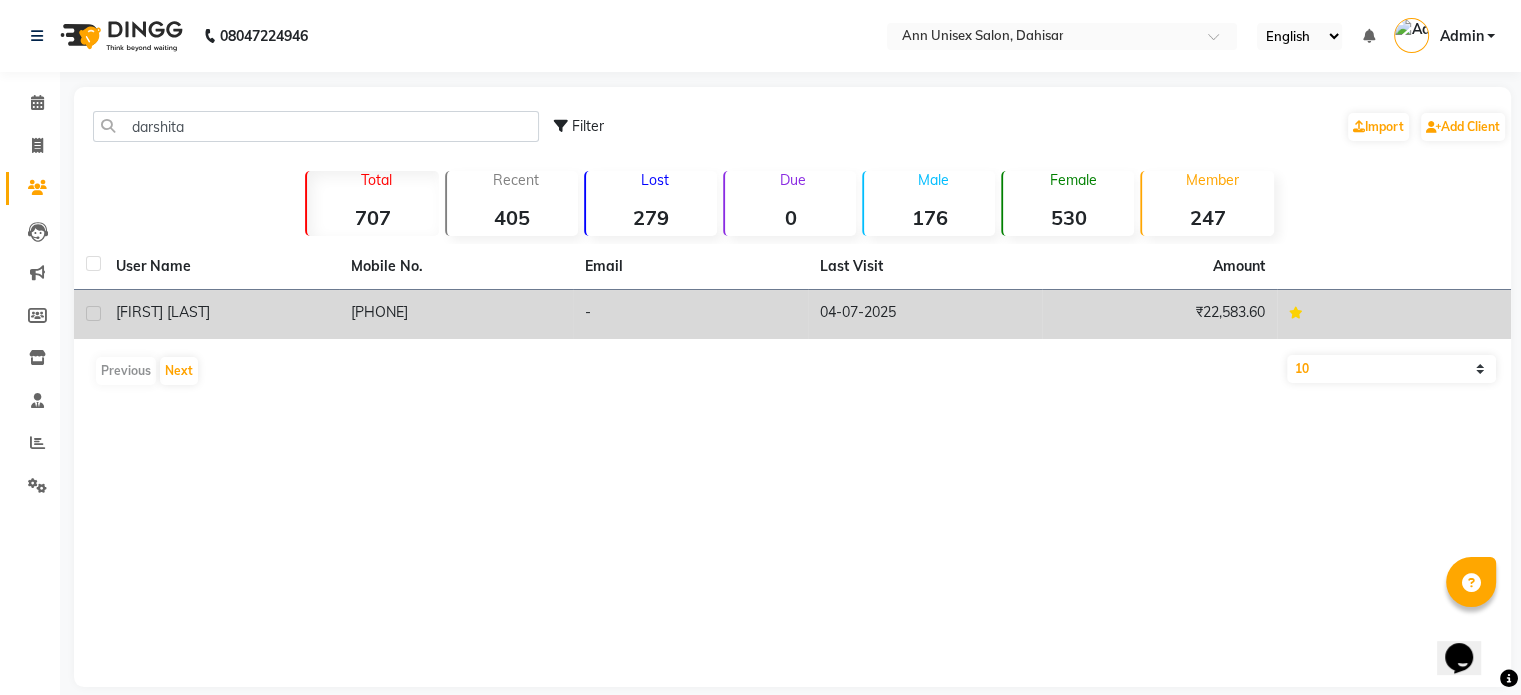 click on "DARSHITA MALDE" 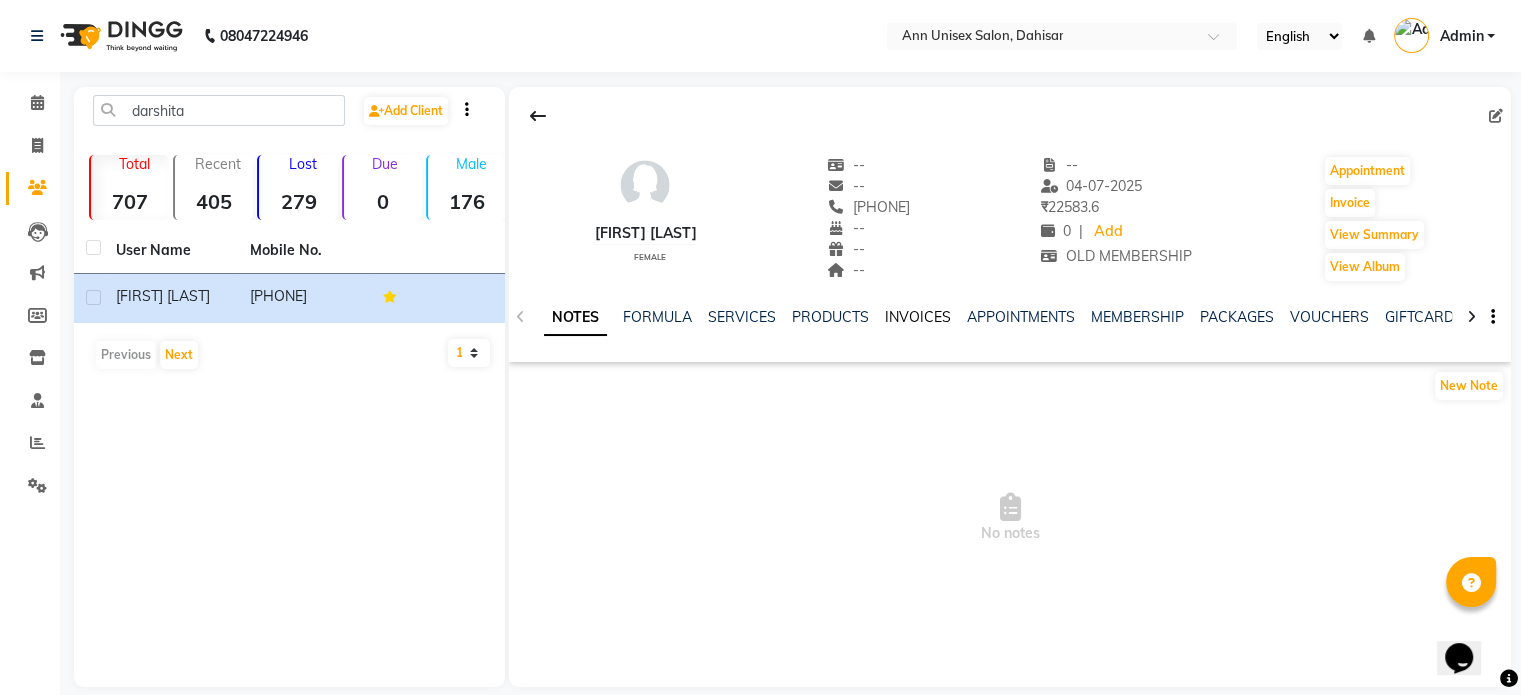 click on "INVOICES" 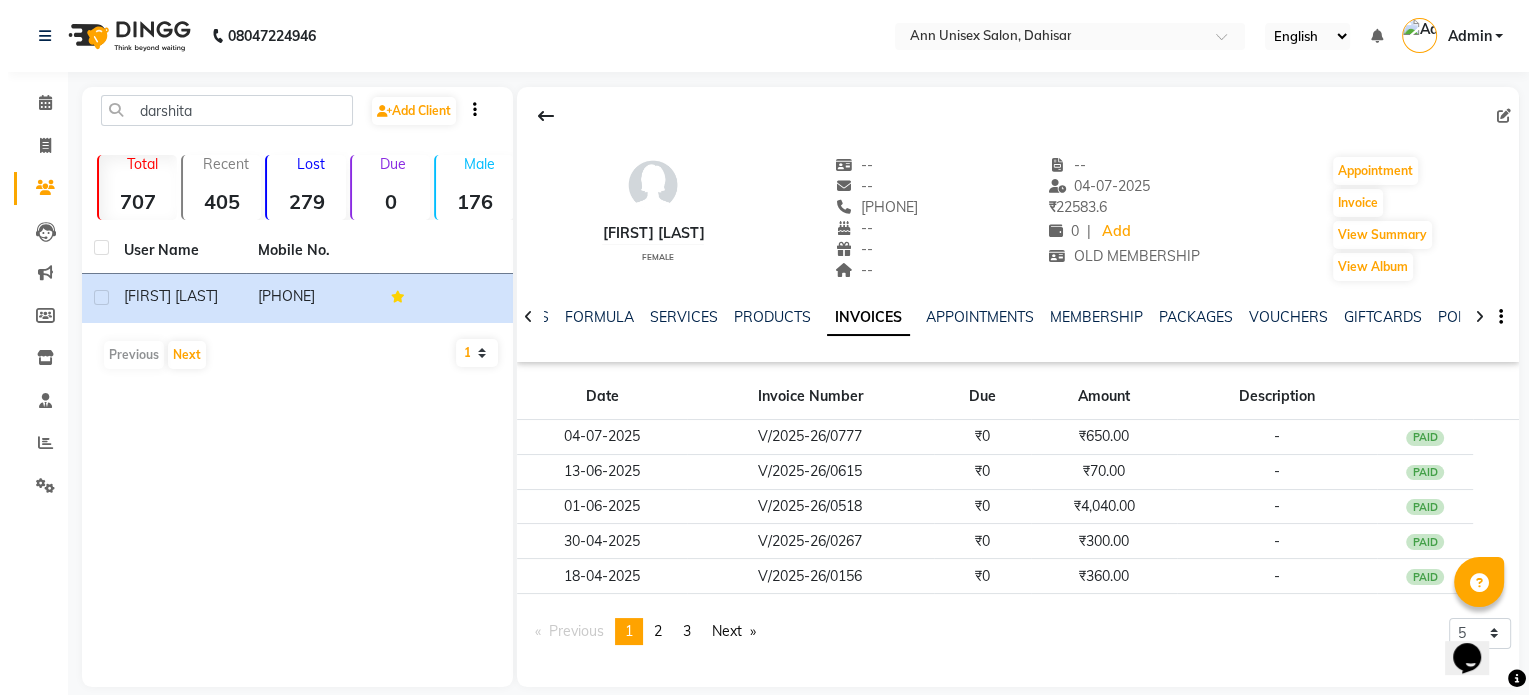 scroll, scrollTop: 21, scrollLeft: 0, axis: vertical 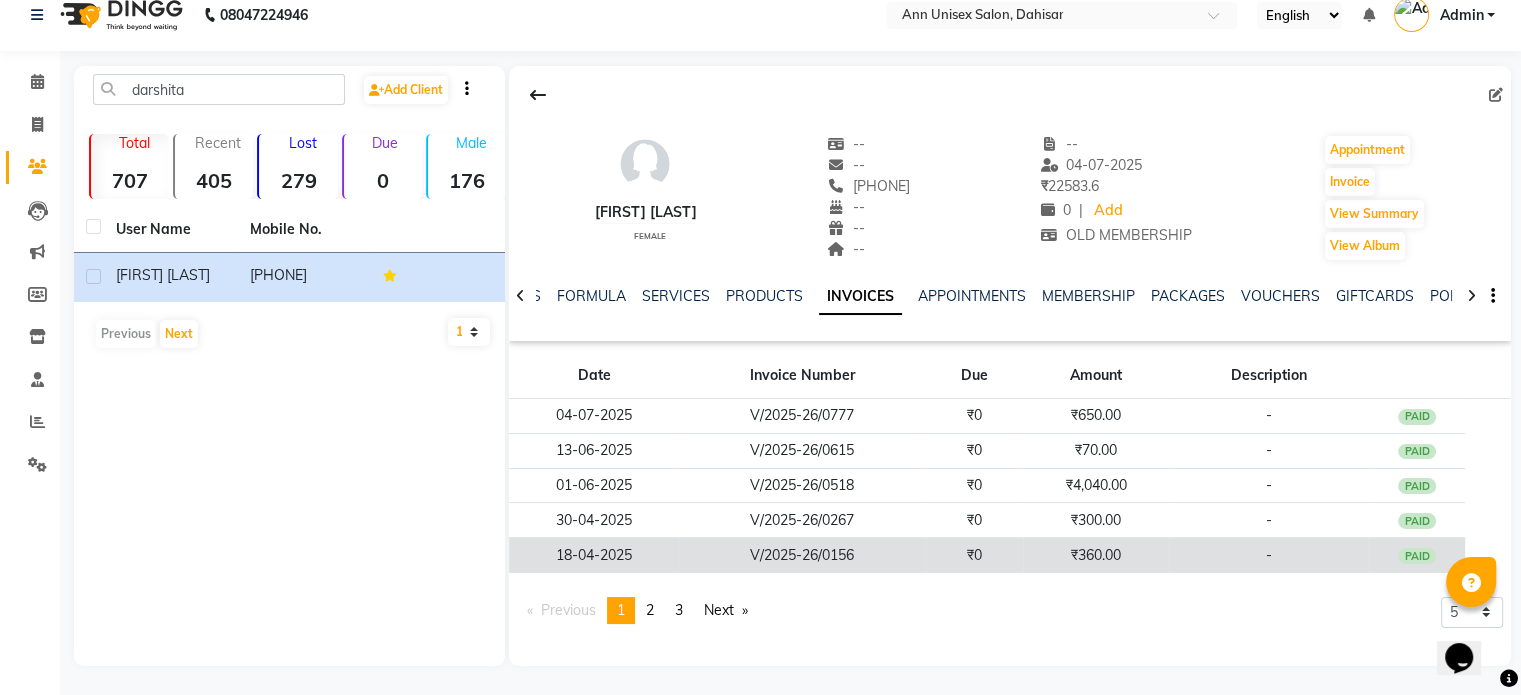 click on "V/2025-26/0156" 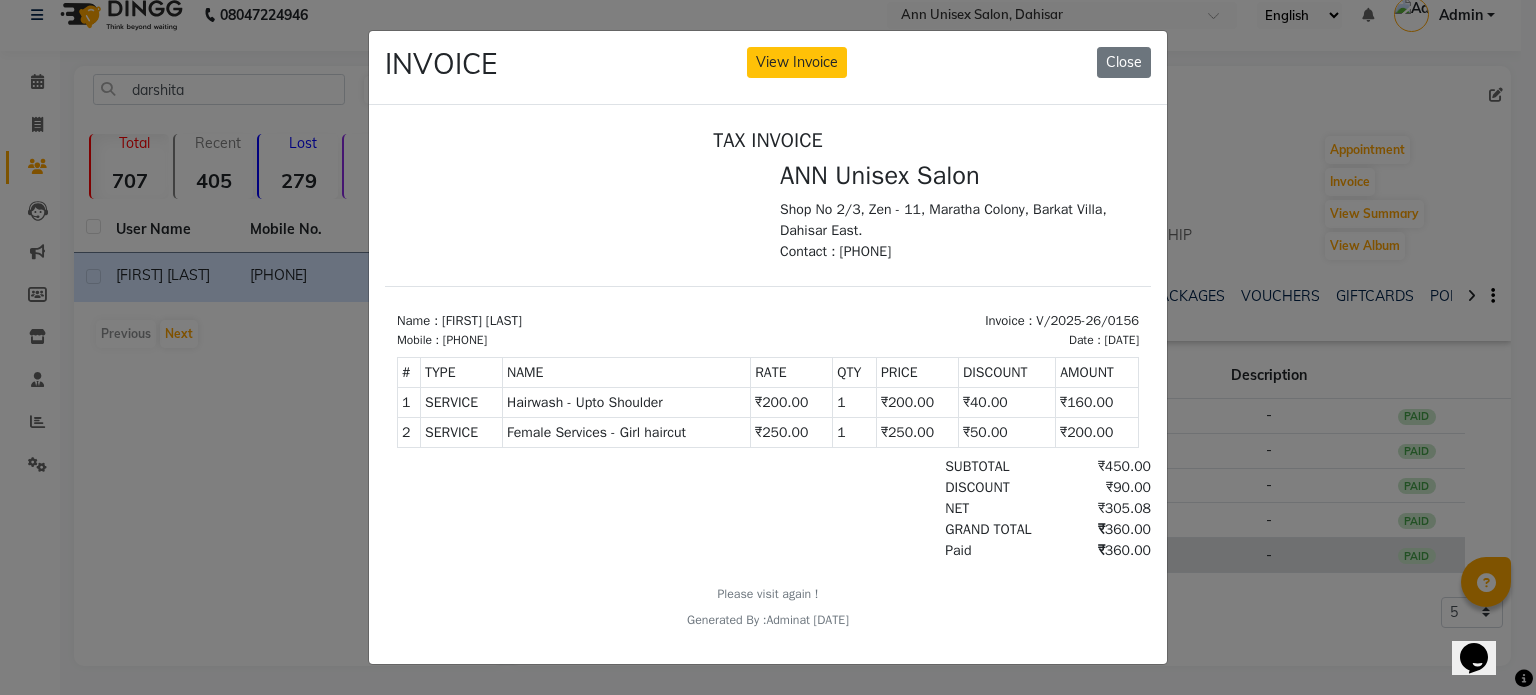 scroll, scrollTop: 0, scrollLeft: 0, axis: both 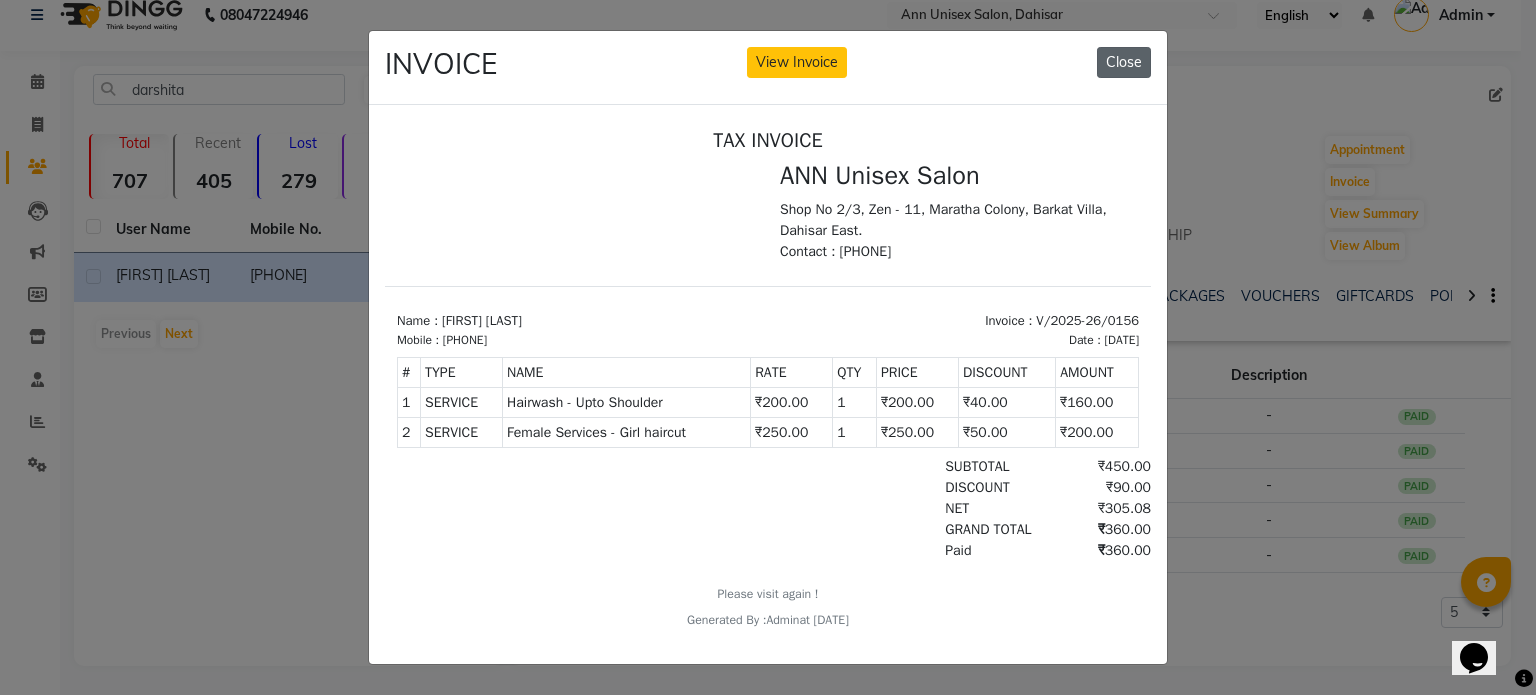 click on "Close" 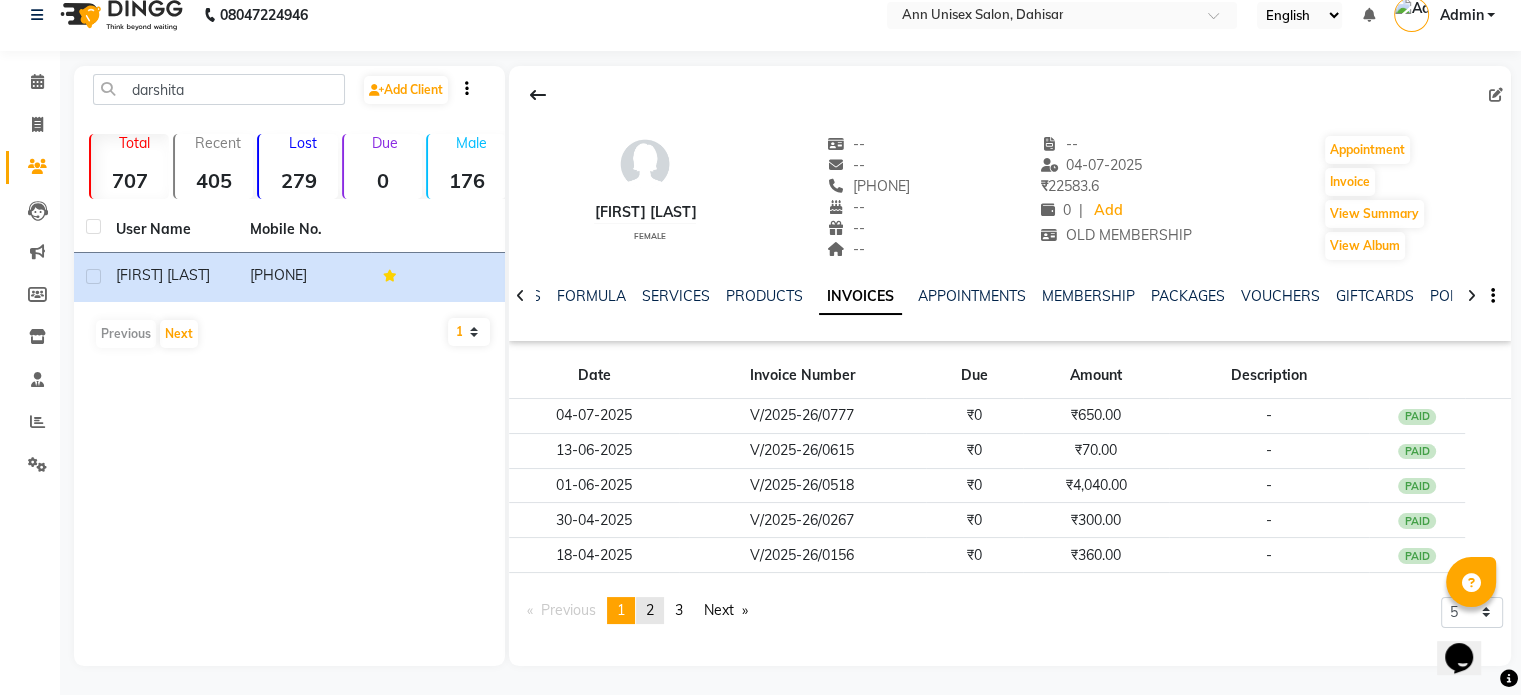 click on "2" 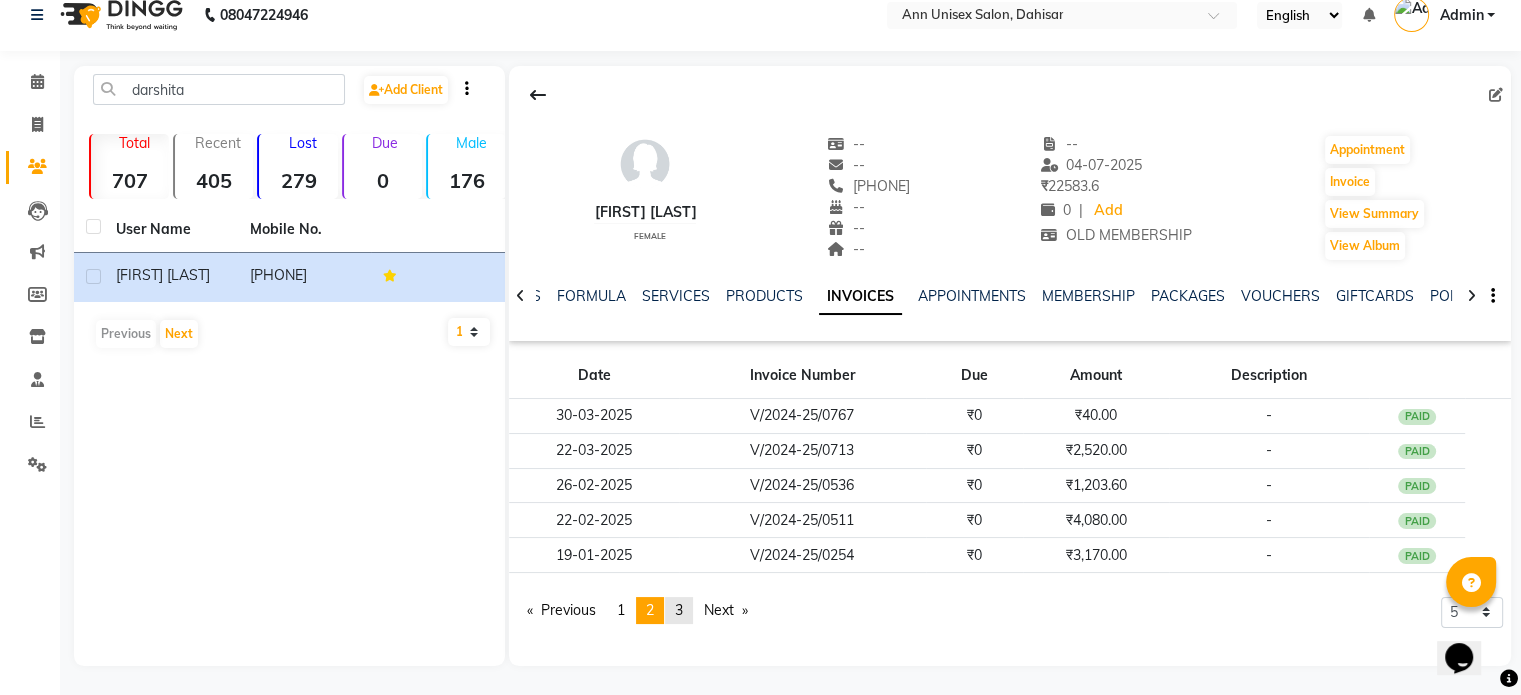 click on "page  3" 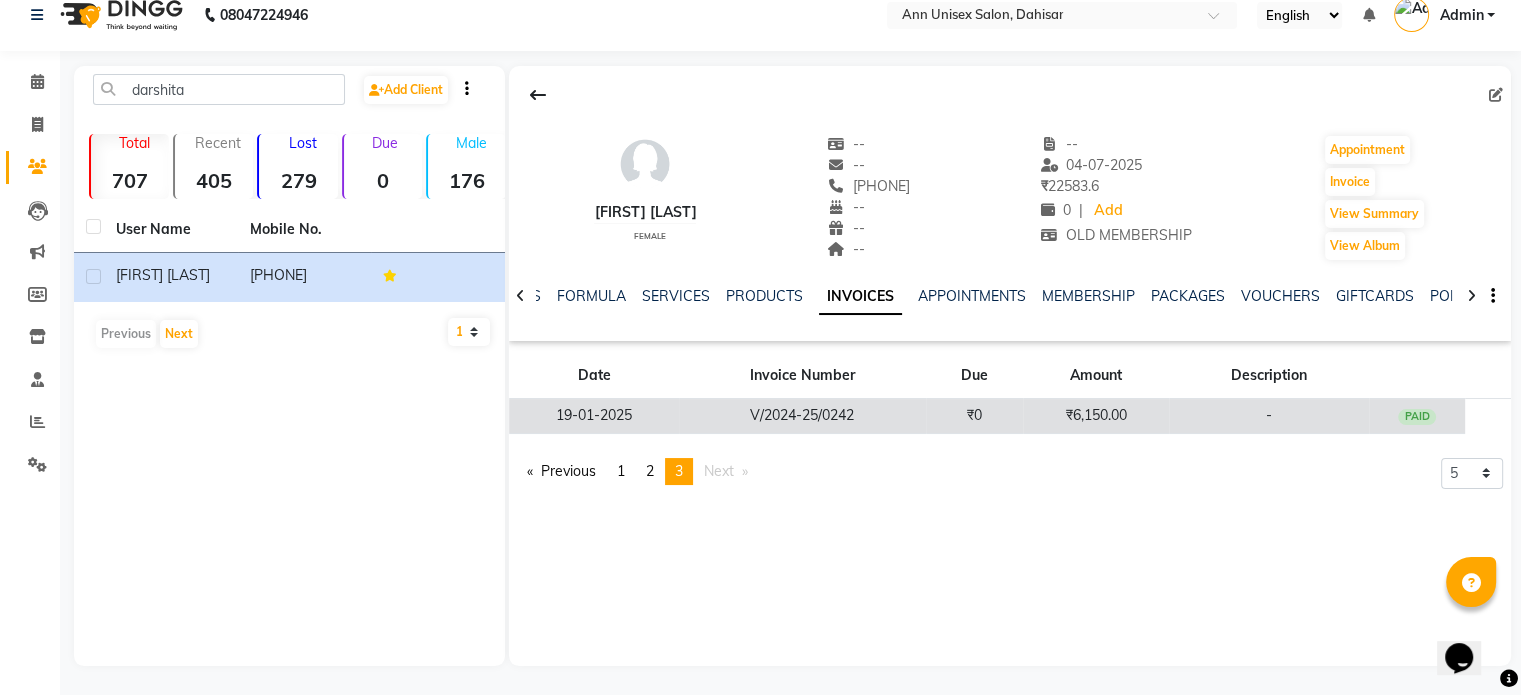 click on "V/2024-25/0242" 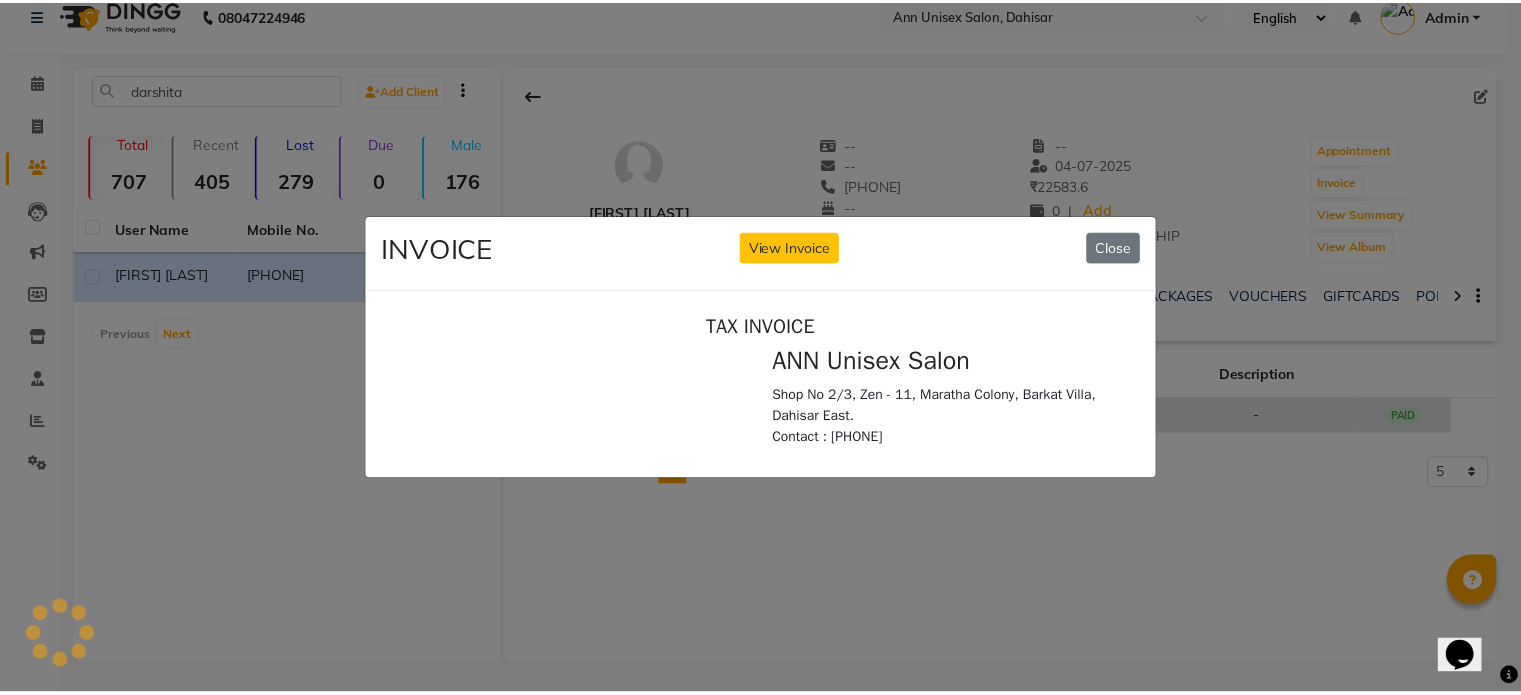 scroll, scrollTop: 0, scrollLeft: 0, axis: both 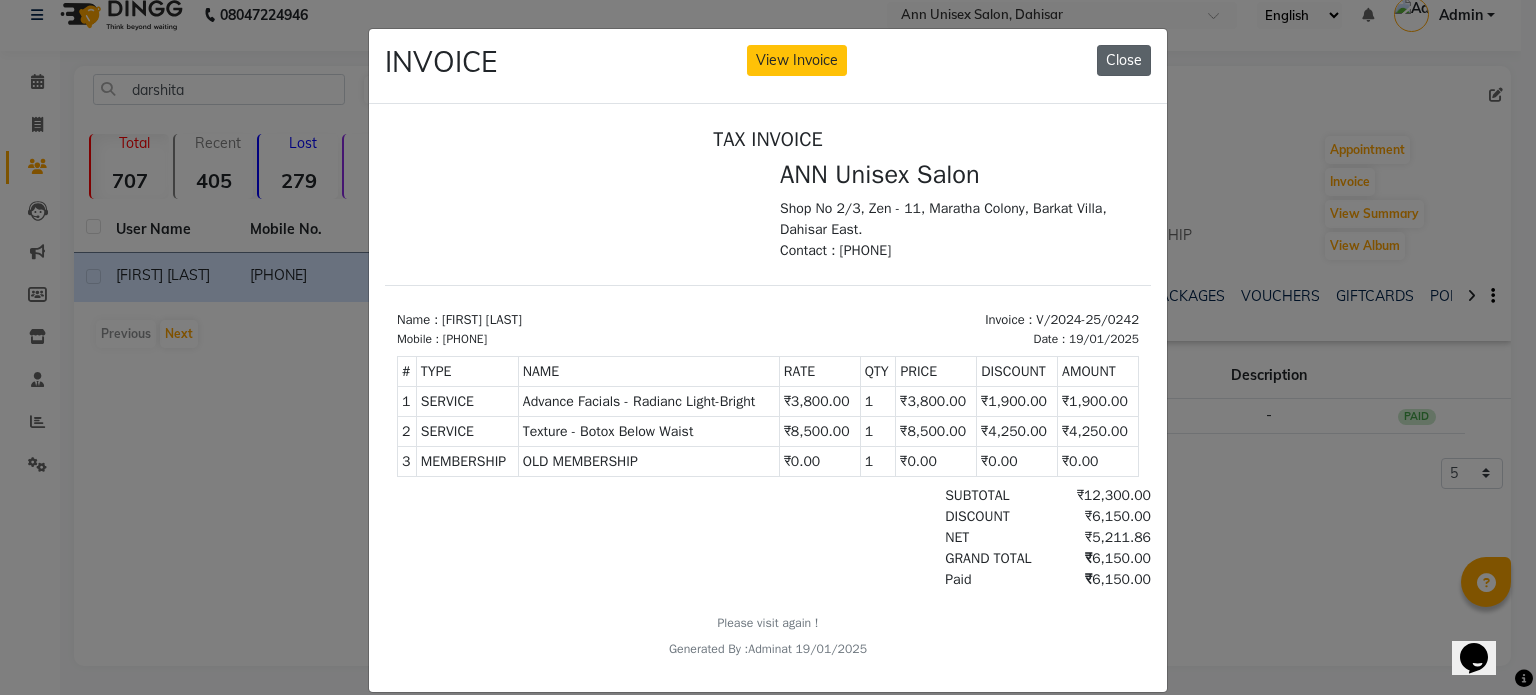 click on "Close" 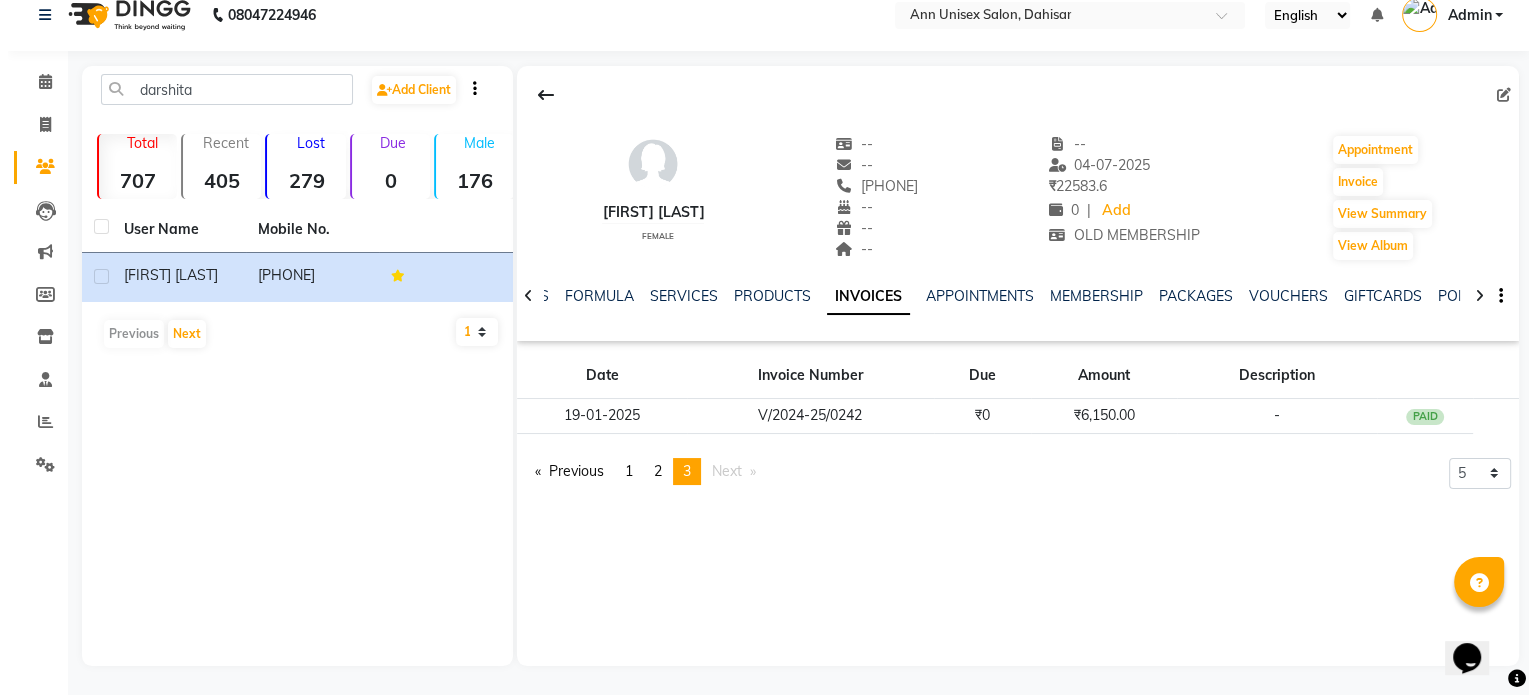 scroll, scrollTop: 0, scrollLeft: 0, axis: both 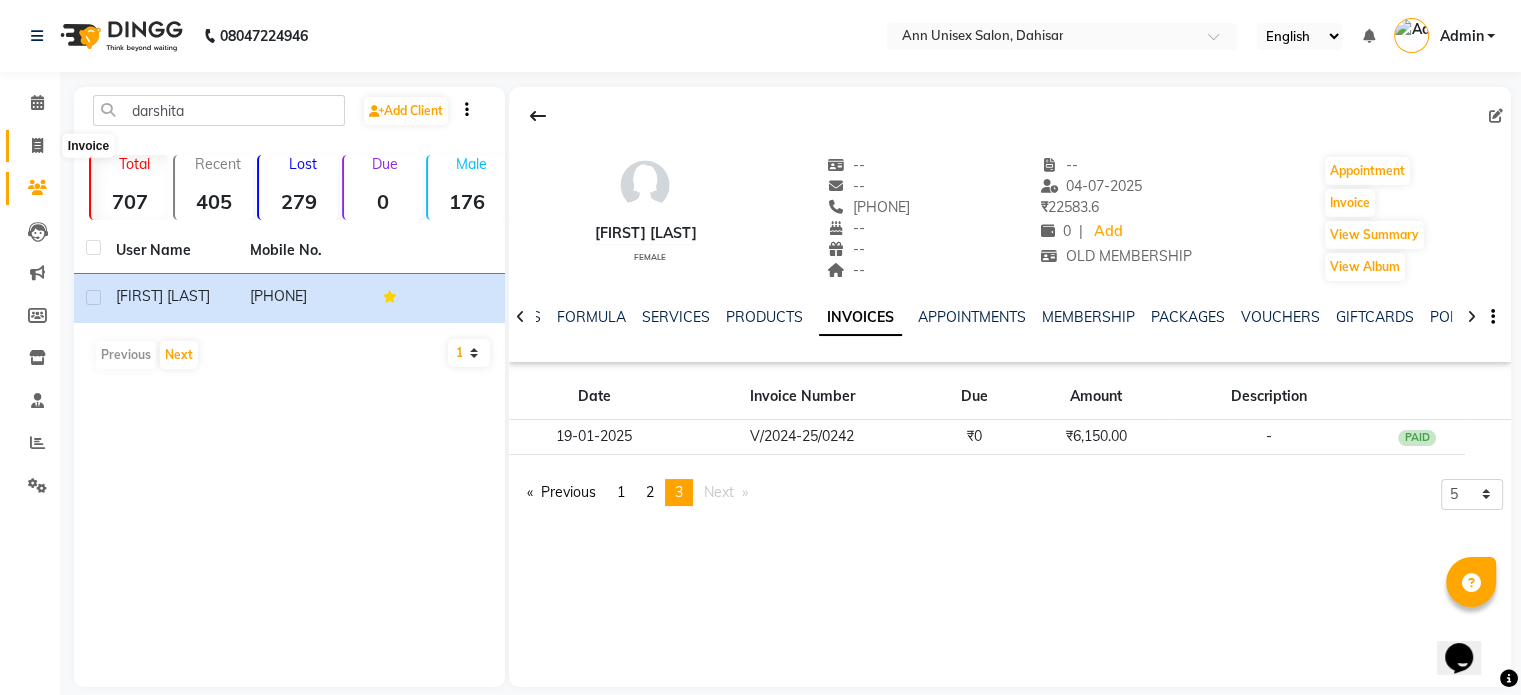 click 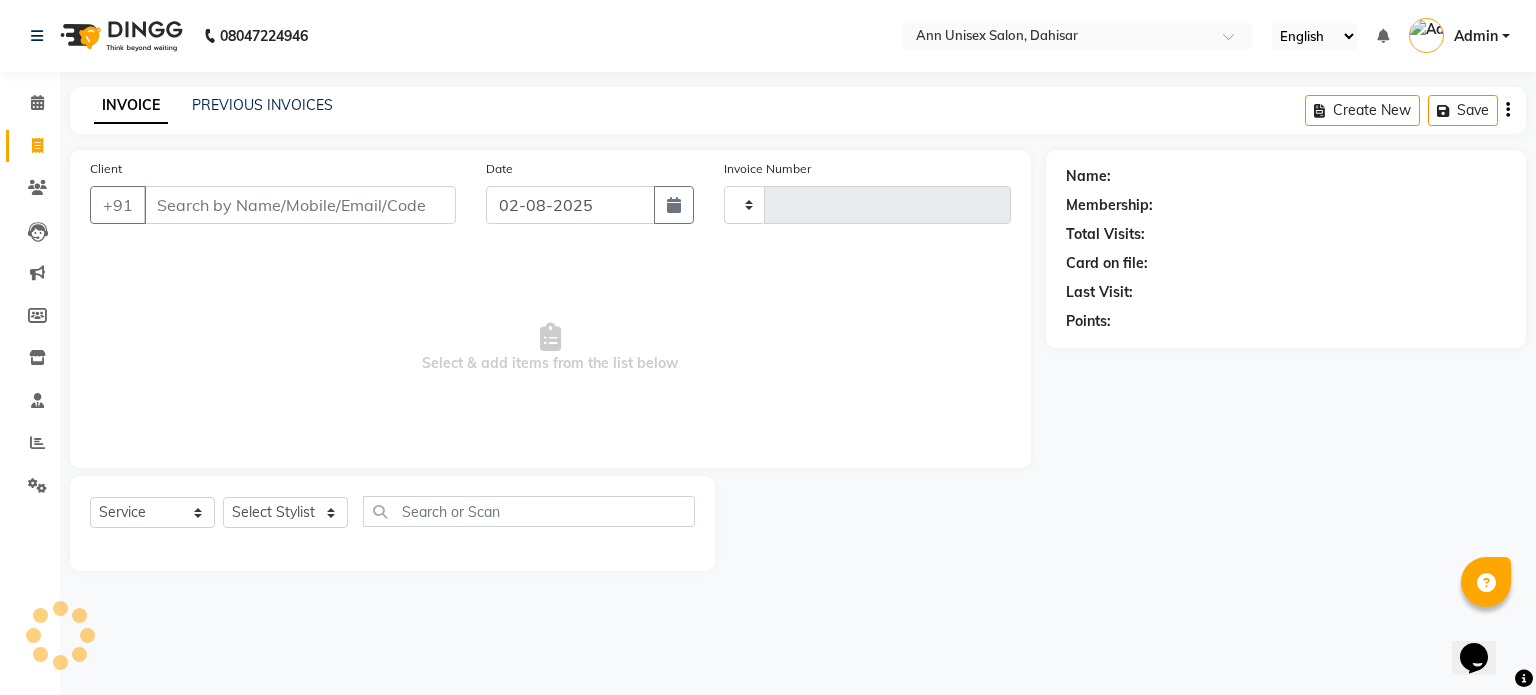 type on "1019" 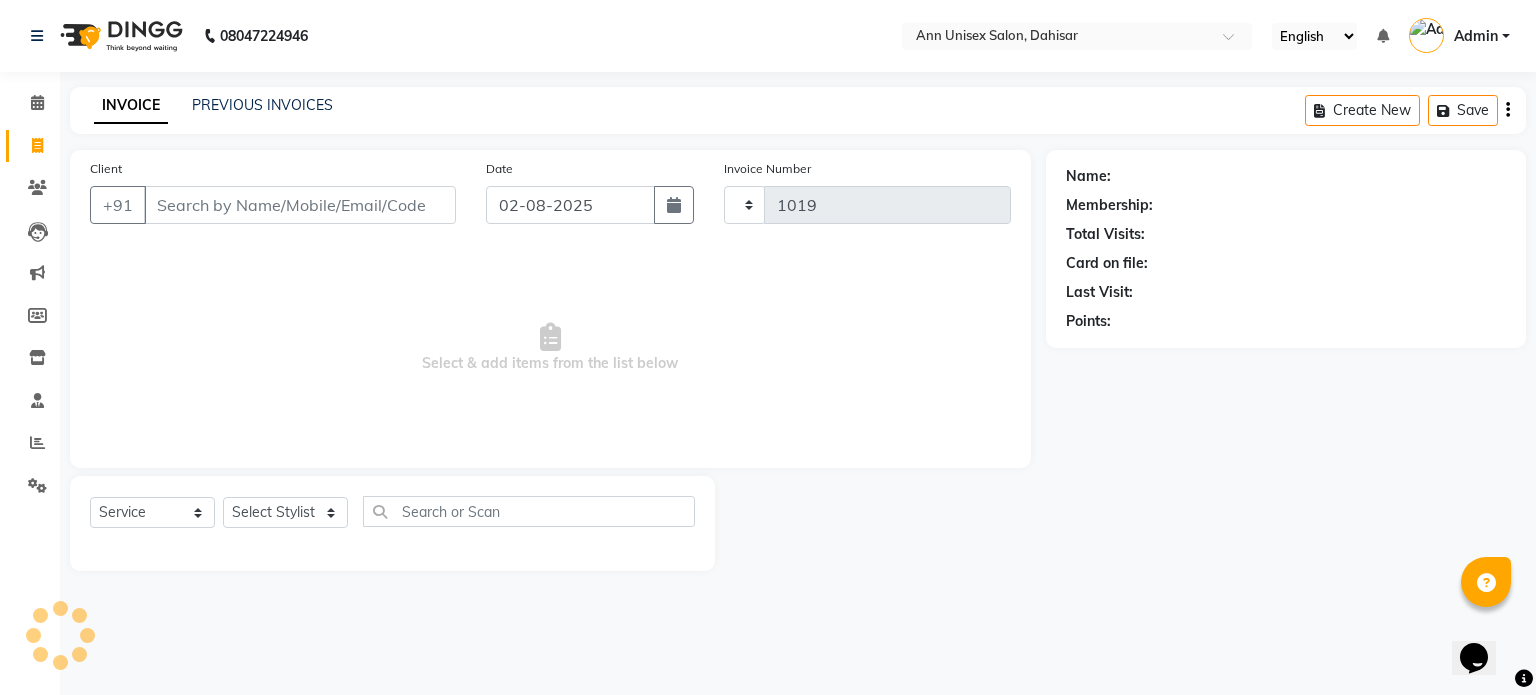 select on "7372" 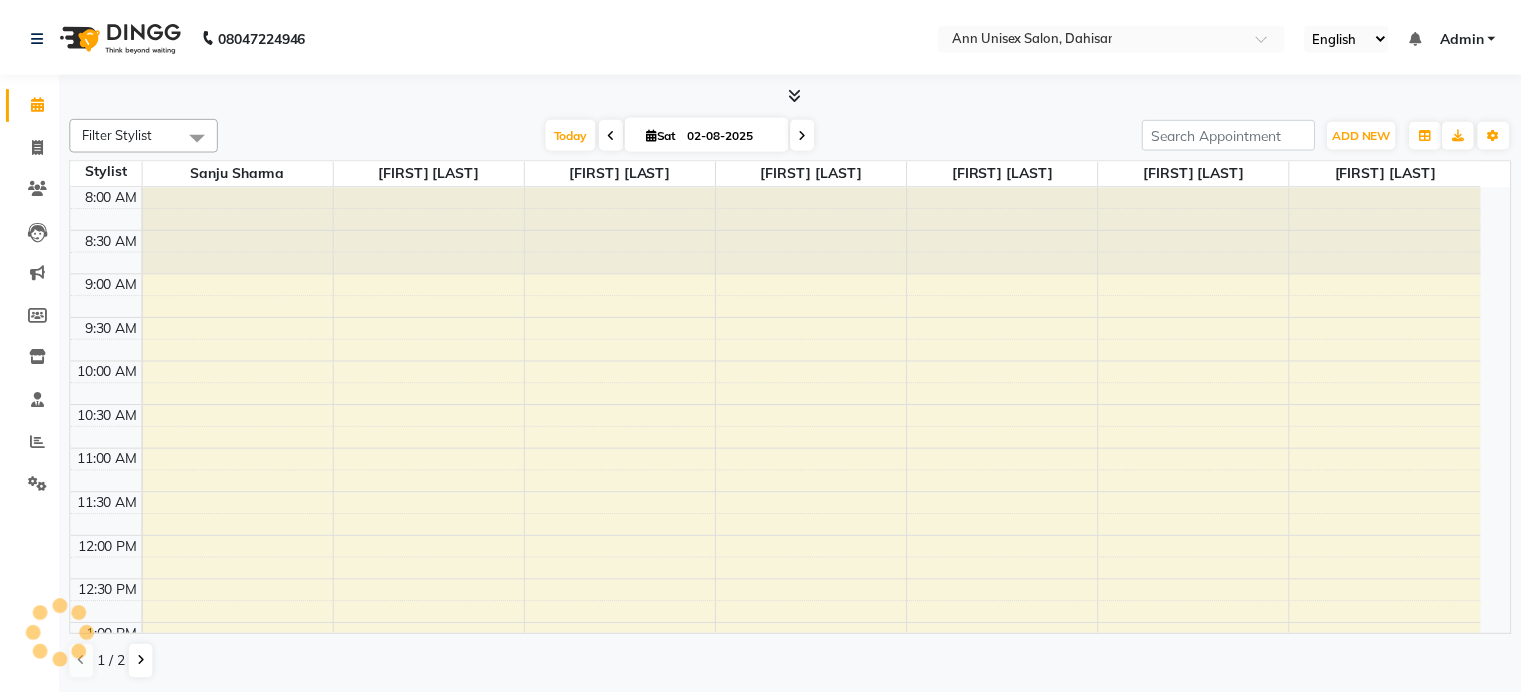 scroll, scrollTop: 0, scrollLeft: 0, axis: both 